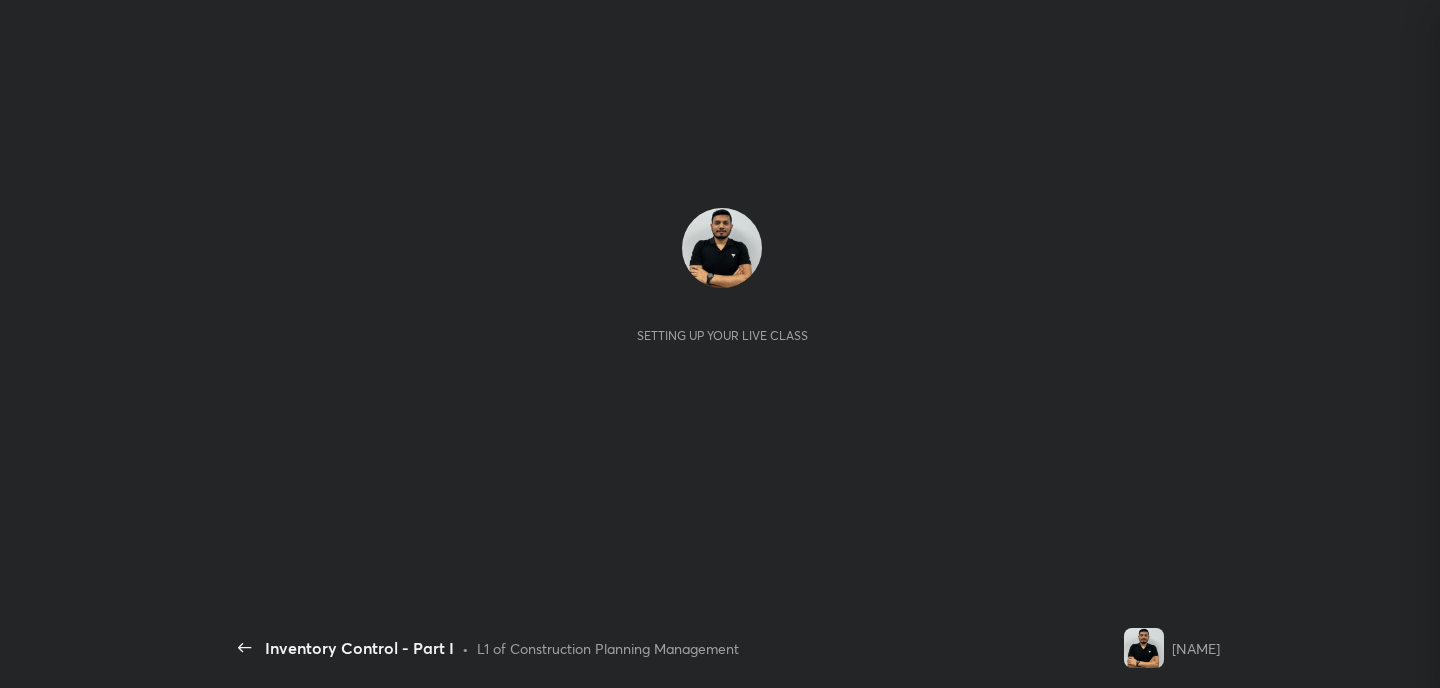 scroll, scrollTop: 0, scrollLeft: 0, axis: both 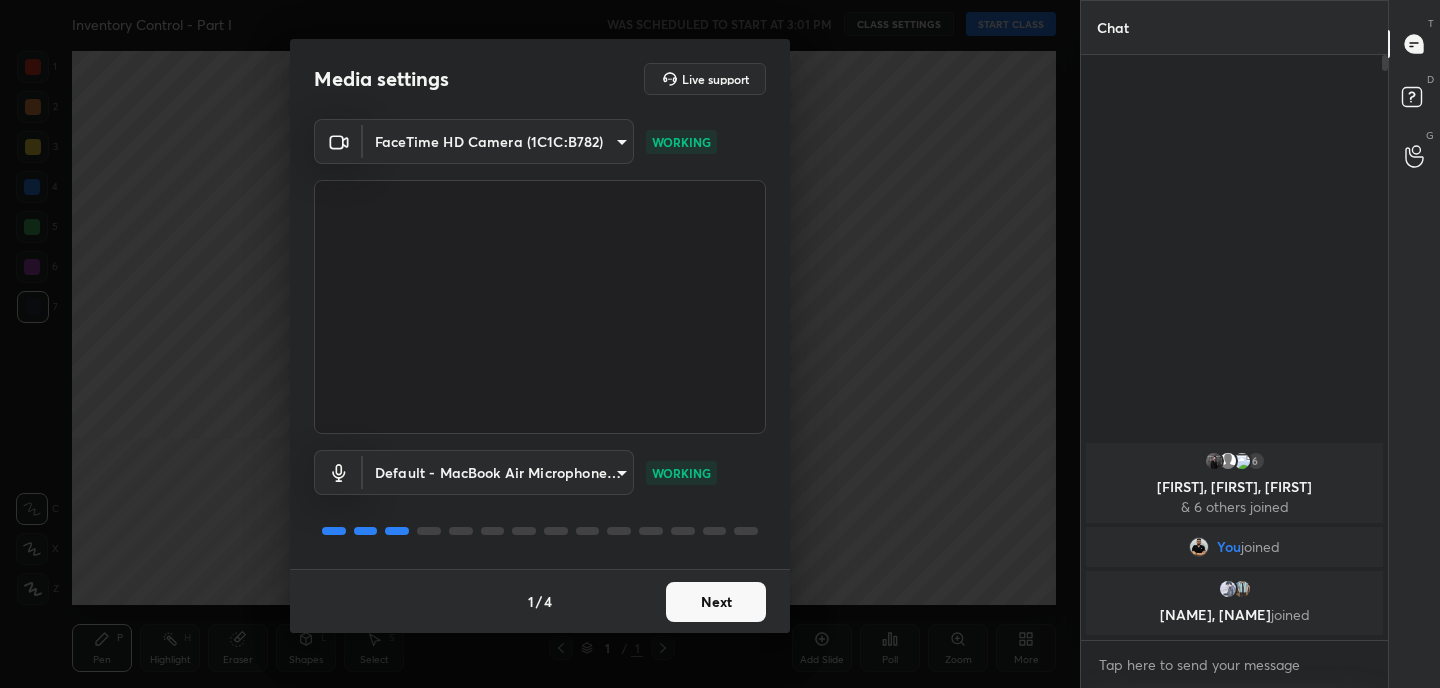 click on "Next" at bounding box center (716, 602) 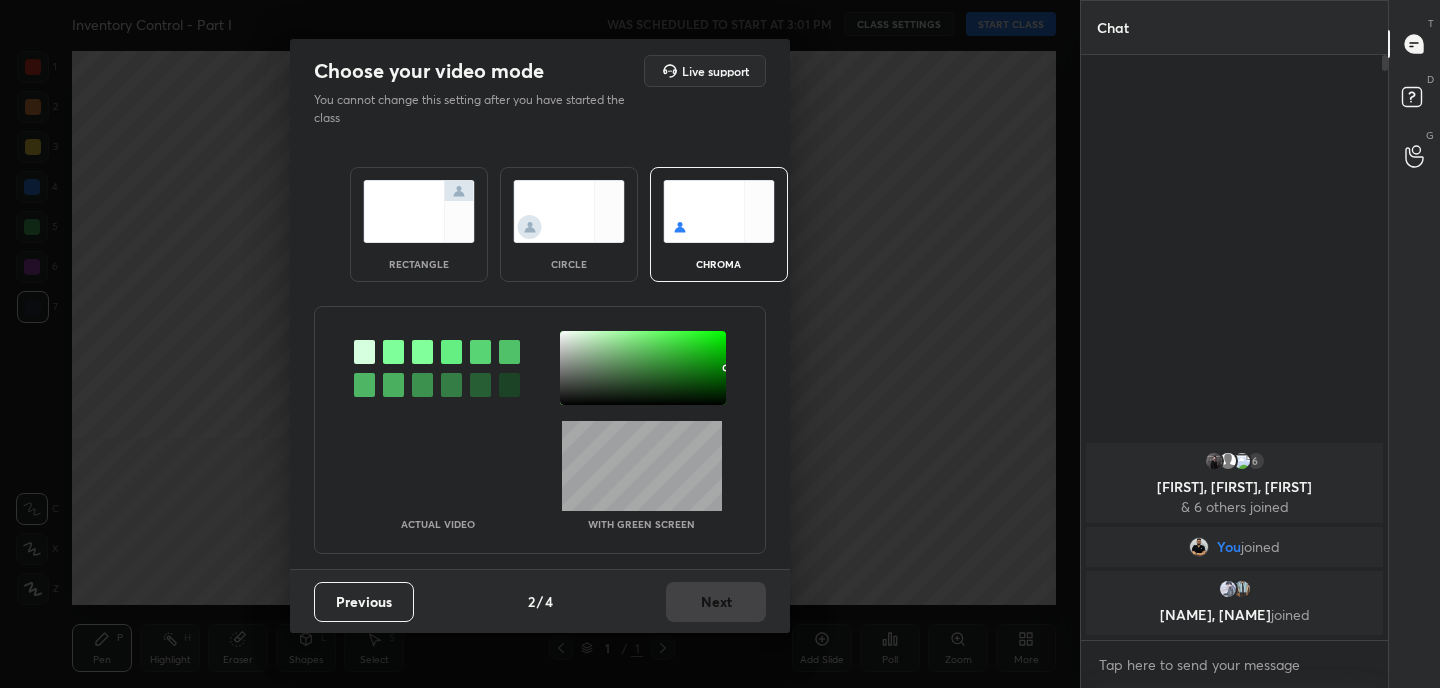 click at bounding box center [419, 211] 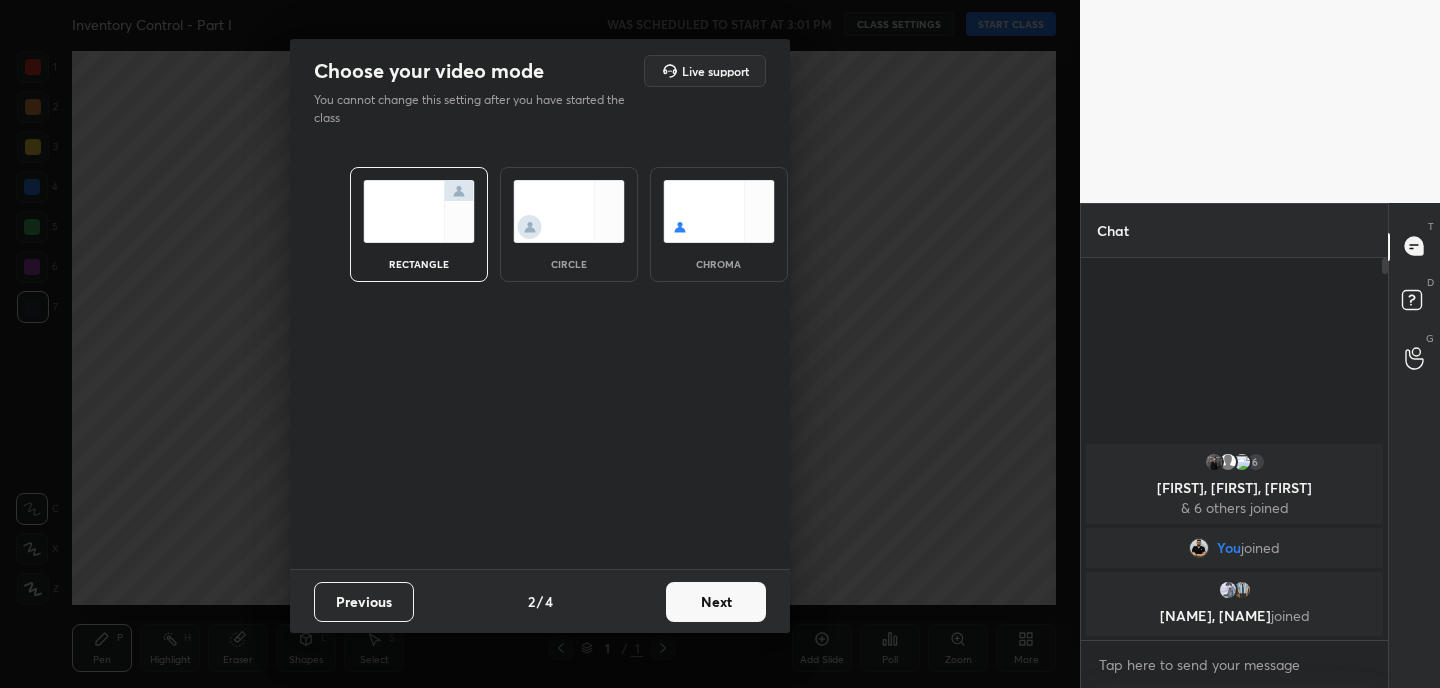 scroll, scrollTop: 376, scrollLeft: 301, axis: both 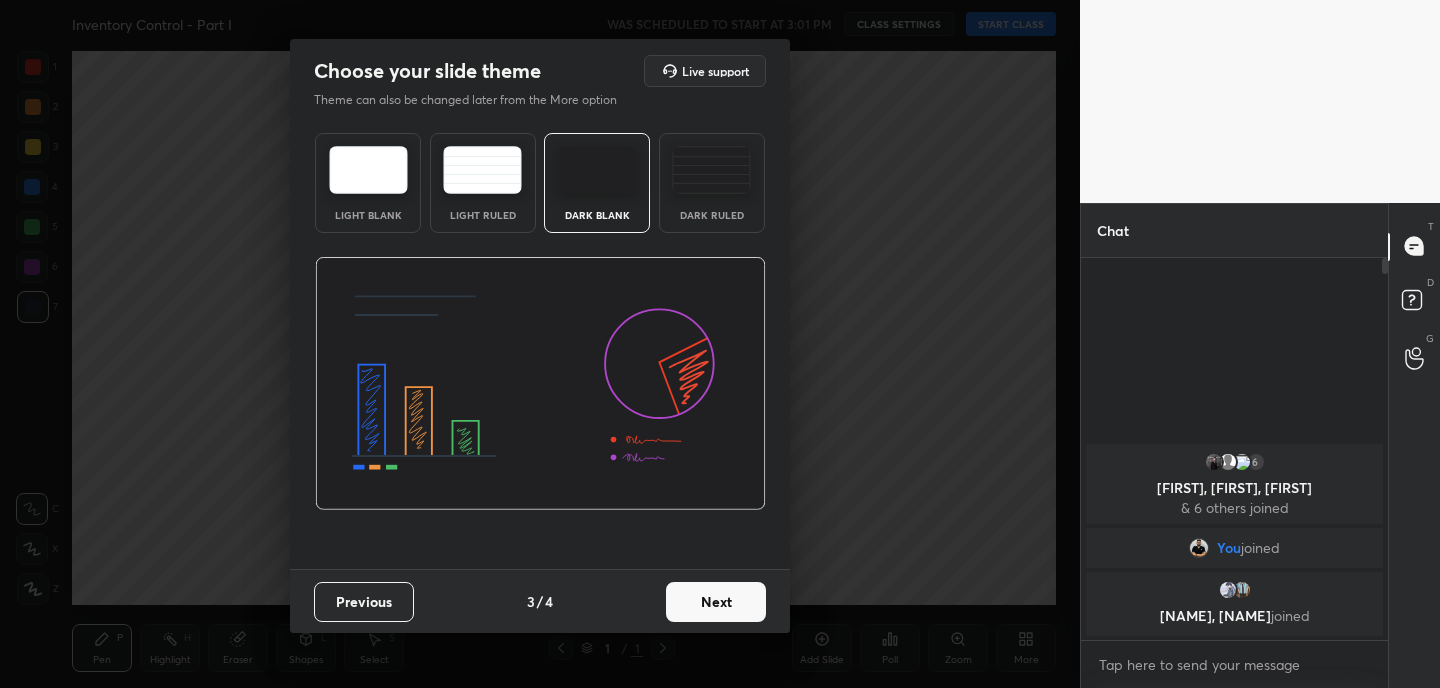 click on "Next" at bounding box center (716, 602) 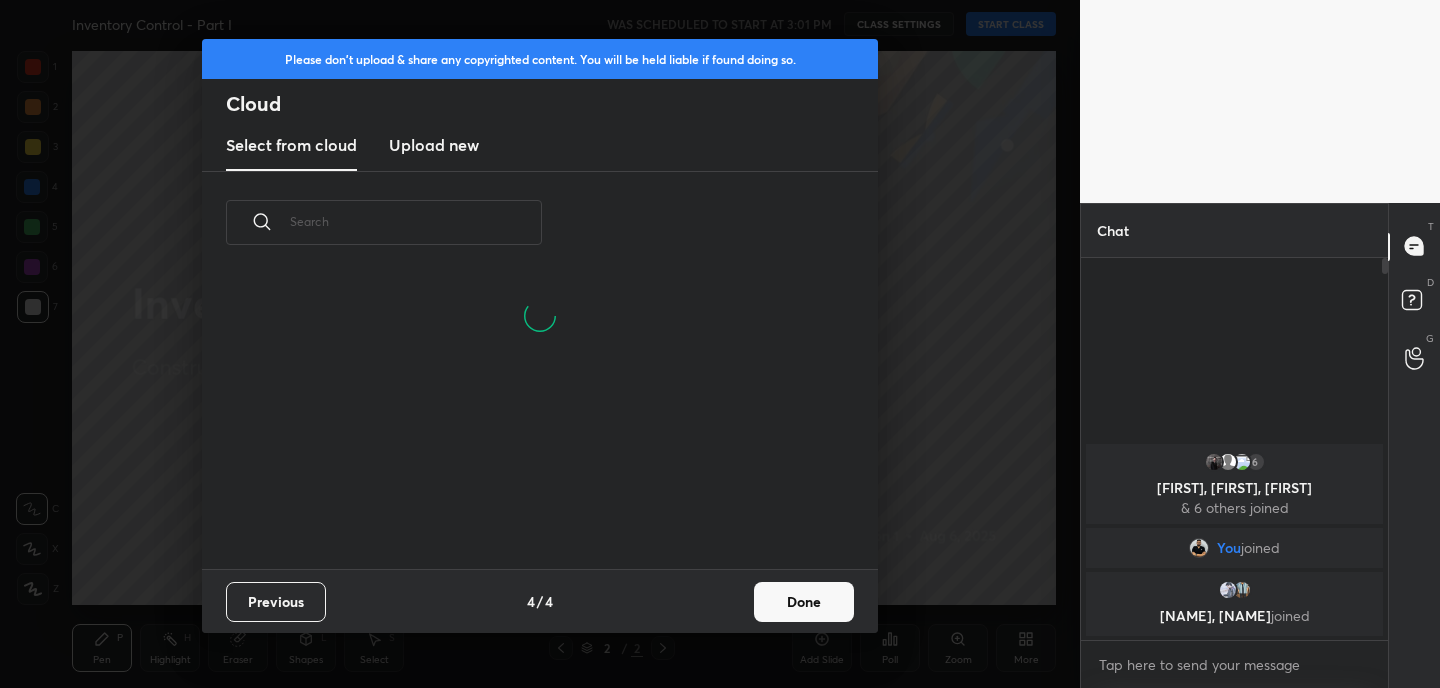 click on "Done" at bounding box center (804, 602) 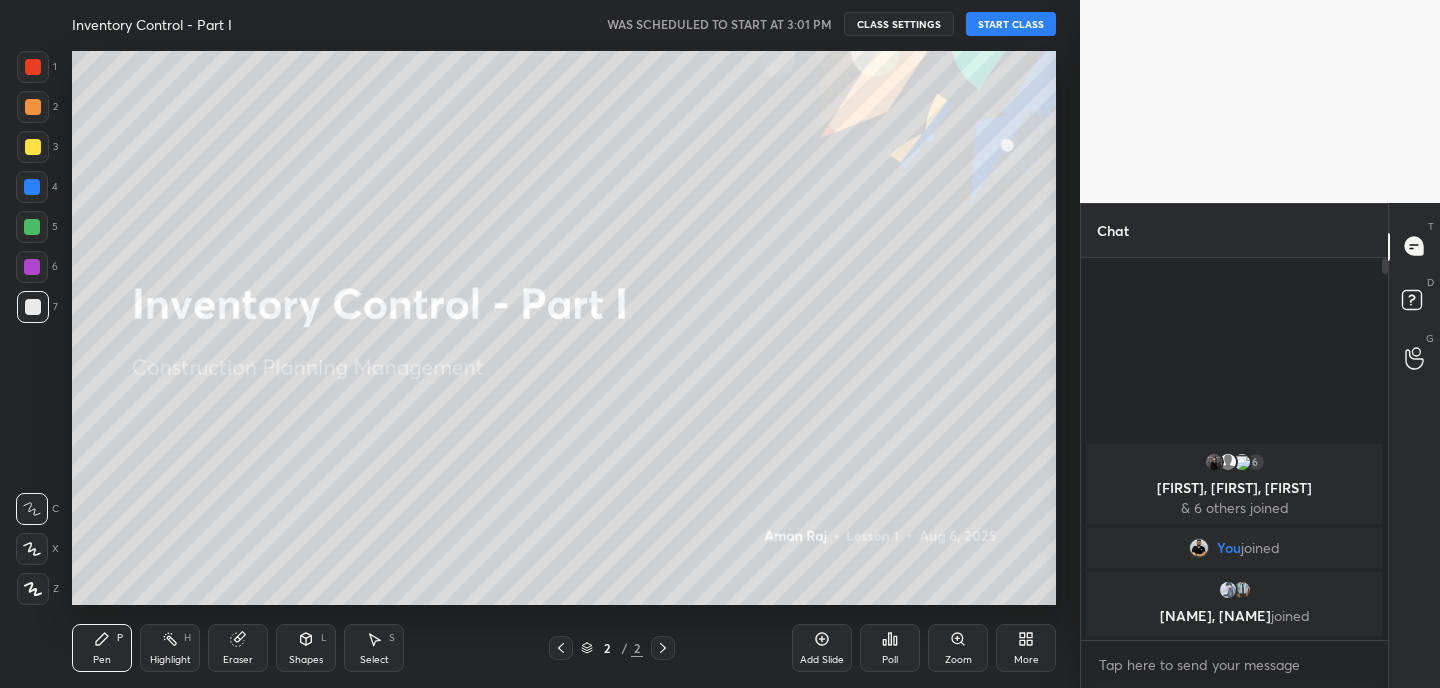 click on "More" at bounding box center [1026, 648] 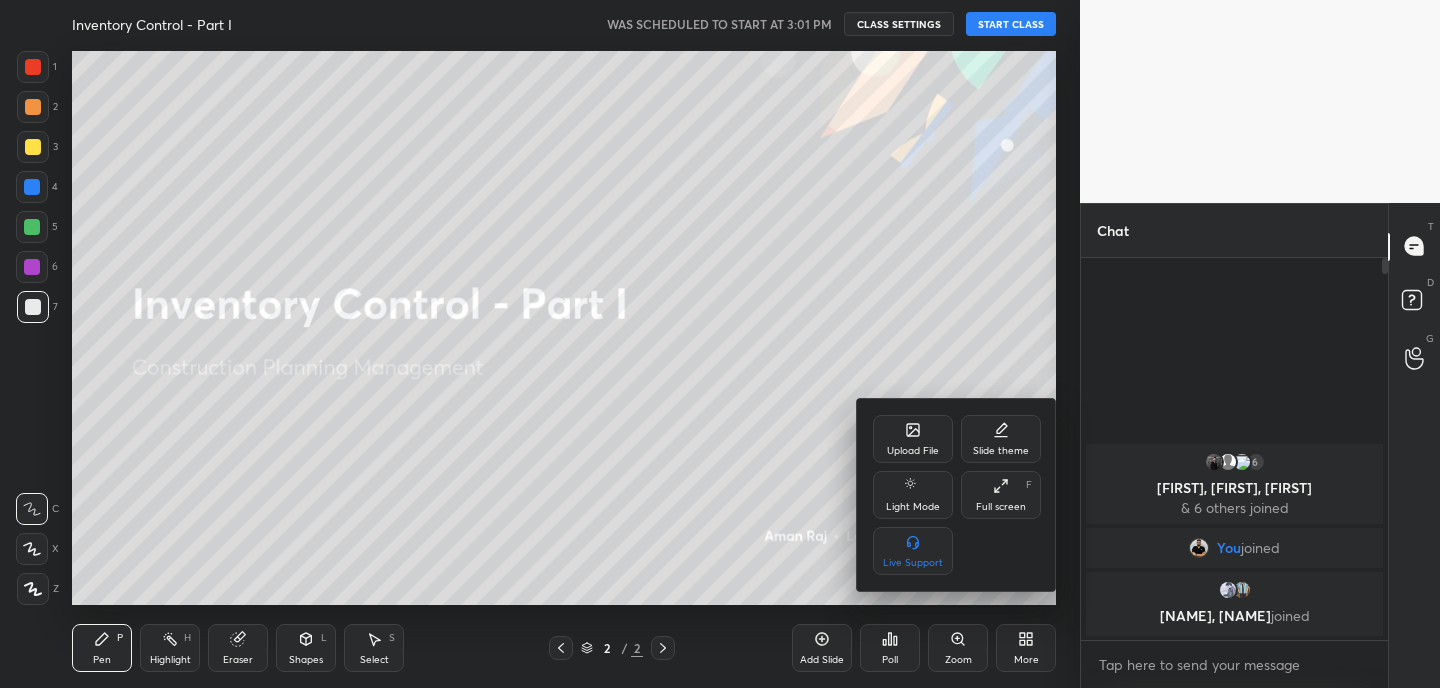click 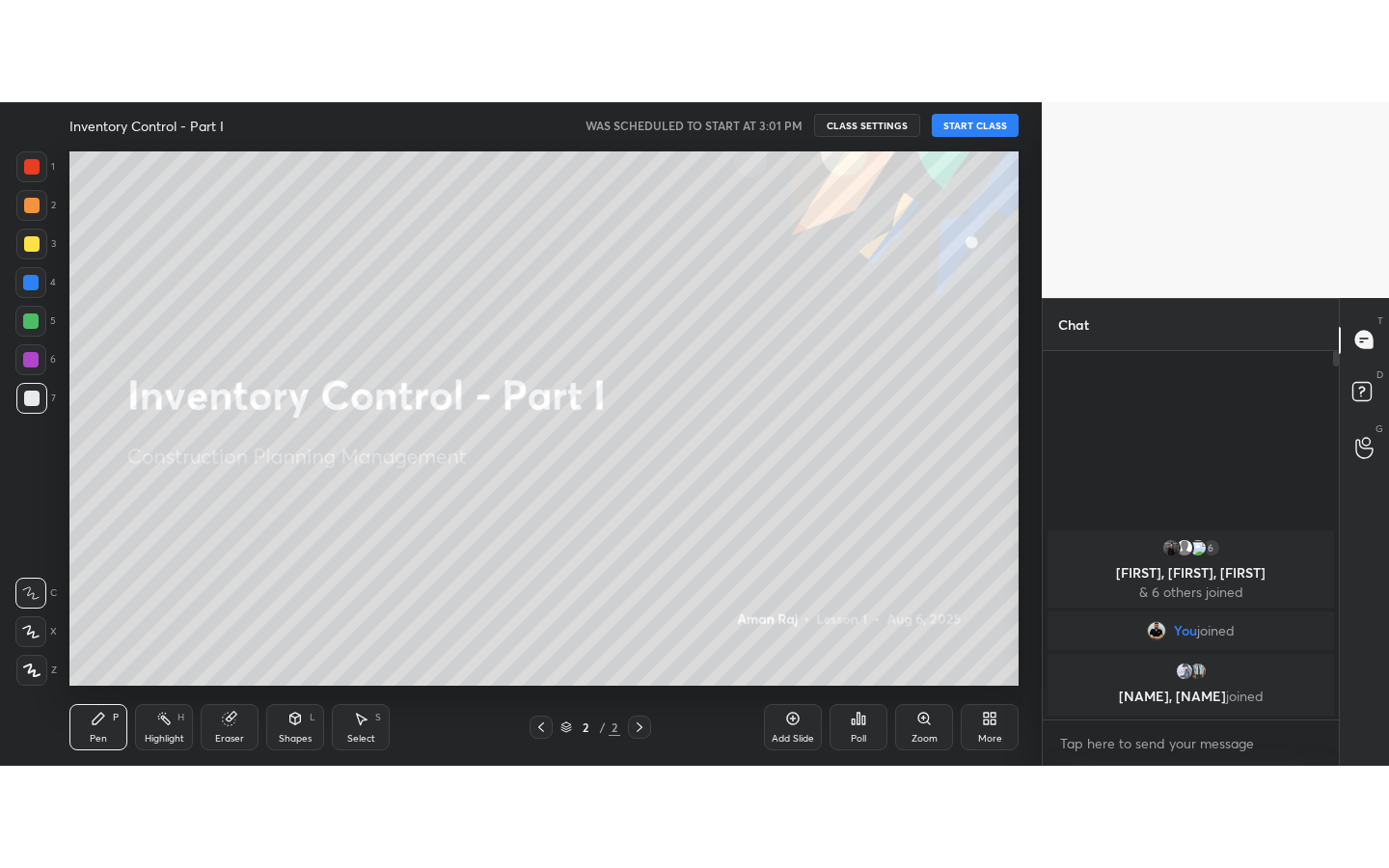 scroll, scrollTop: 95700, scrollLeft: 95494, axis: both 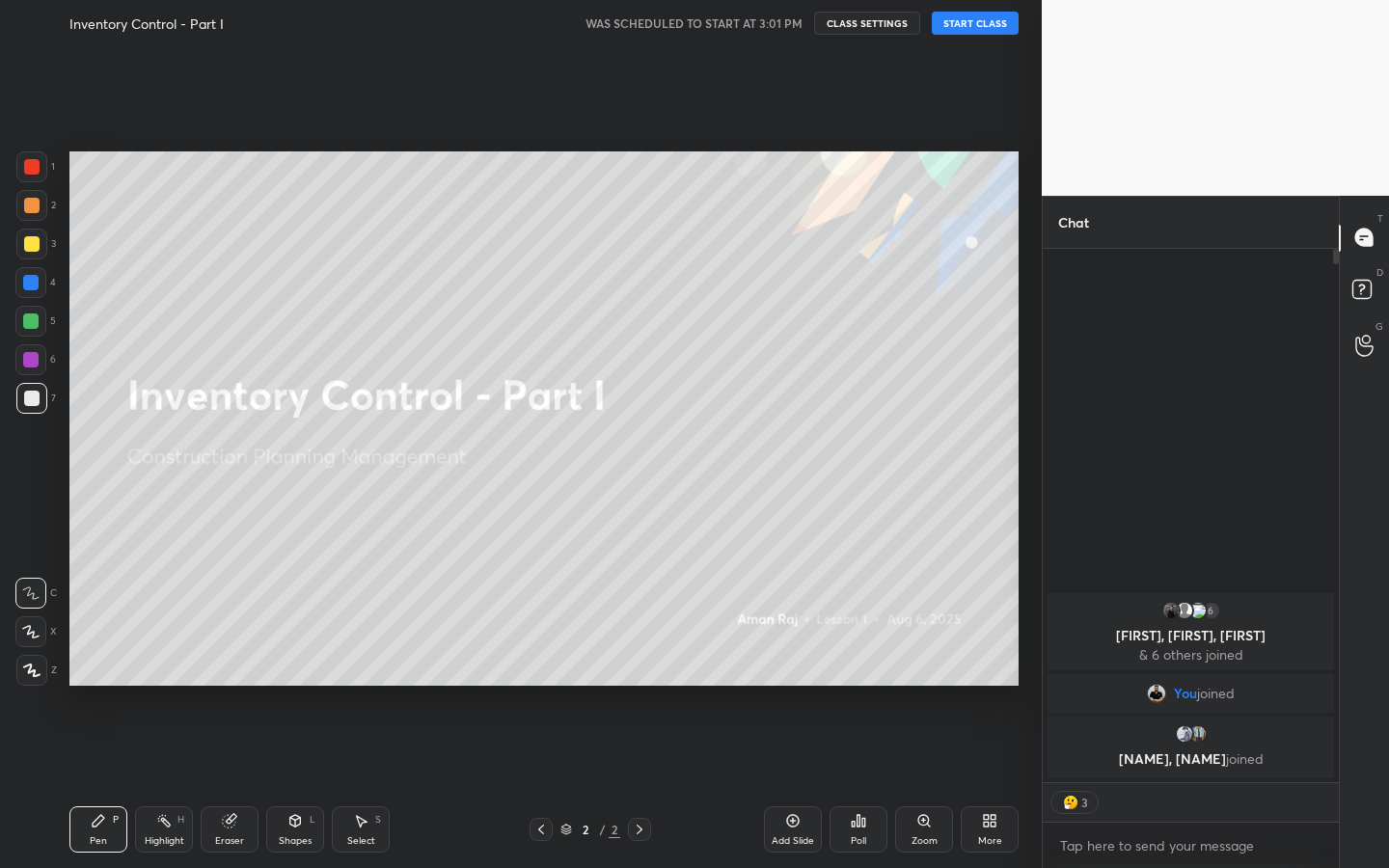 click on "START CLASS" at bounding box center [975, 23] 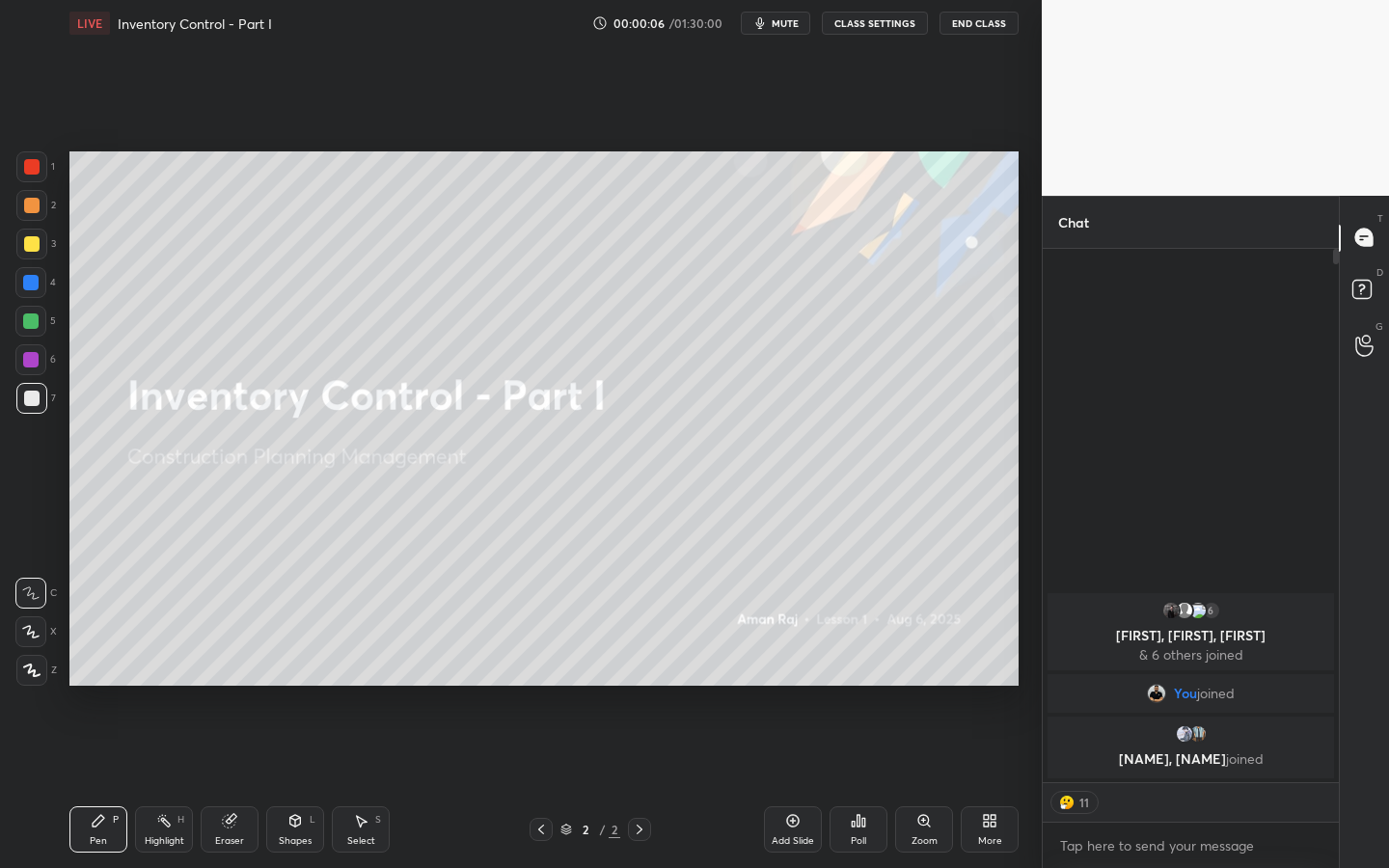click on "Eraser" at bounding box center (230, 829) 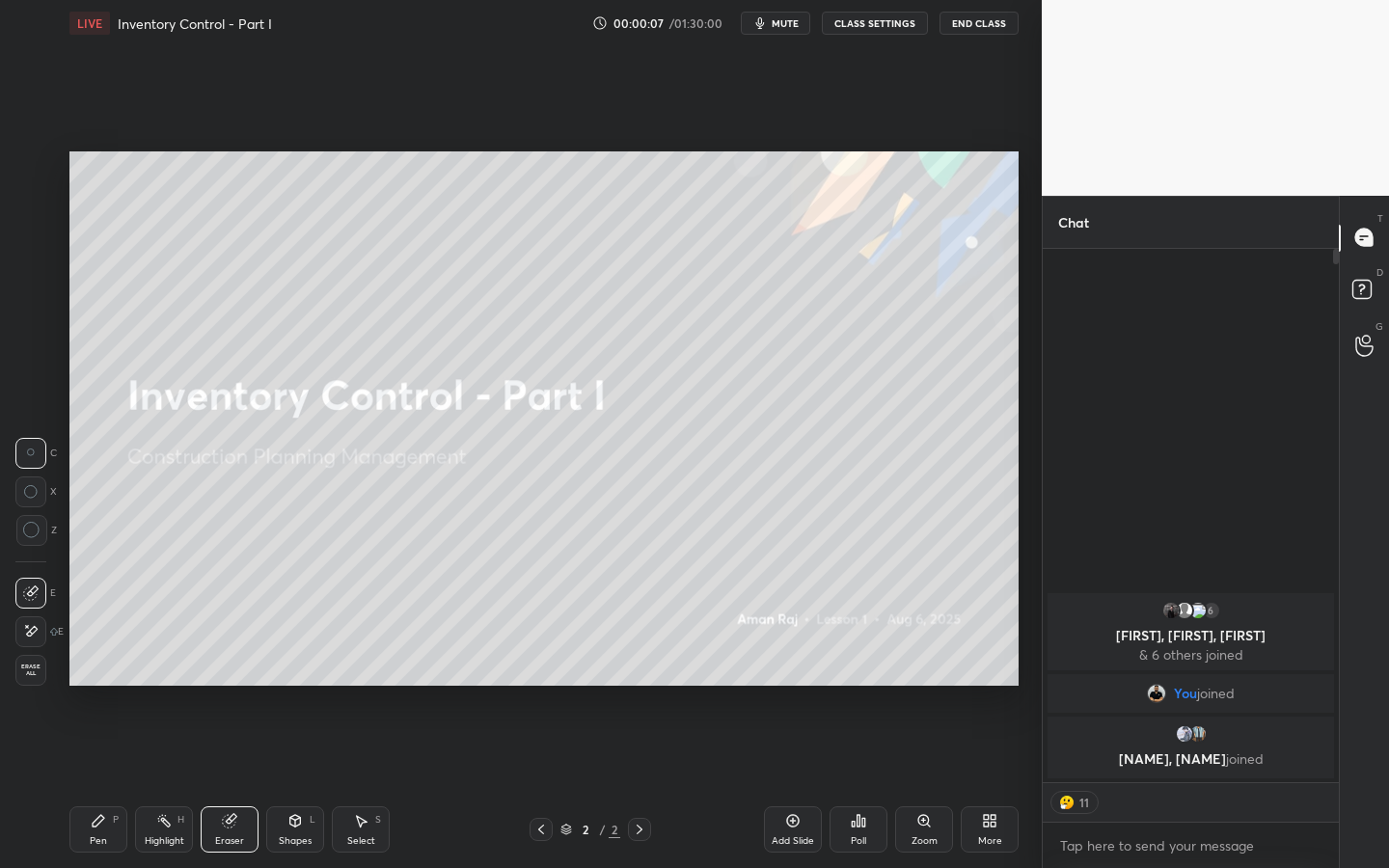 click at bounding box center (31, 632) 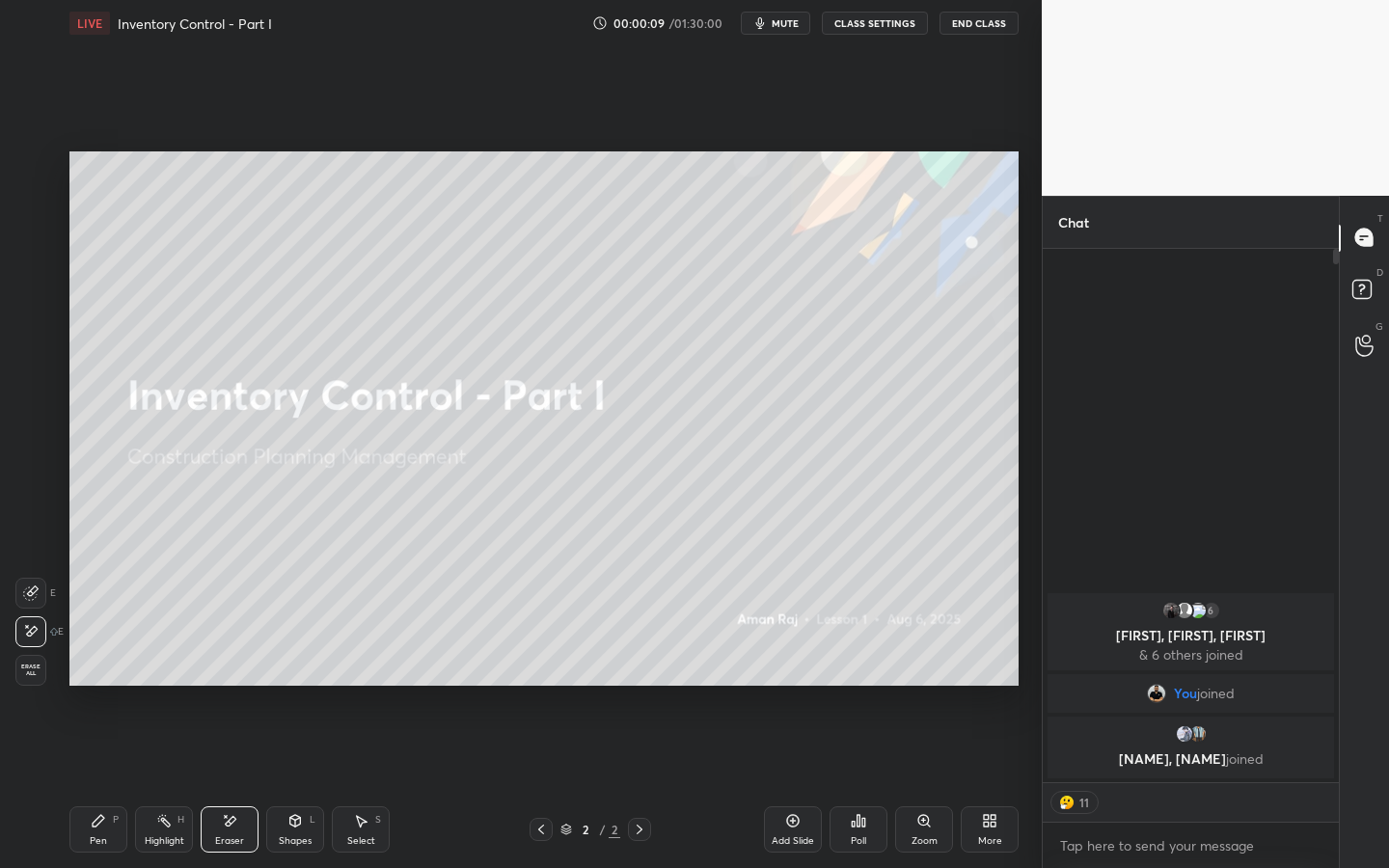 drag, startPoint x: 92, startPoint y: 832, endPoint x: 115, endPoint y: 827, distance: 23.5372 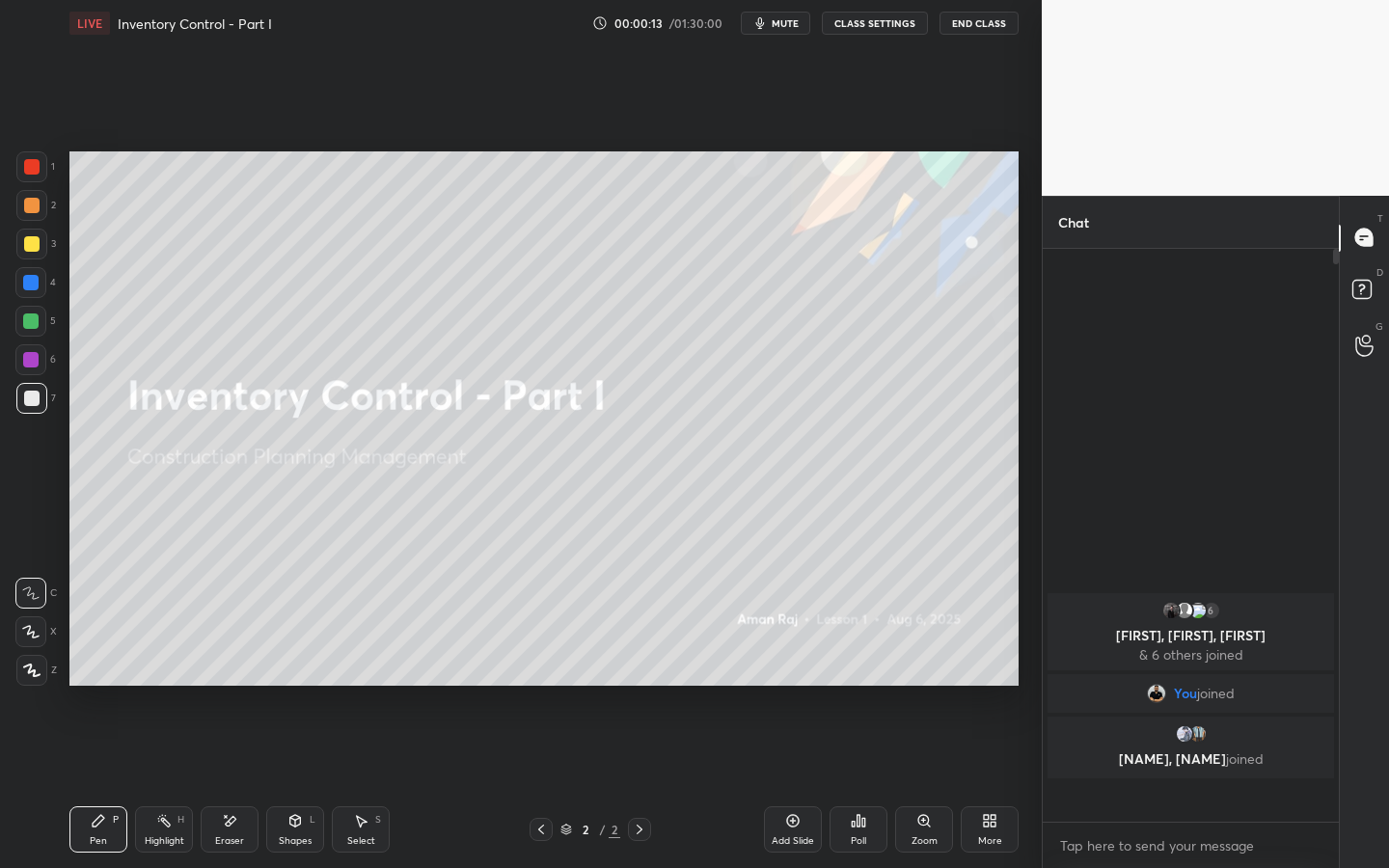 scroll, scrollTop: 7, scrollLeft: 7, axis: both 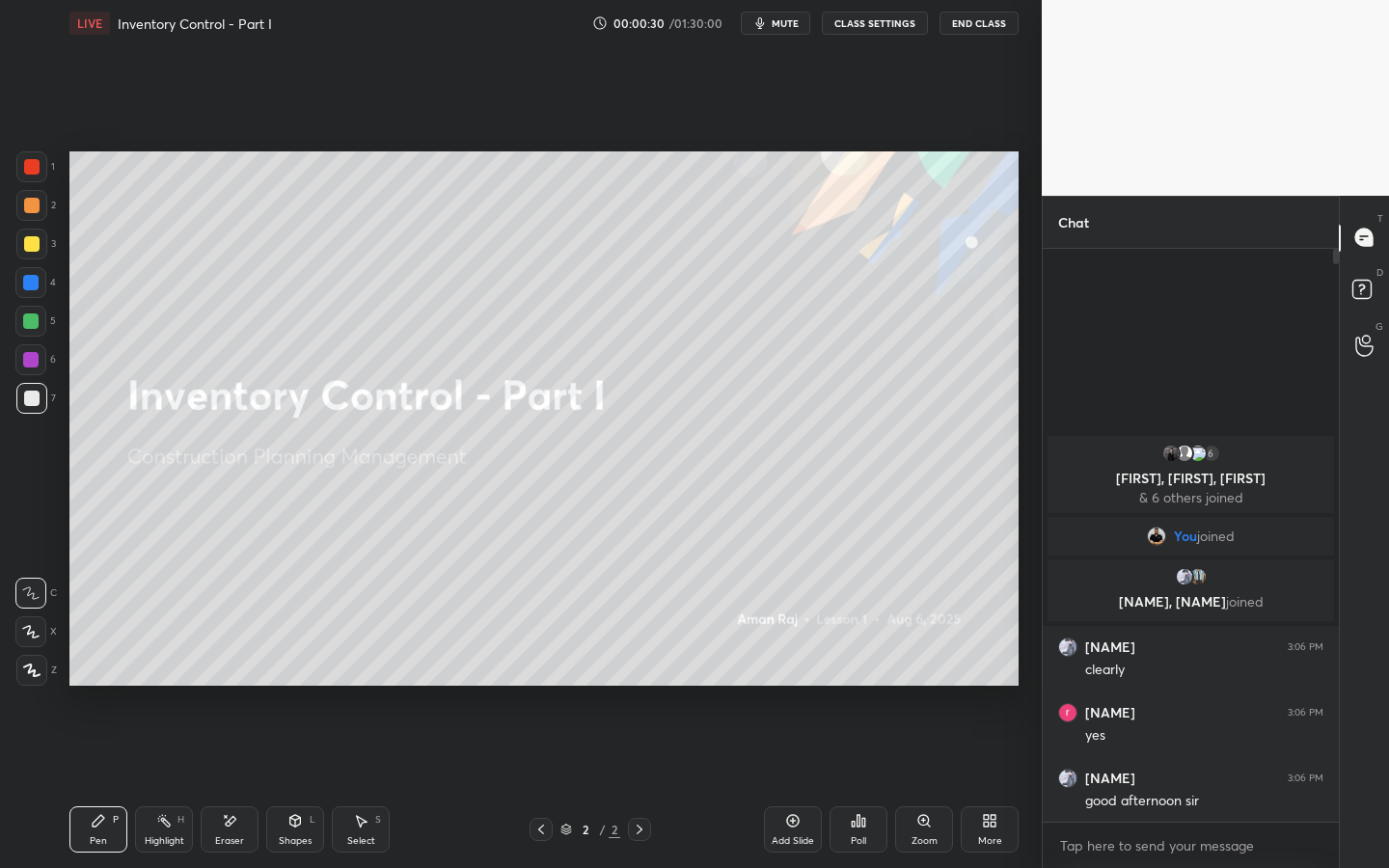 click 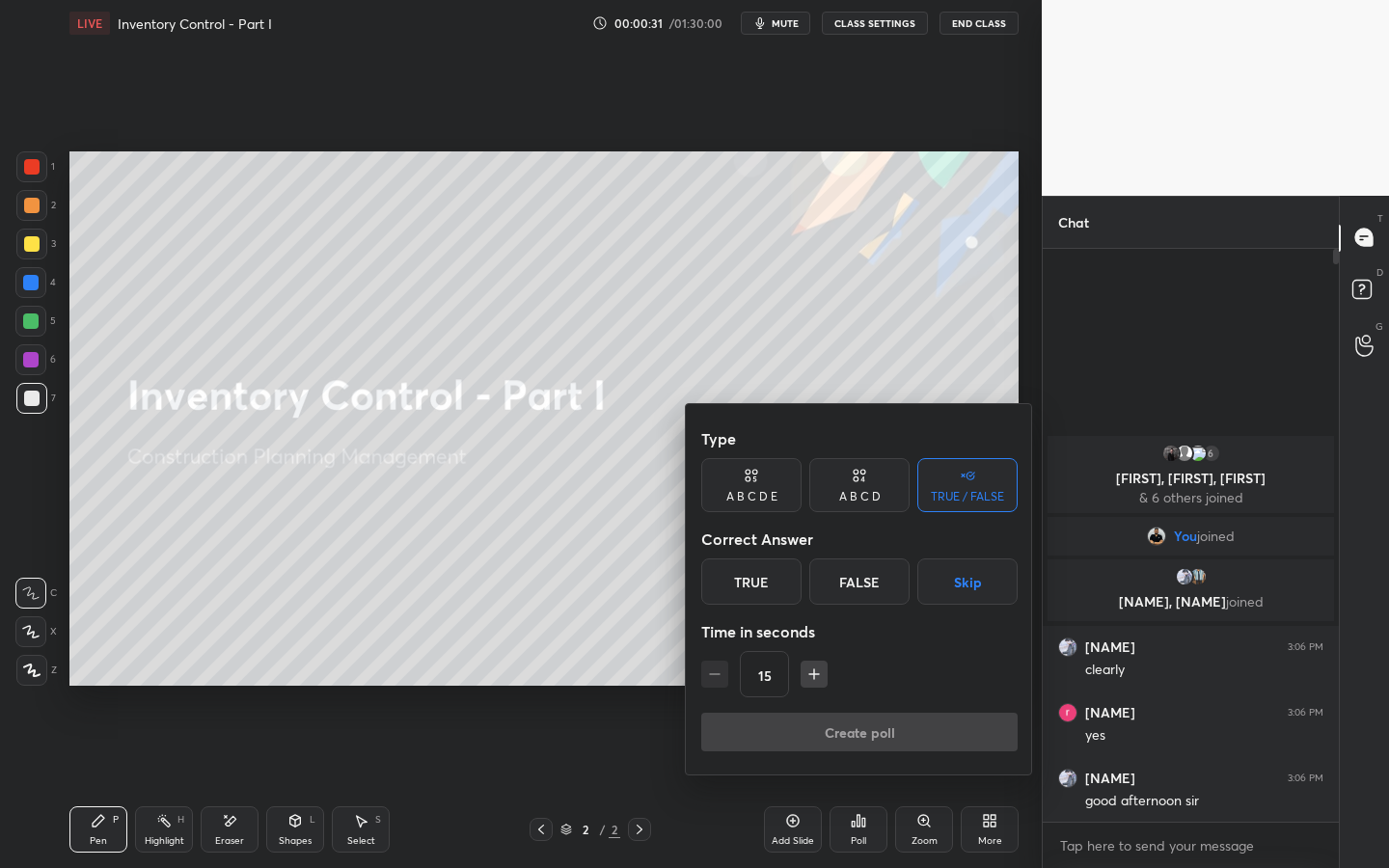 click on "True" at bounding box center (751, 582) 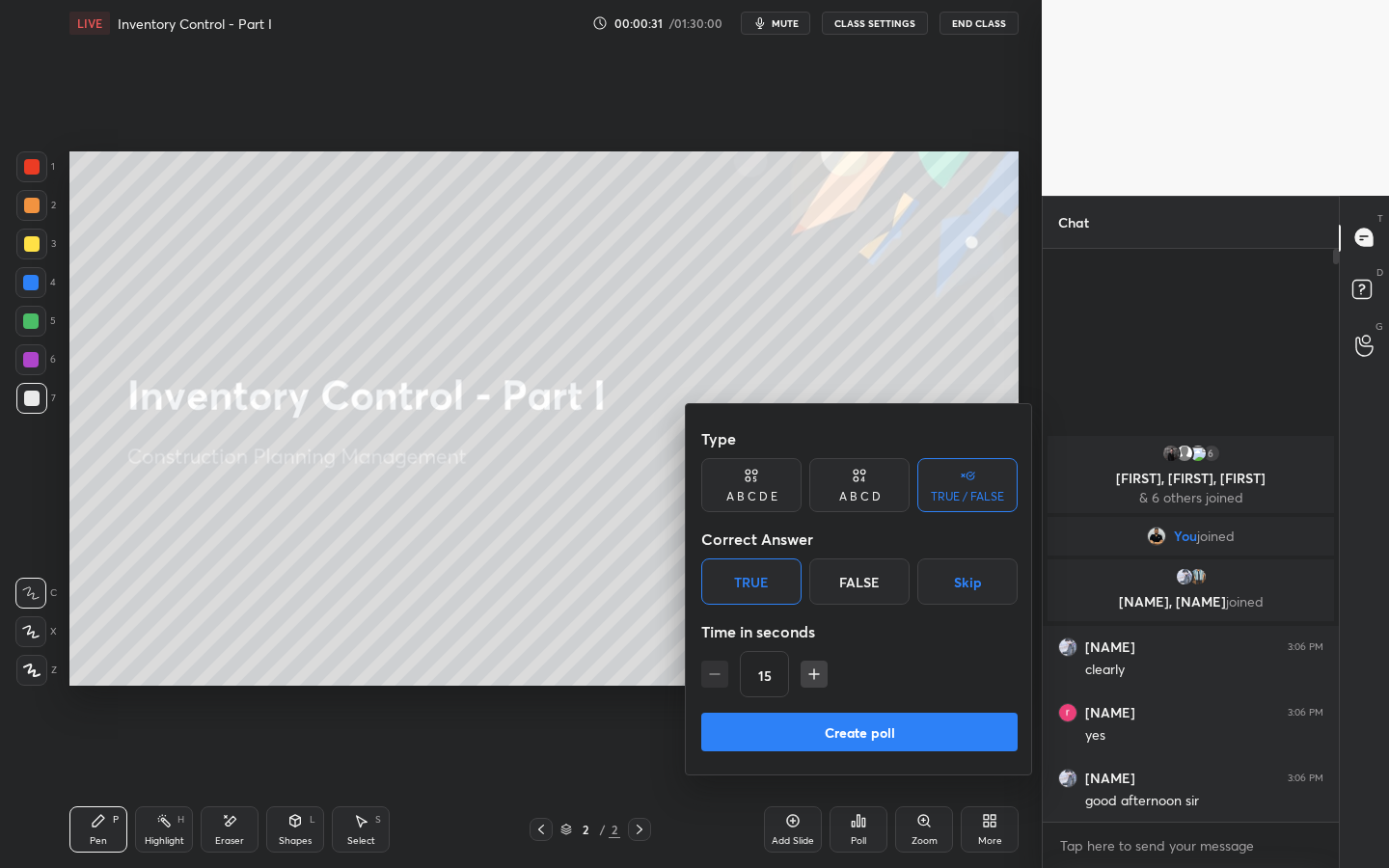 click on "Create poll" at bounding box center [859, 732] 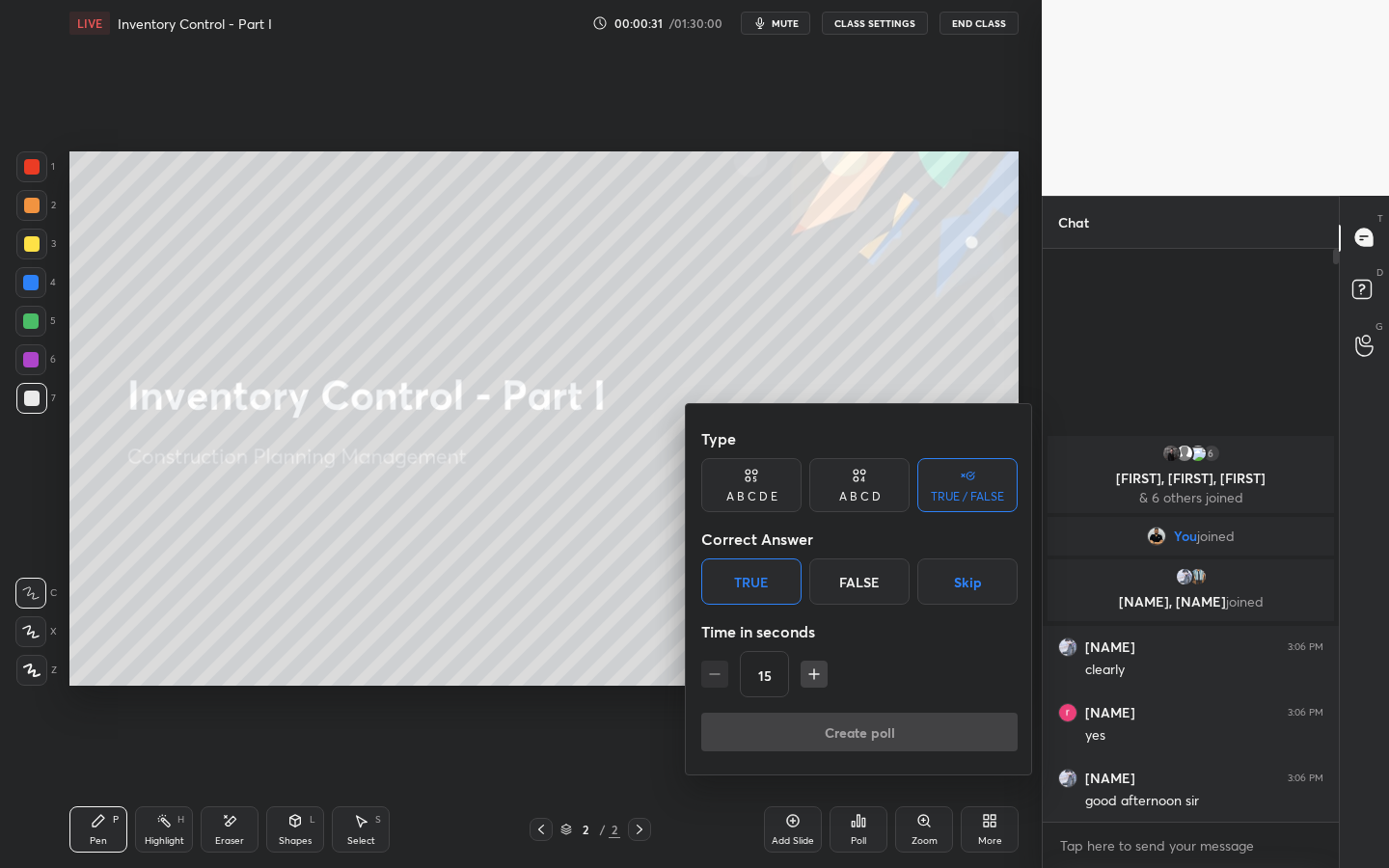 scroll, scrollTop: 535, scrollLeft: 290, axis: both 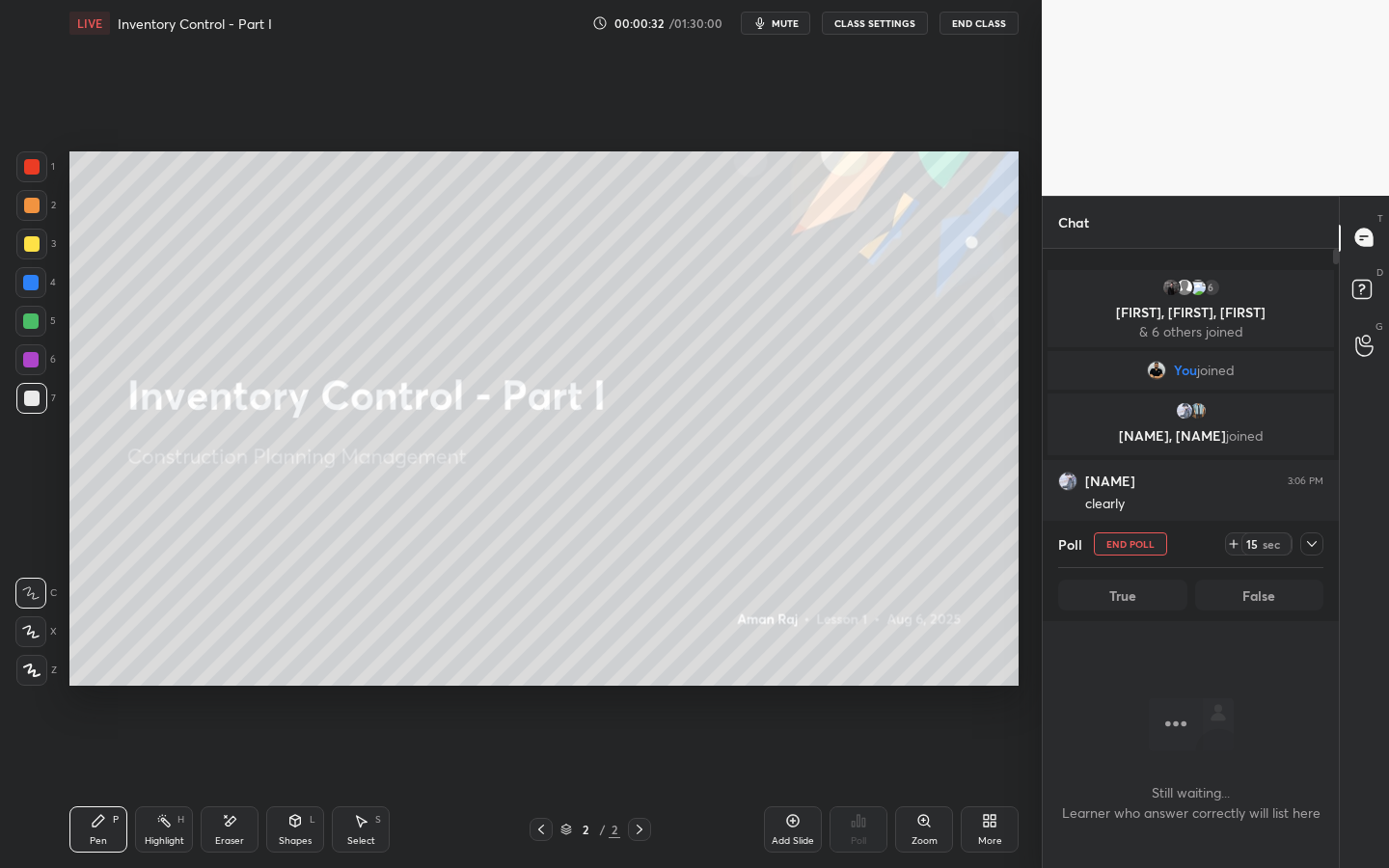 click 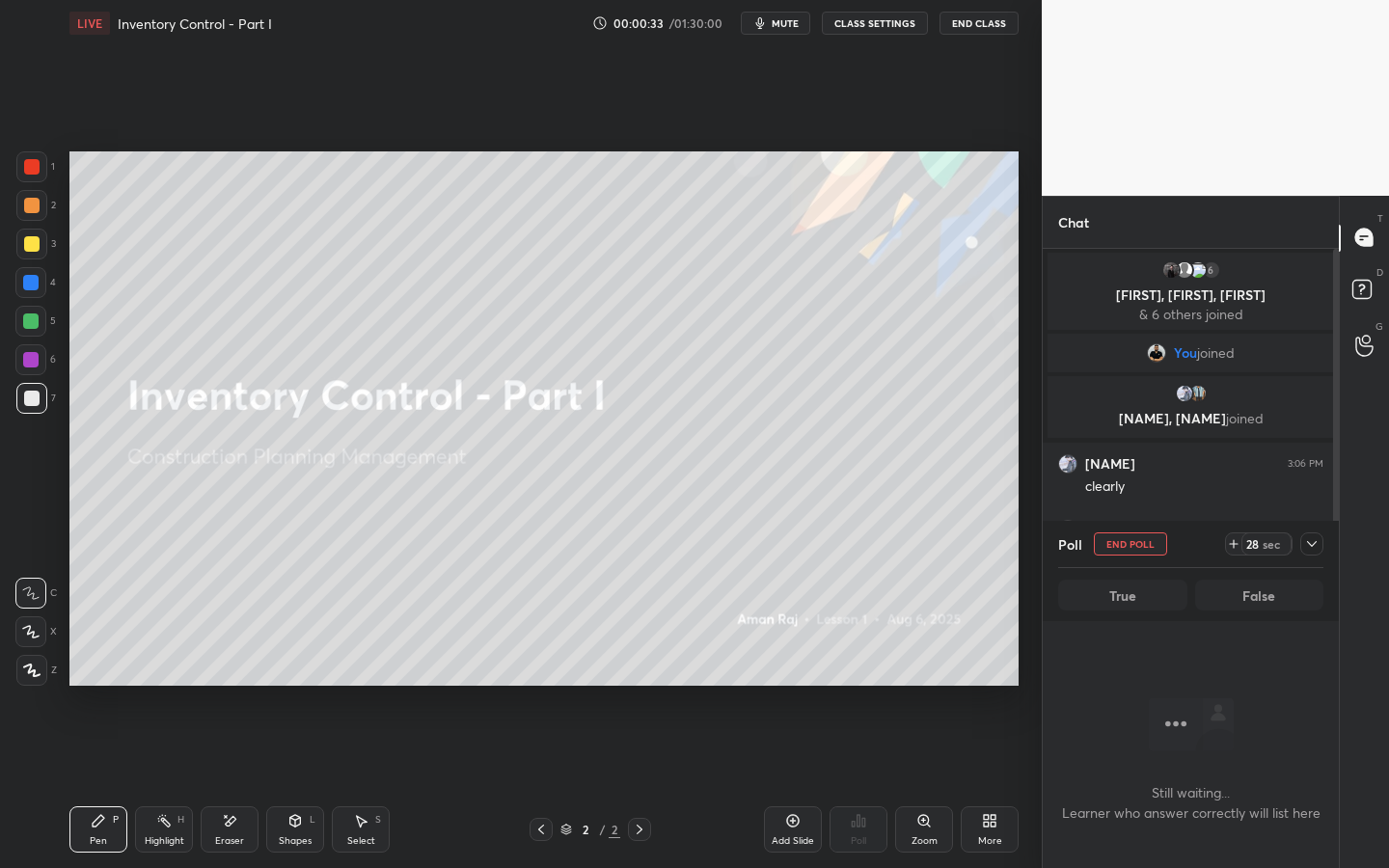 click 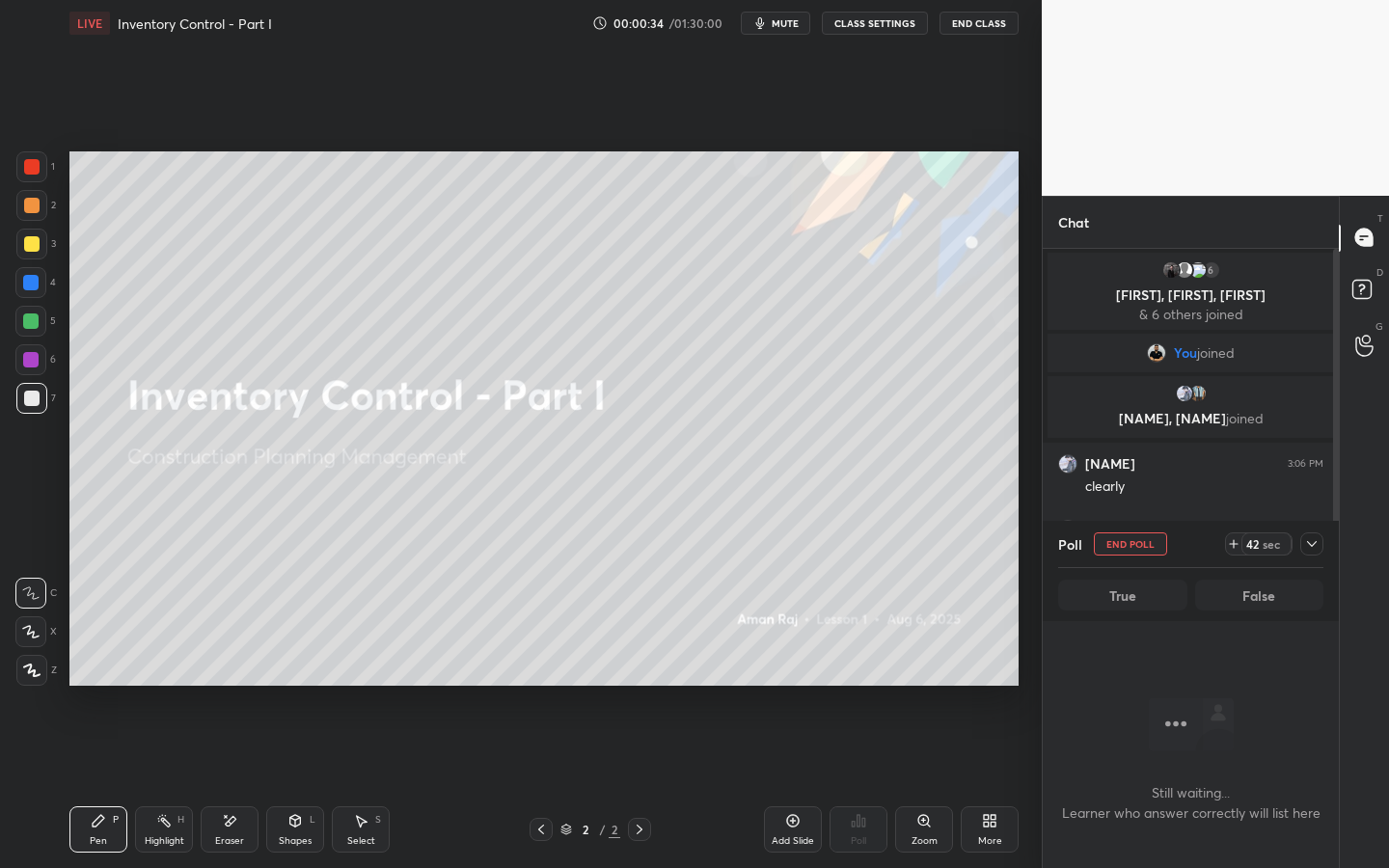 click 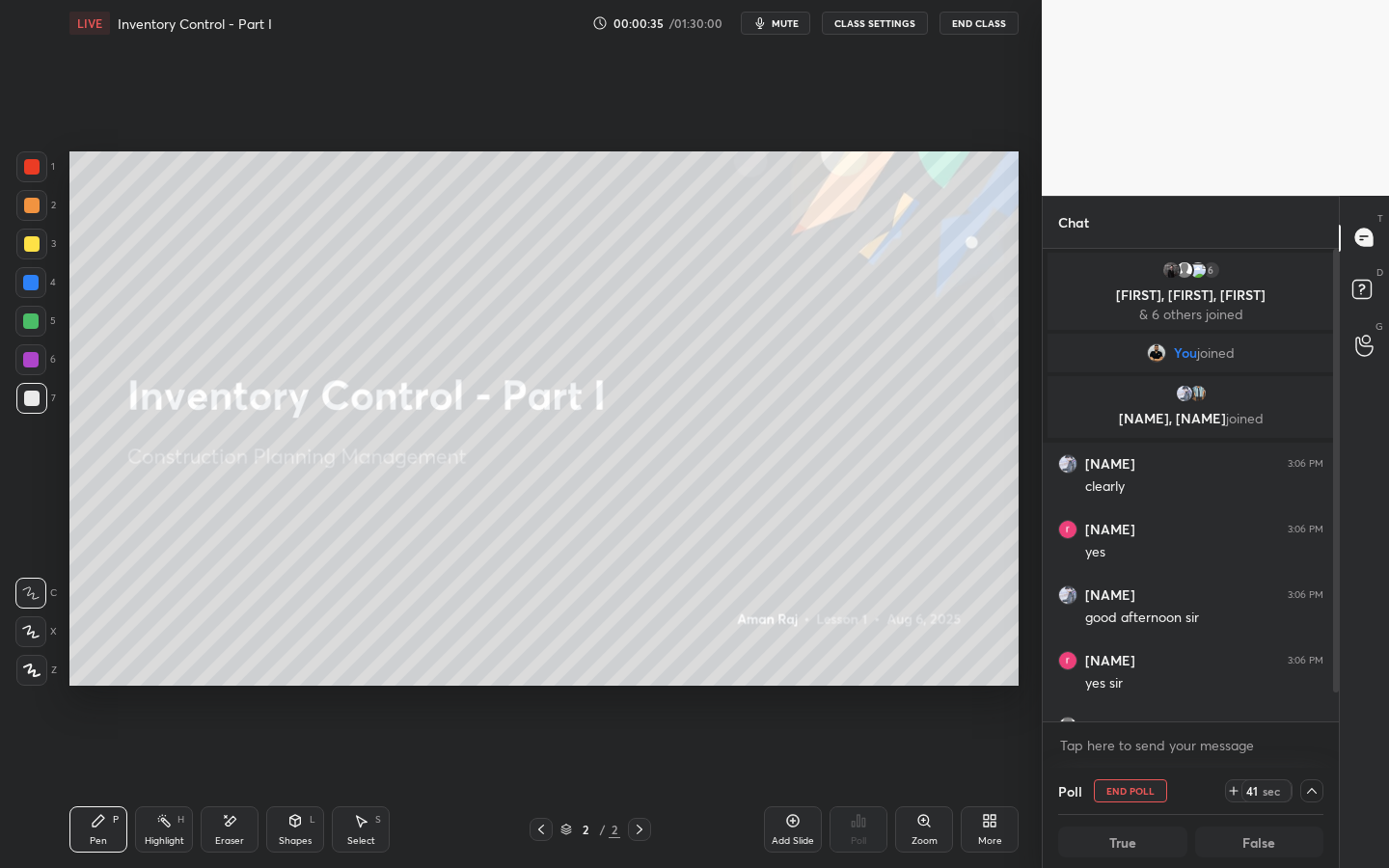 scroll, scrollTop: 48, scrollLeft: 0, axis: vertical 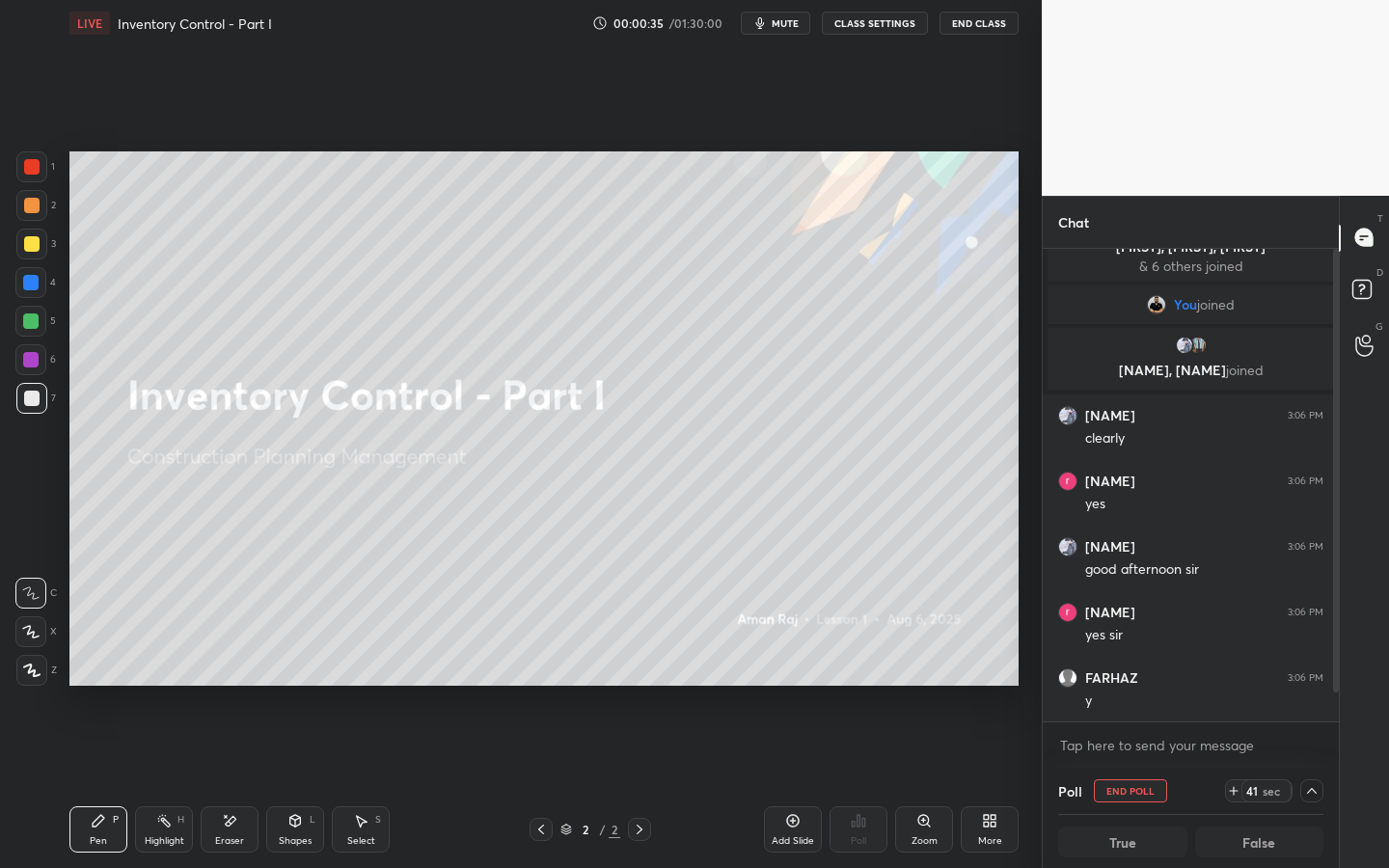drag, startPoint x: 1338, startPoint y: 564, endPoint x: 1336, endPoint y: 610, distance: 46.043458 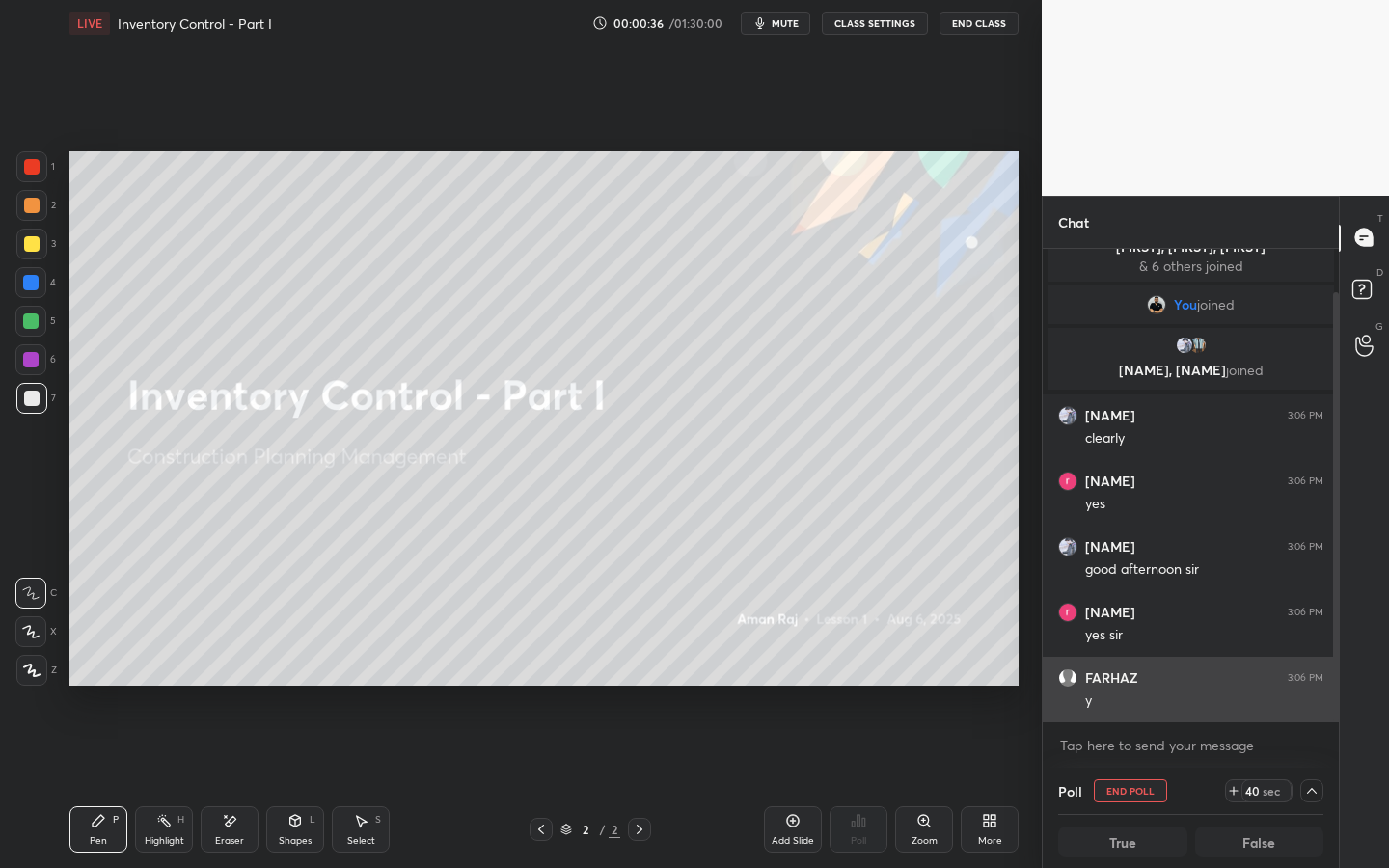 scroll, scrollTop: 1, scrollLeft: 7, axis: both 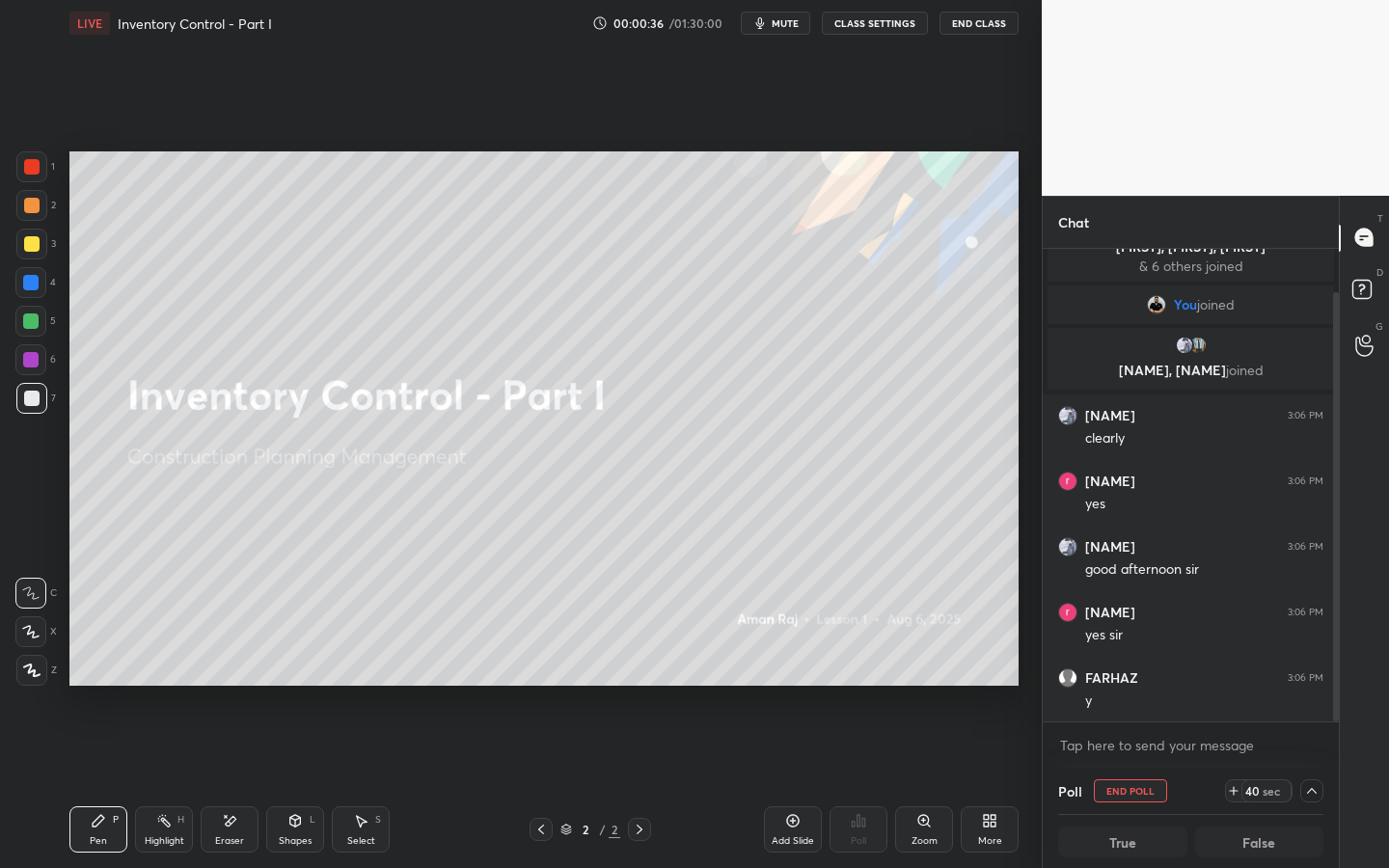click 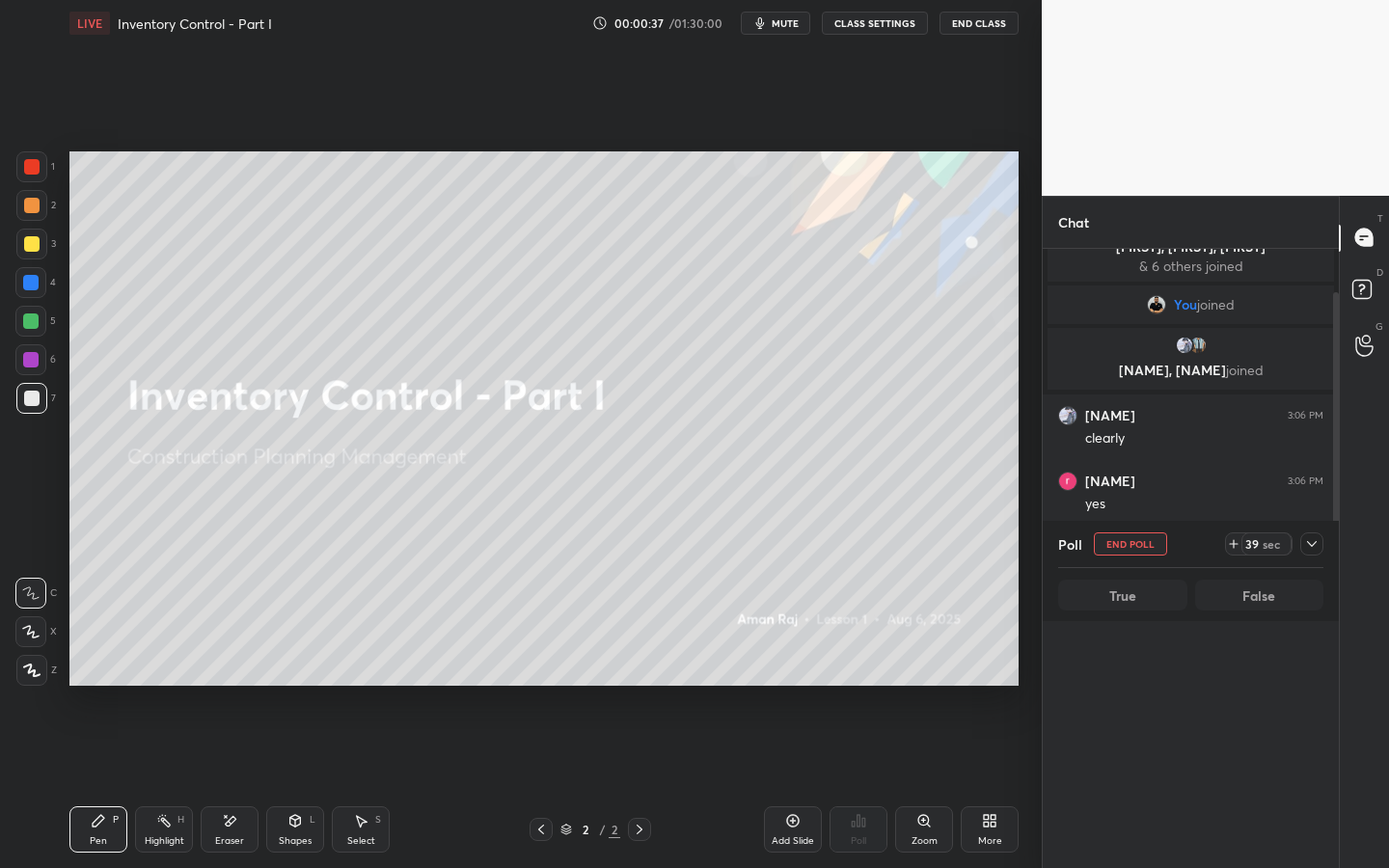 scroll, scrollTop: 0, scrollLeft: 1, axis: horizontal 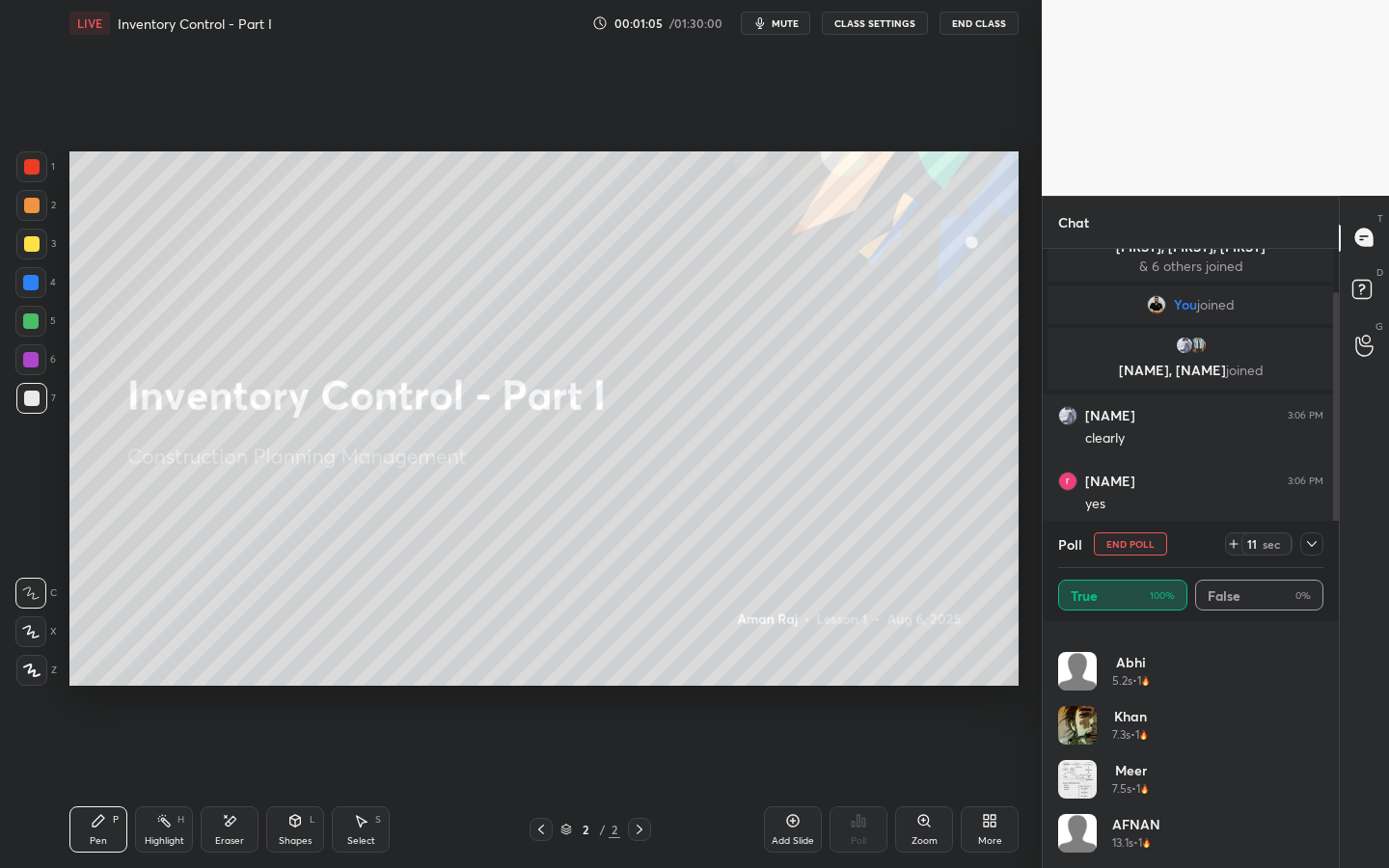 click on "End Poll" at bounding box center [1130, 544] 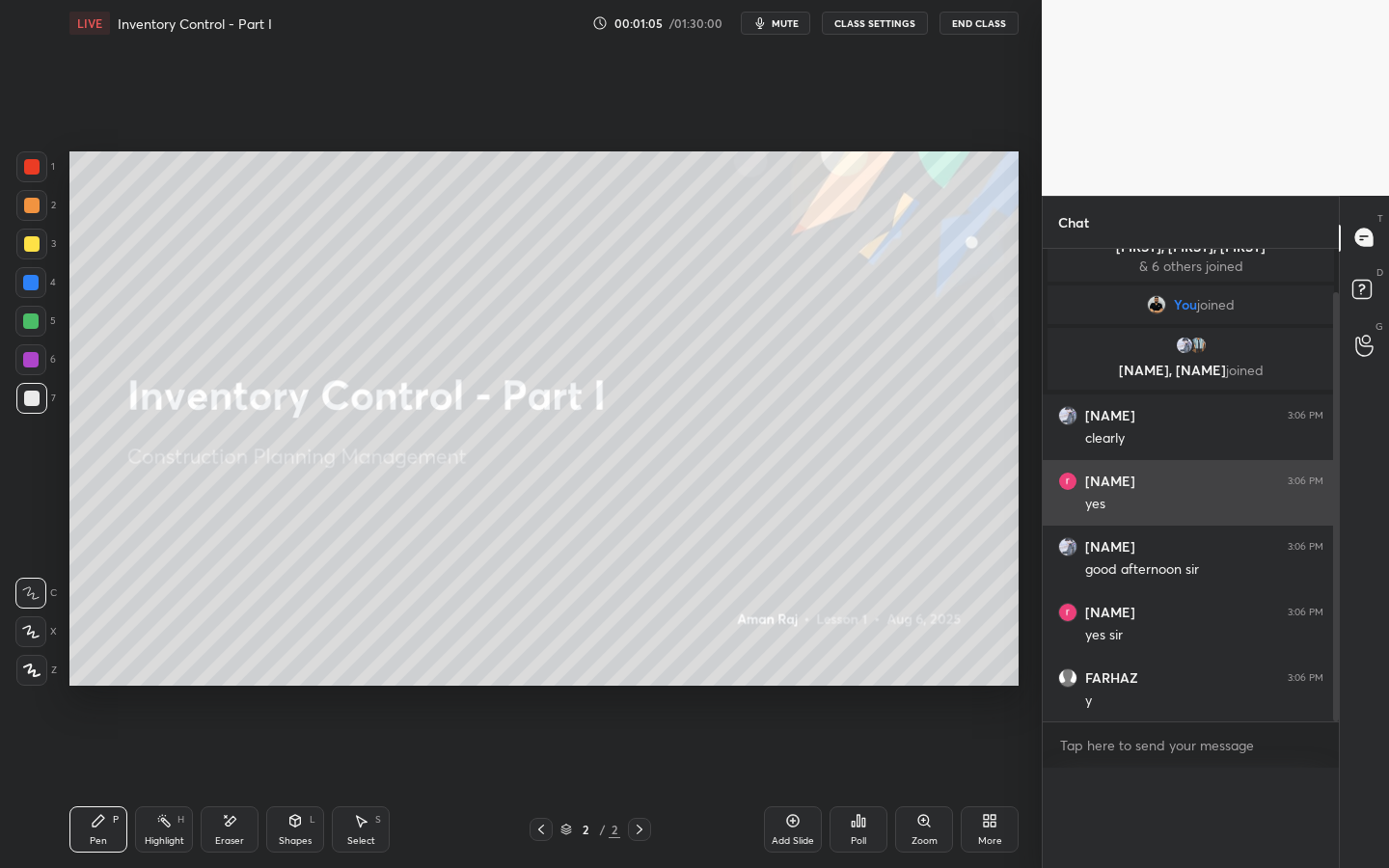 scroll, scrollTop: 0, scrollLeft: 0, axis: both 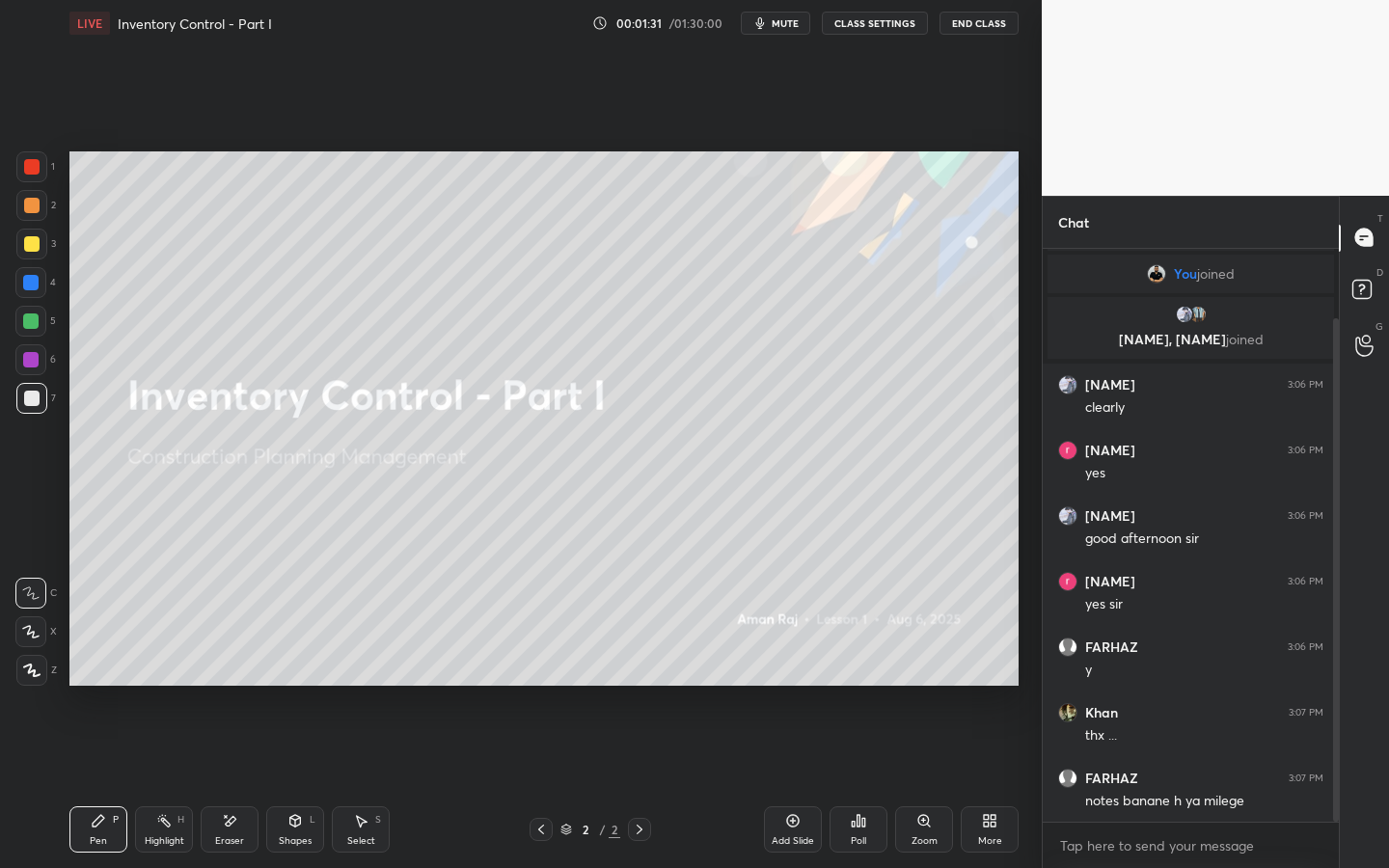 drag, startPoint x: 237, startPoint y: 829, endPoint x: 267, endPoint y: 782, distance: 55.758407 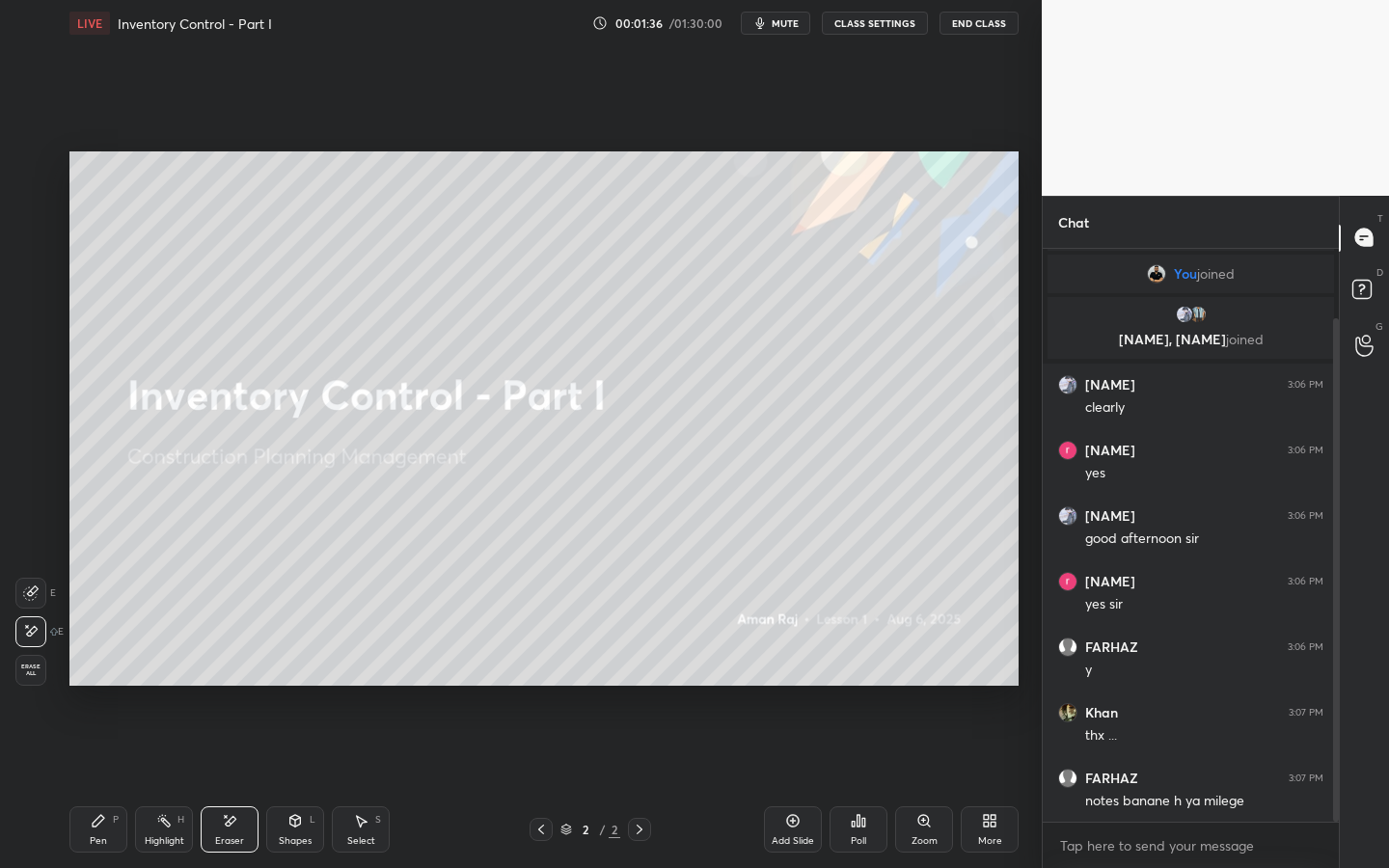 drag, startPoint x: 97, startPoint y: 827, endPoint x: 117, endPoint y: 784, distance: 47.423623 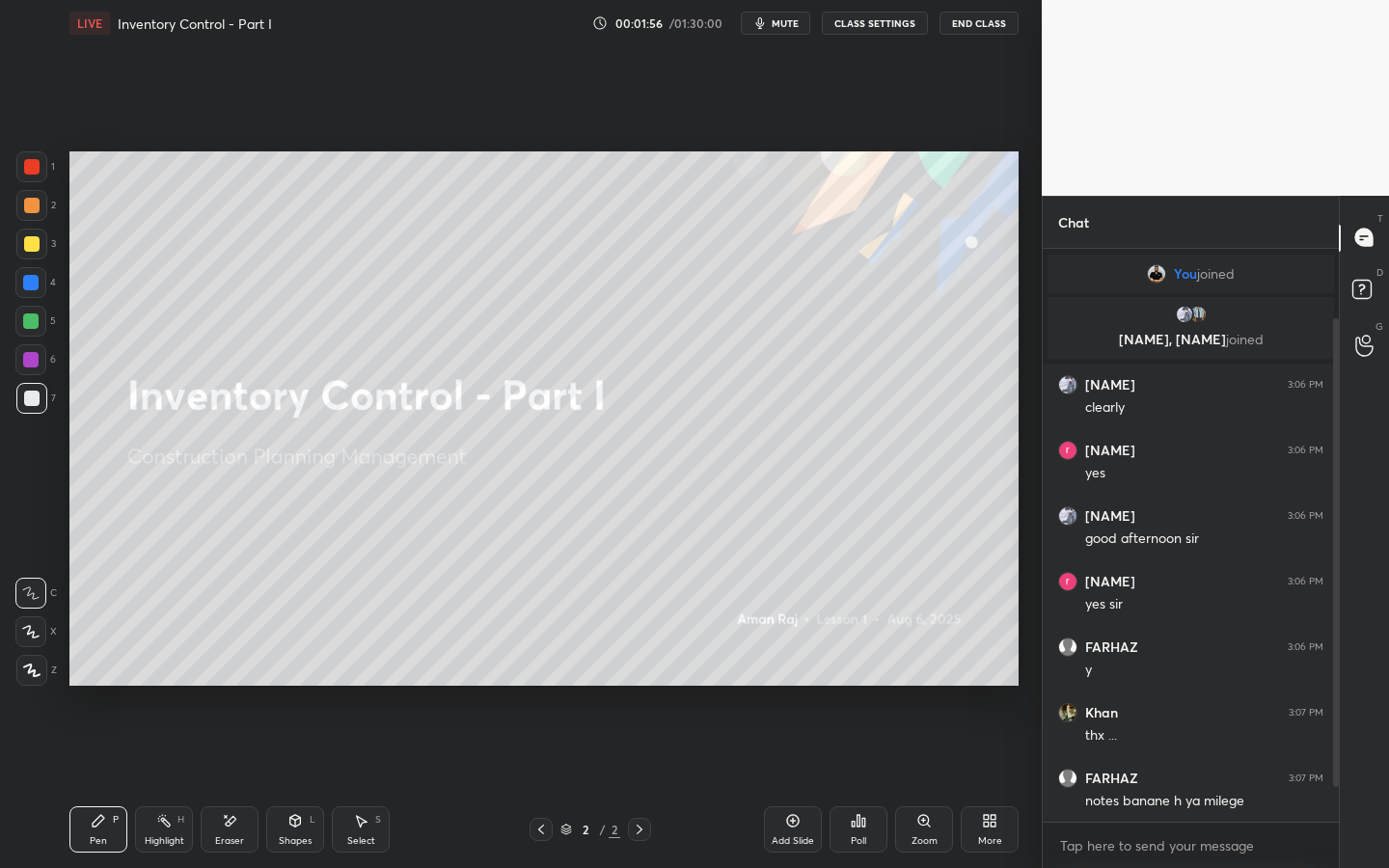 scroll, scrollTop: 145, scrollLeft: 0, axis: vertical 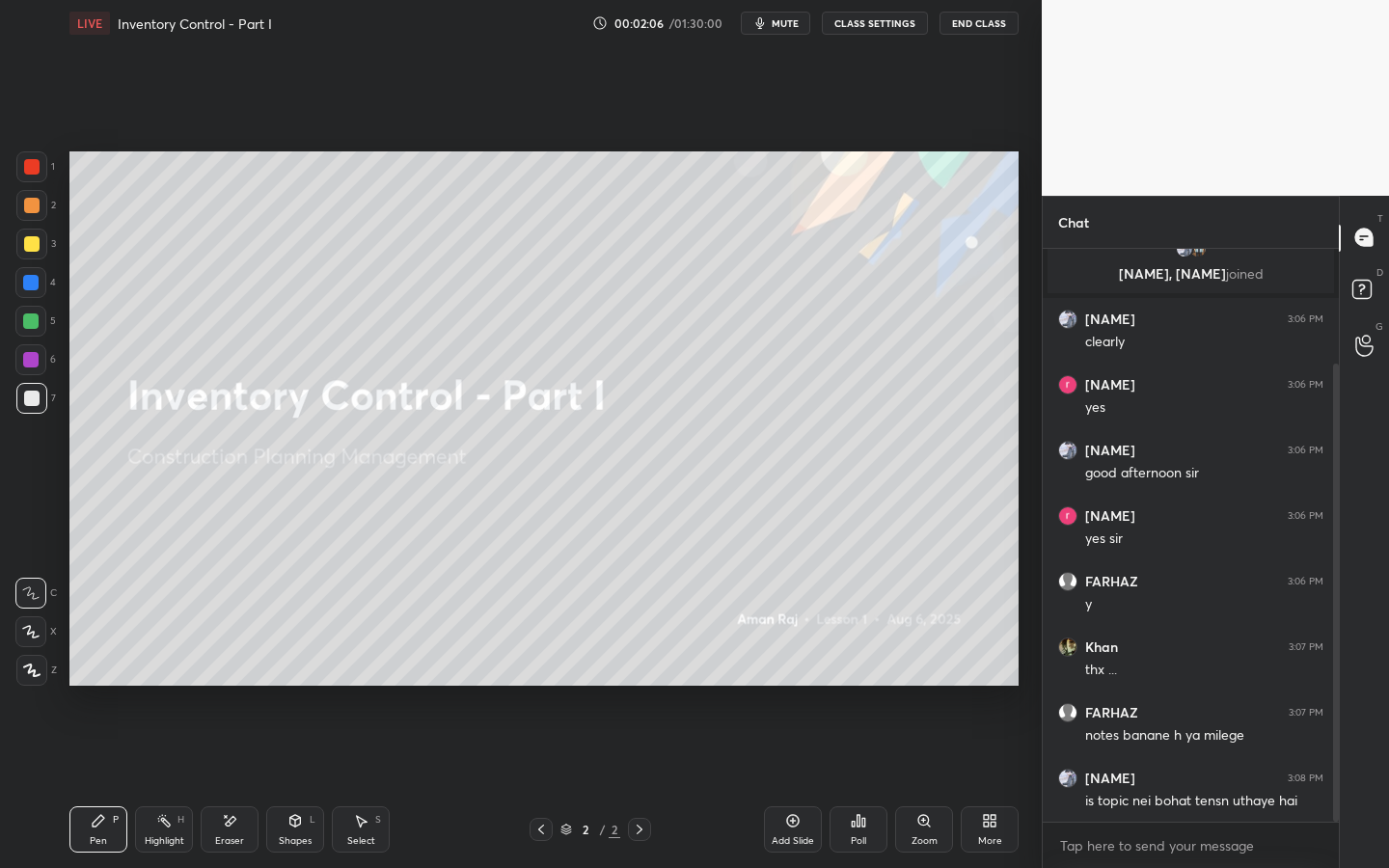 click on "Shapes L" at bounding box center [295, 829] 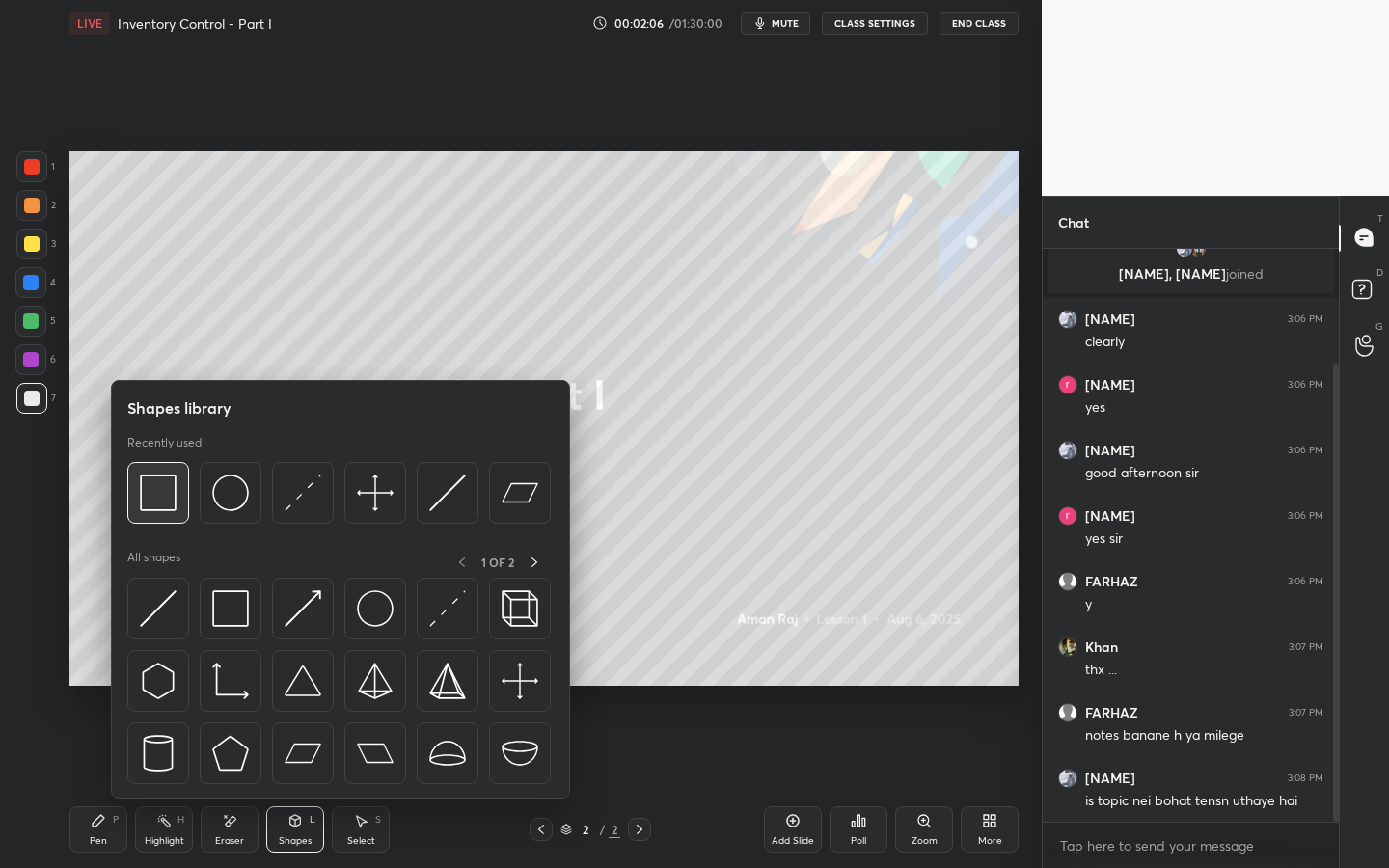 click at bounding box center (158, 493) 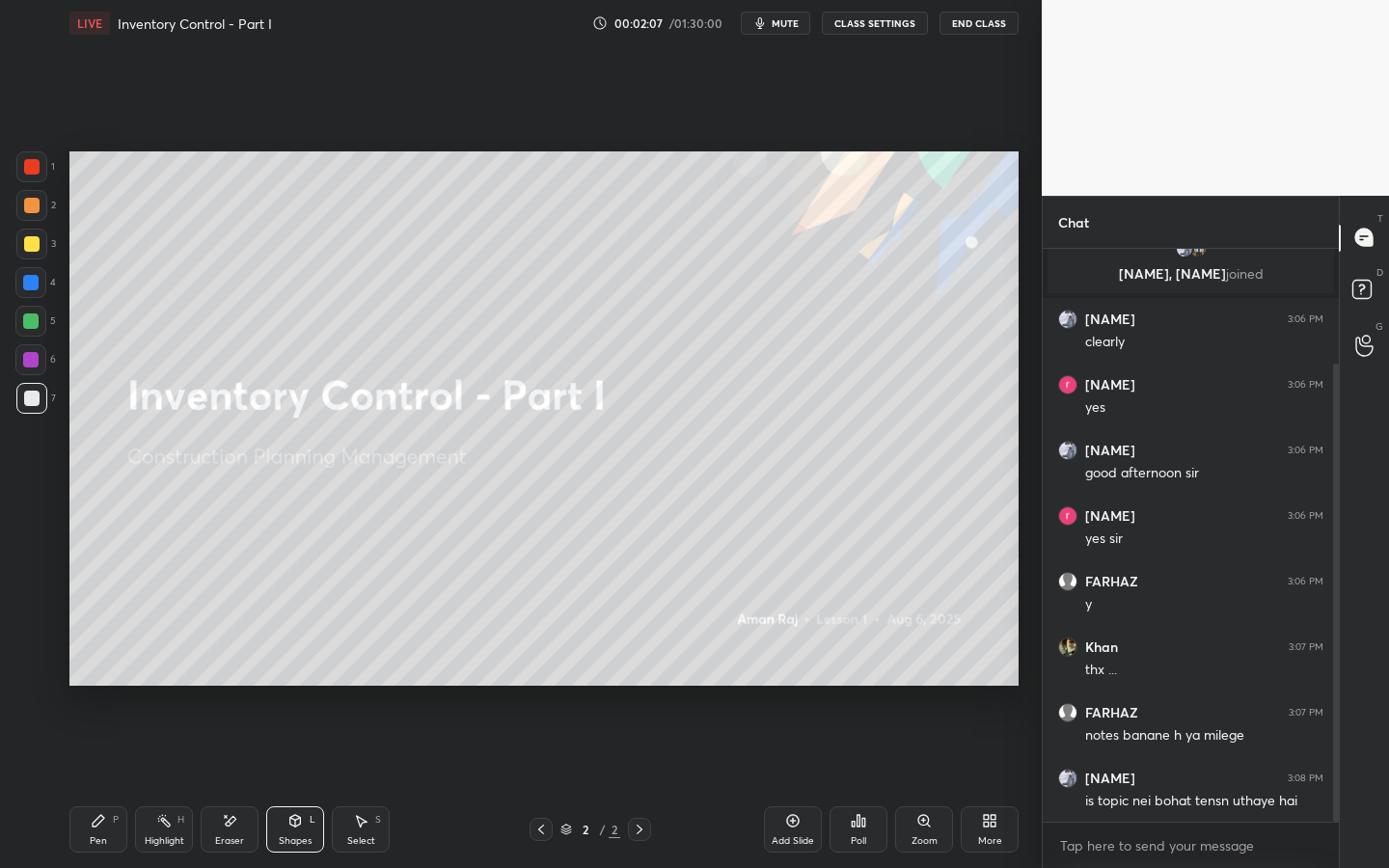 click at bounding box center [32, 167] 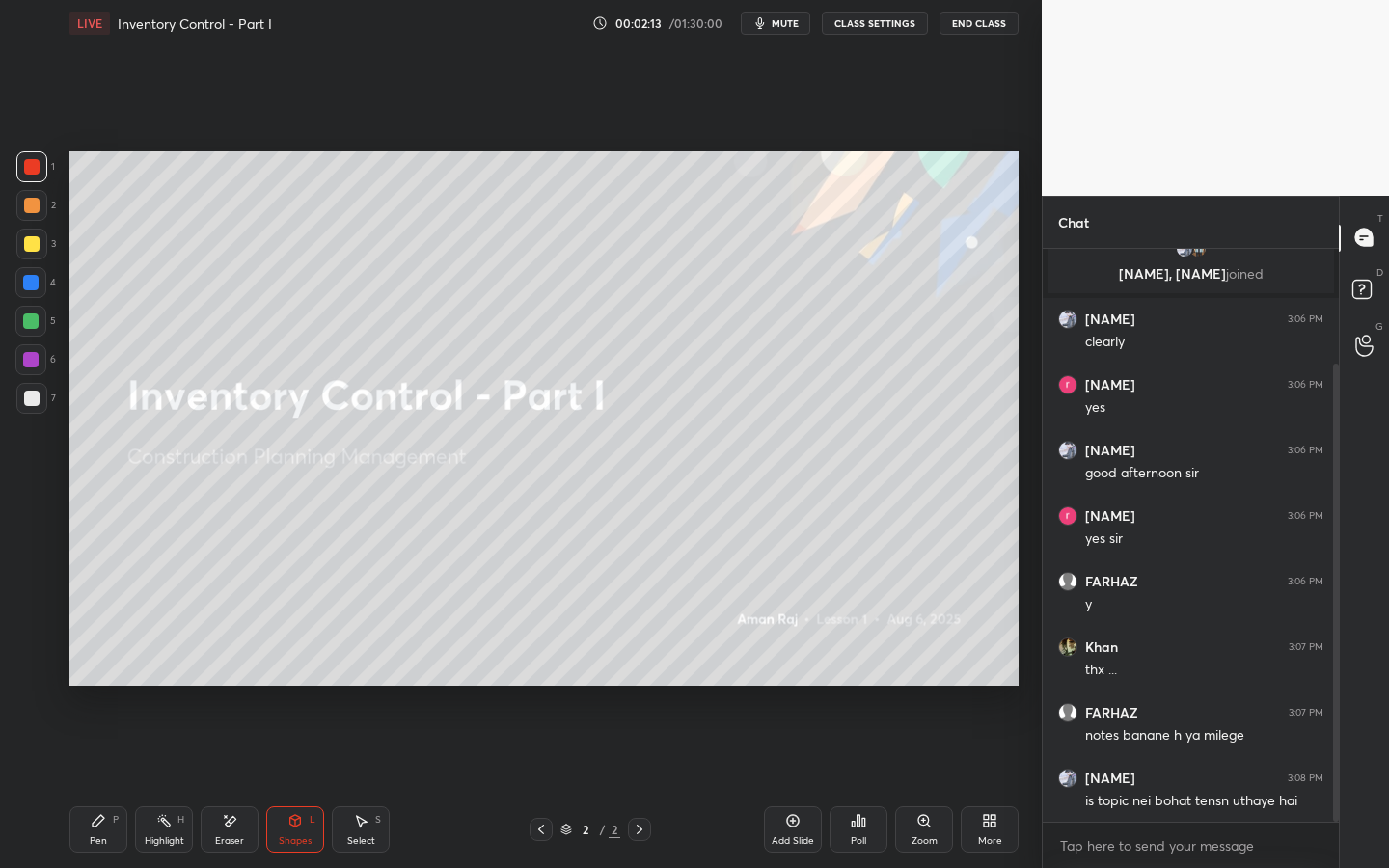 scroll, scrollTop: 164, scrollLeft: 0, axis: vertical 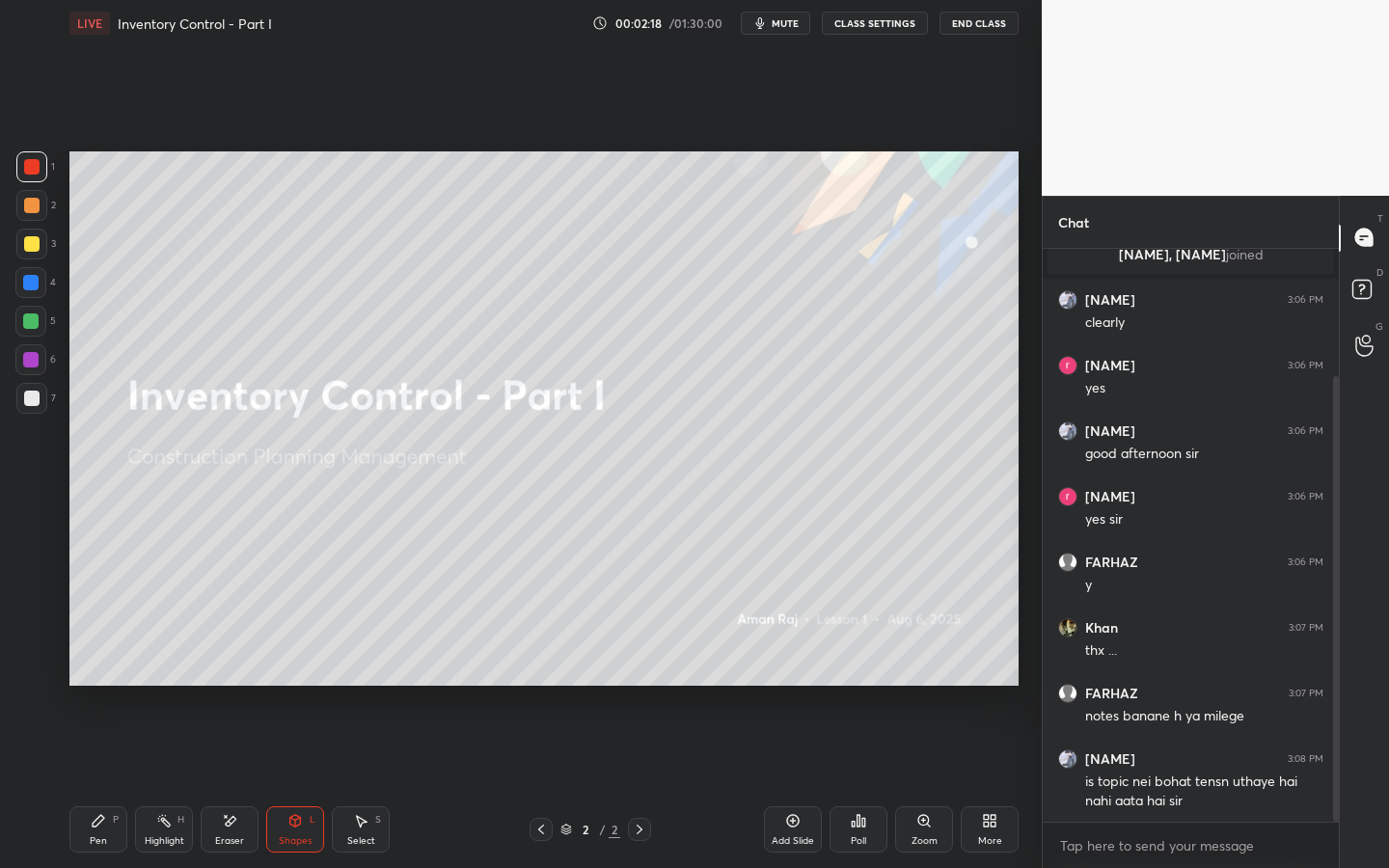 click at bounding box center (32, 205) 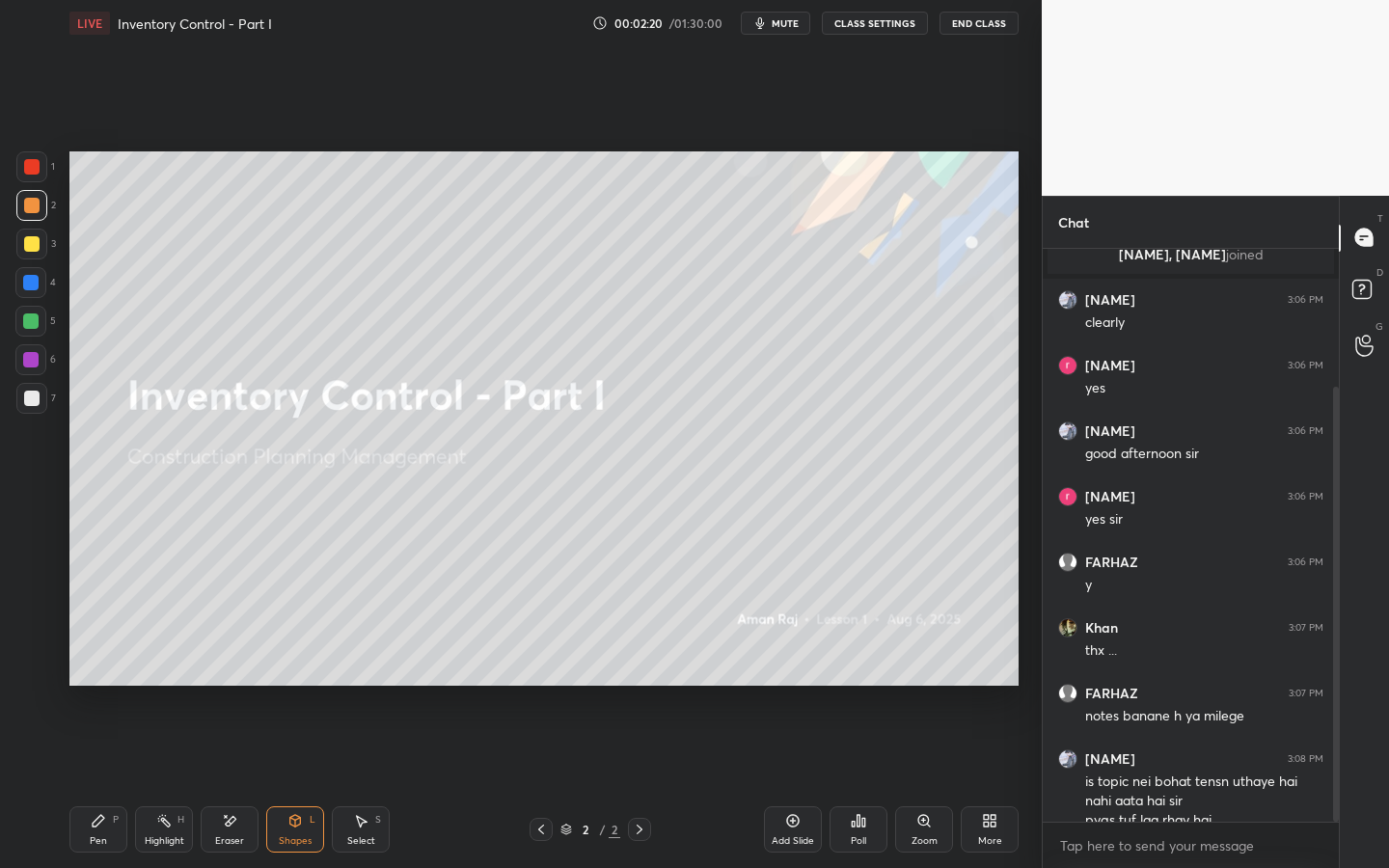 scroll, scrollTop: 183, scrollLeft: 0, axis: vertical 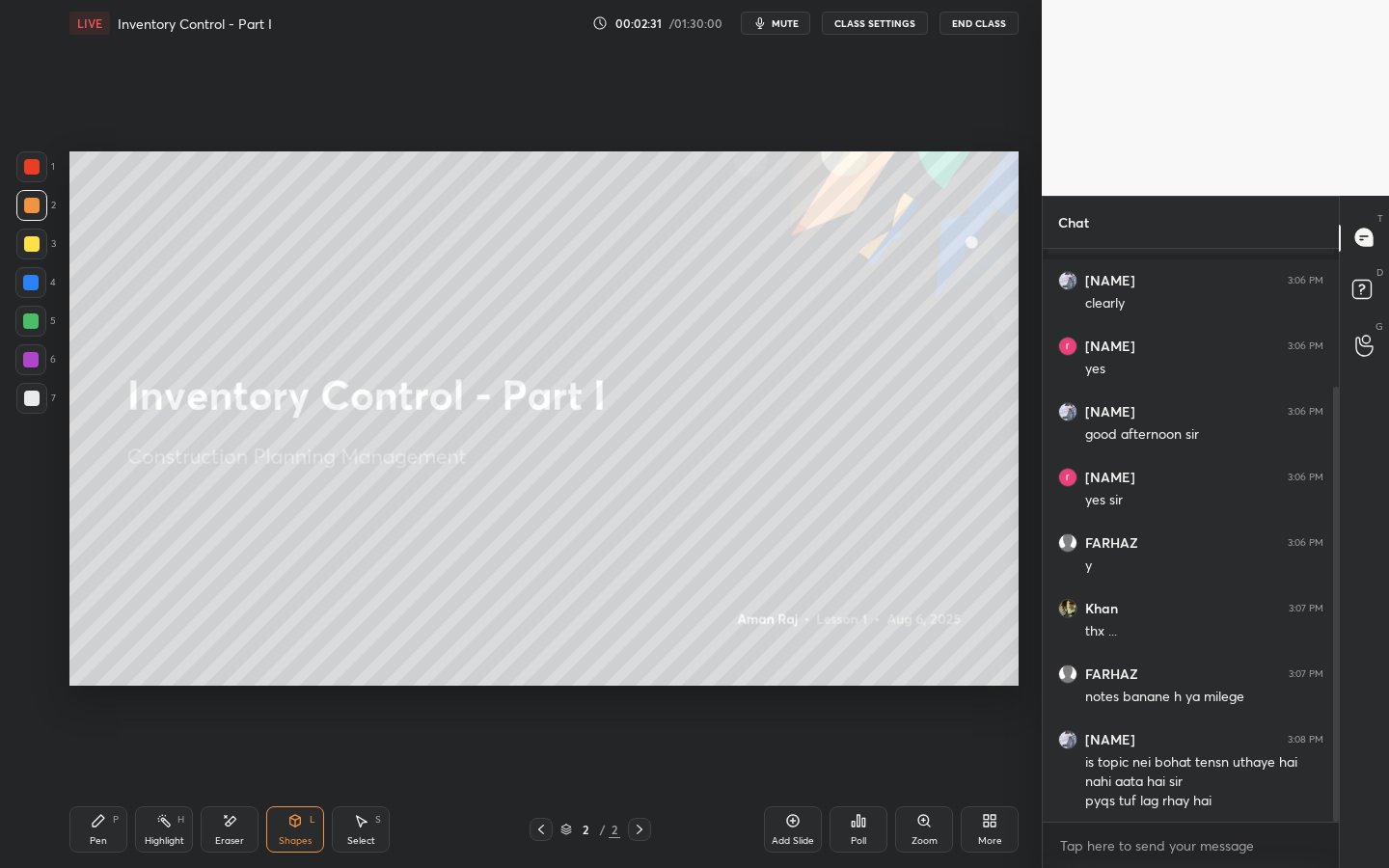 drag, startPoint x: 37, startPoint y: 243, endPoint x: 65, endPoint y: 264, distance: 35 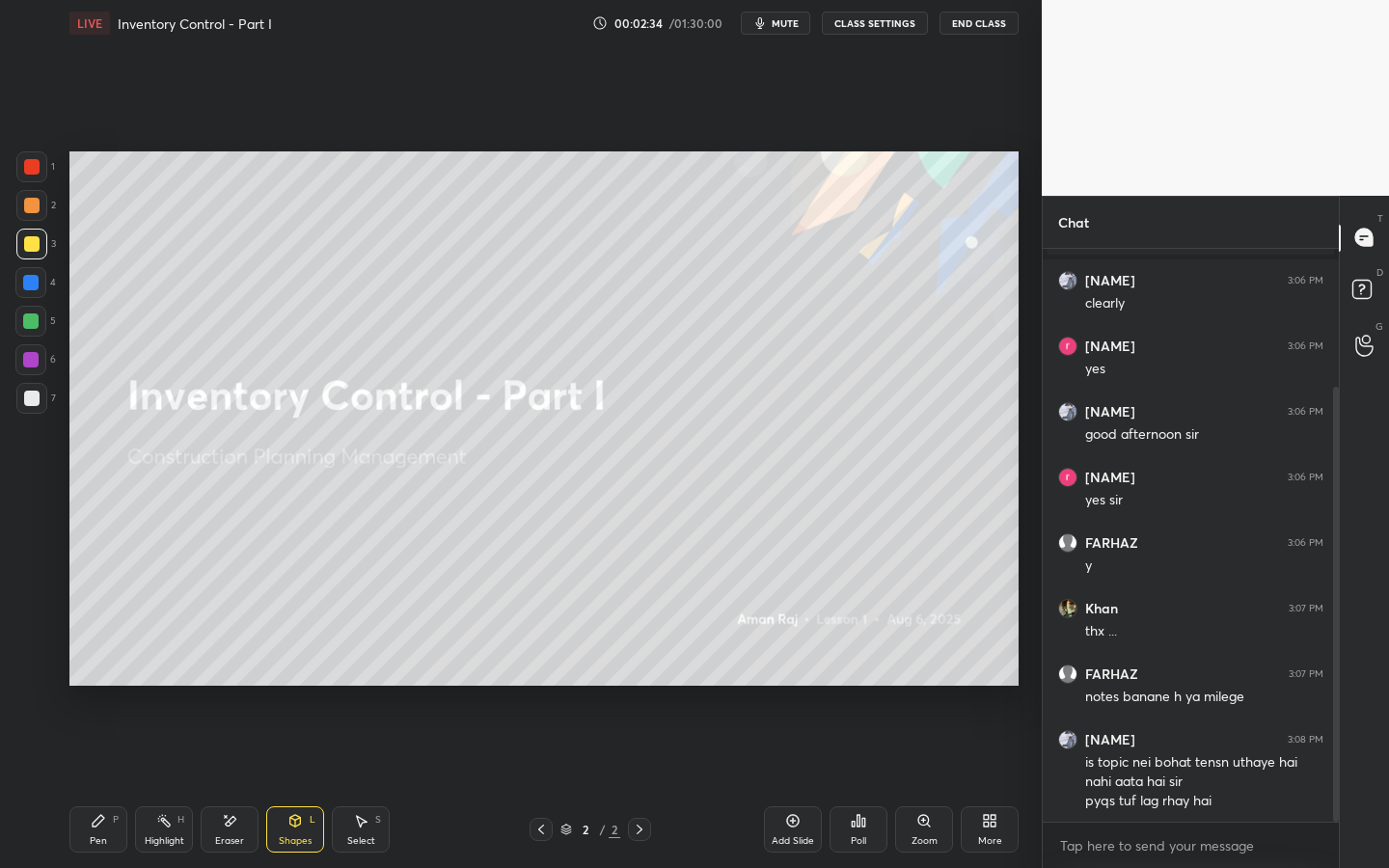 scroll, scrollTop: 203, scrollLeft: 0, axis: vertical 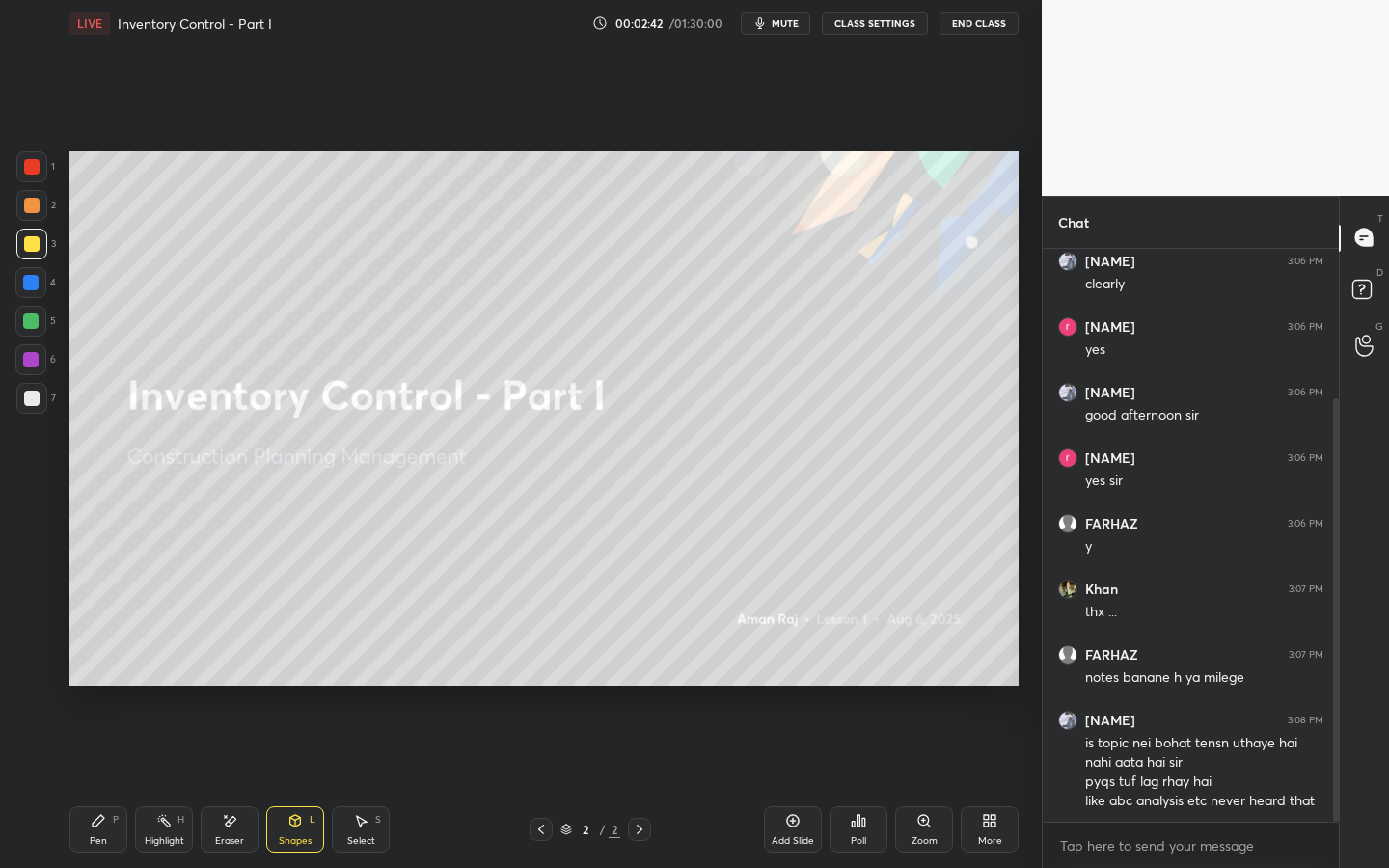 click on "P" at bounding box center [116, 820] 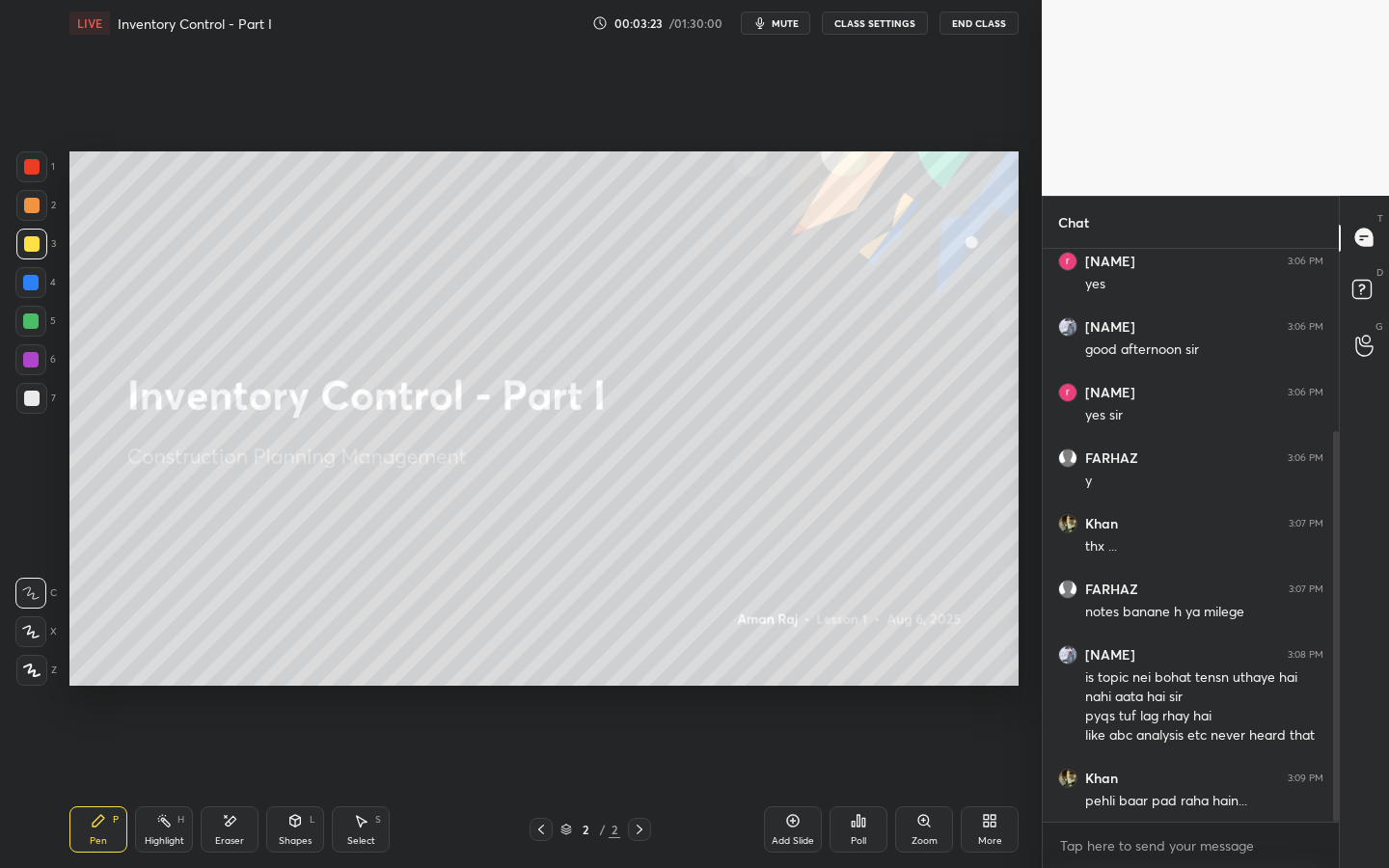 scroll, scrollTop: 334, scrollLeft: 0, axis: vertical 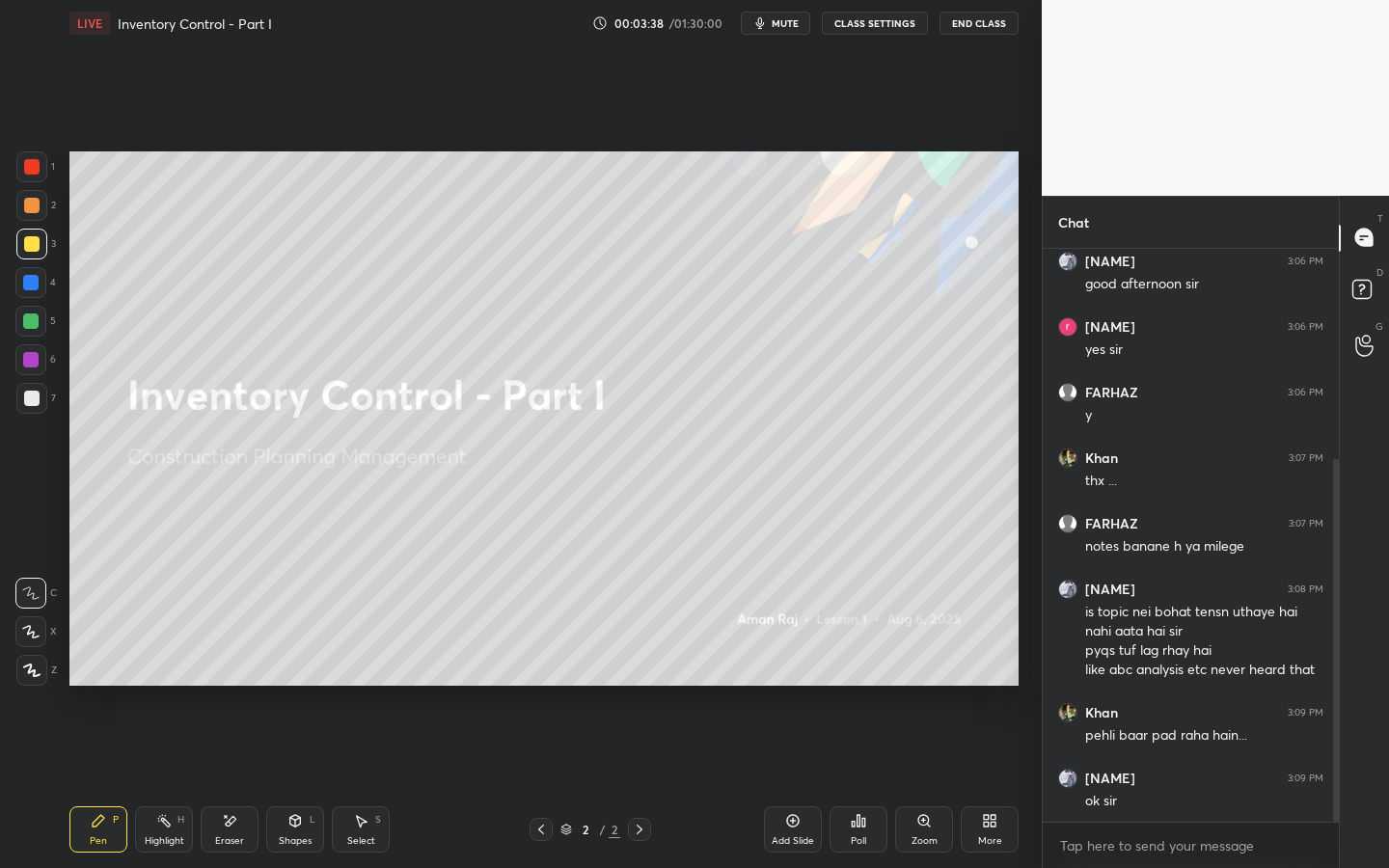 click on "Eraser" at bounding box center (230, 841) 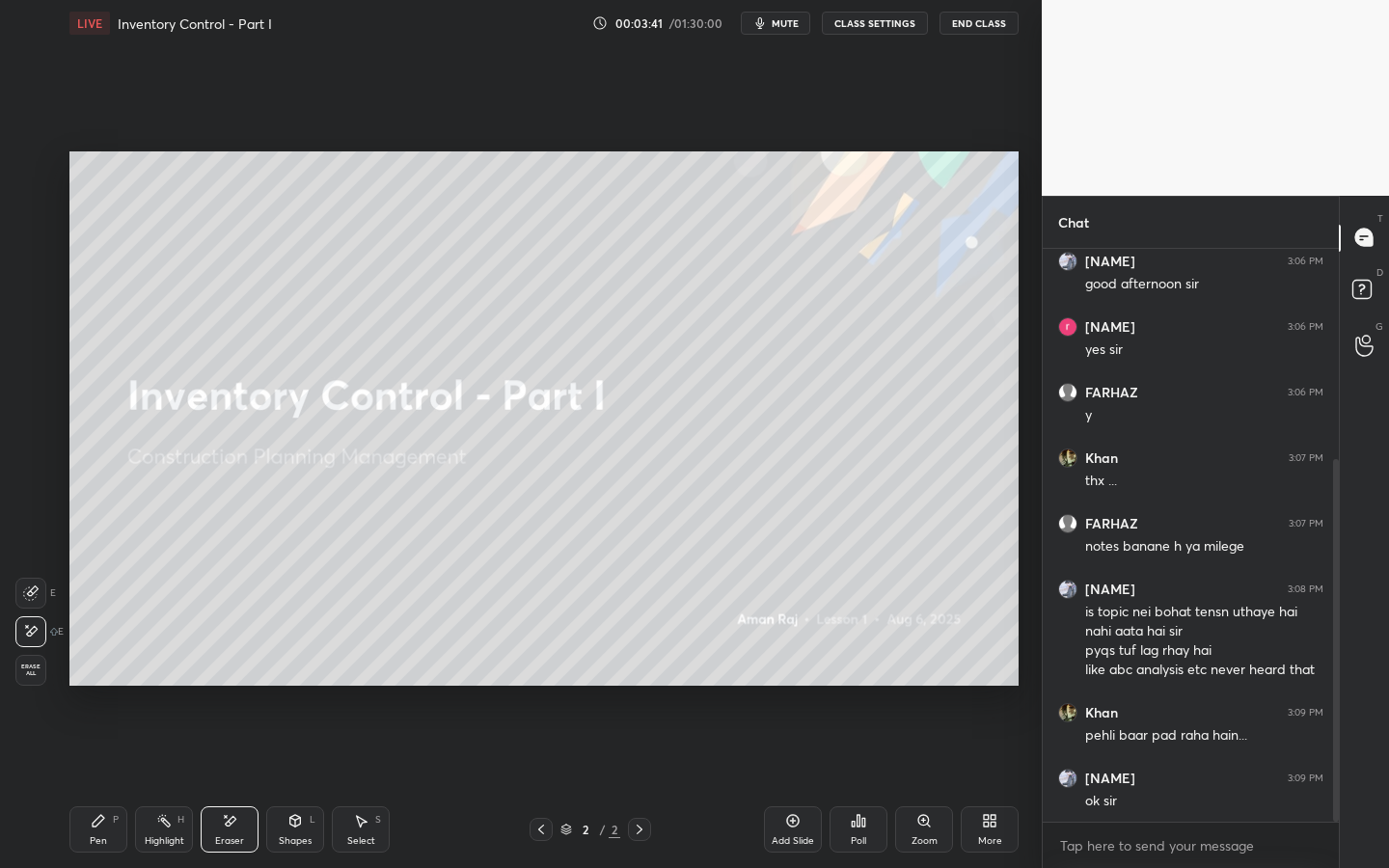 click on "Pen P" at bounding box center [98, 829] 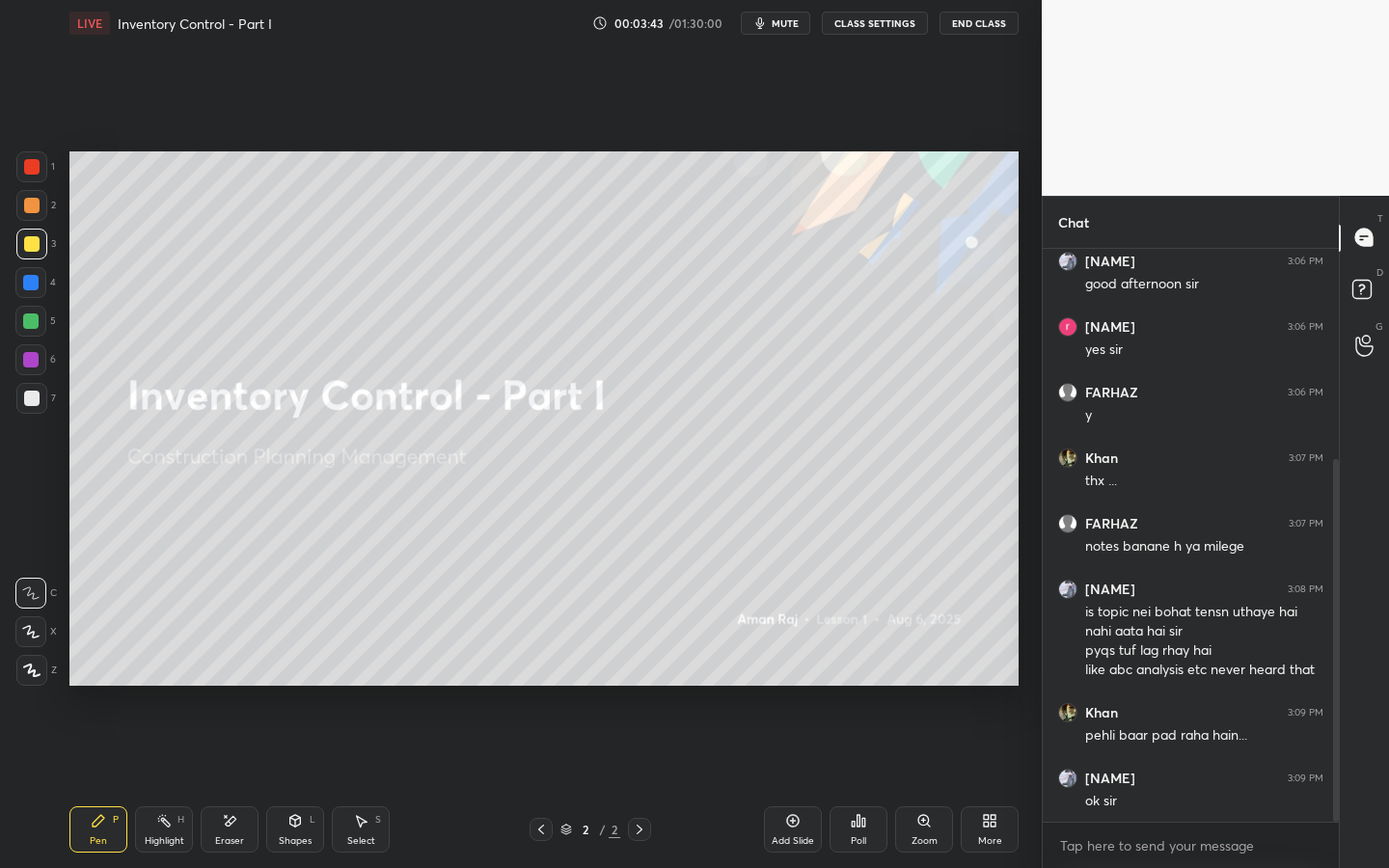 click 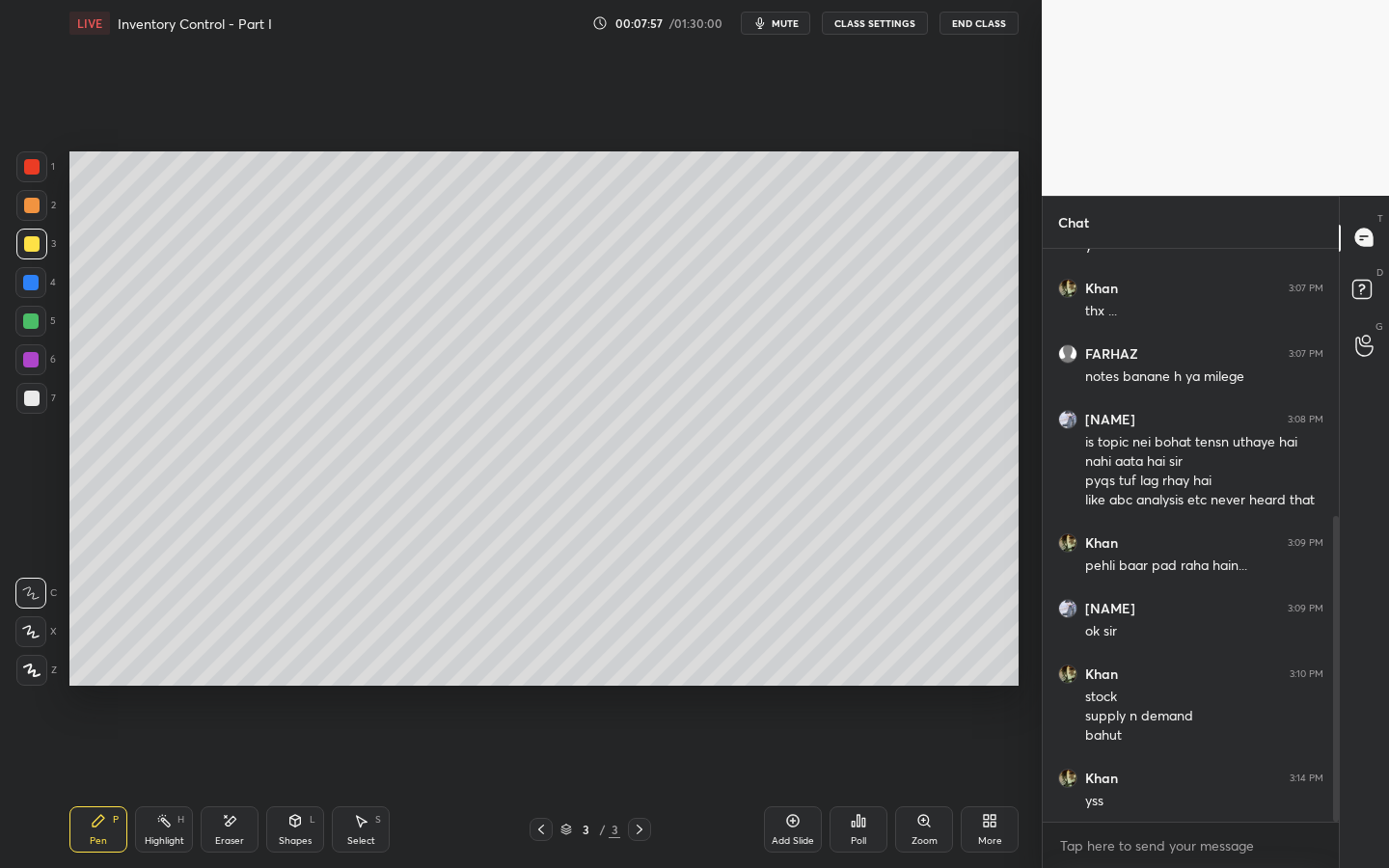 scroll, scrollTop: 569, scrollLeft: 0, axis: vertical 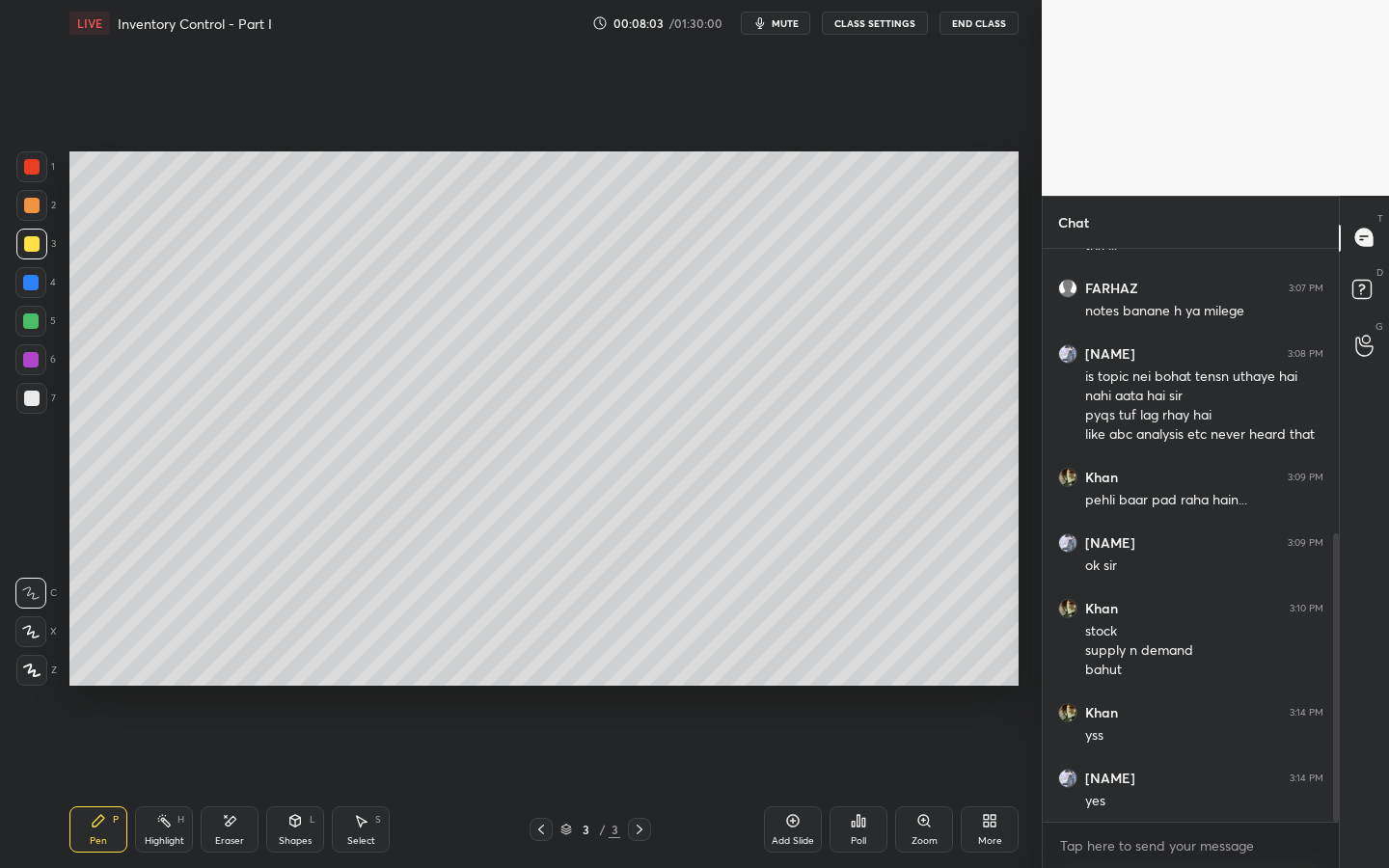 drag, startPoint x: 35, startPoint y: 318, endPoint x: 68, endPoint y: 296, distance: 39.661064 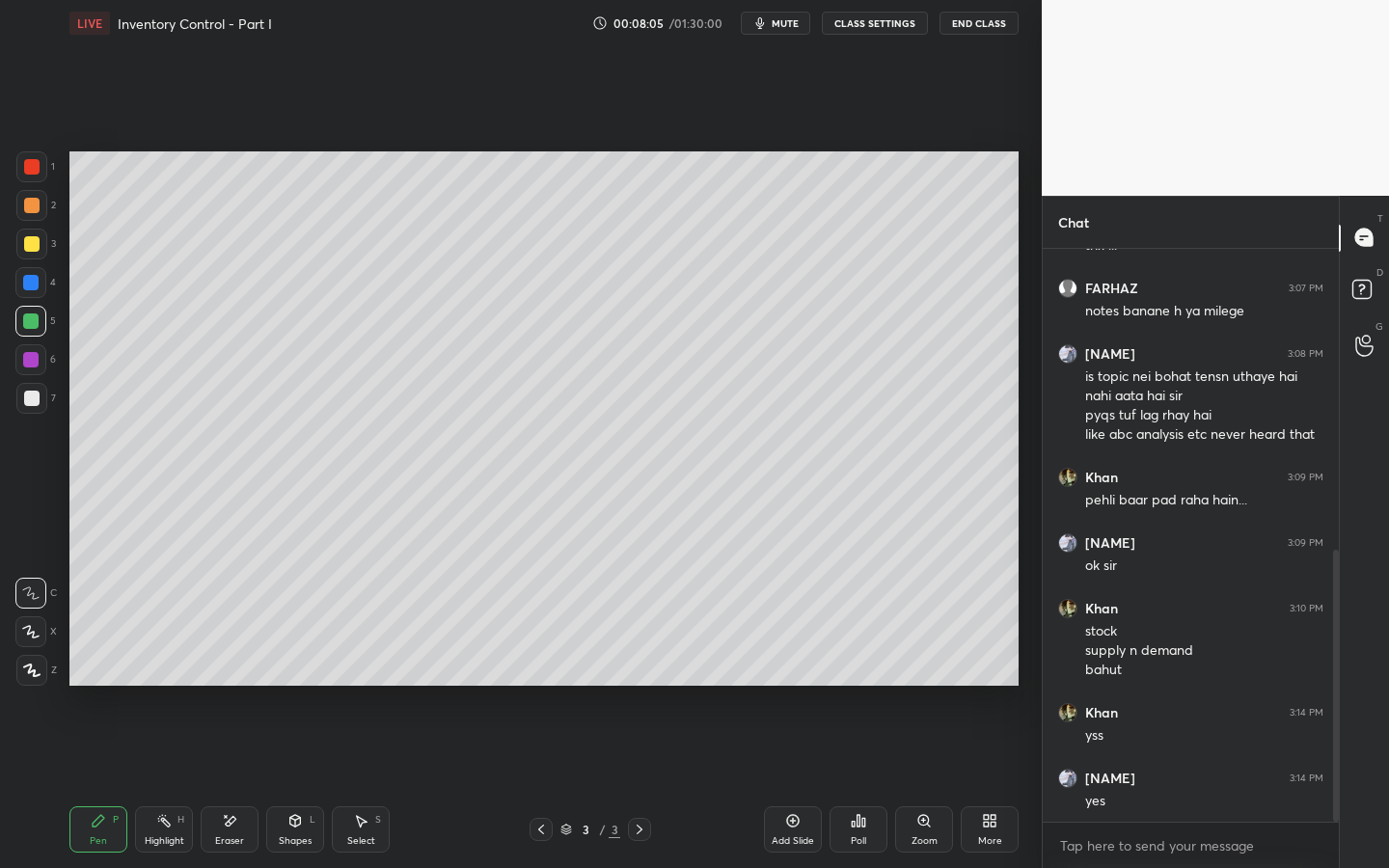 scroll, scrollTop: 635, scrollLeft: 0, axis: vertical 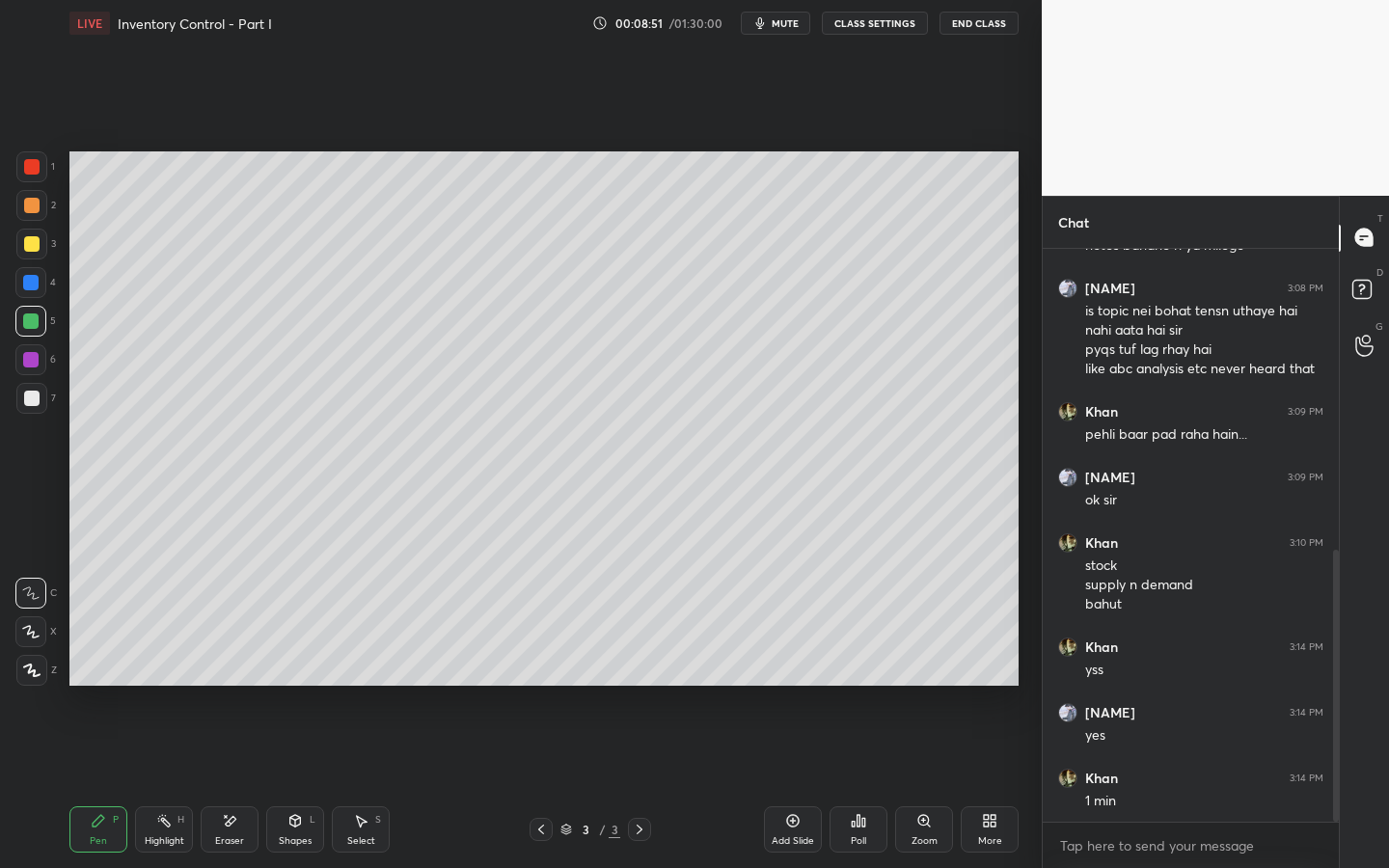 click at bounding box center (31, 360) 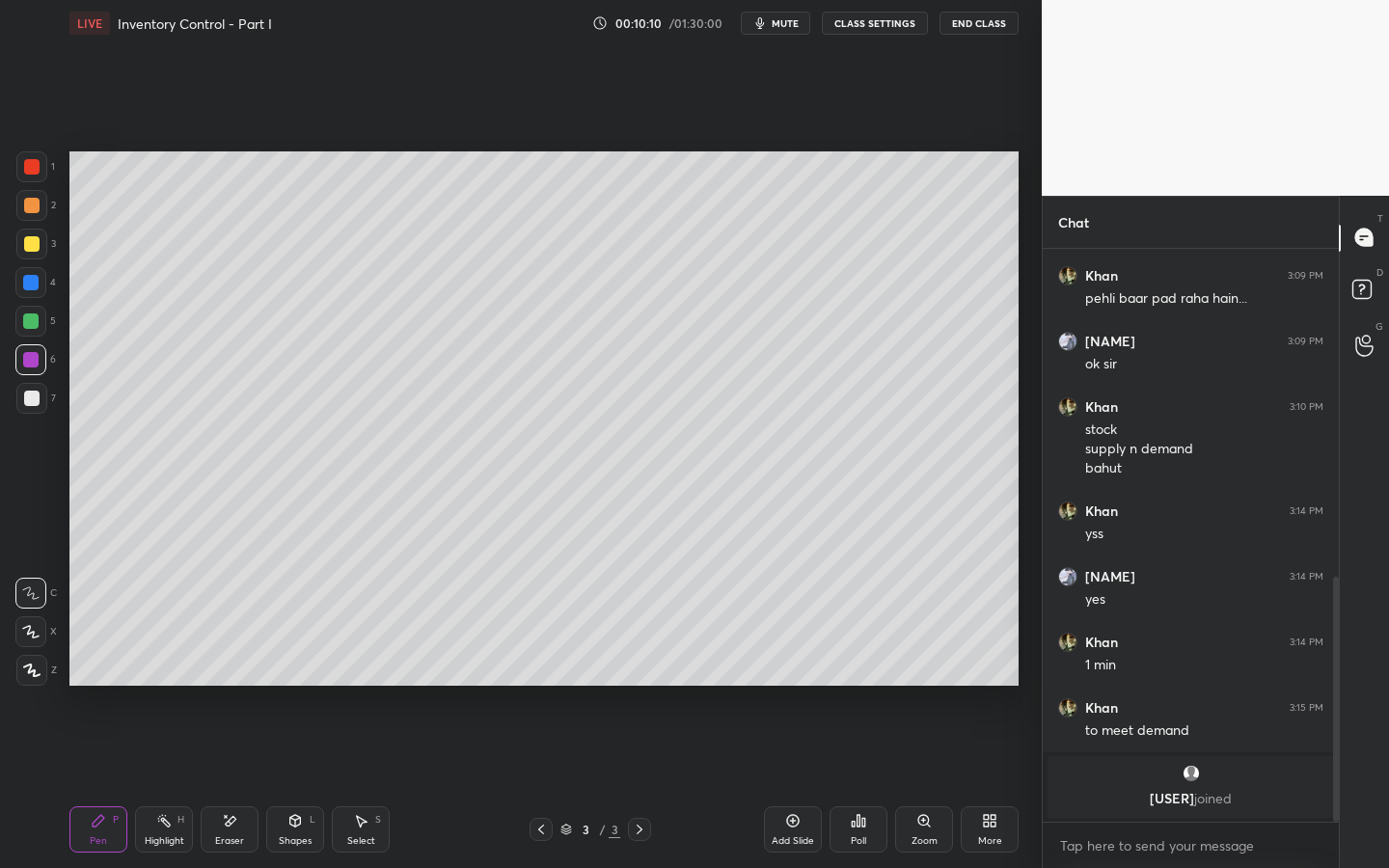 scroll, scrollTop: 836, scrollLeft: 0, axis: vertical 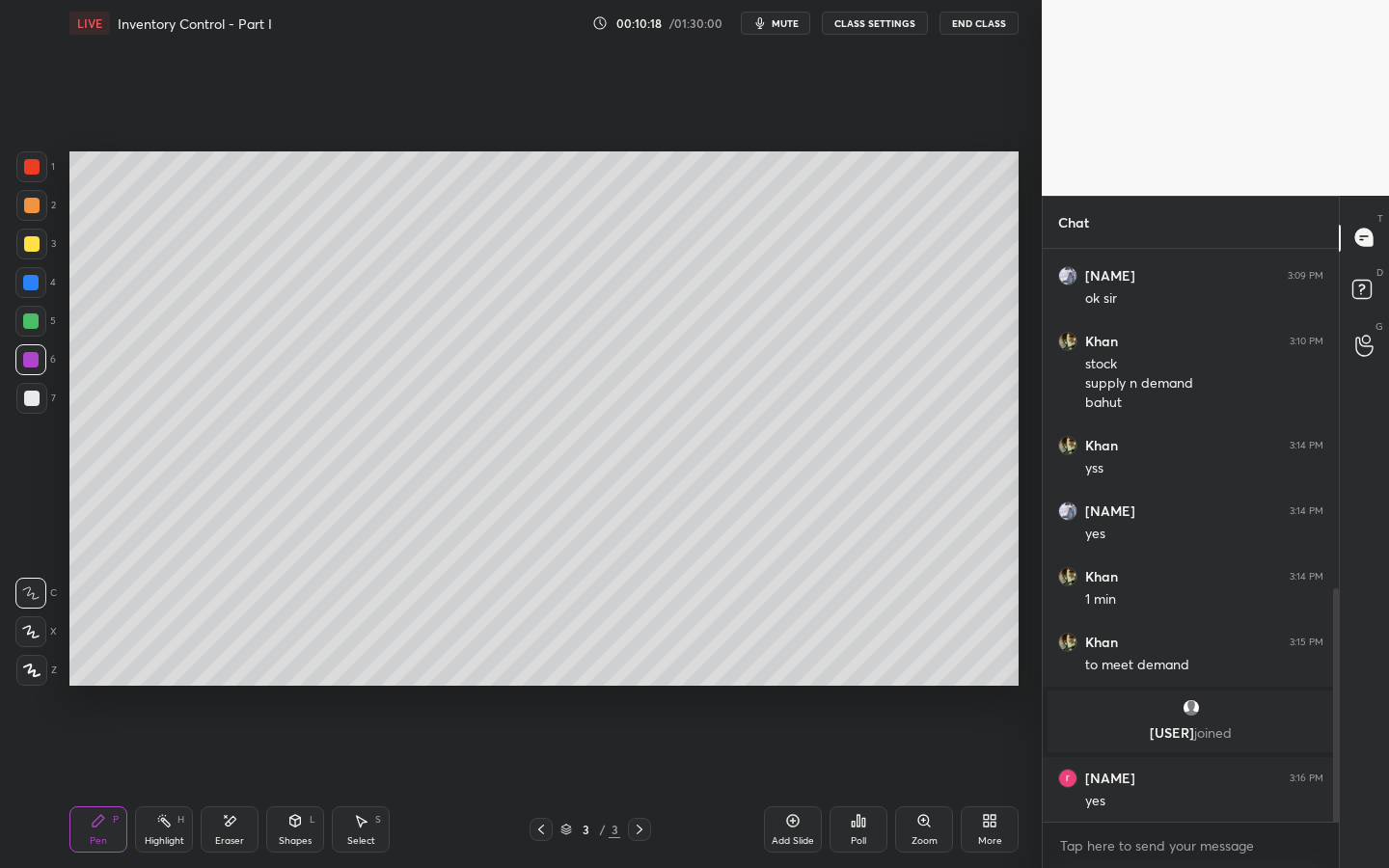 click at bounding box center (32, 398) 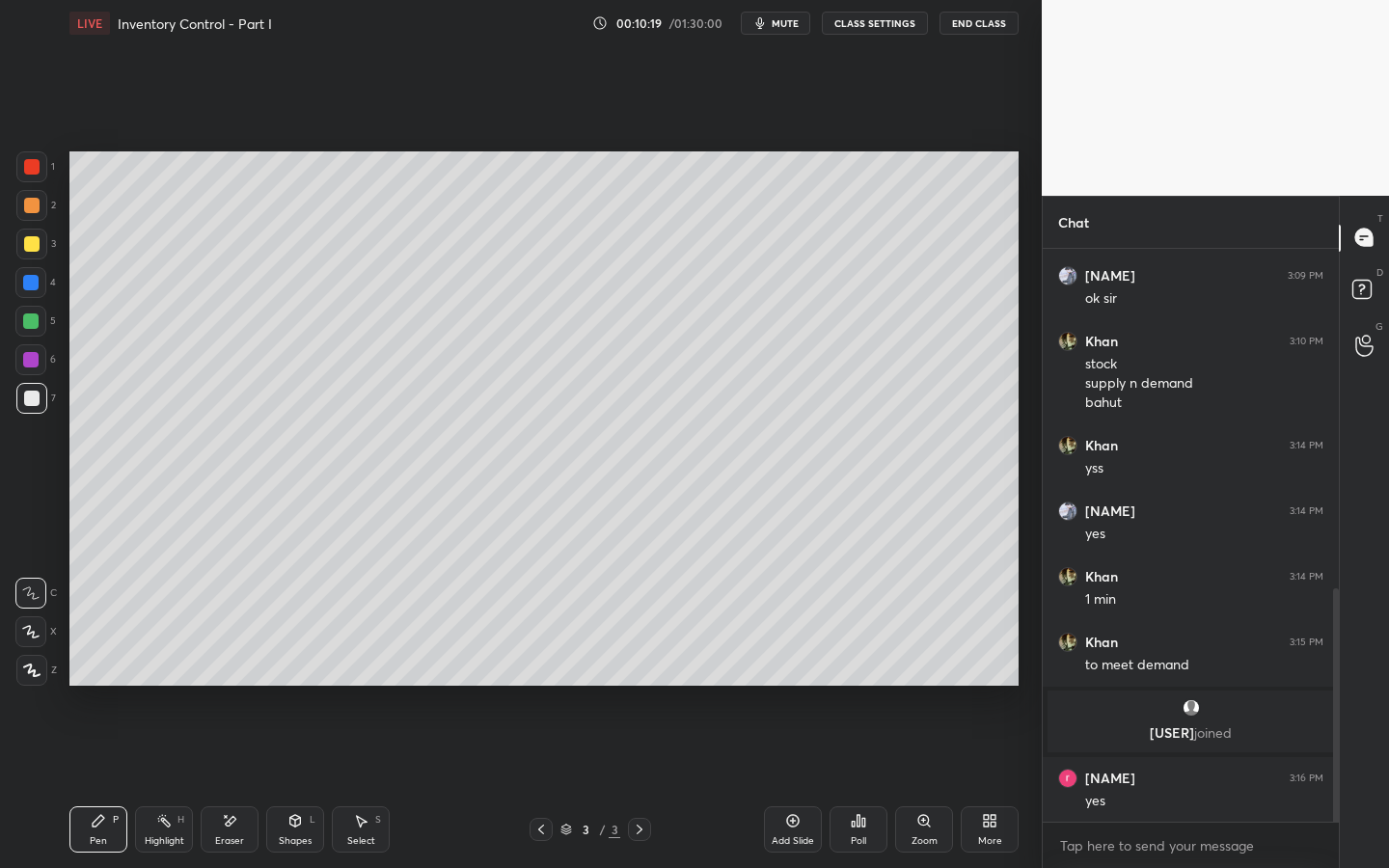 click on "Add Slide" at bounding box center [793, 841] 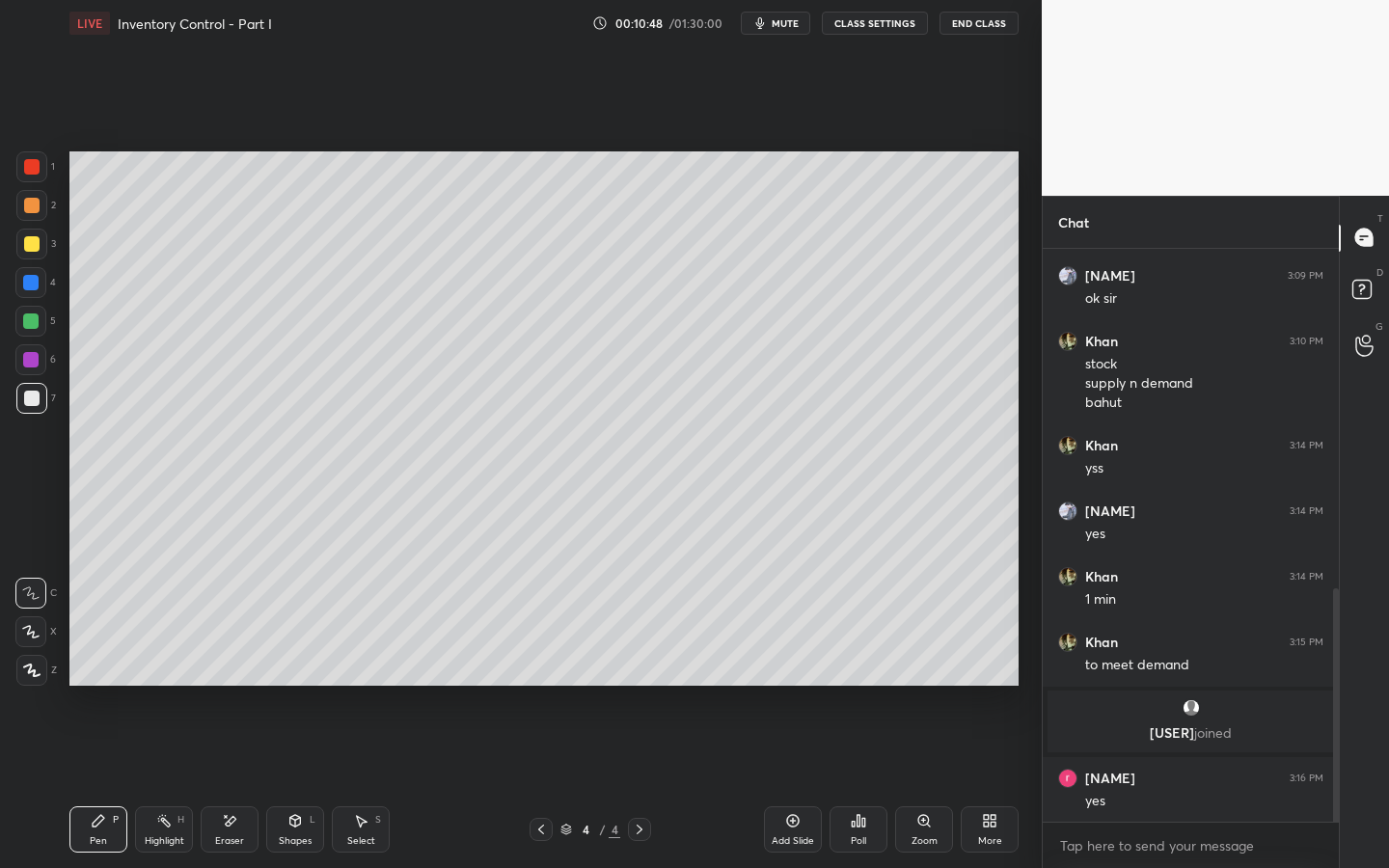 scroll, scrollTop: 907, scrollLeft: 0, axis: vertical 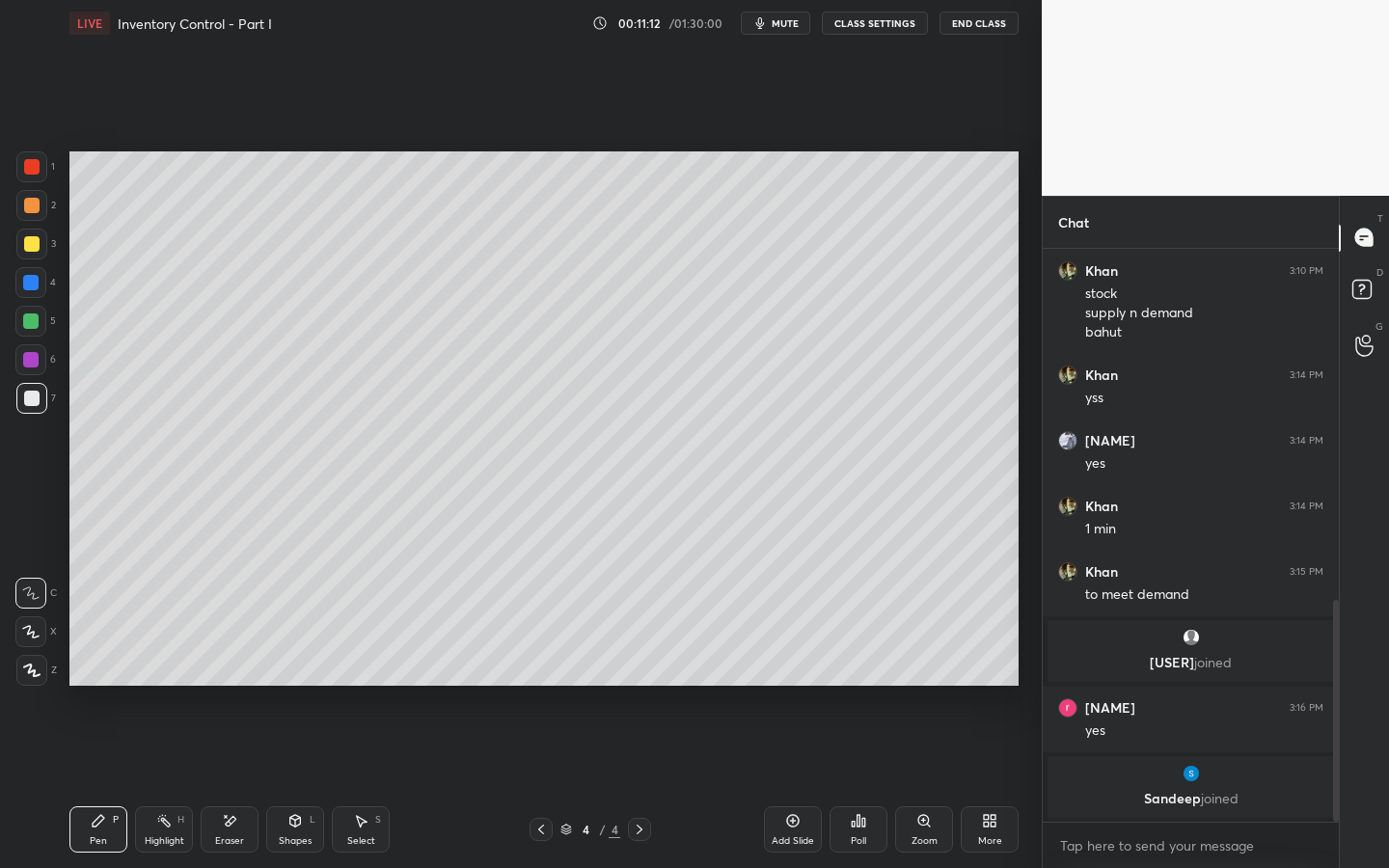 click at bounding box center (32, 167) 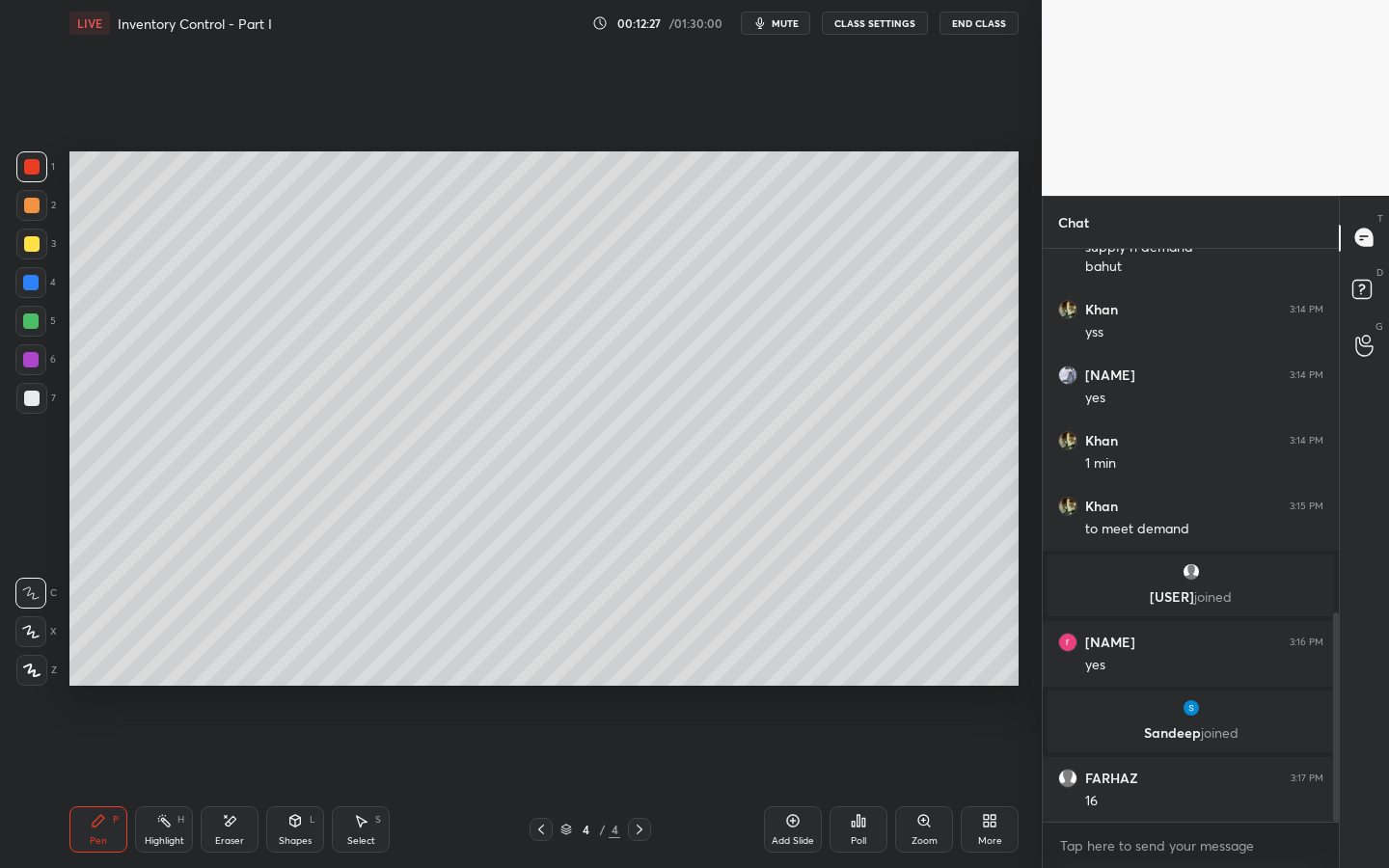 scroll, scrollTop: 1001, scrollLeft: 0, axis: vertical 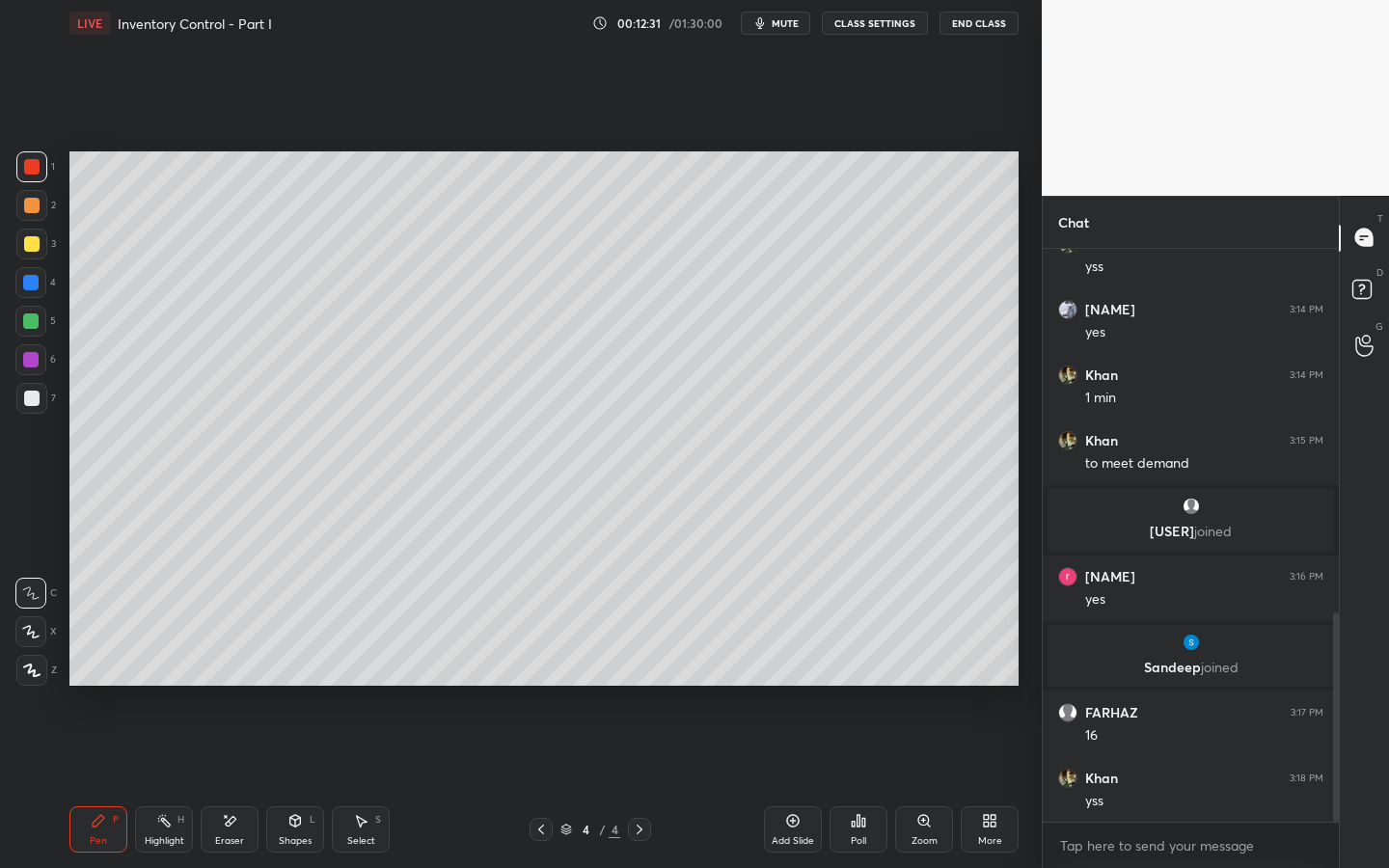 drag, startPoint x: 33, startPoint y: 161, endPoint x: 65, endPoint y: 201, distance: 51.22499 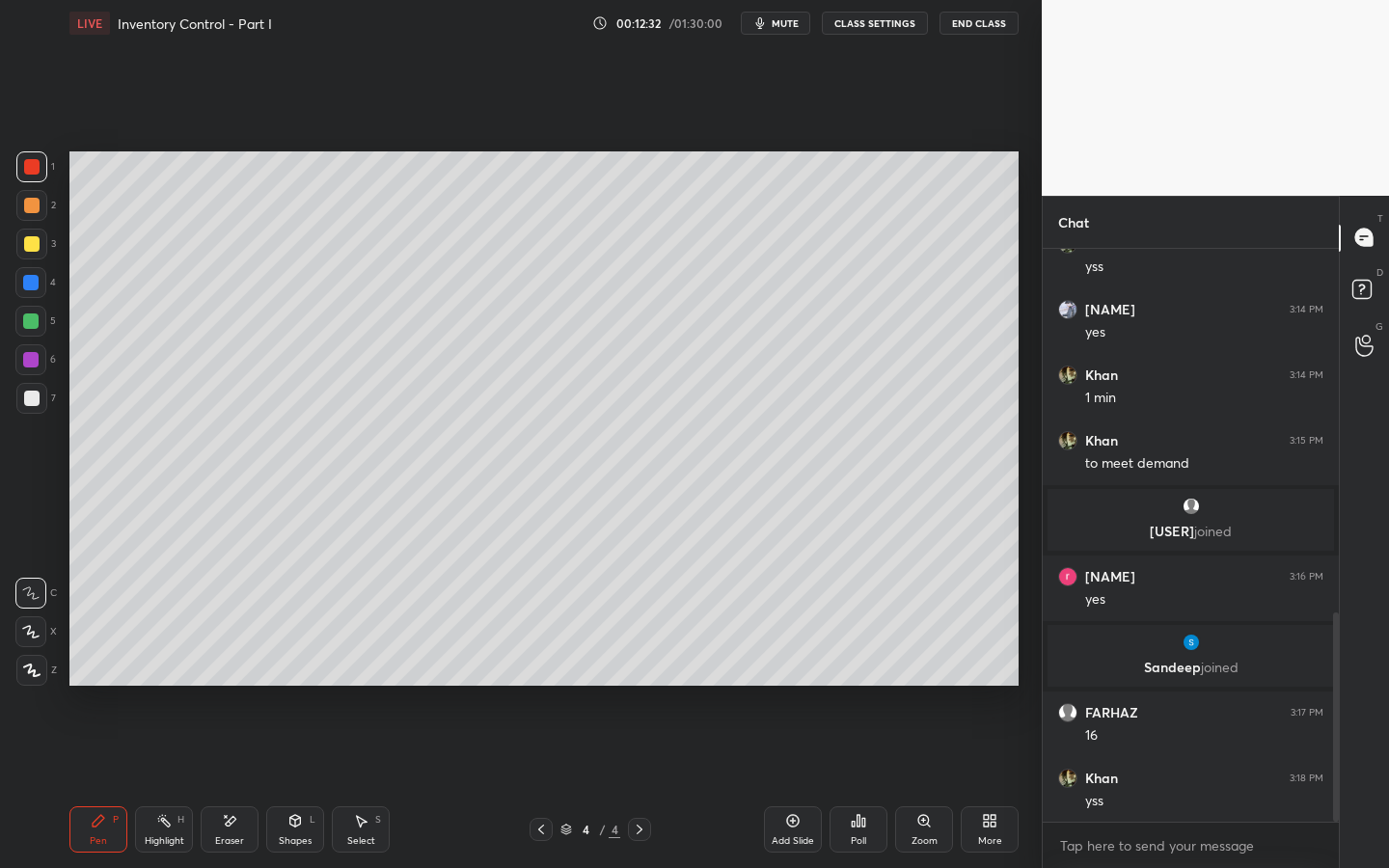 click on "Eraser" at bounding box center [230, 841] 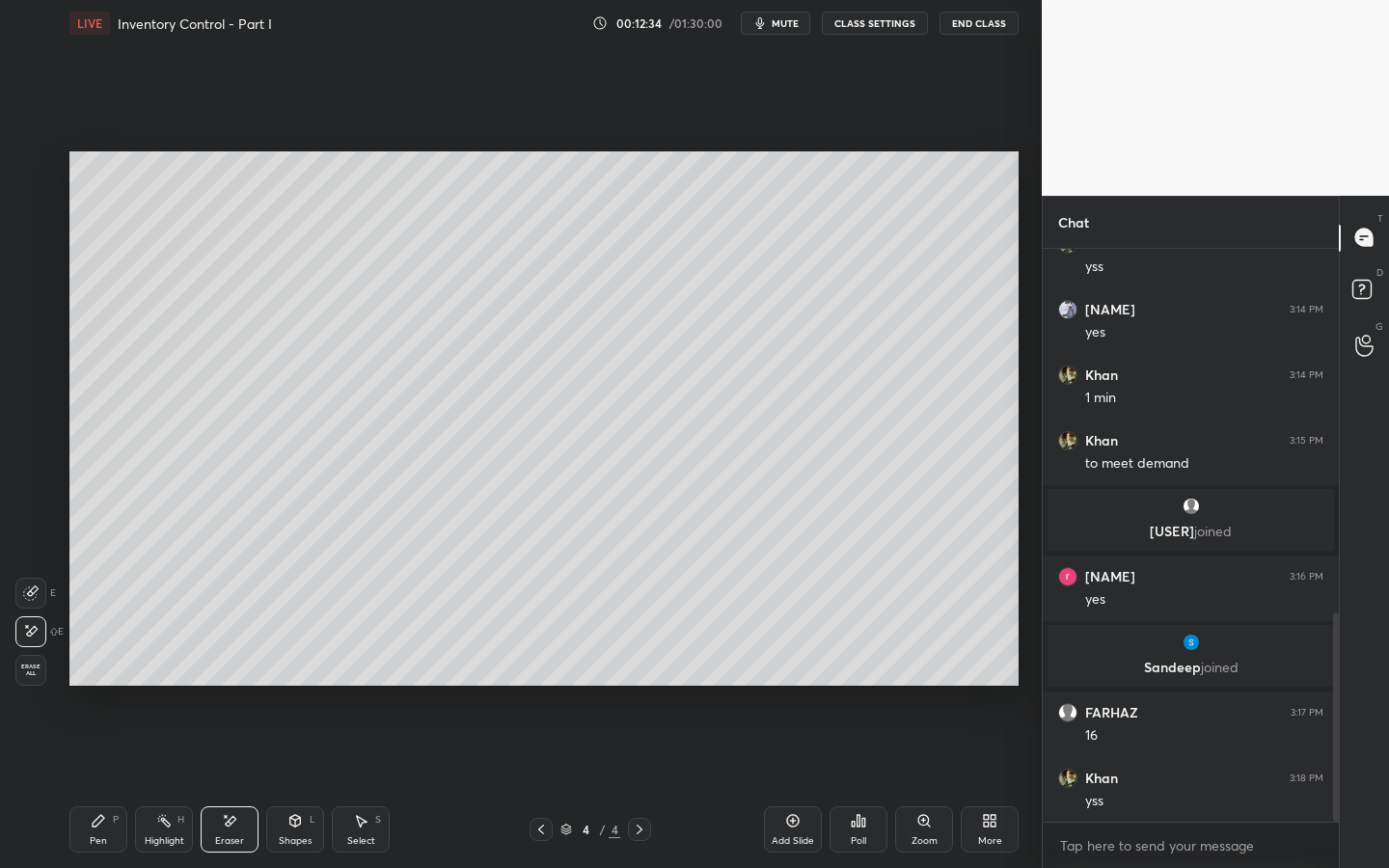 click on "Pen" at bounding box center (98, 841) 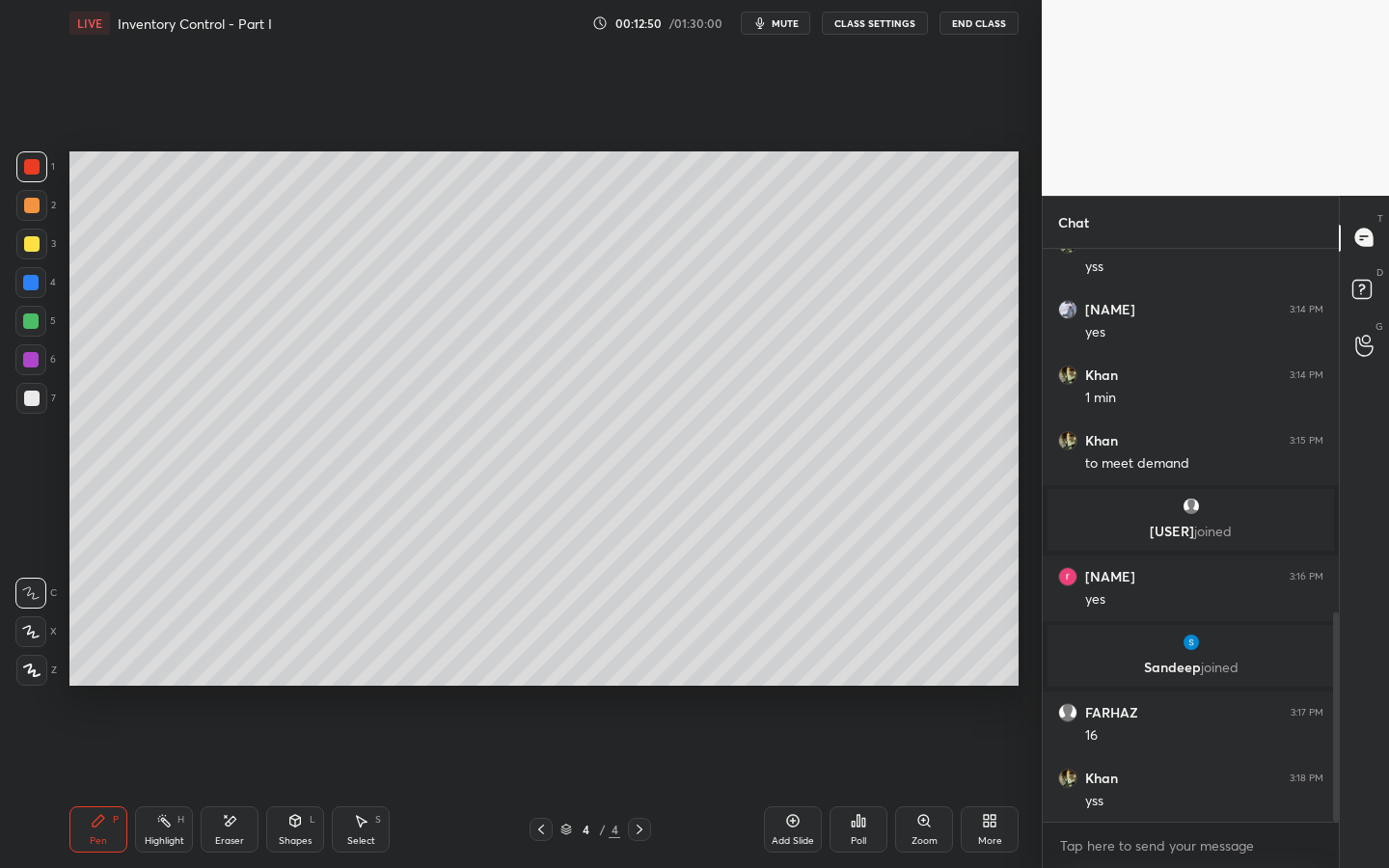 click at bounding box center (32, 205) 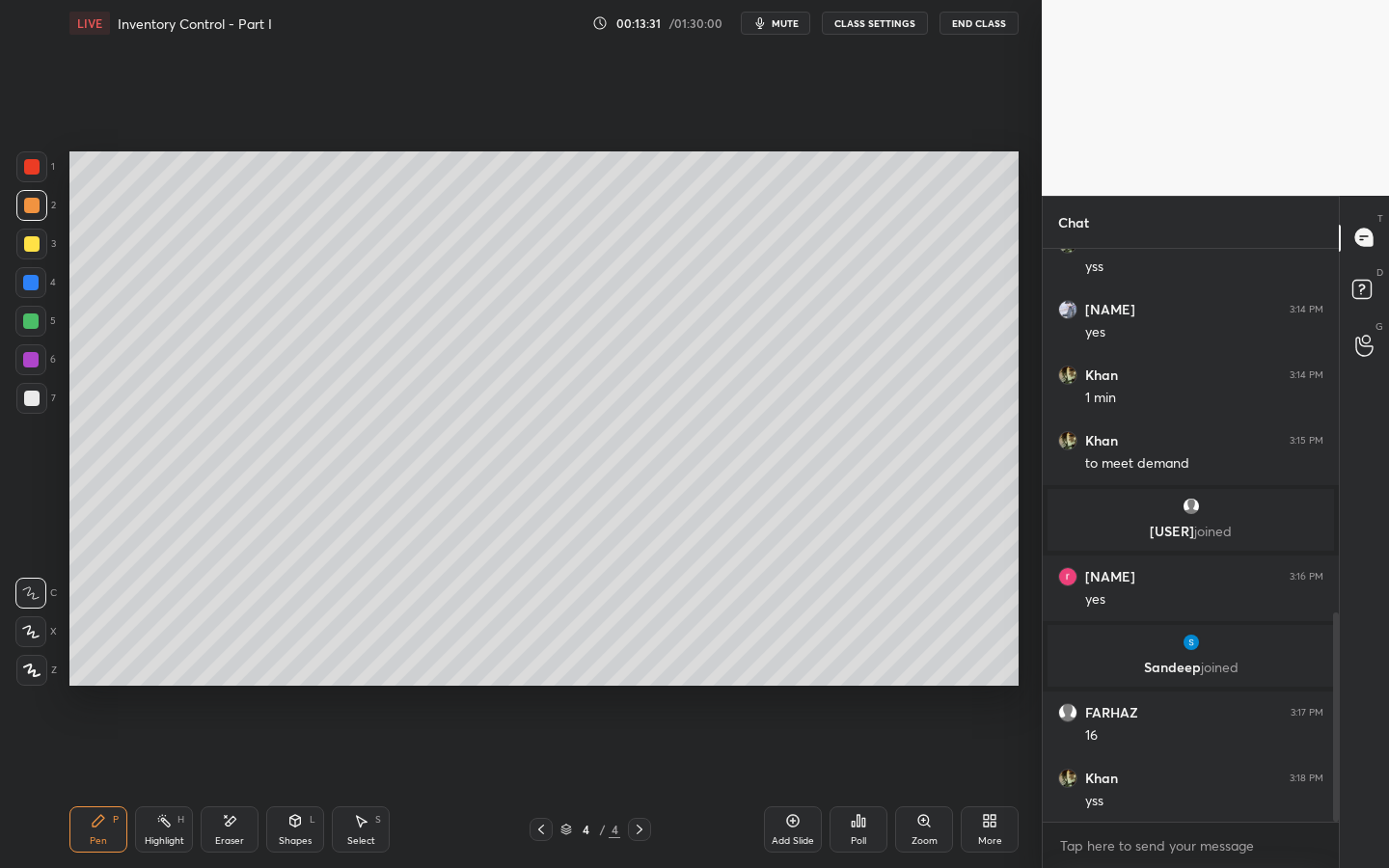 scroll, scrollTop: 1067, scrollLeft: 0, axis: vertical 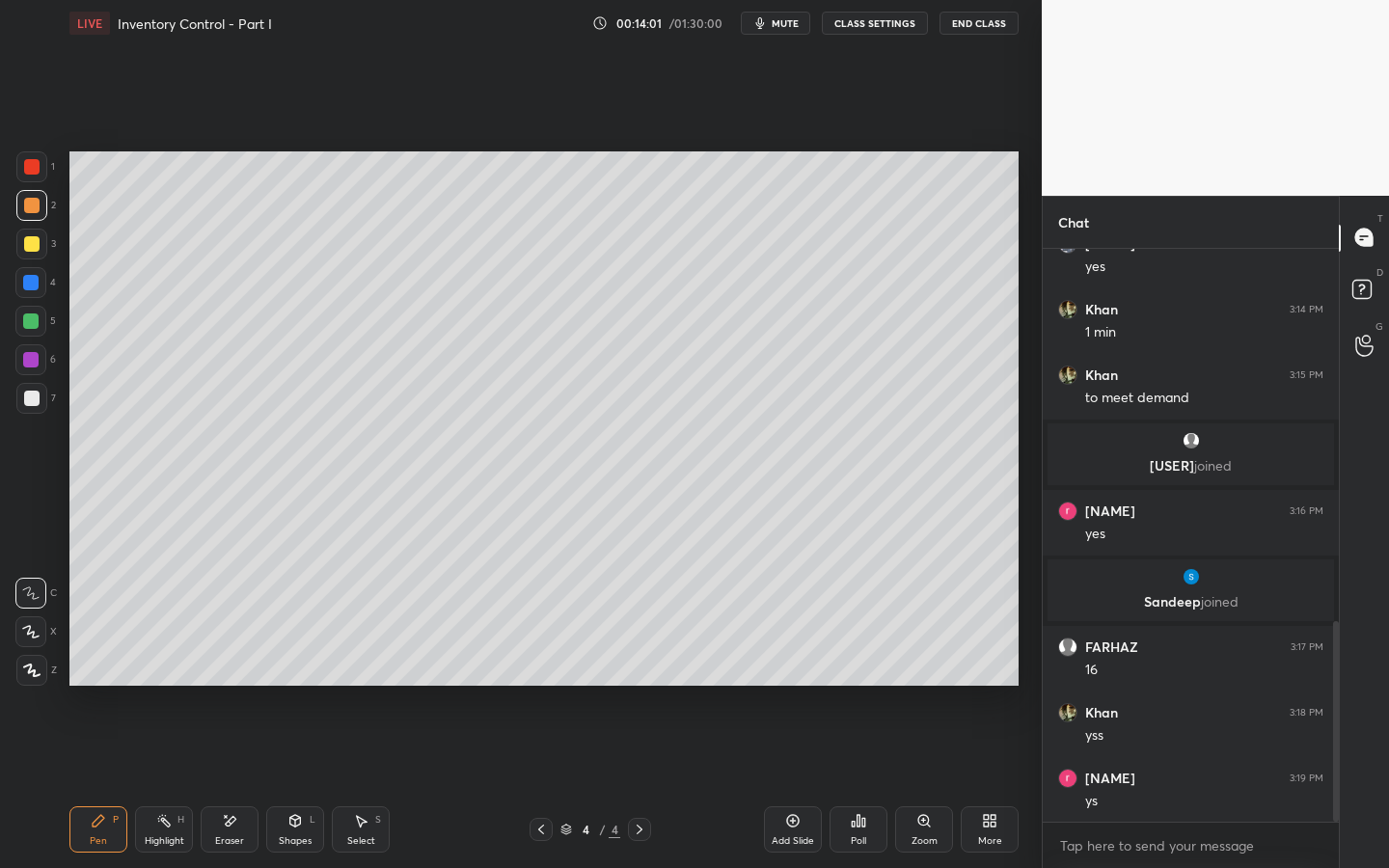 drag, startPoint x: 231, startPoint y: 820, endPoint x: 354, endPoint y: 756, distance: 138.65425 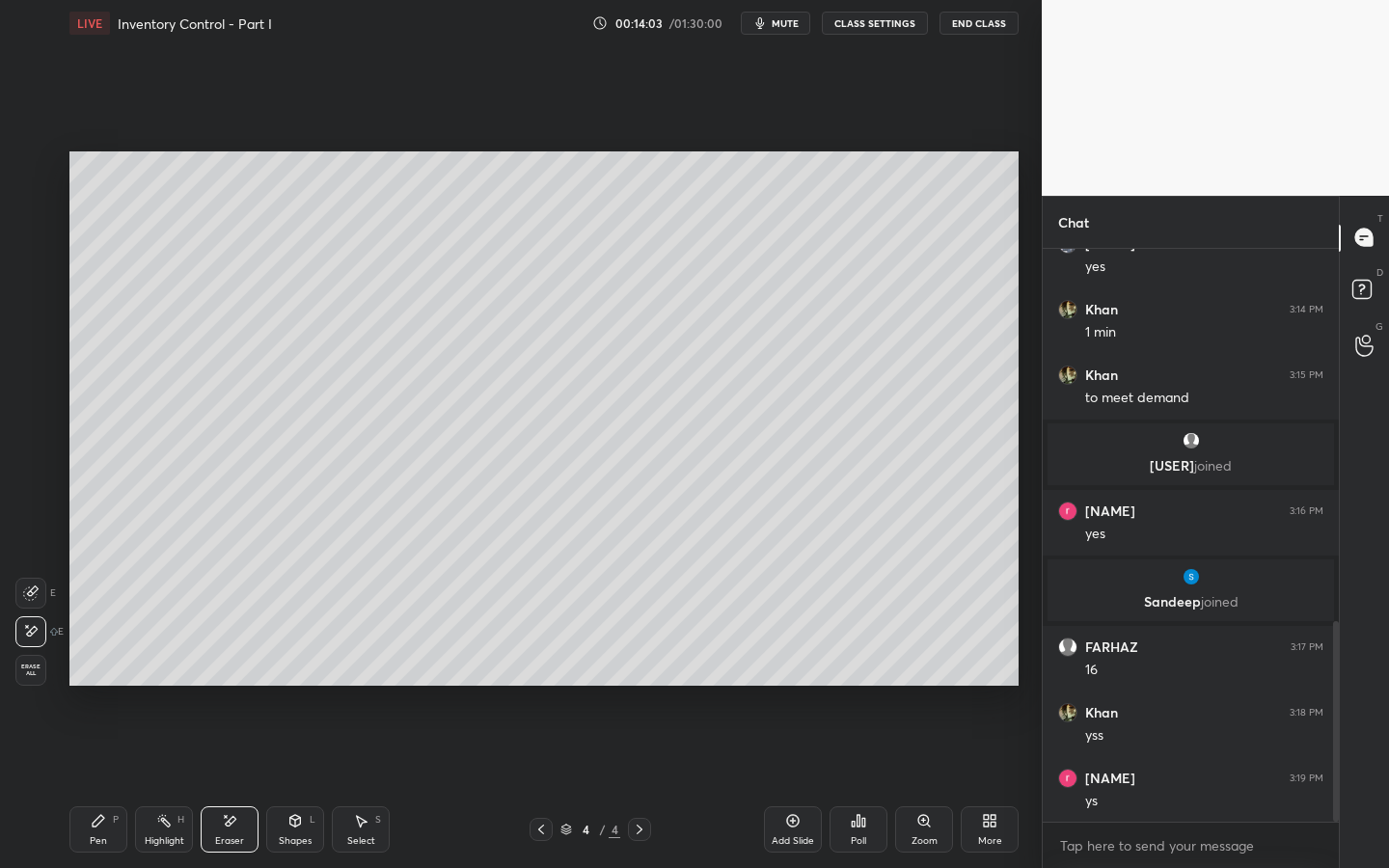 click on "Pen P" at bounding box center [98, 829] 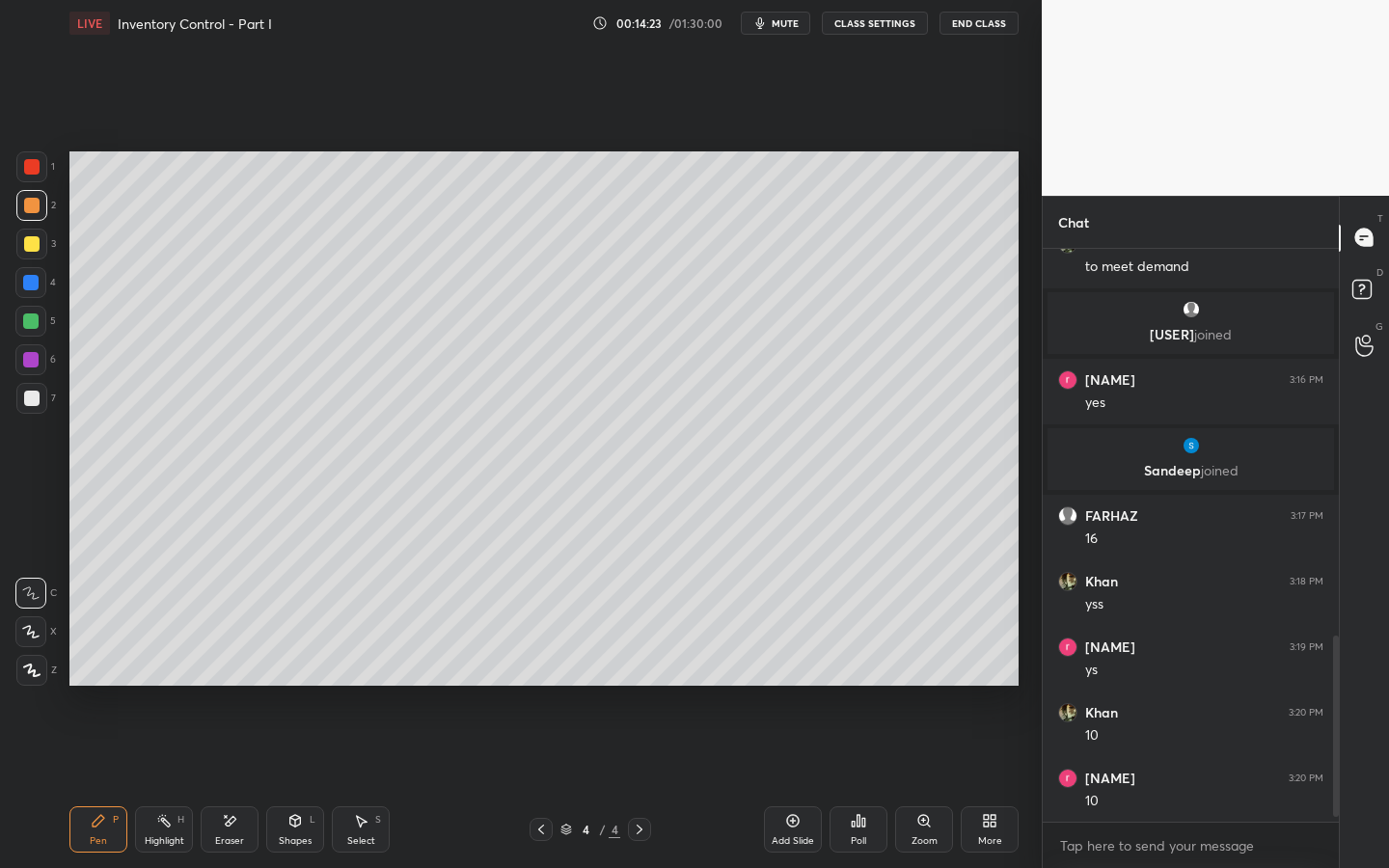 scroll, scrollTop: 1263, scrollLeft: 0, axis: vertical 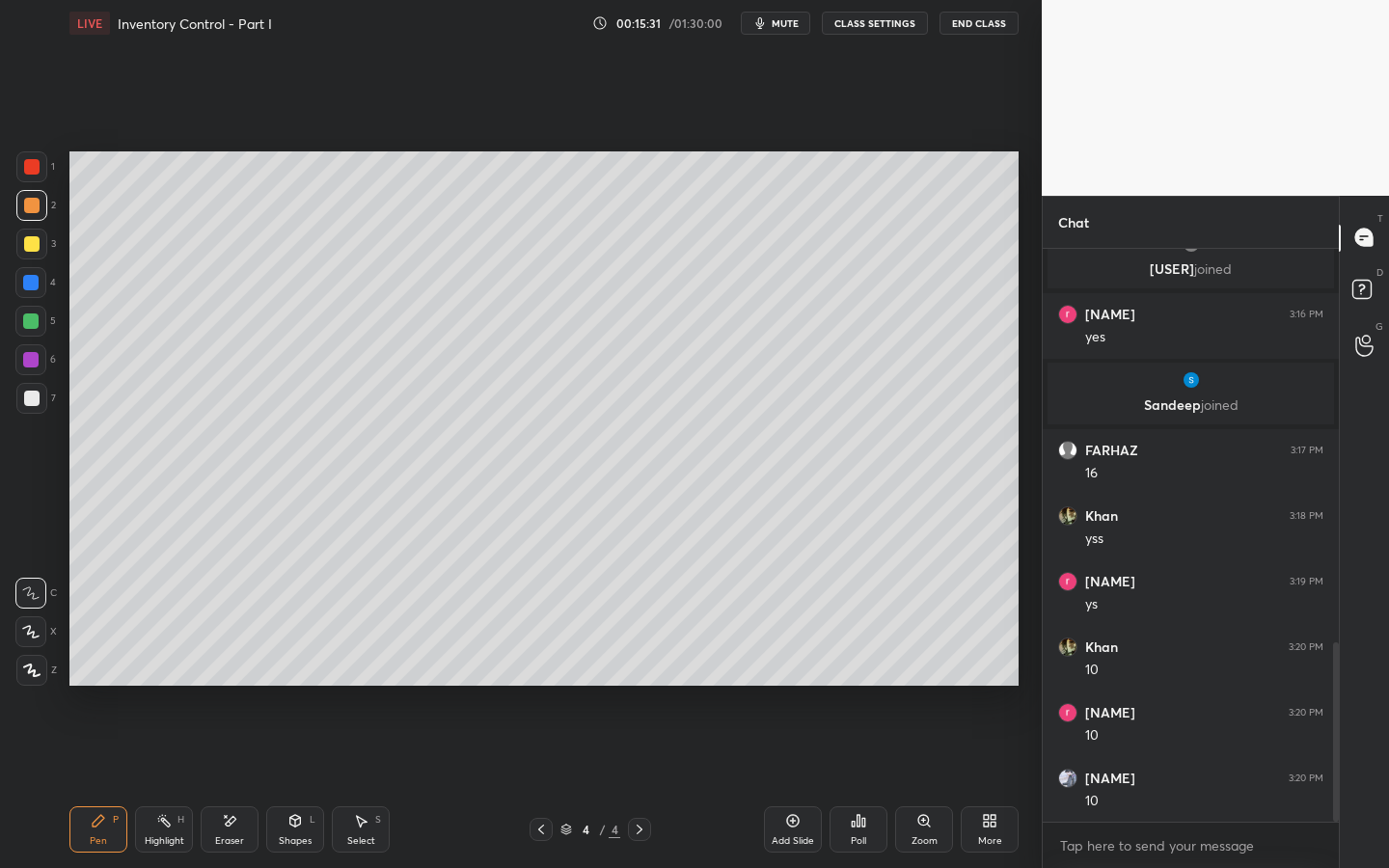 click at bounding box center (32, 244) 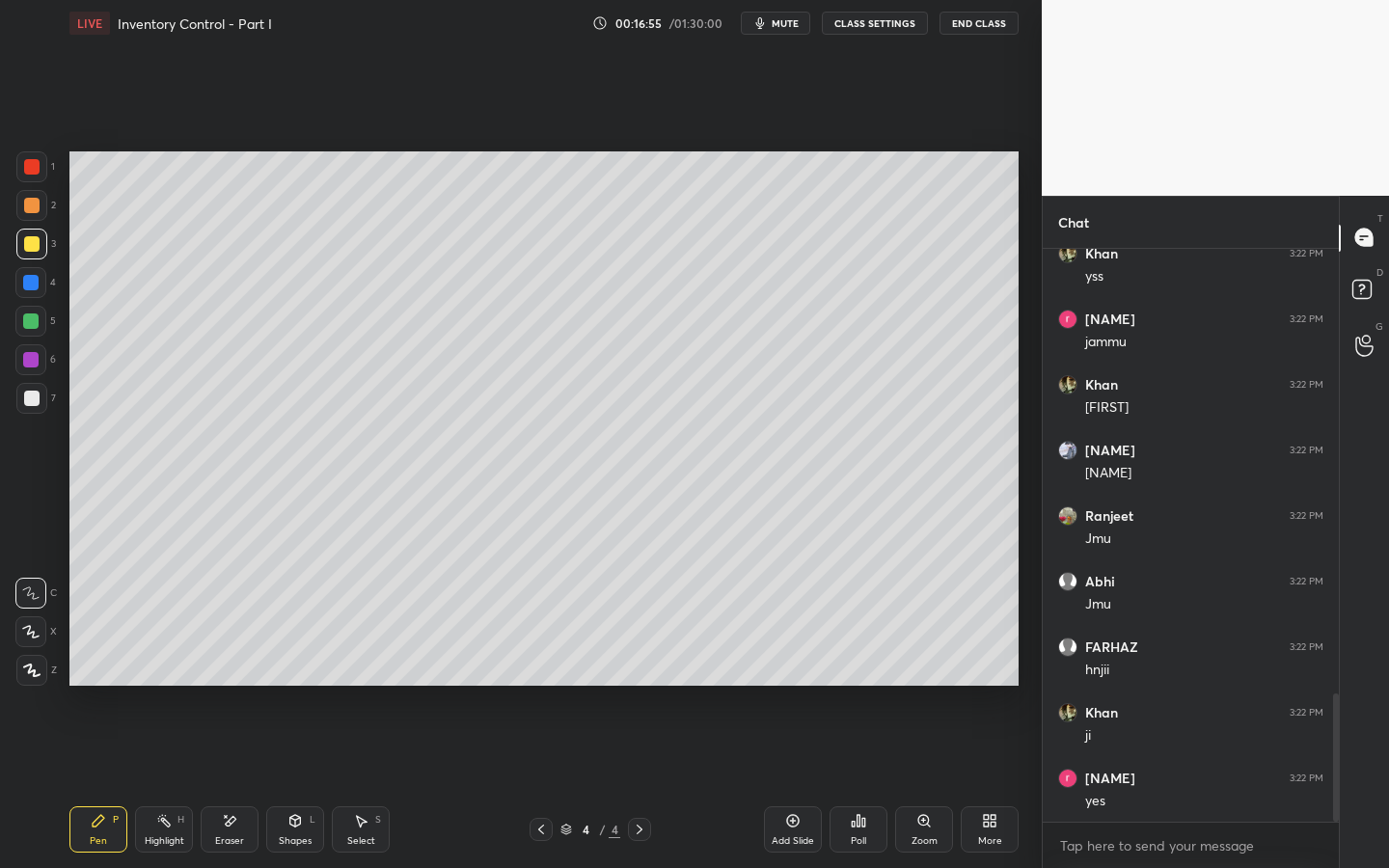 scroll, scrollTop: 1985, scrollLeft: 0, axis: vertical 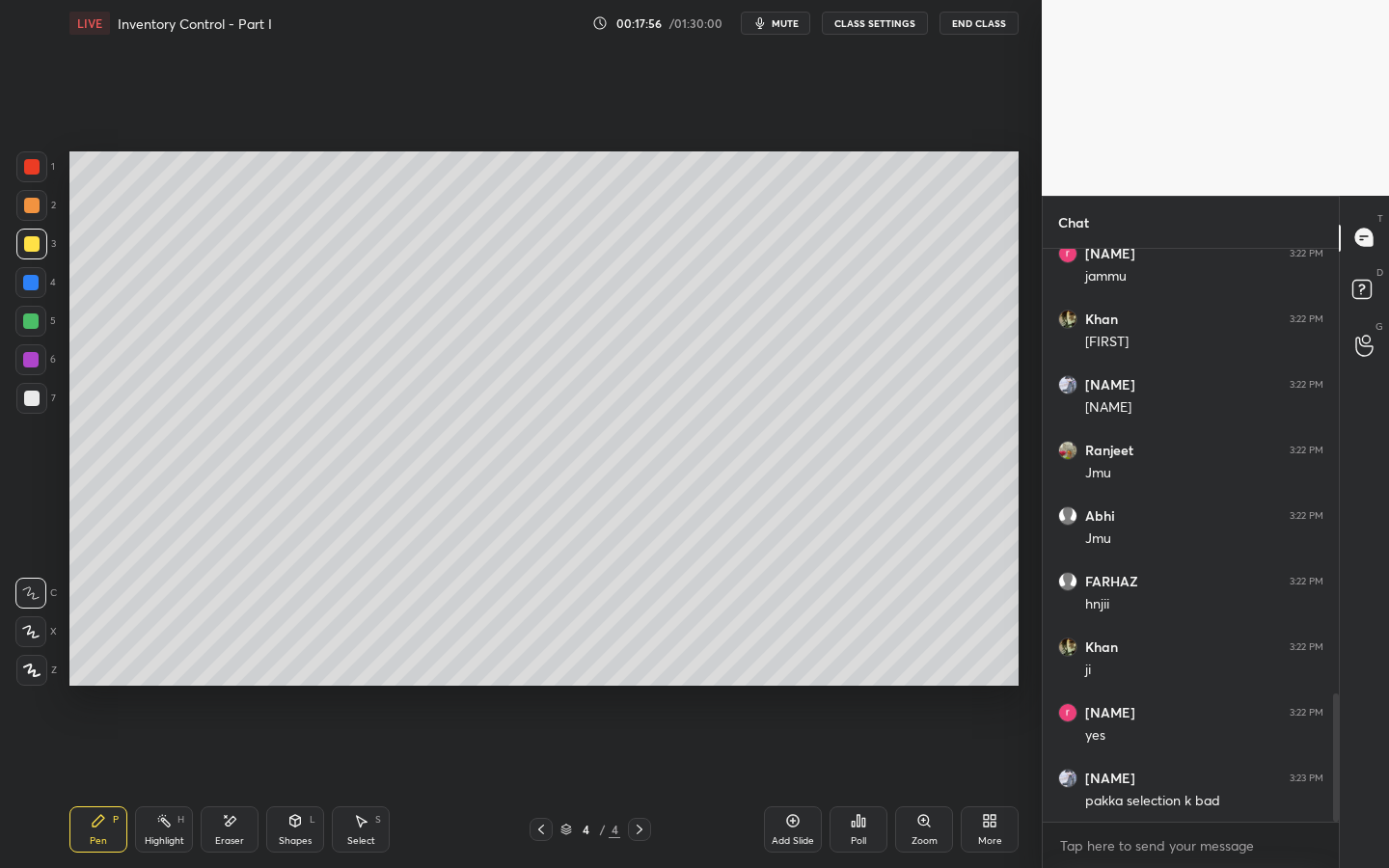 drag, startPoint x: 238, startPoint y: 827, endPoint x: 365, endPoint y: 733, distance: 158.00316 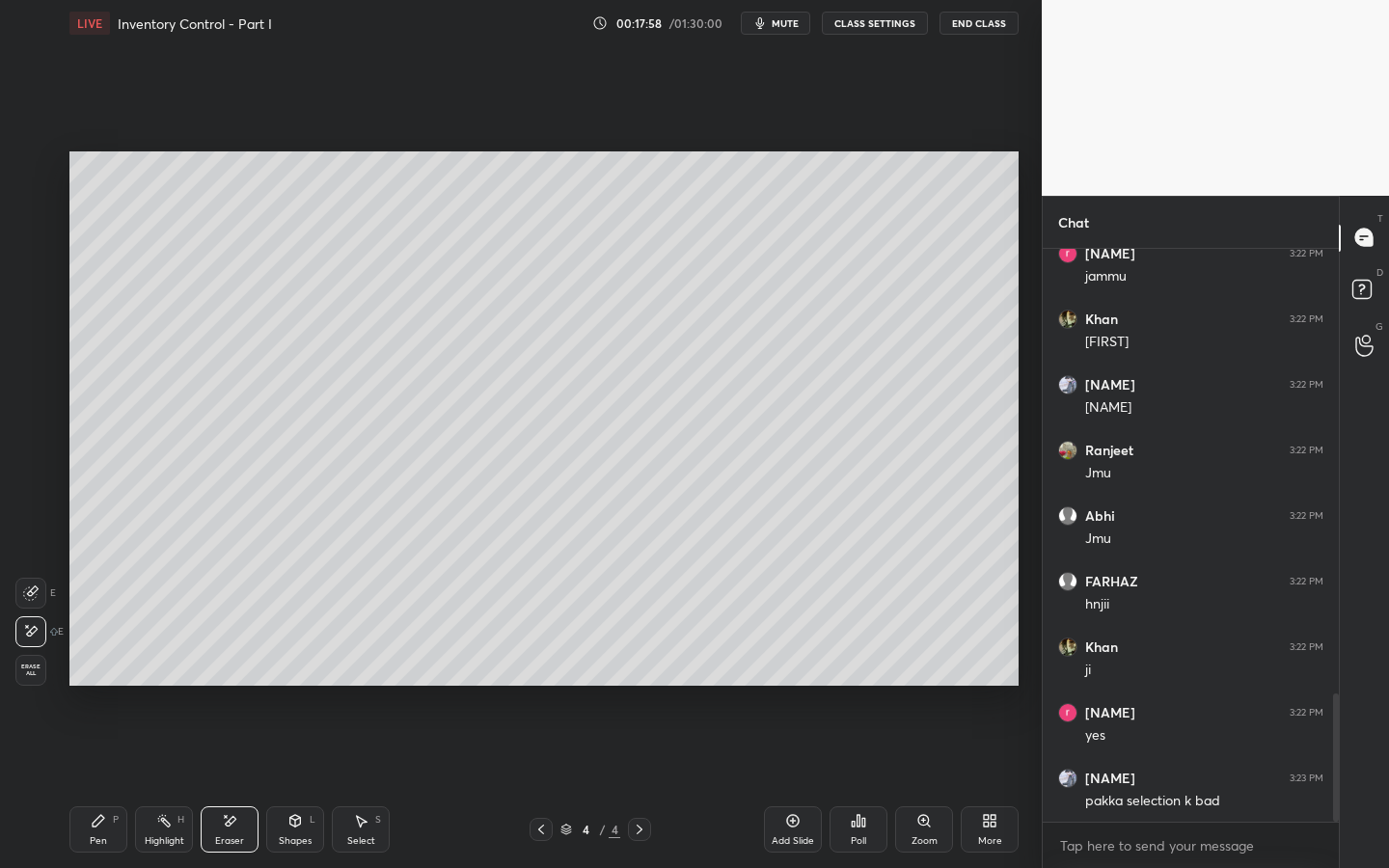 drag, startPoint x: 101, startPoint y: 831, endPoint x: 267, endPoint y: 732, distance: 193.27959 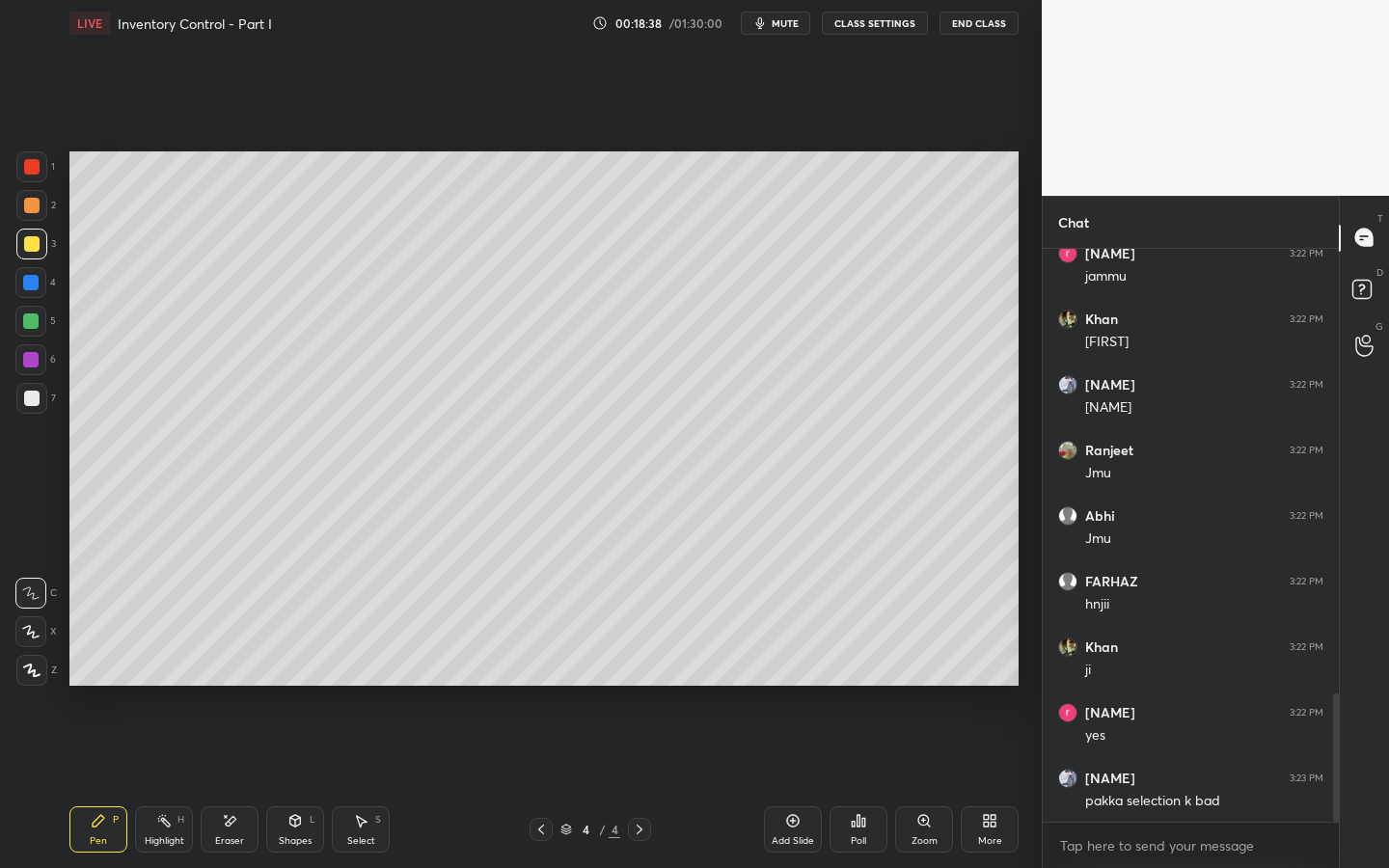 click on "Add Slide" at bounding box center (793, 829) 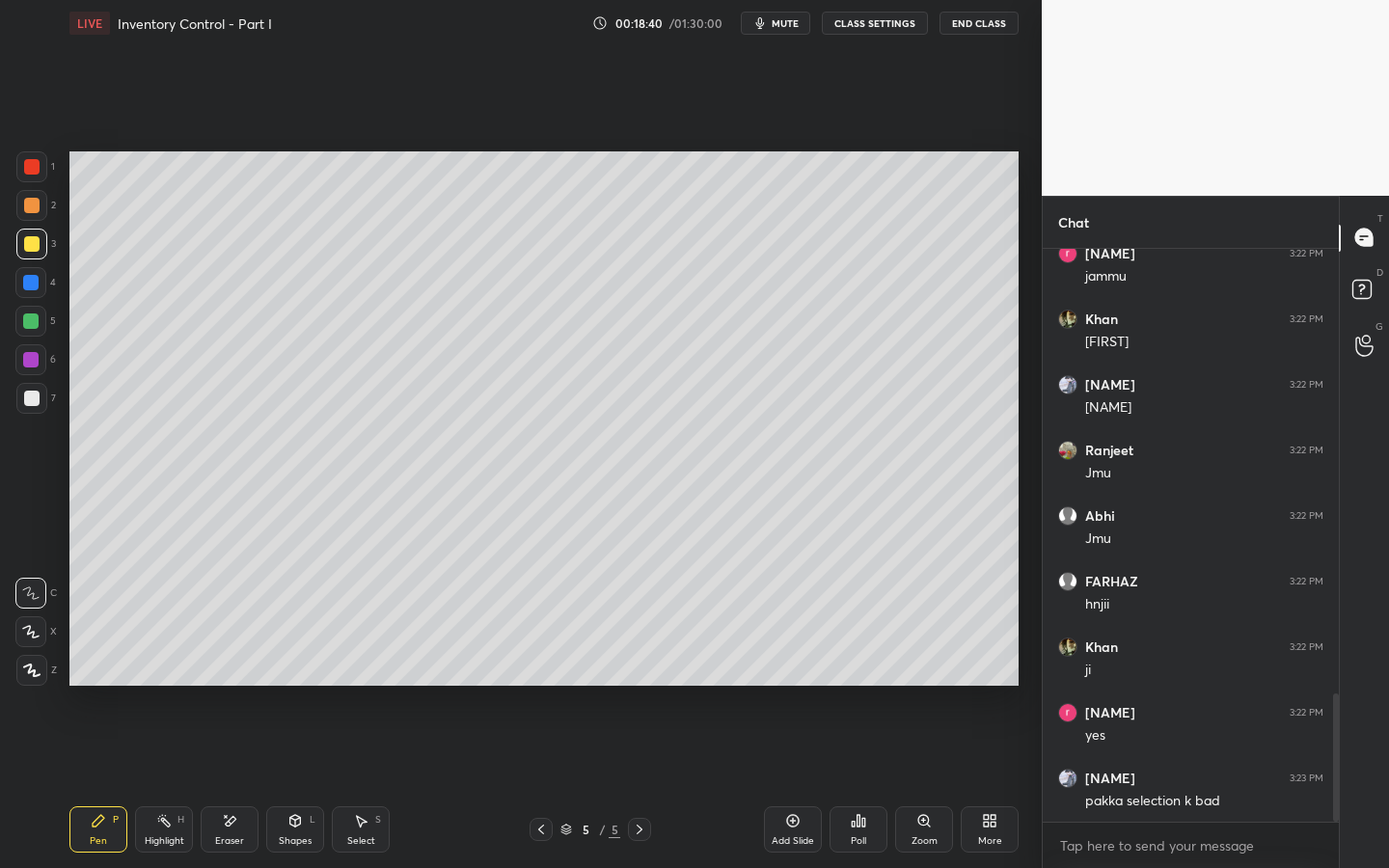 drag, startPoint x: 304, startPoint y: 831, endPoint x: 306, endPoint y: 800, distance: 31.06445 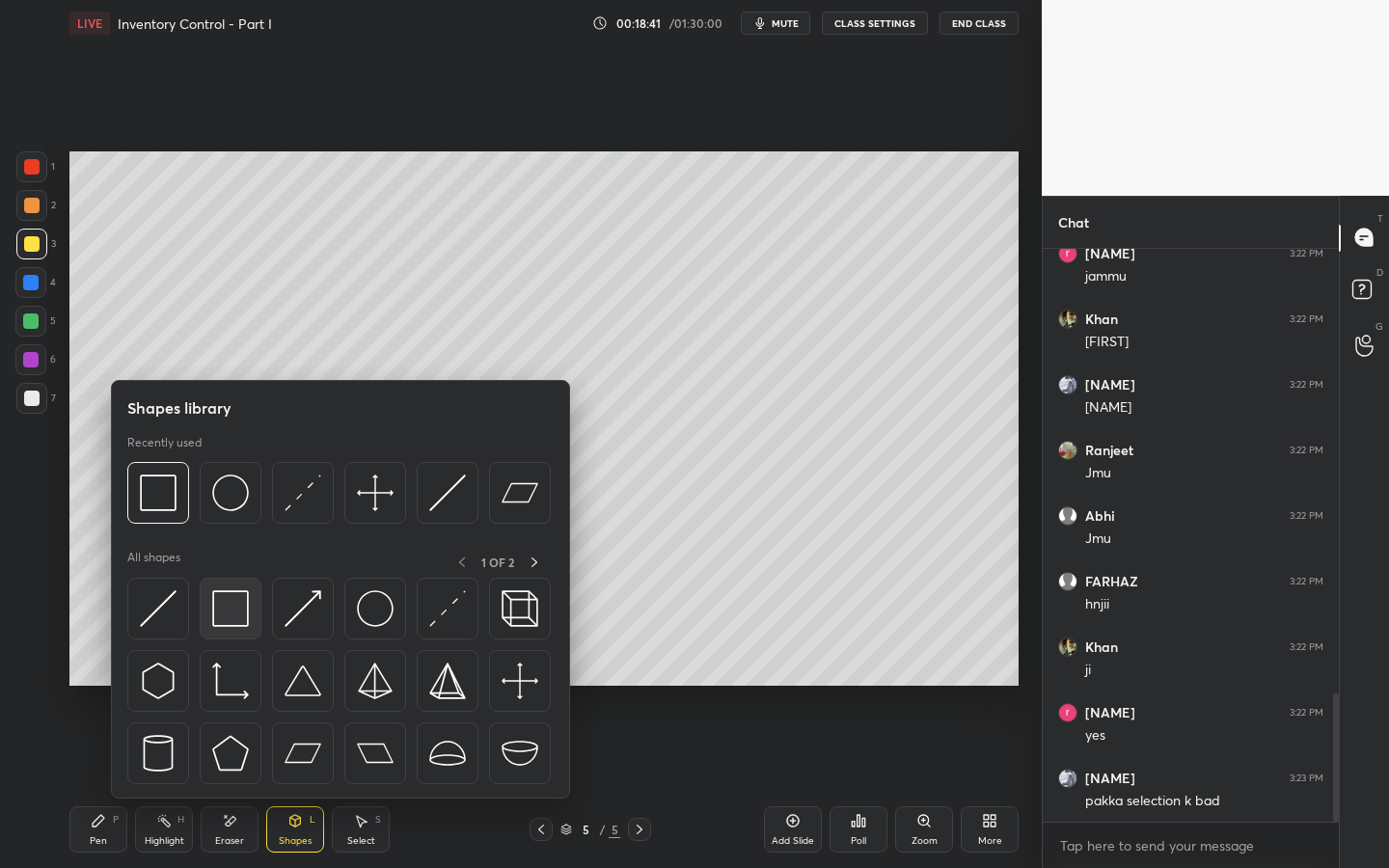 click at bounding box center (231, 609) 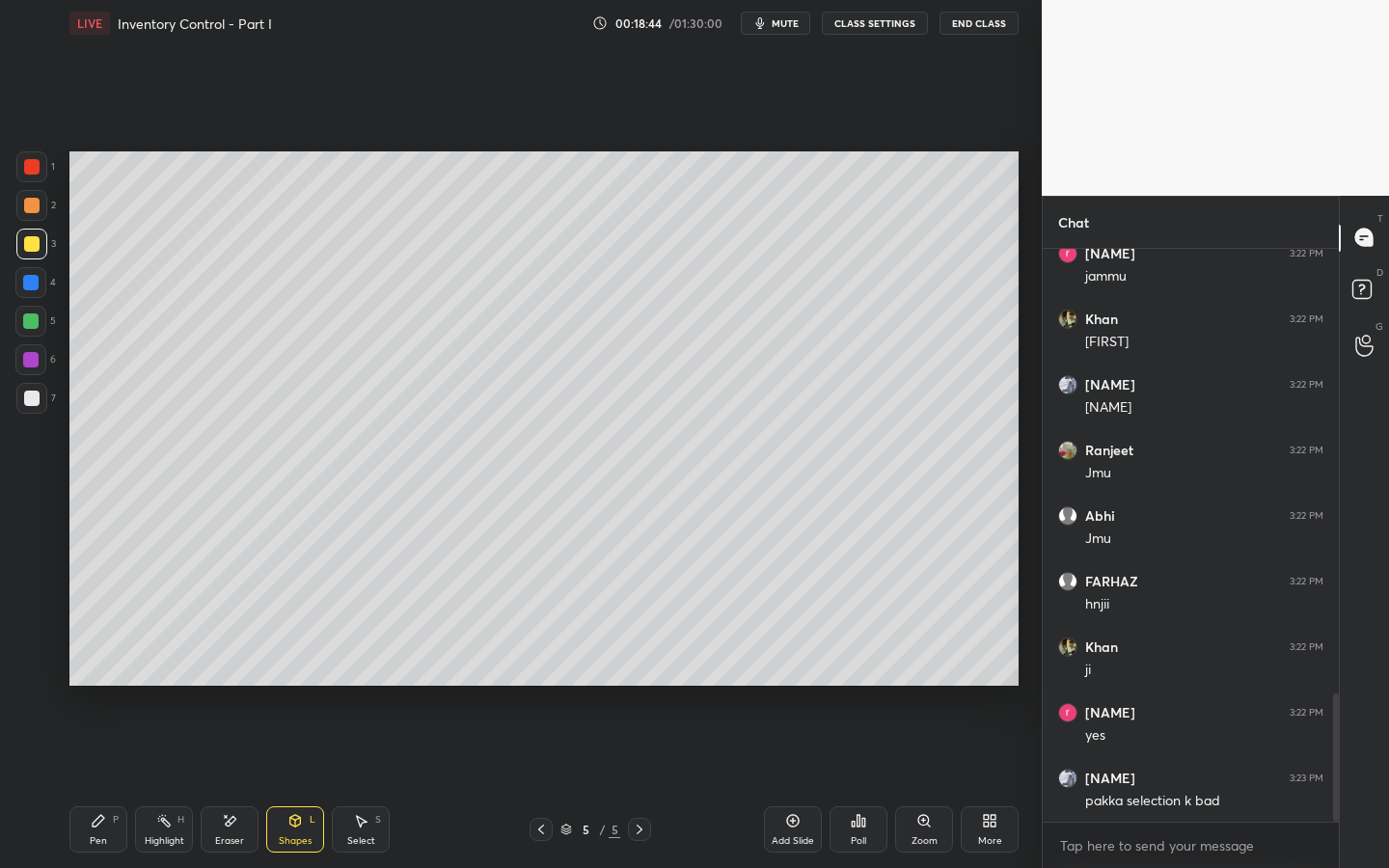 click on "Pen" at bounding box center [98, 841] 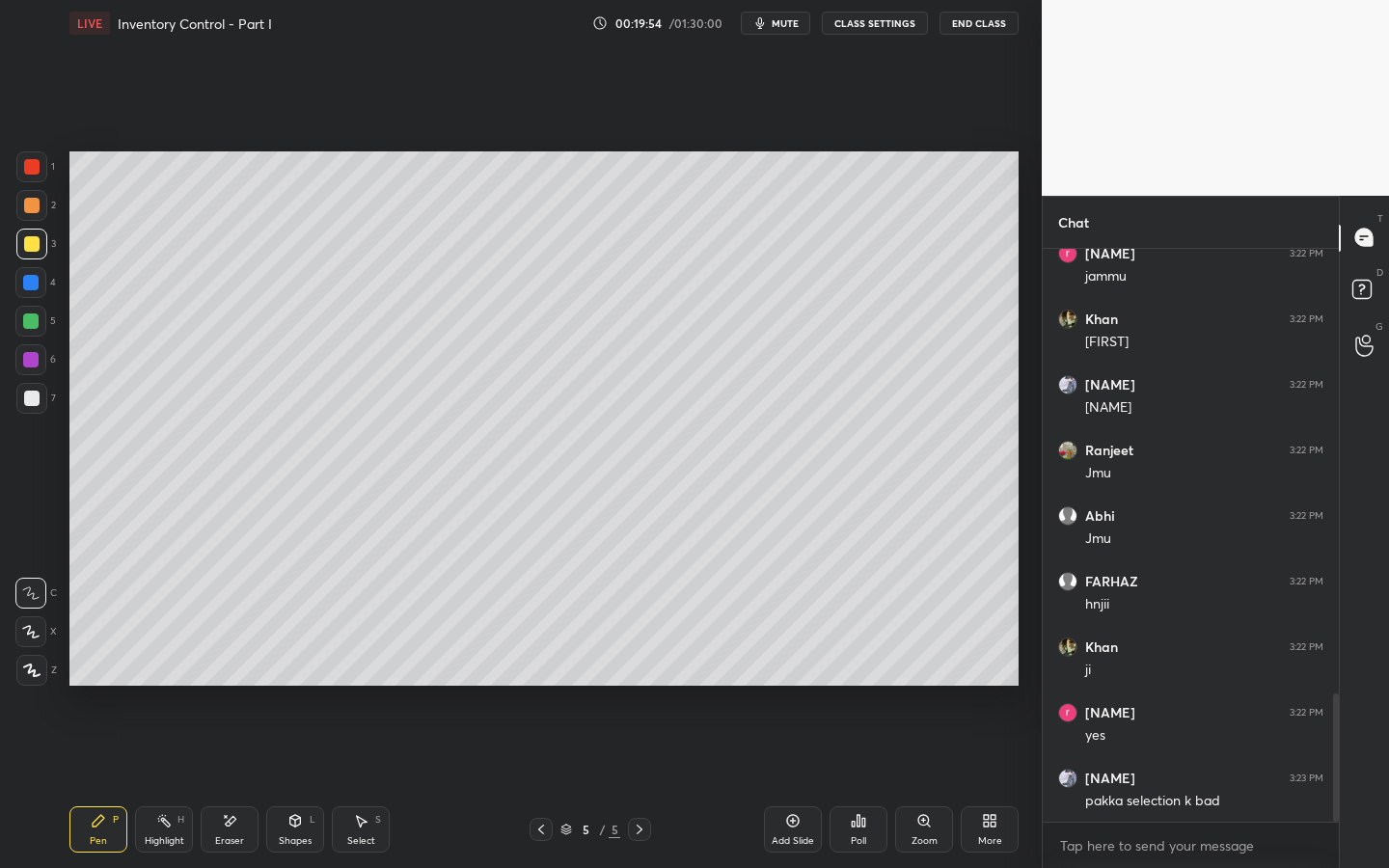 scroll, scrollTop: 2050, scrollLeft: 0, axis: vertical 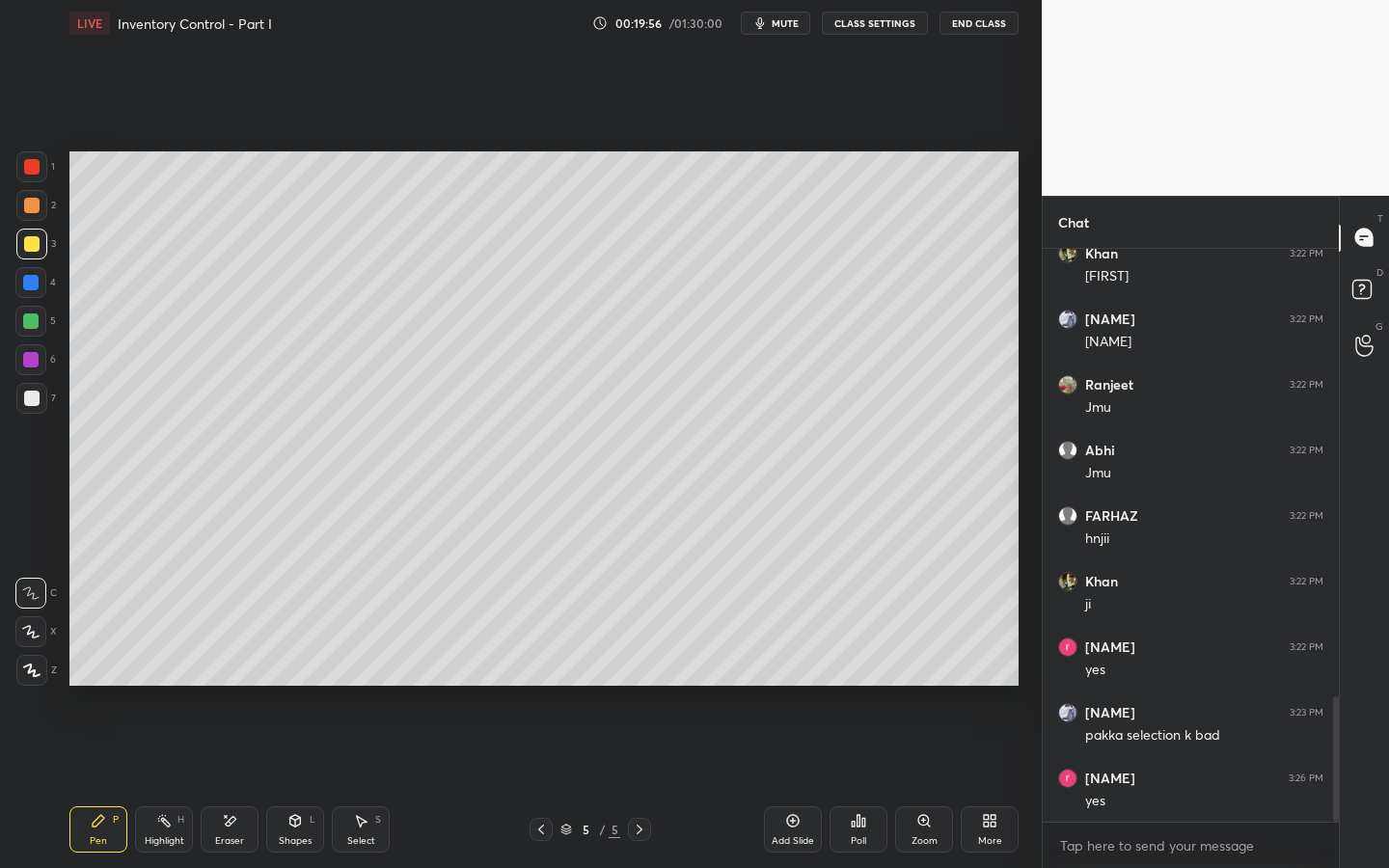 click on "Eraser" at bounding box center [230, 841] 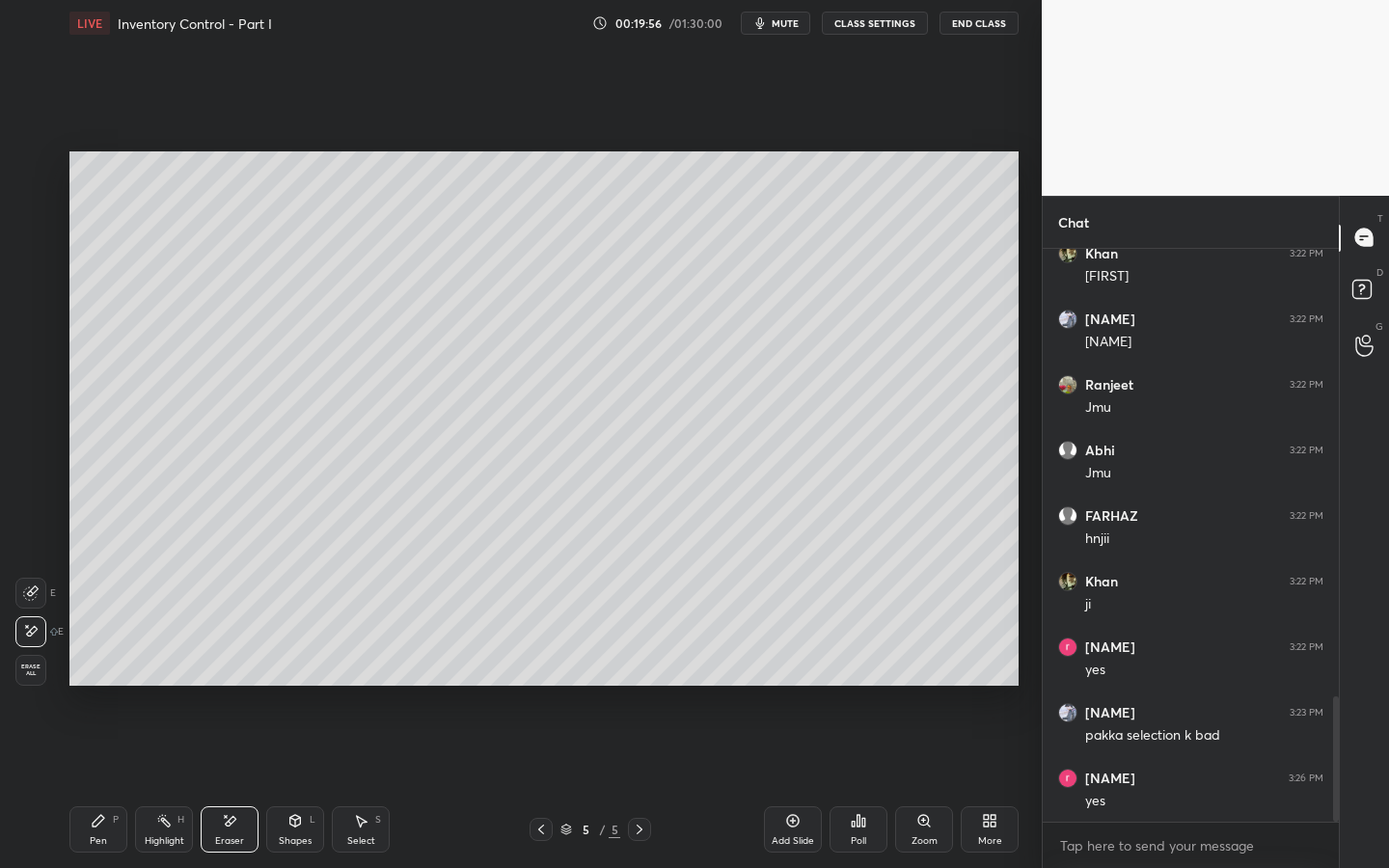 drag, startPoint x: 37, startPoint y: 675, endPoint x: 39, endPoint y: 665, distance: 10.198039 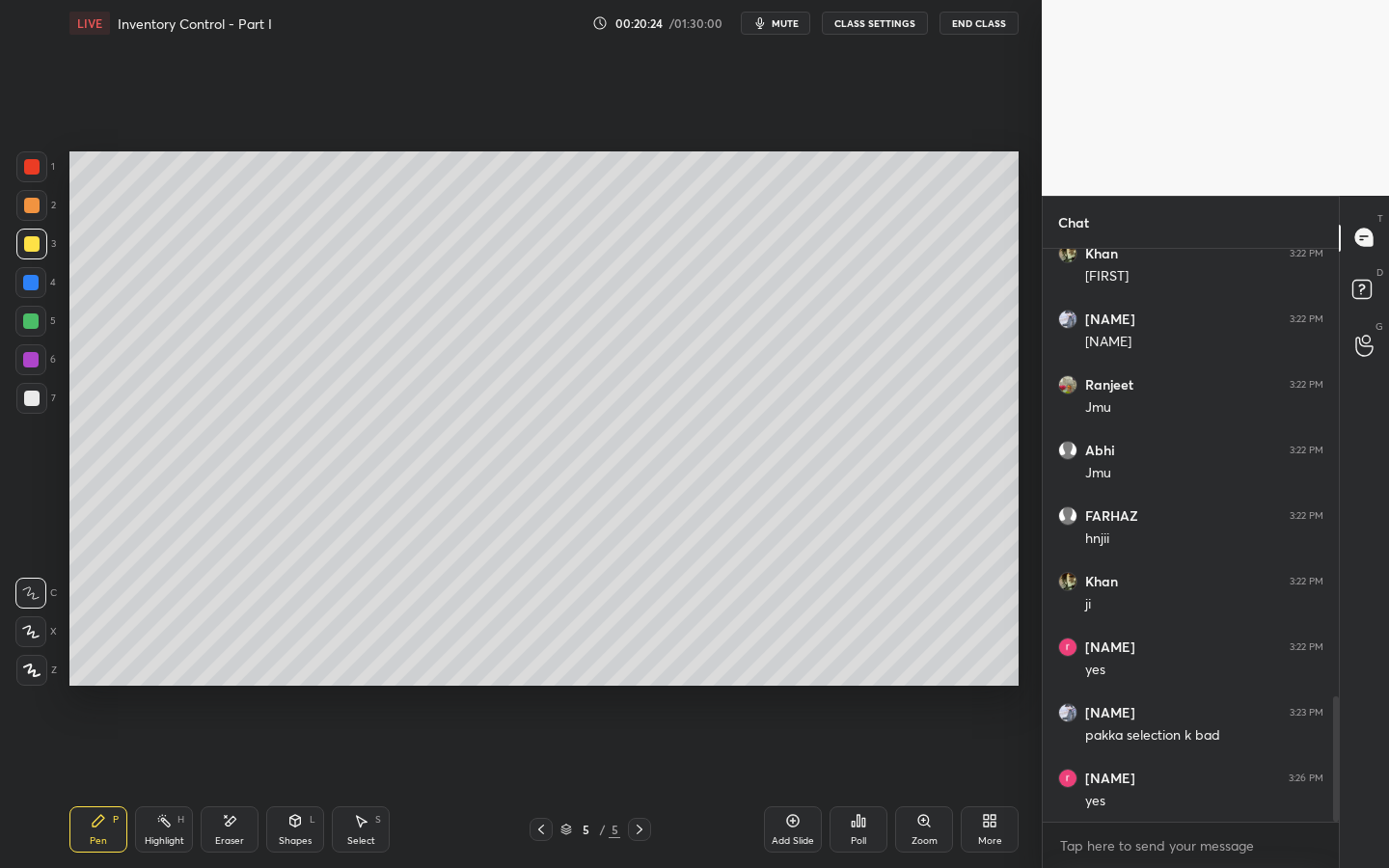 click 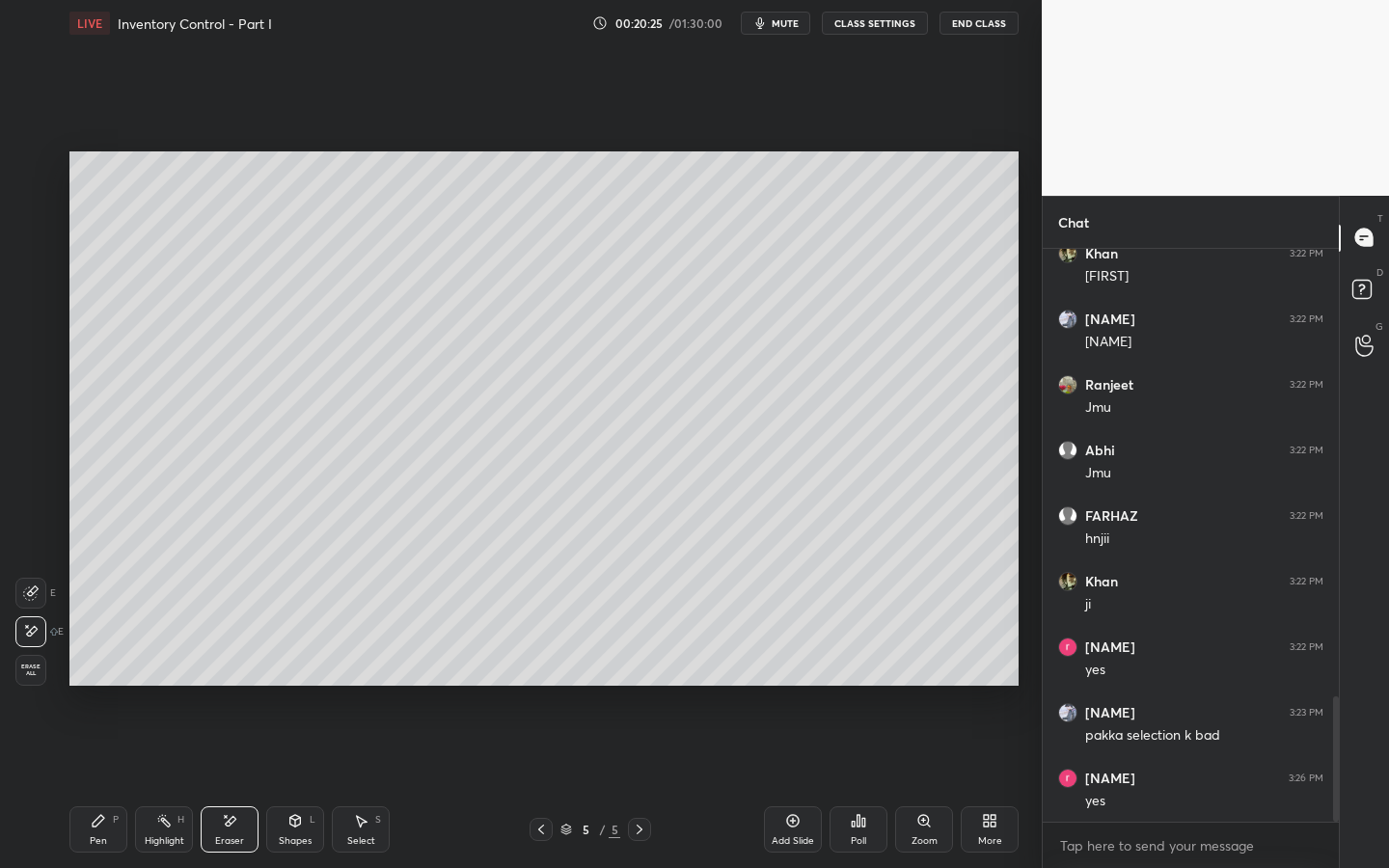 click on "Pen P" at bounding box center (98, 829) 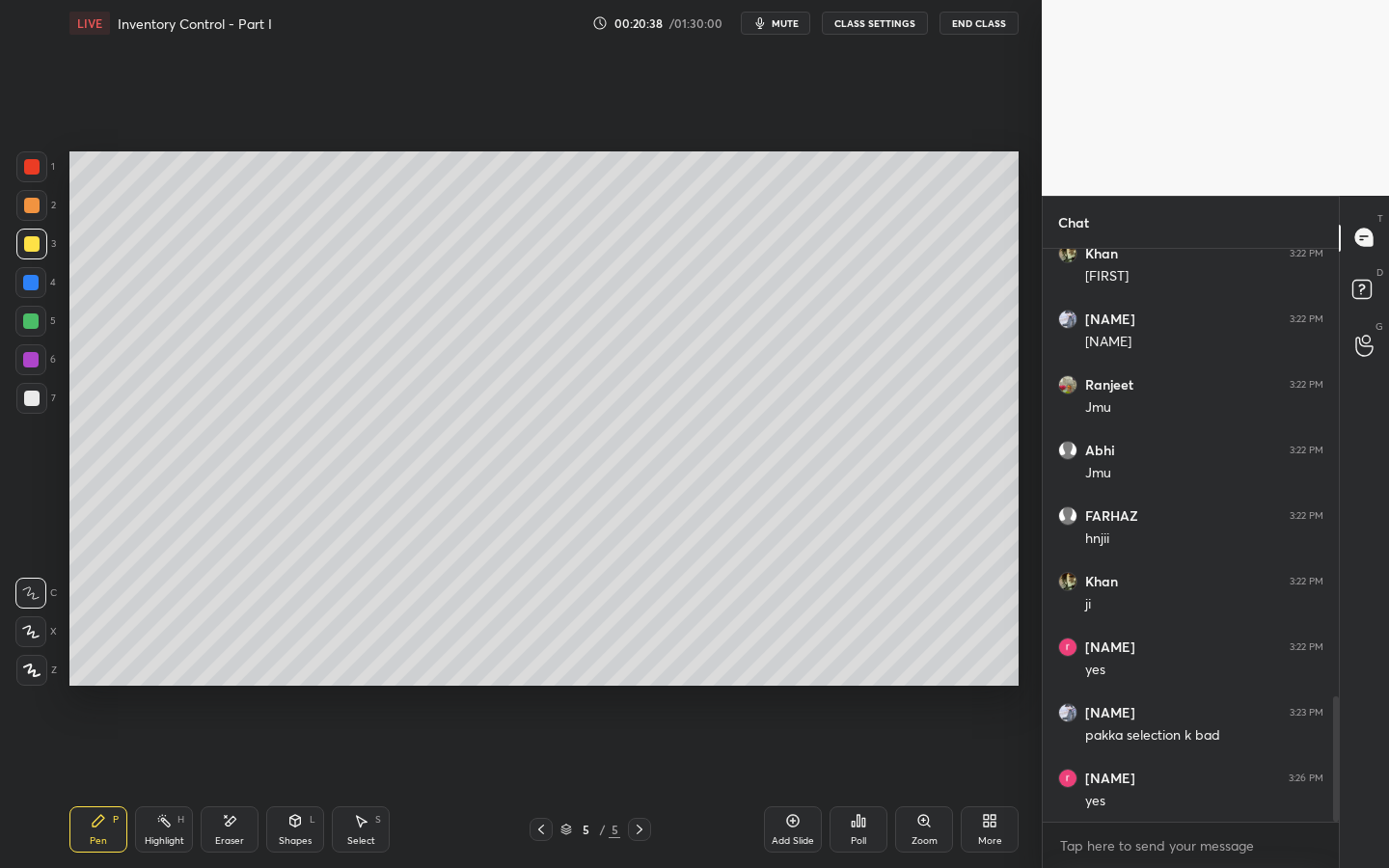 click on "Eraser" at bounding box center (230, 829) 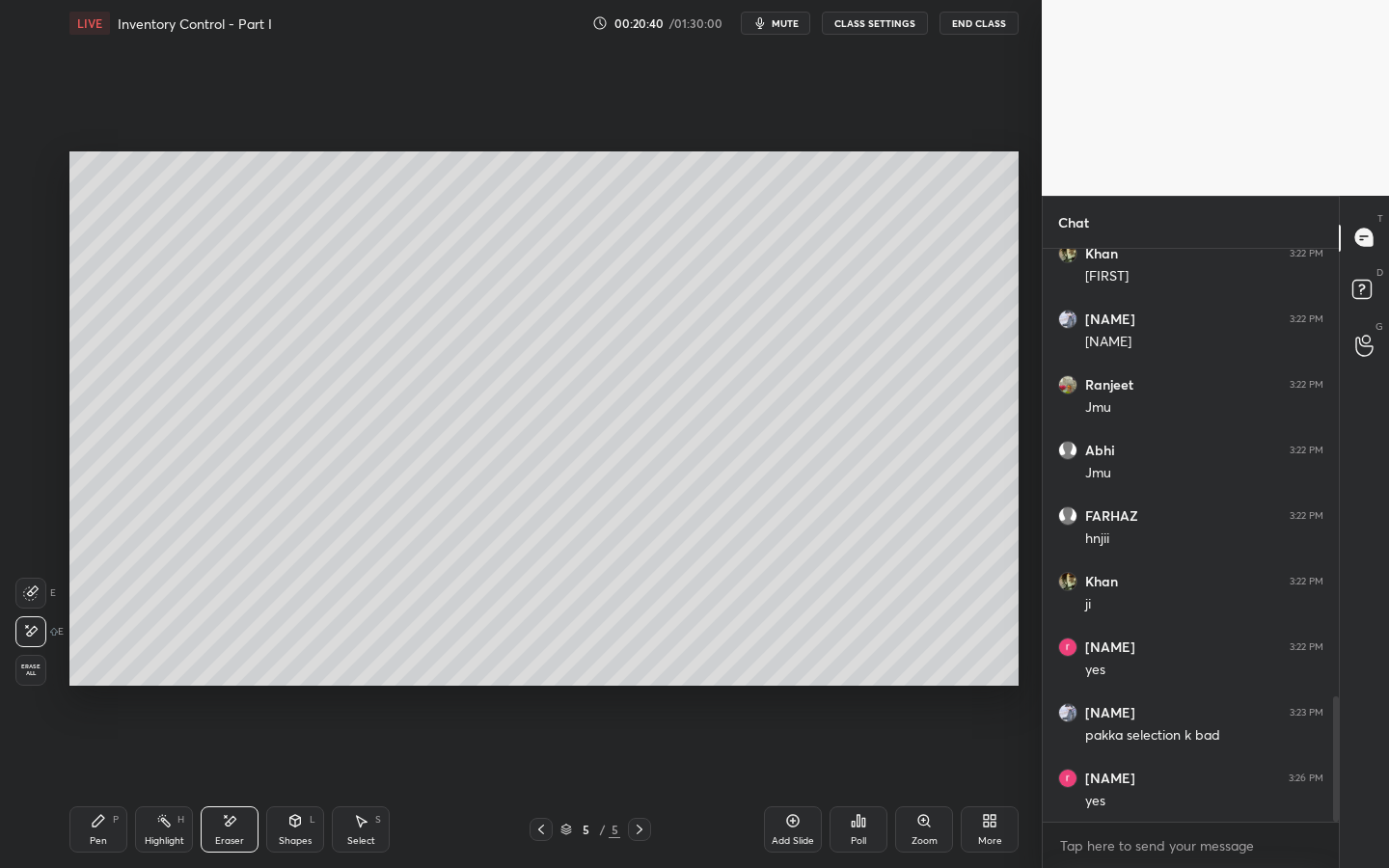 click 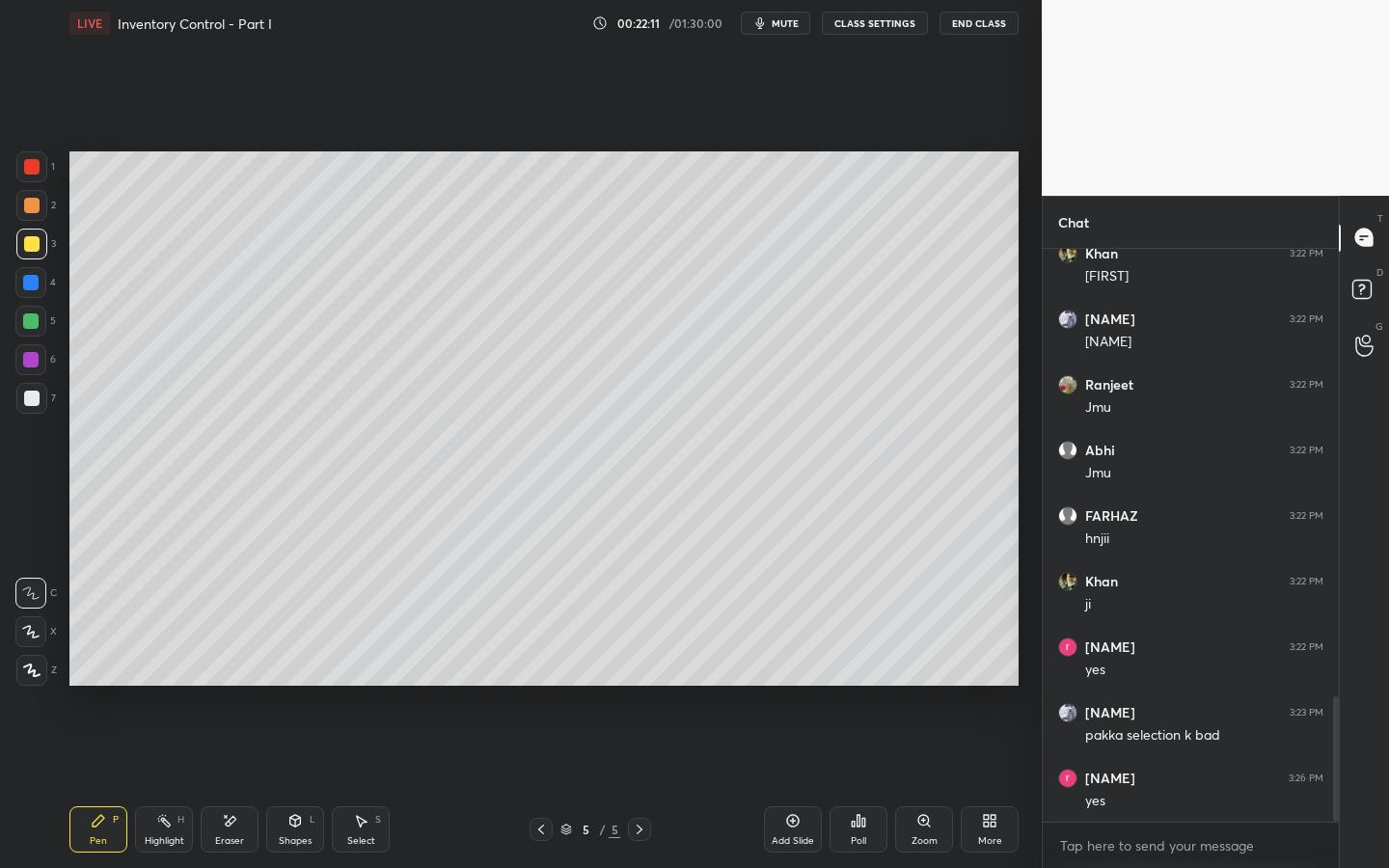 click at bounding box center [31, 321] 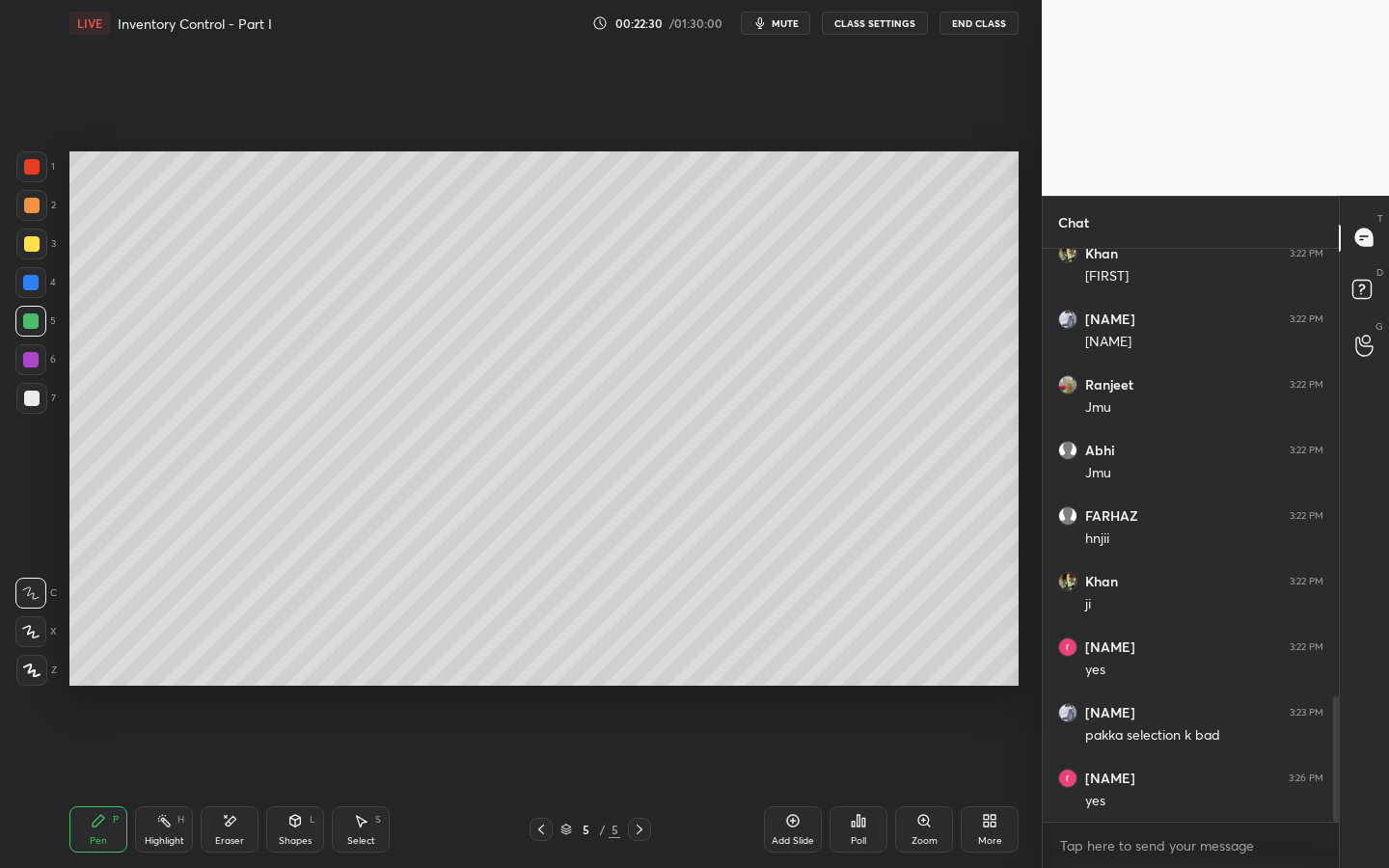 click at bounding box center (32, 398) 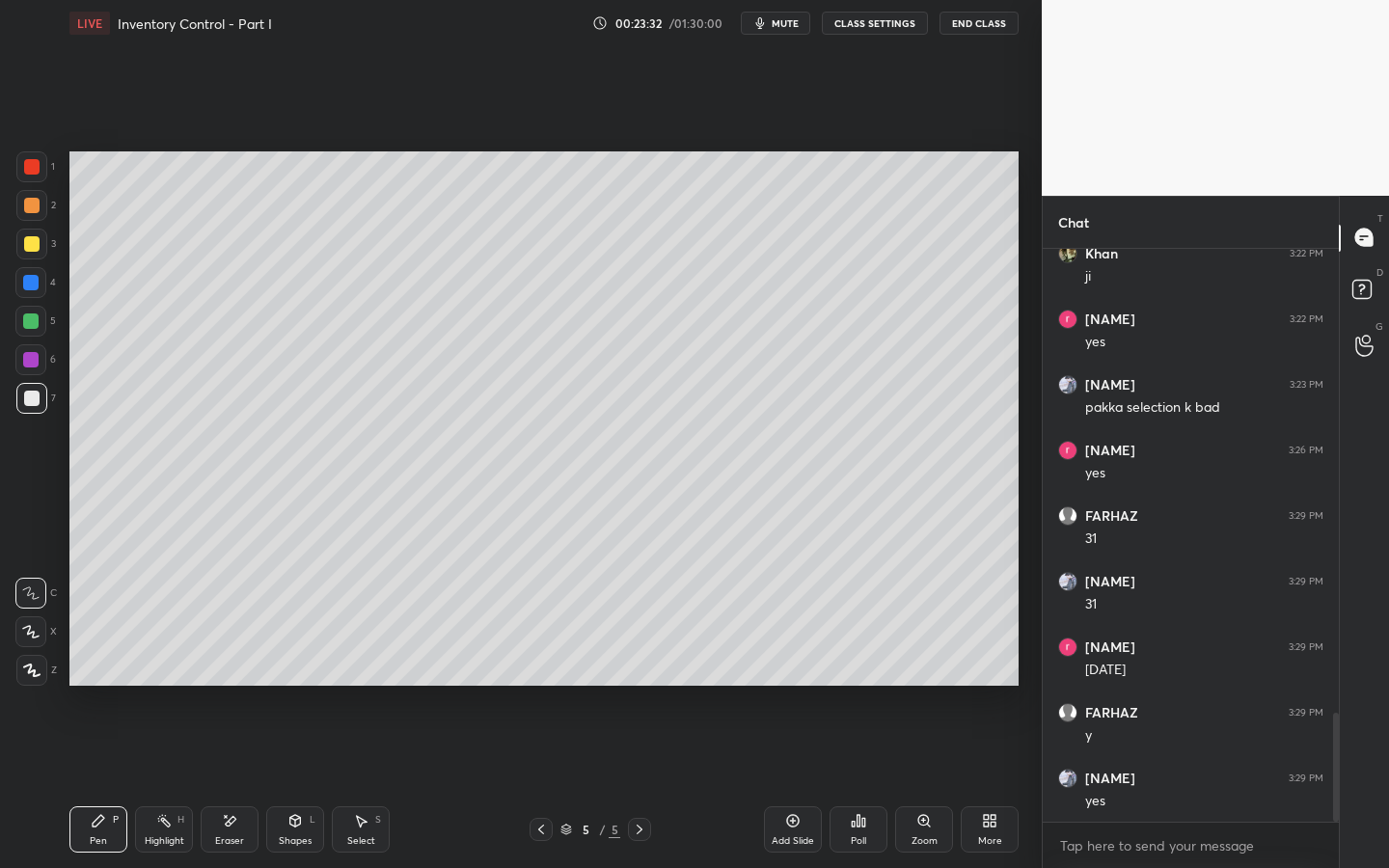 scroll, scrollTop: 2444, scrollLeft: 0, axis: vertical 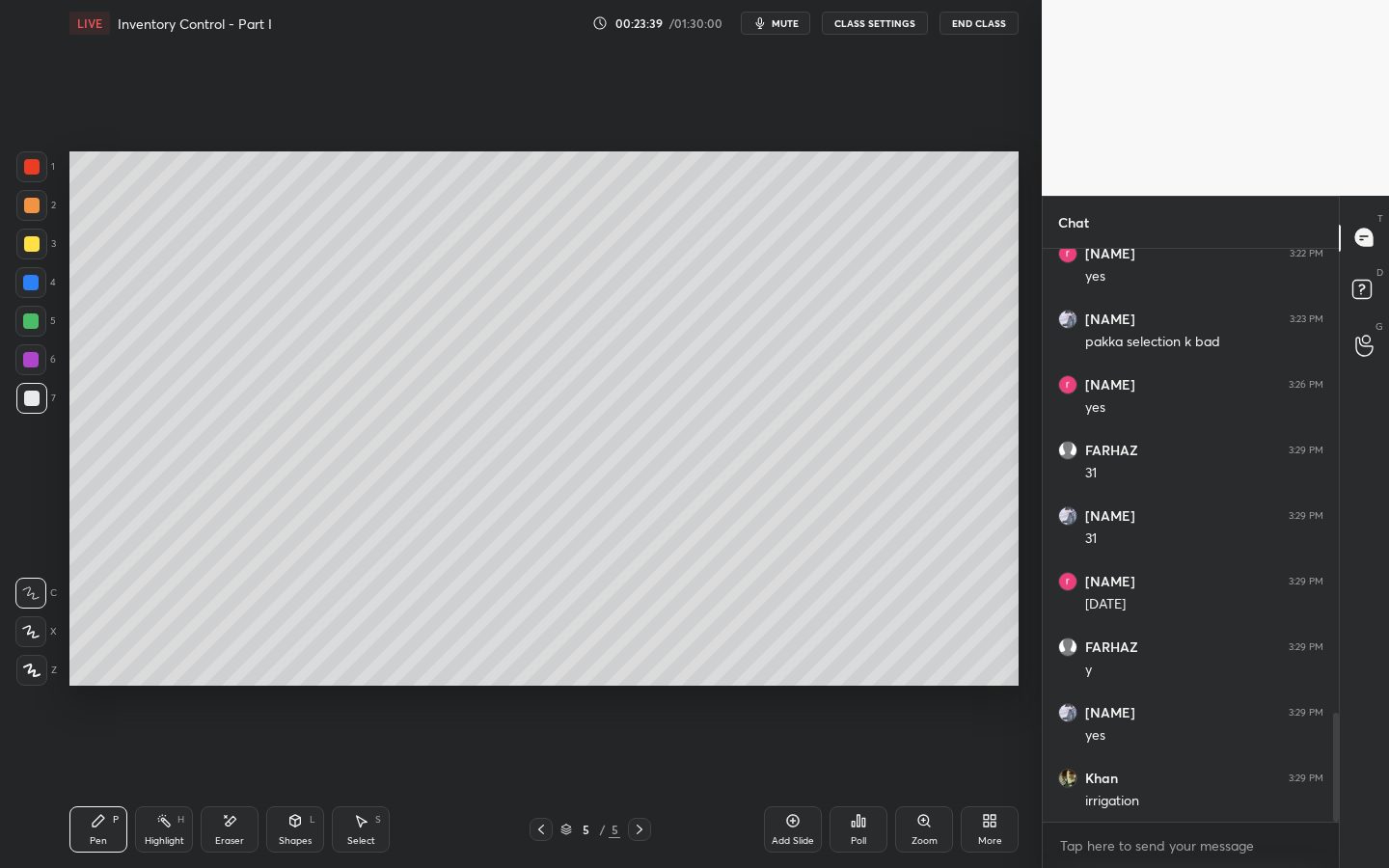 drag, startPoint x: 796, startPoint y: 825, endPoint x: 805, endPoint y: 826, distance: 9.055385 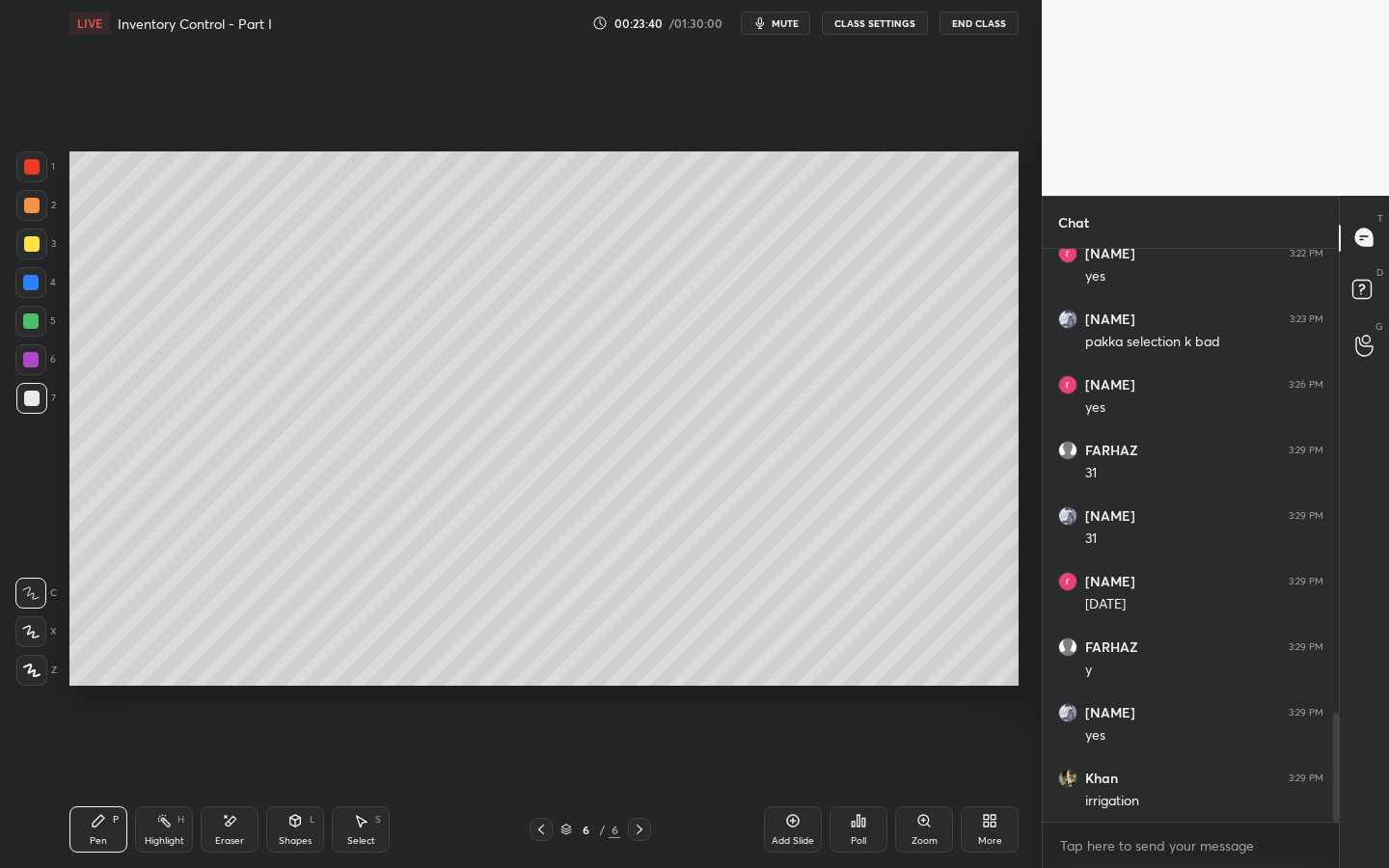 click 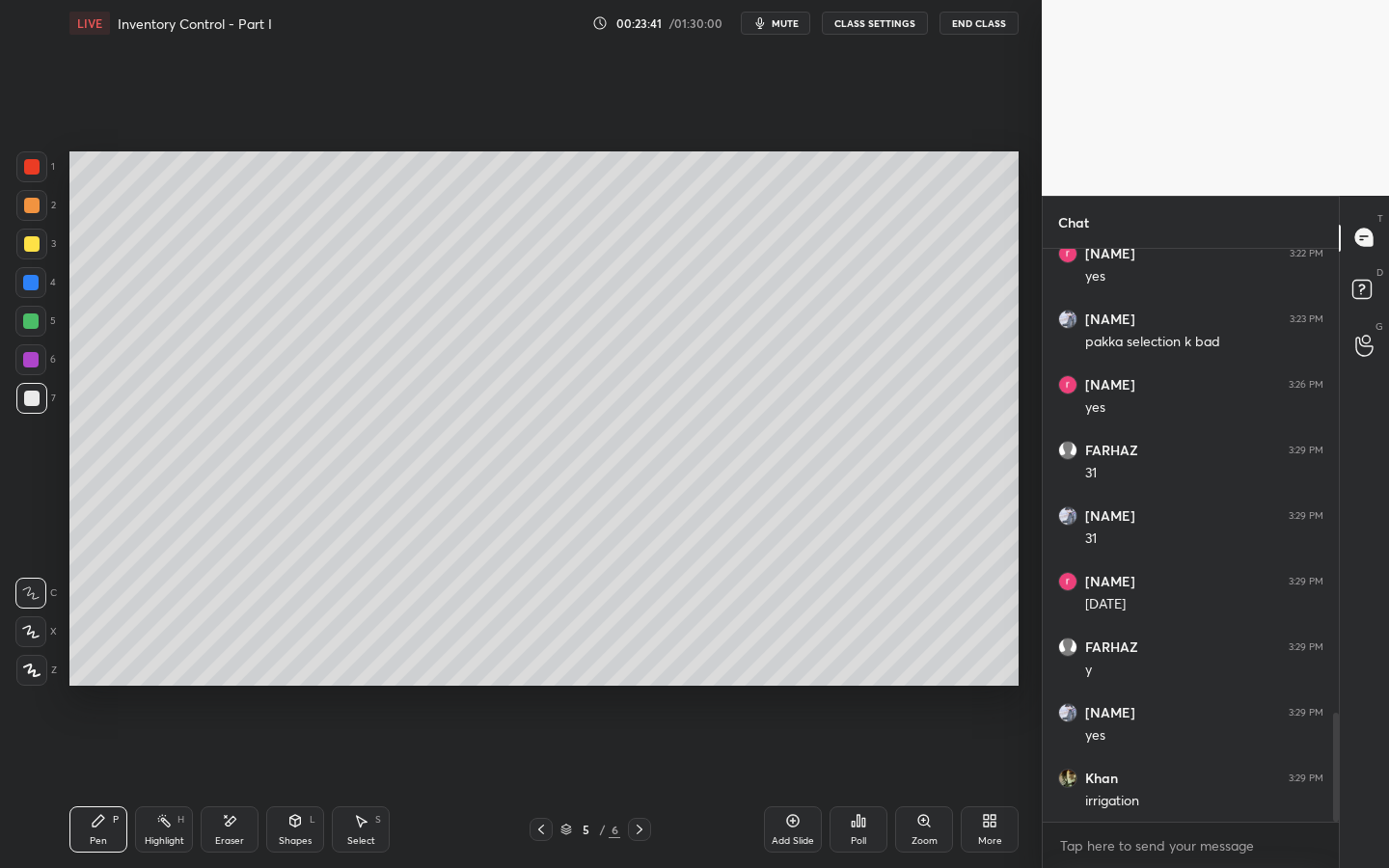 click 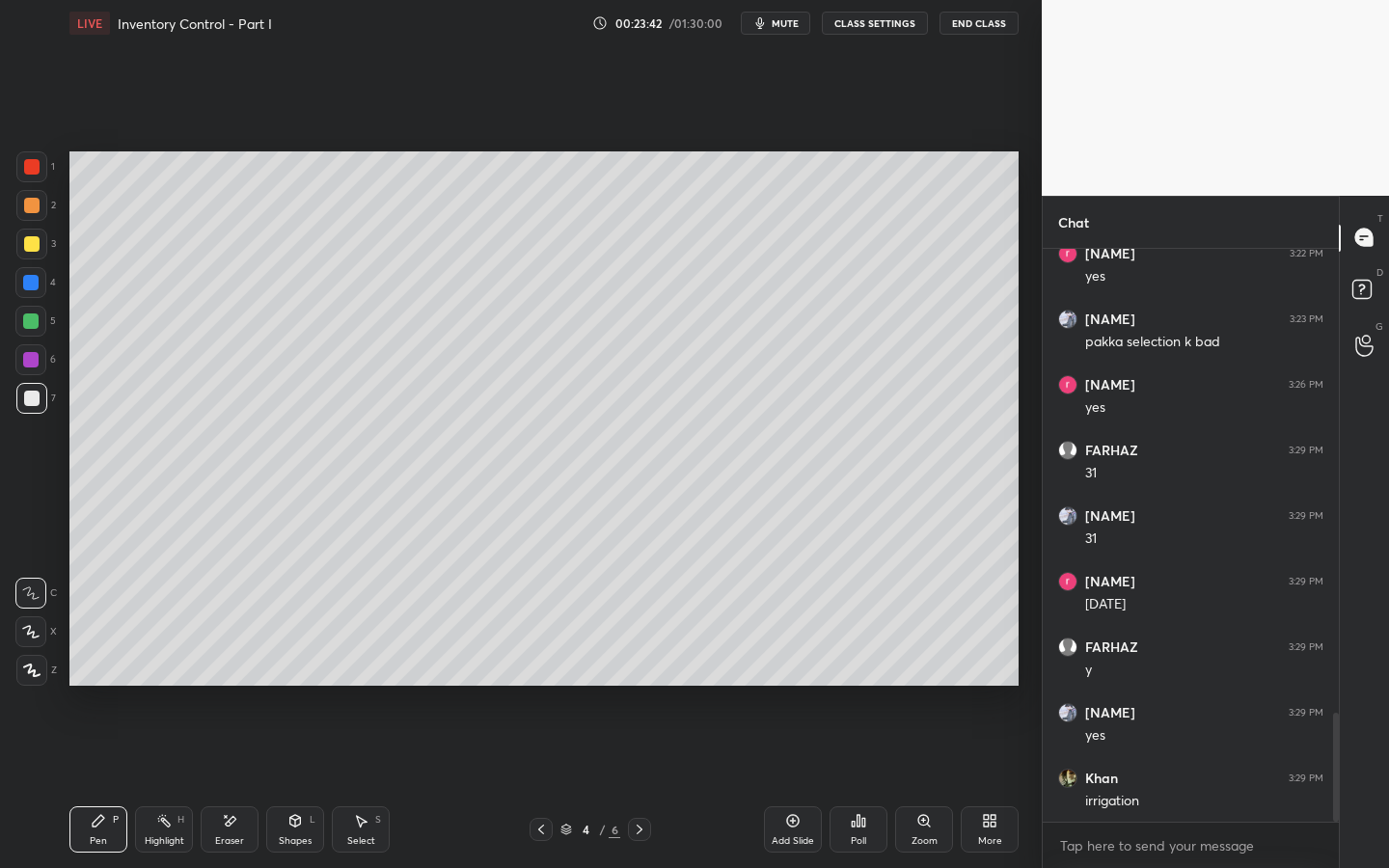 click 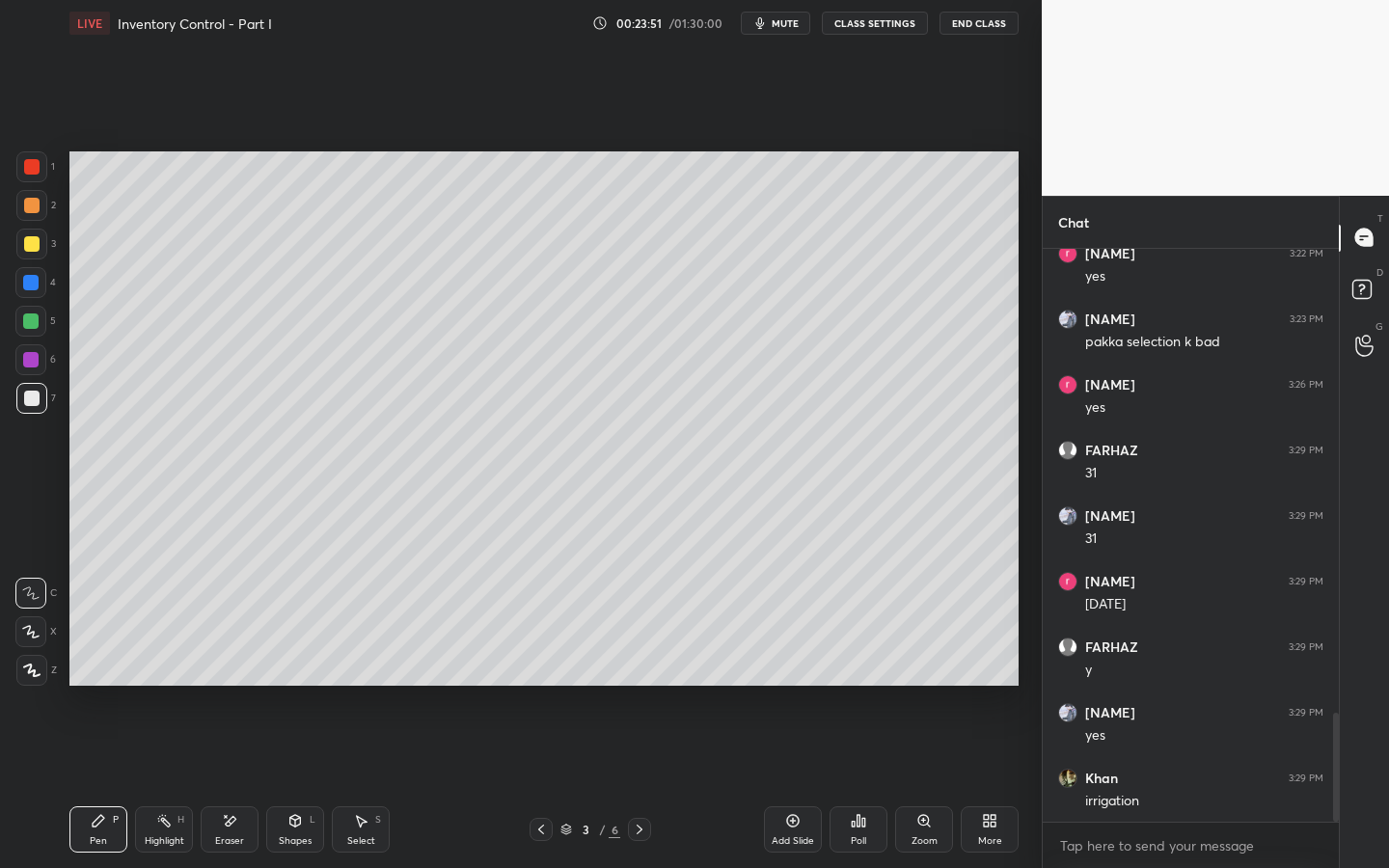 click 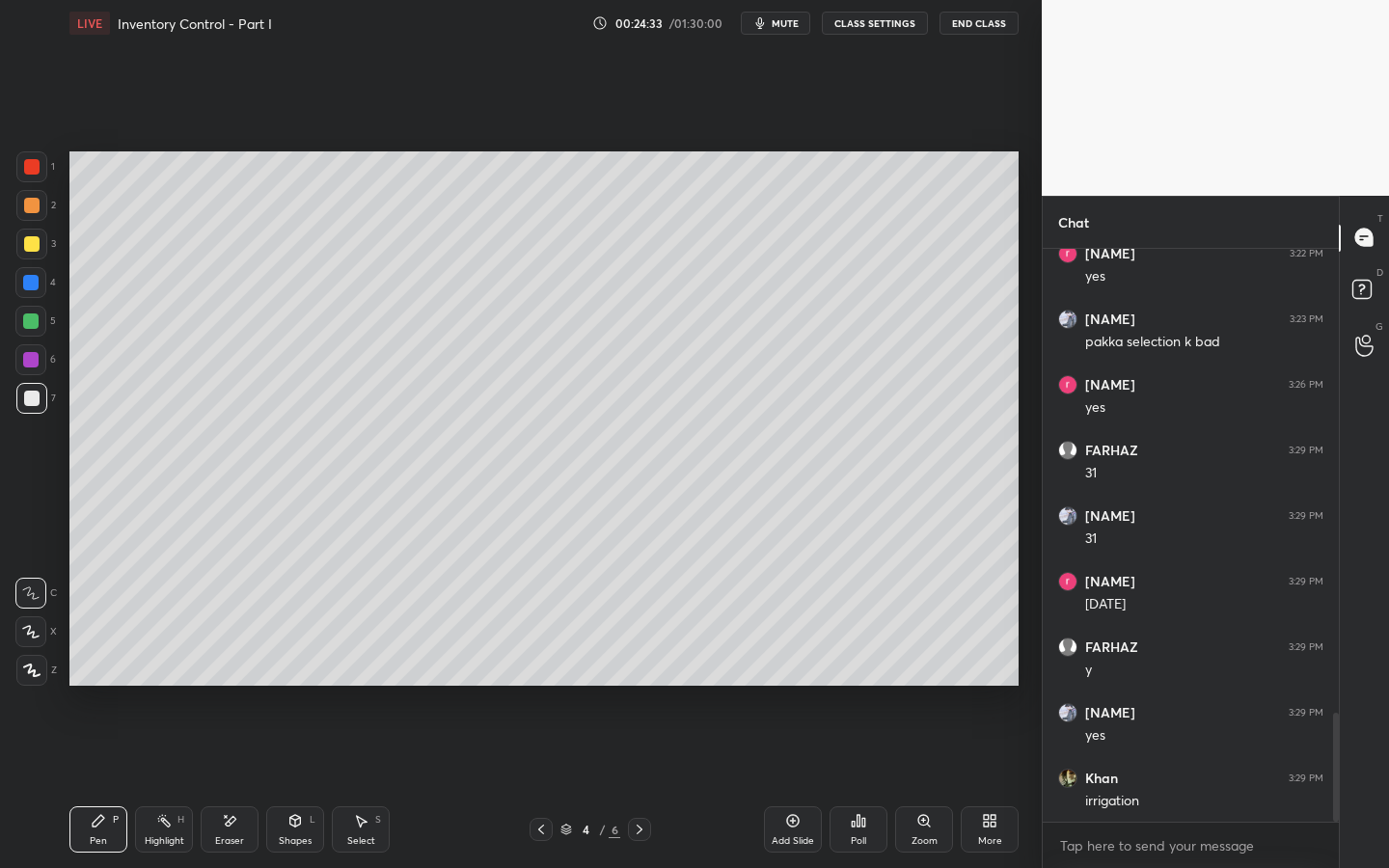 click 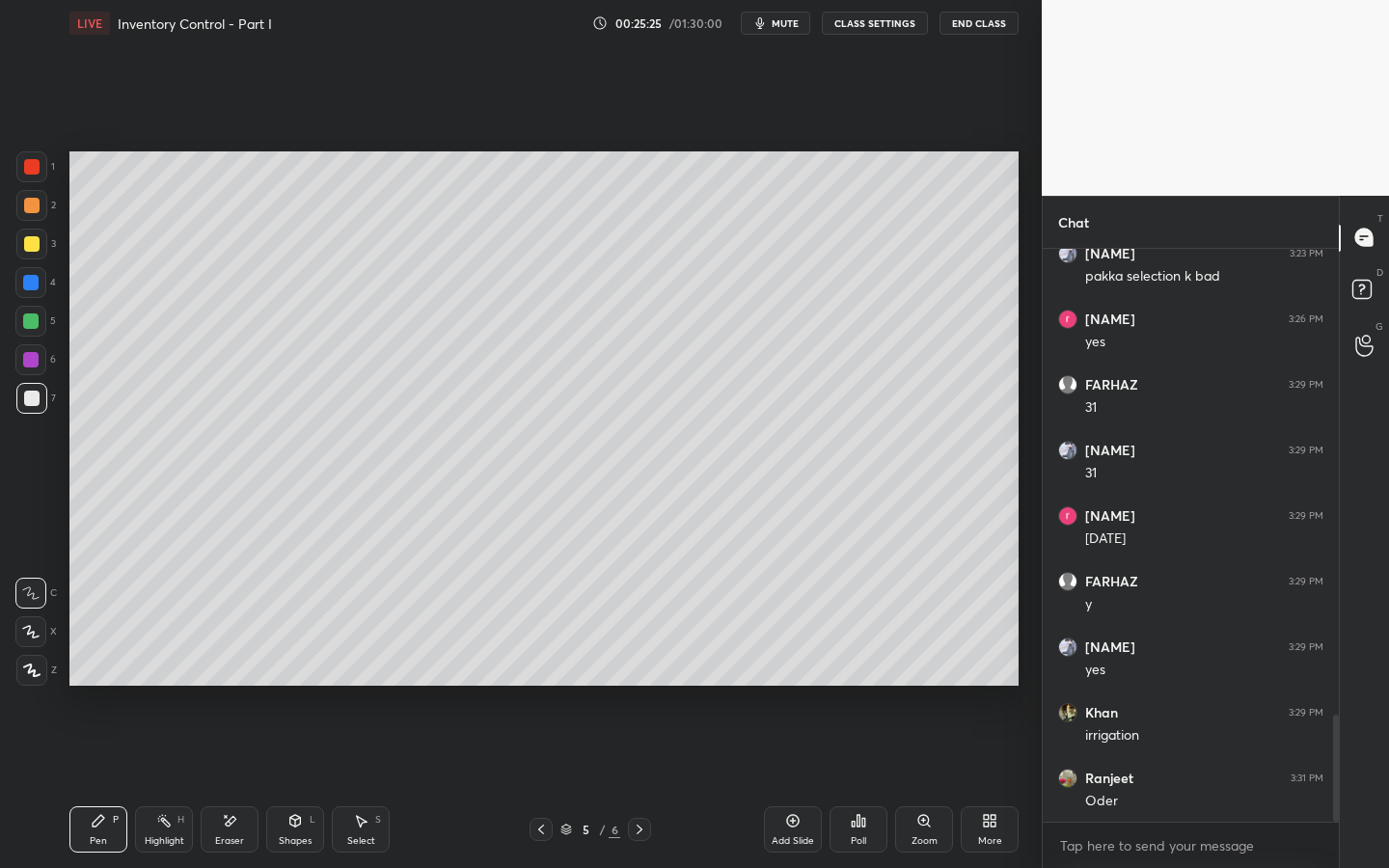 scroll, scrollTop: 2575, scrollLeft: 0, axis: vertical 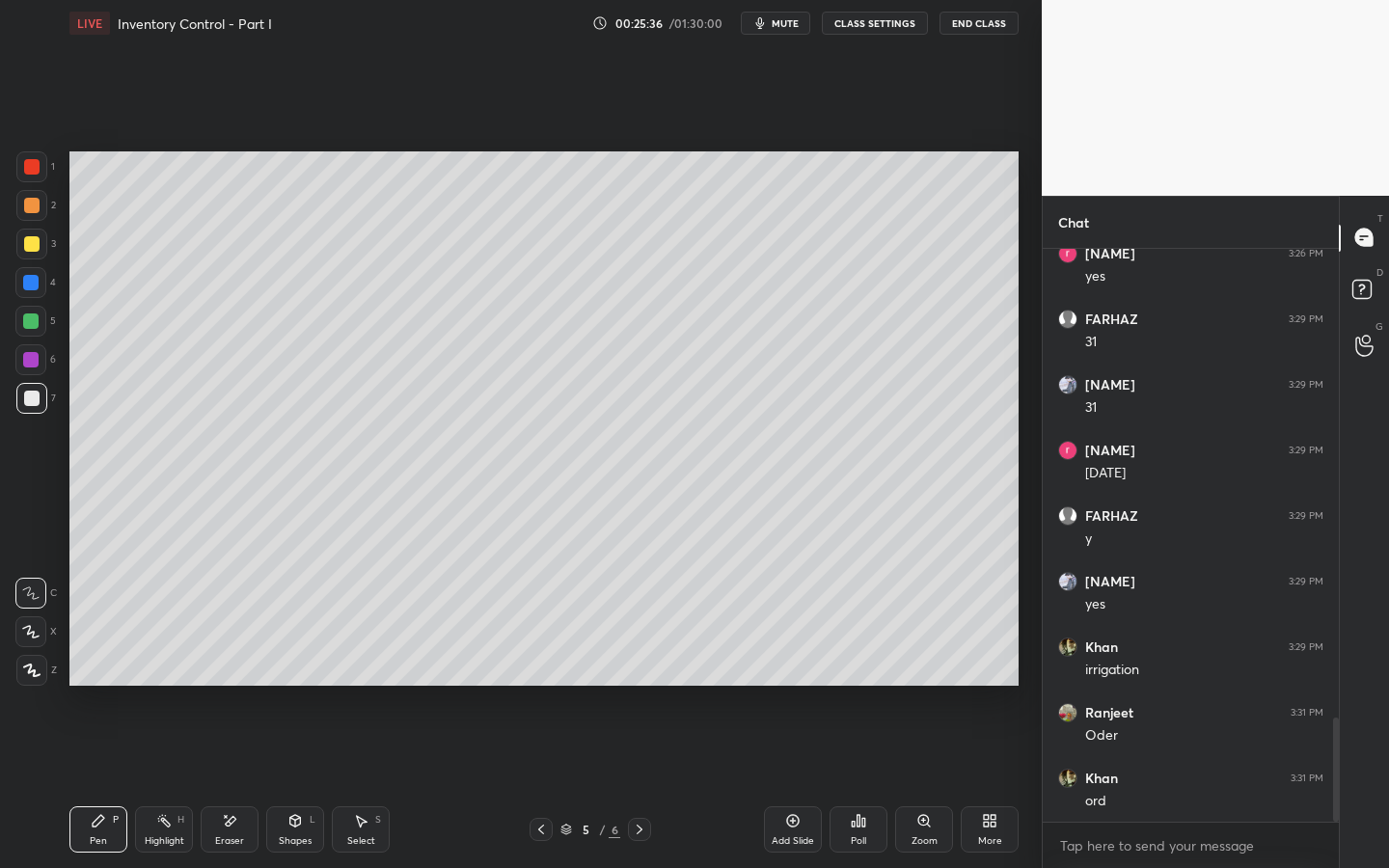 click 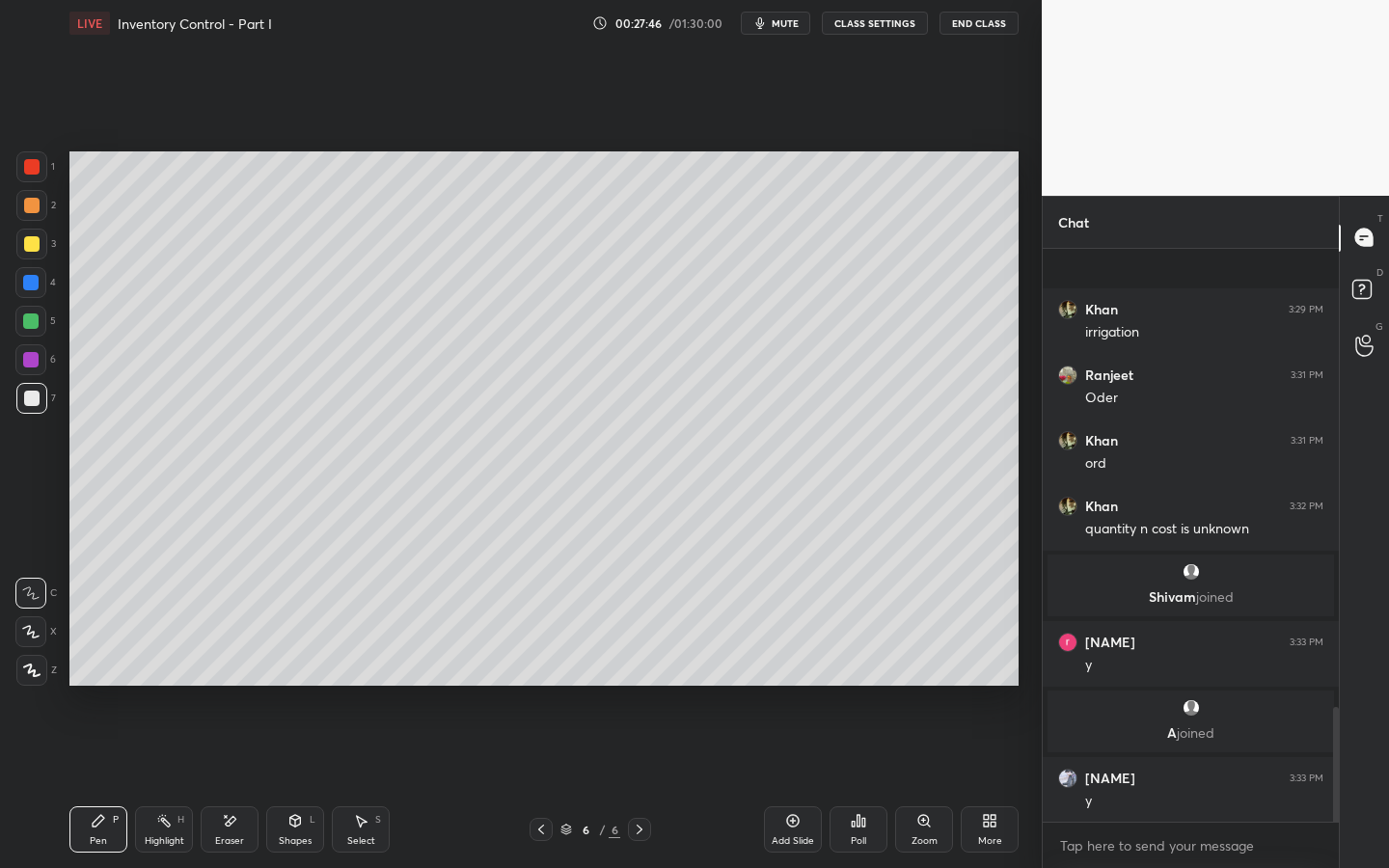 scroll, scrollTop: 2308, scrollLeft: 0, axis: vertical 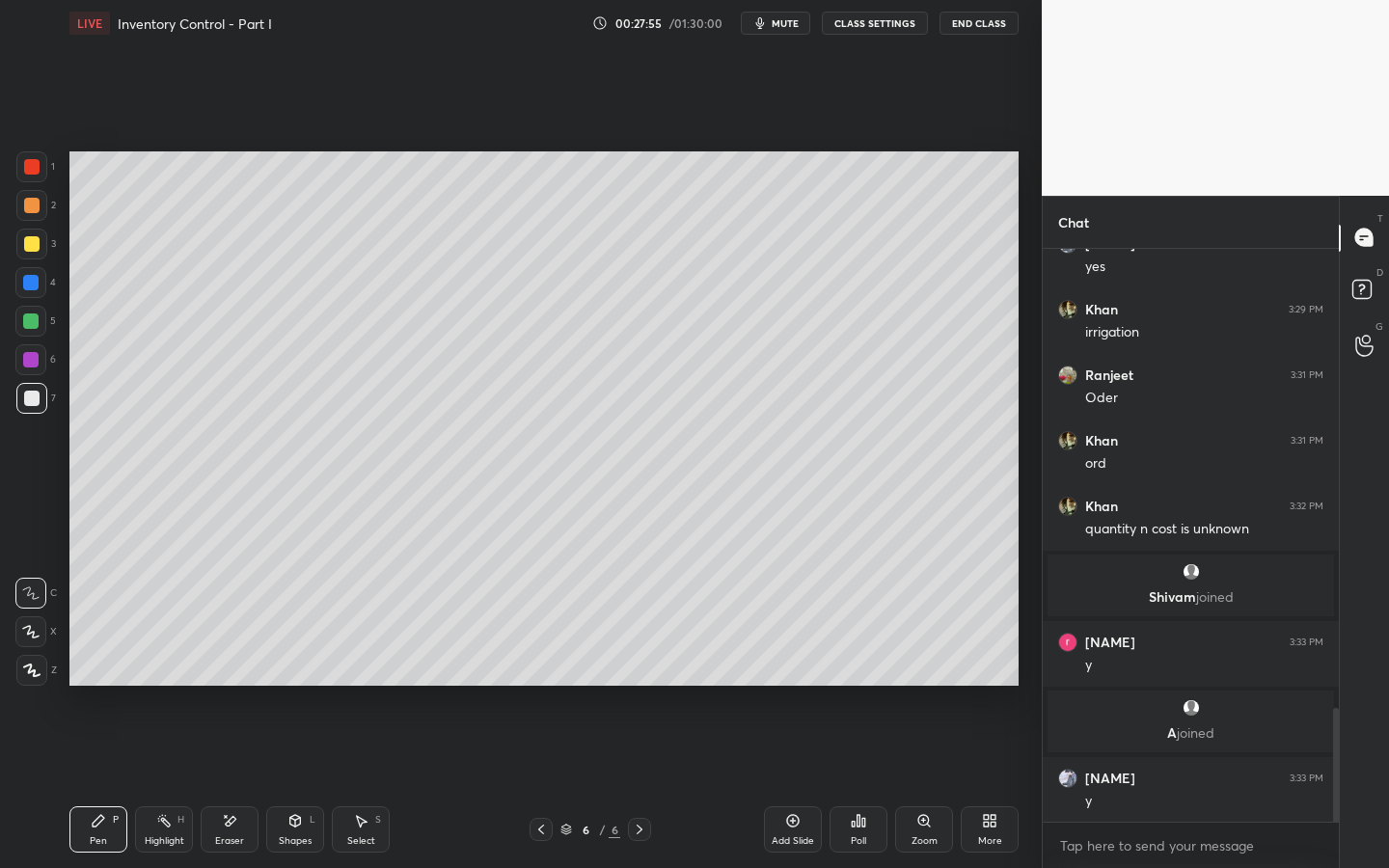 click at bounding box center (32, 244) 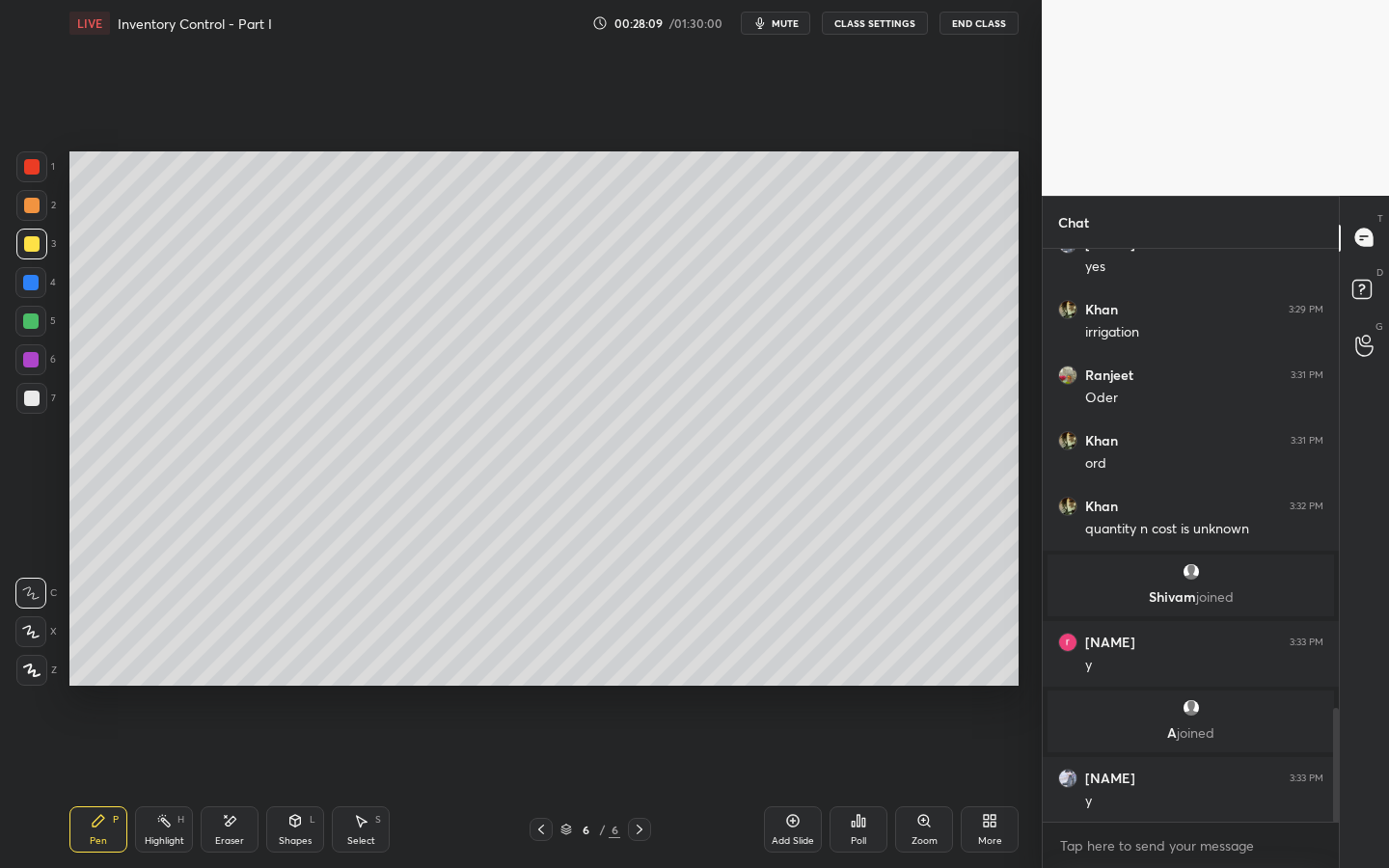 click at bounding box center [32, 167] 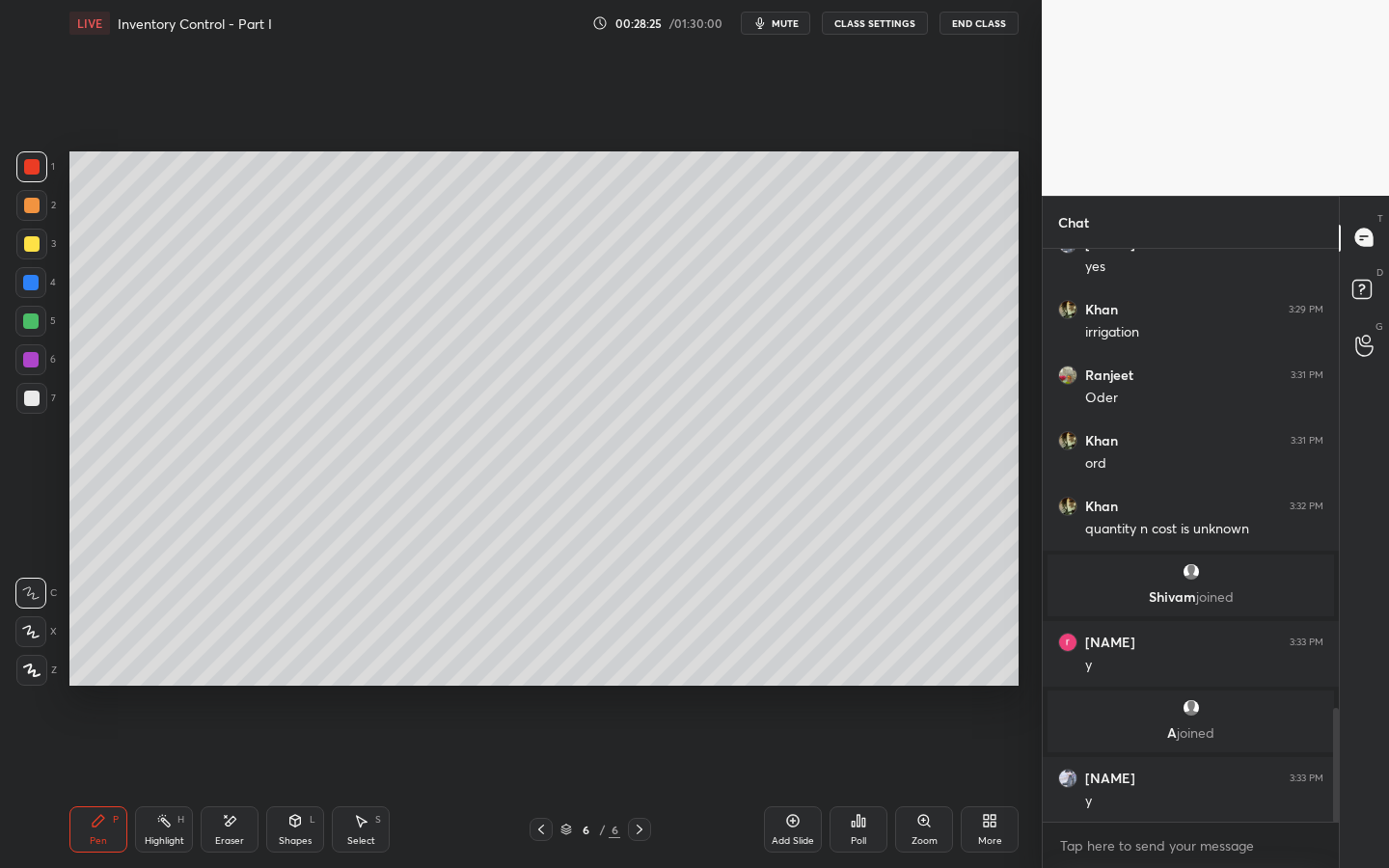 click at bounding box center [32, 205] 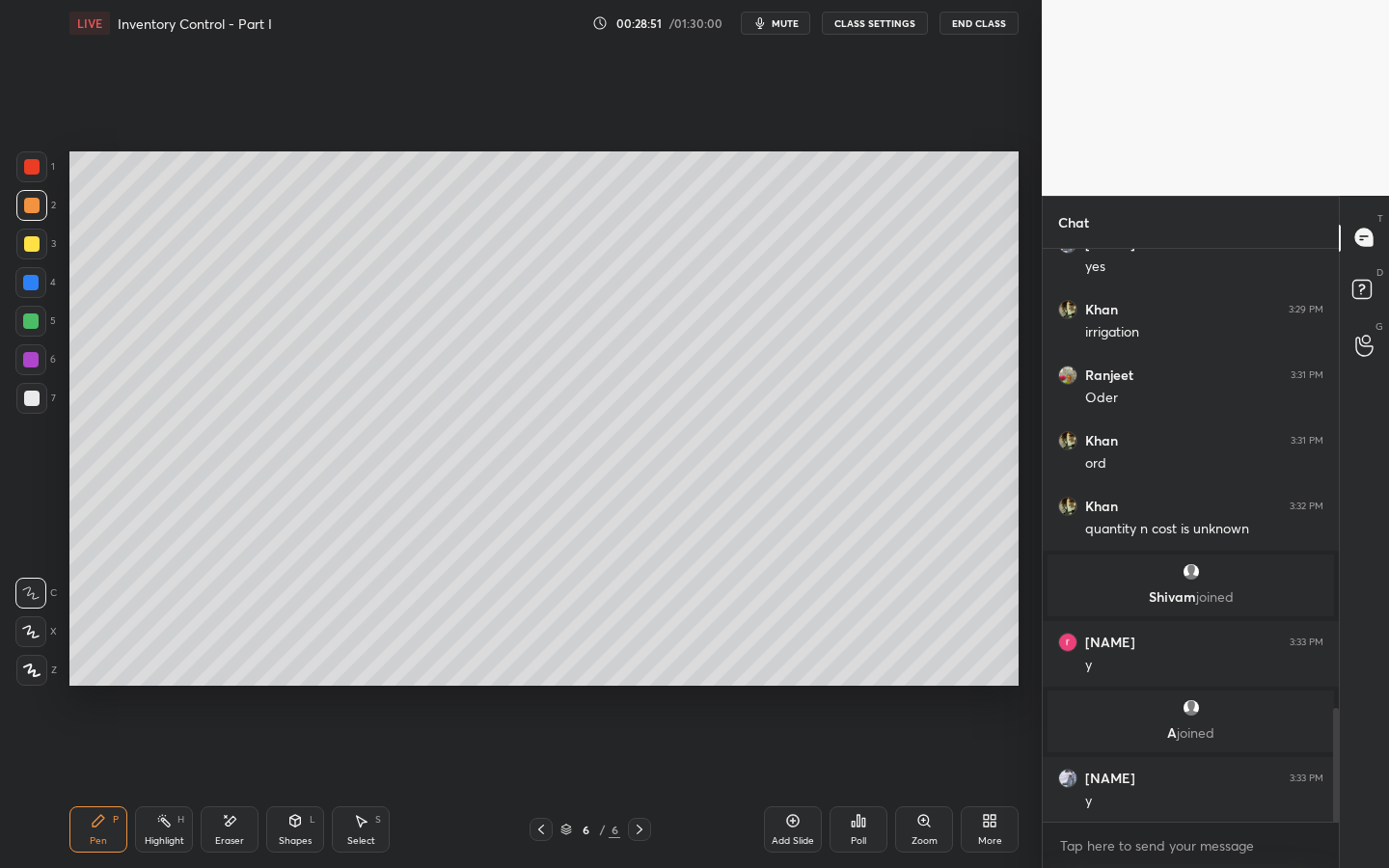 drag, startPoint x: 33, startPoint y: 171, endPoint x: 48, endPoint y: 183, distance: 19.209373 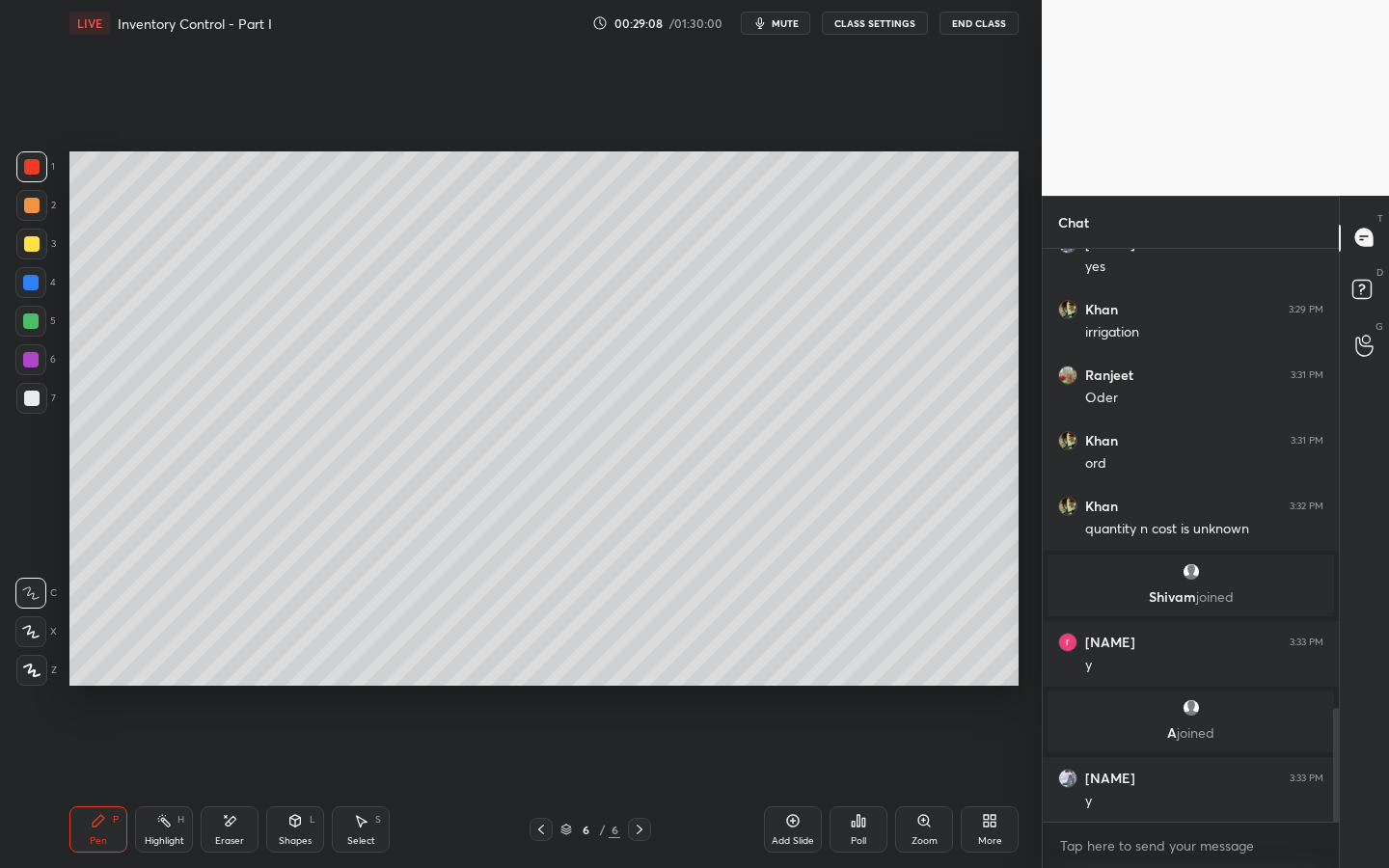 drag, startPoint x: 32, startPoint y: 214, endPoint x: 58, endPoint y: 201, distance: 29.068884 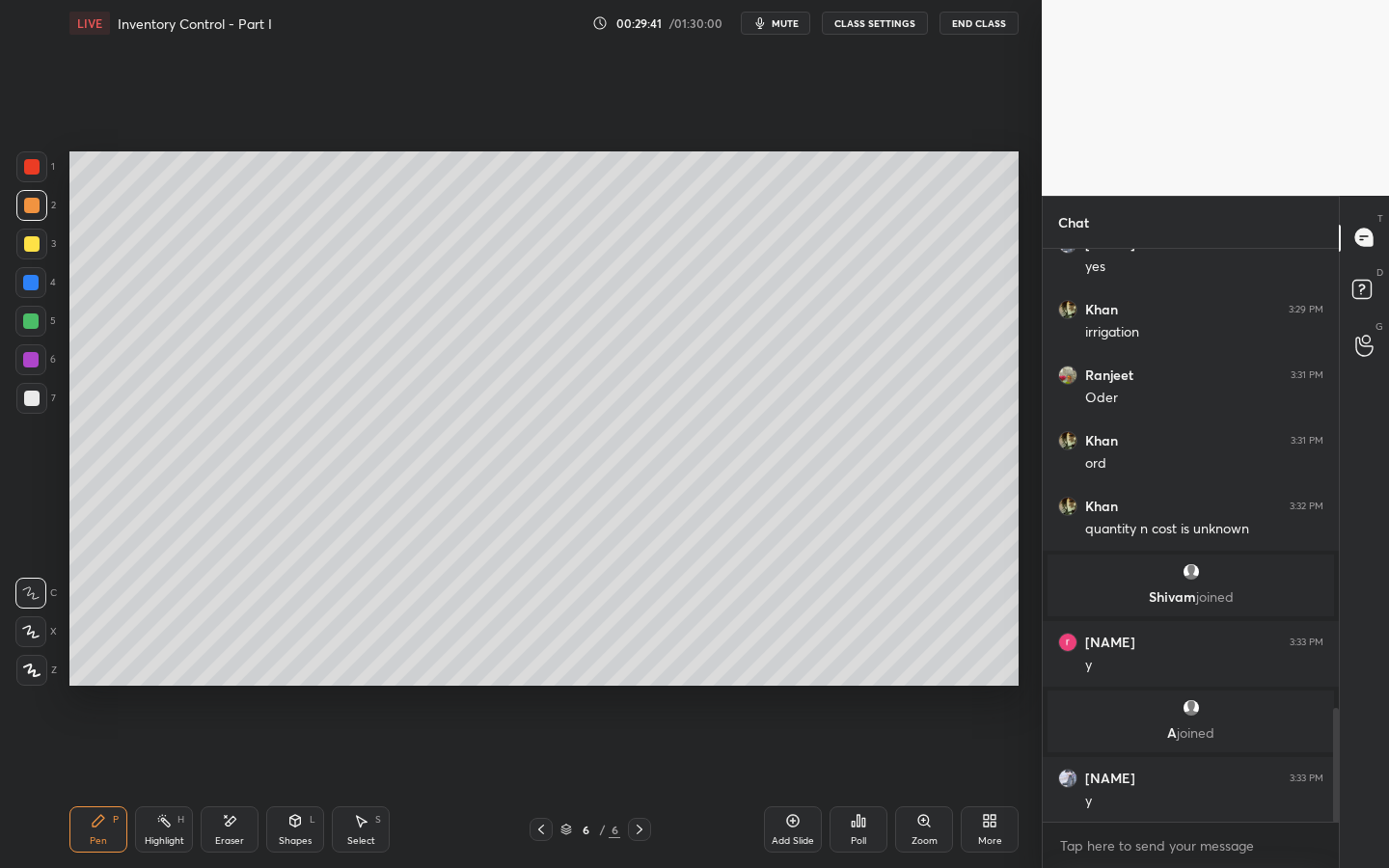 click on "Eraser" at bounding box center (230, 829) 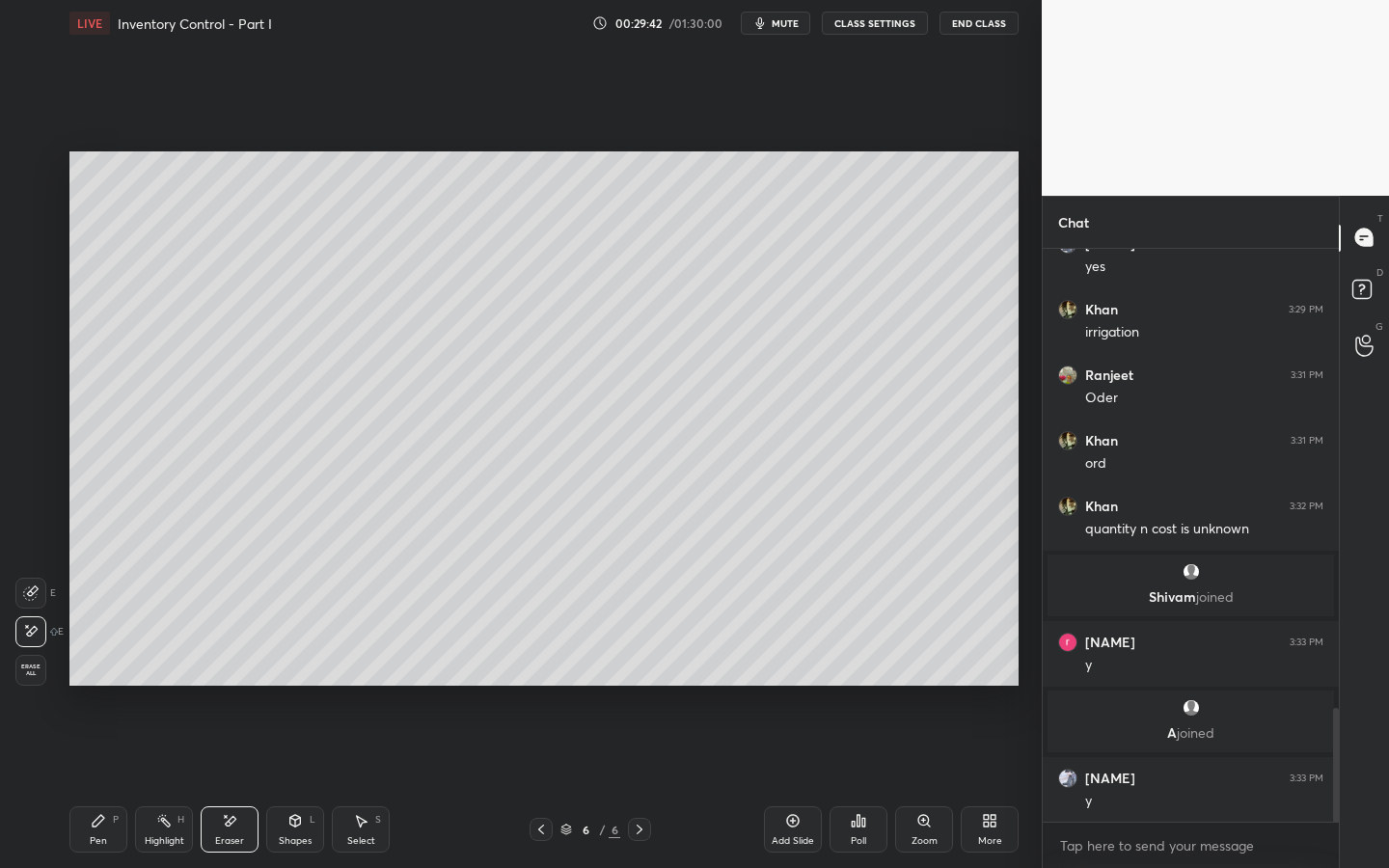 drag, startPoint x: 95, startPoint y: 827, endPoint x: 147, endPoint y: 808, distance: 55.362442 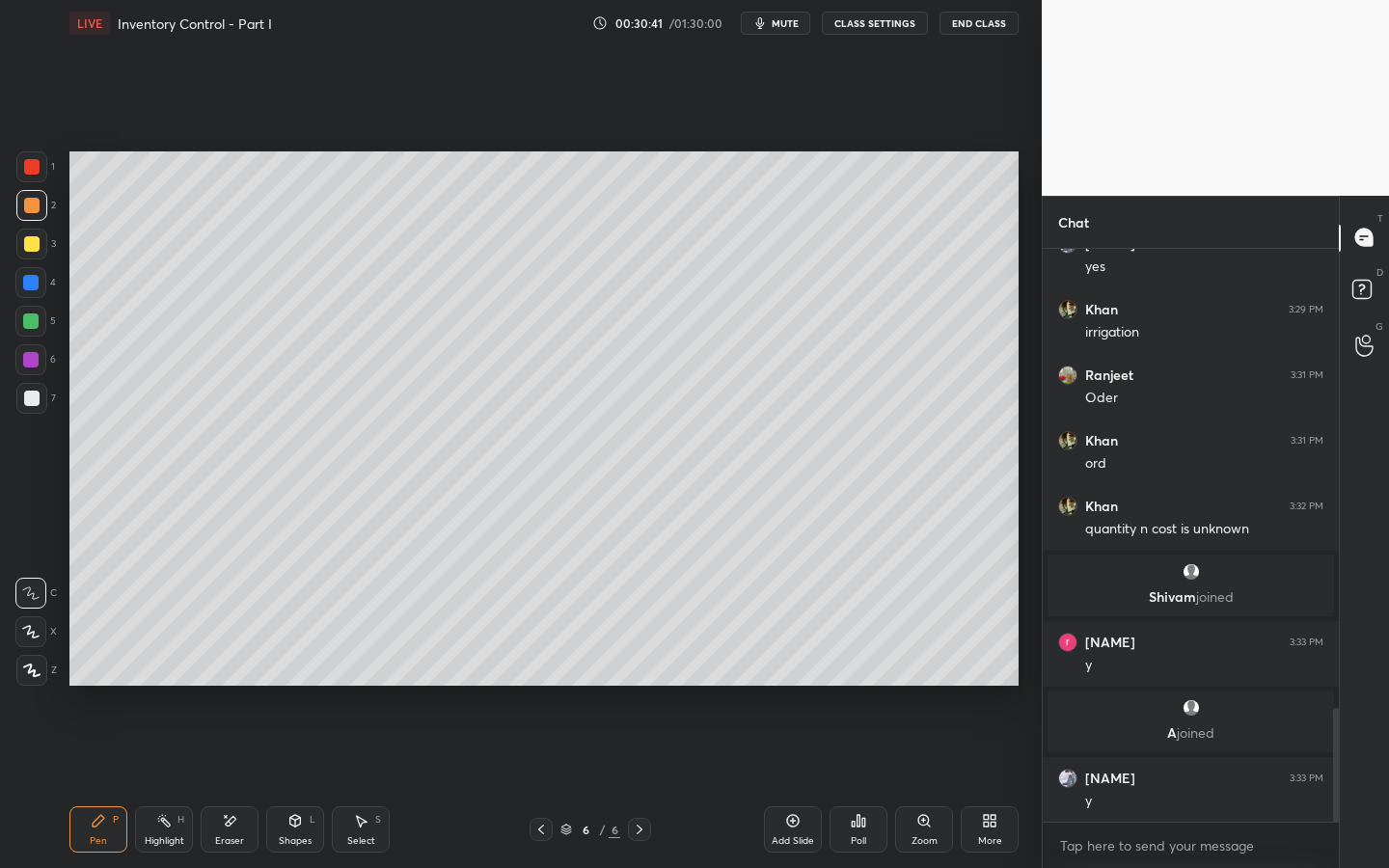 scroll, scrollTop: 528, scrollLeft: 290, axis: both 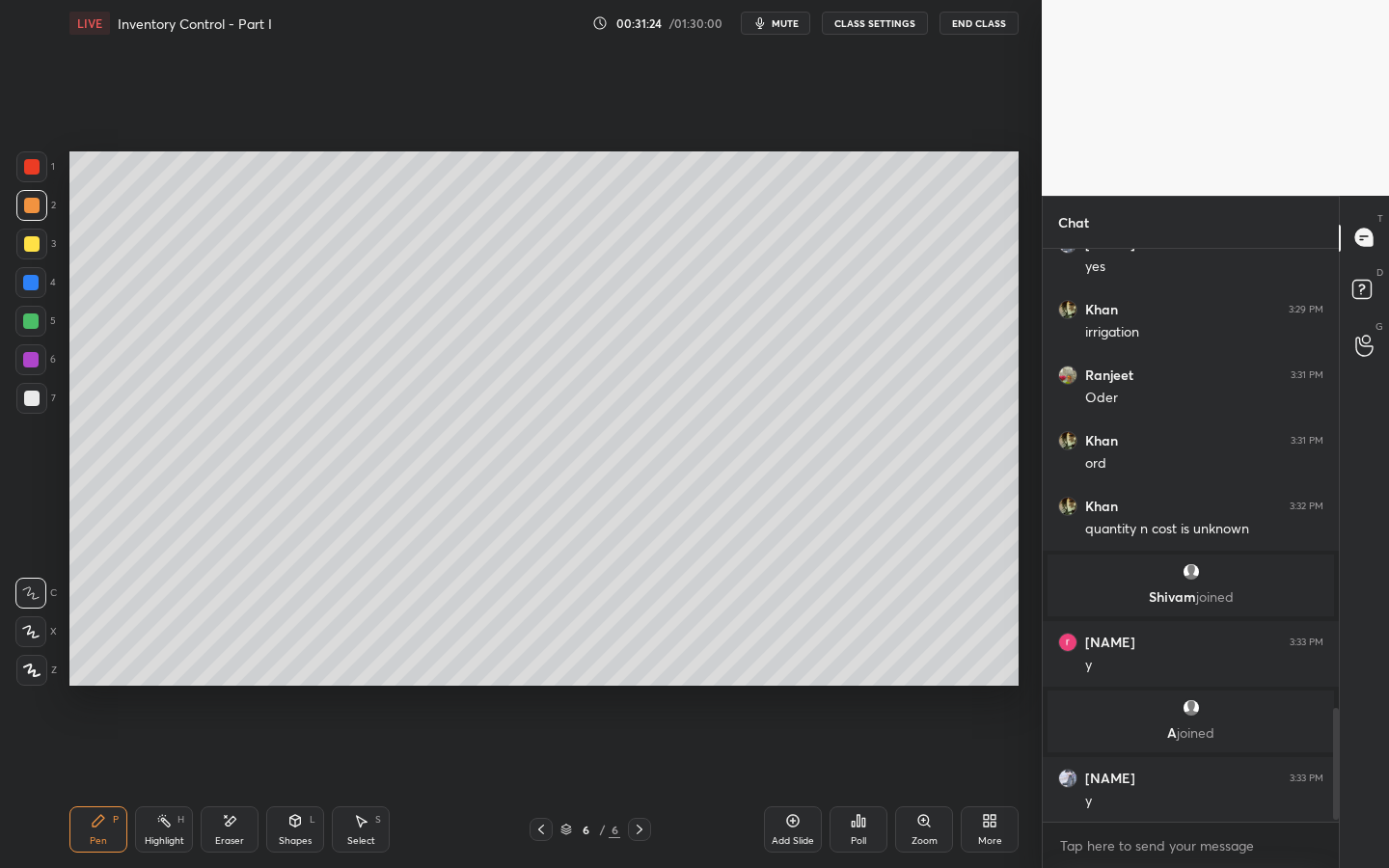 drag, startPoint x: 787, startPoint y: 832, endPoint x: 796, endPoint y: 839, distance: 11.401754 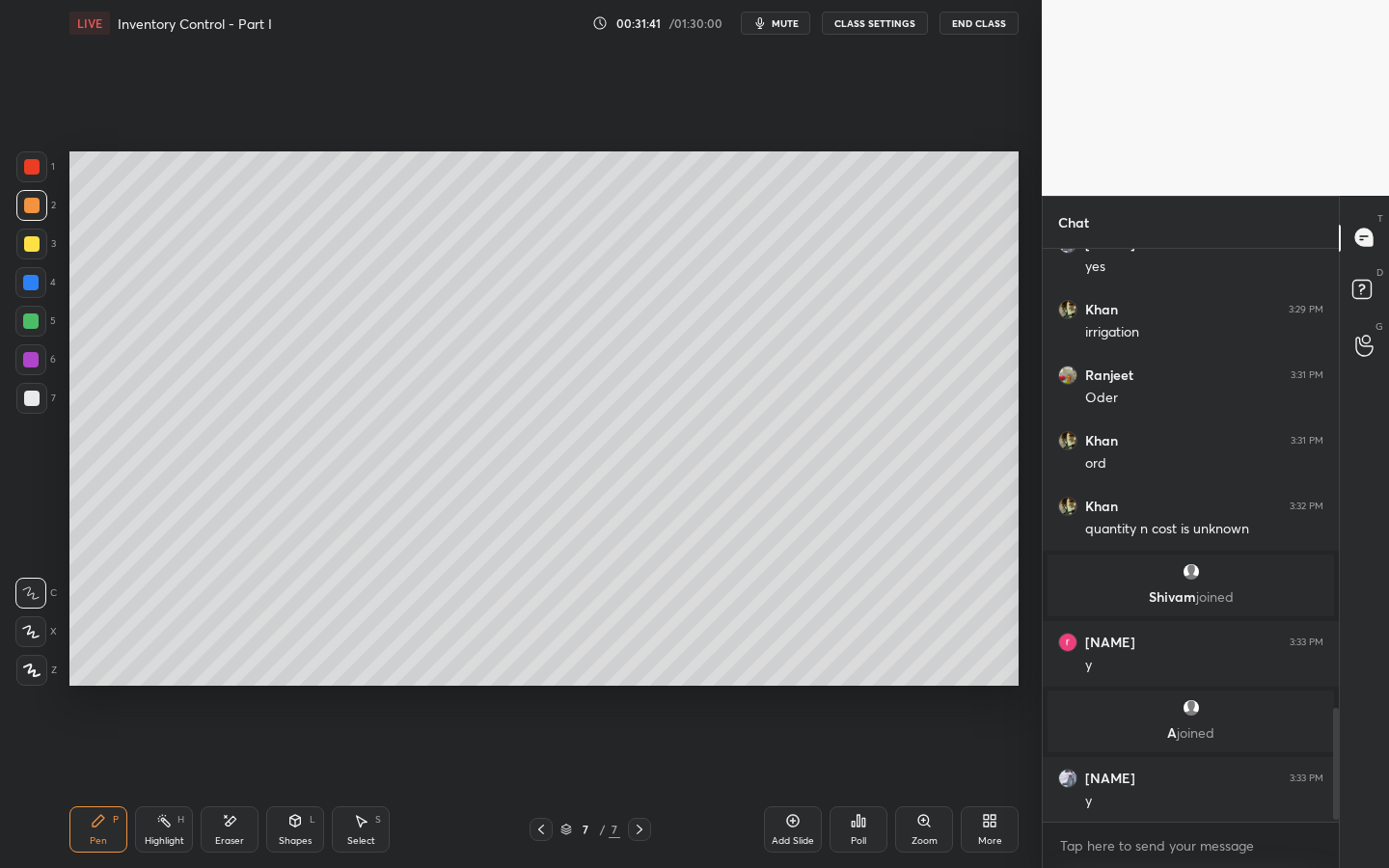 click at bounding box center (32, 167) 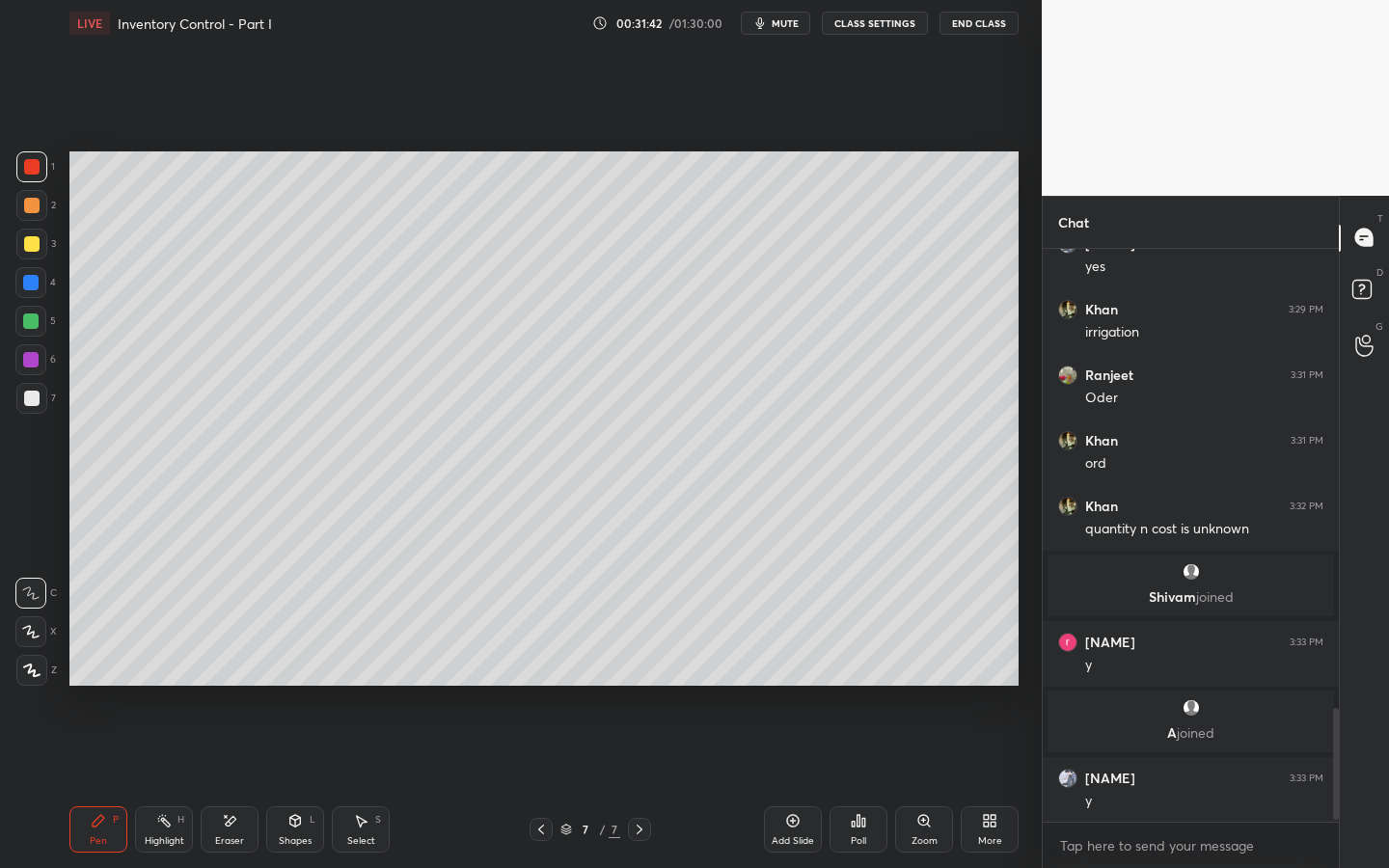 click at bounding box center (32, 244) 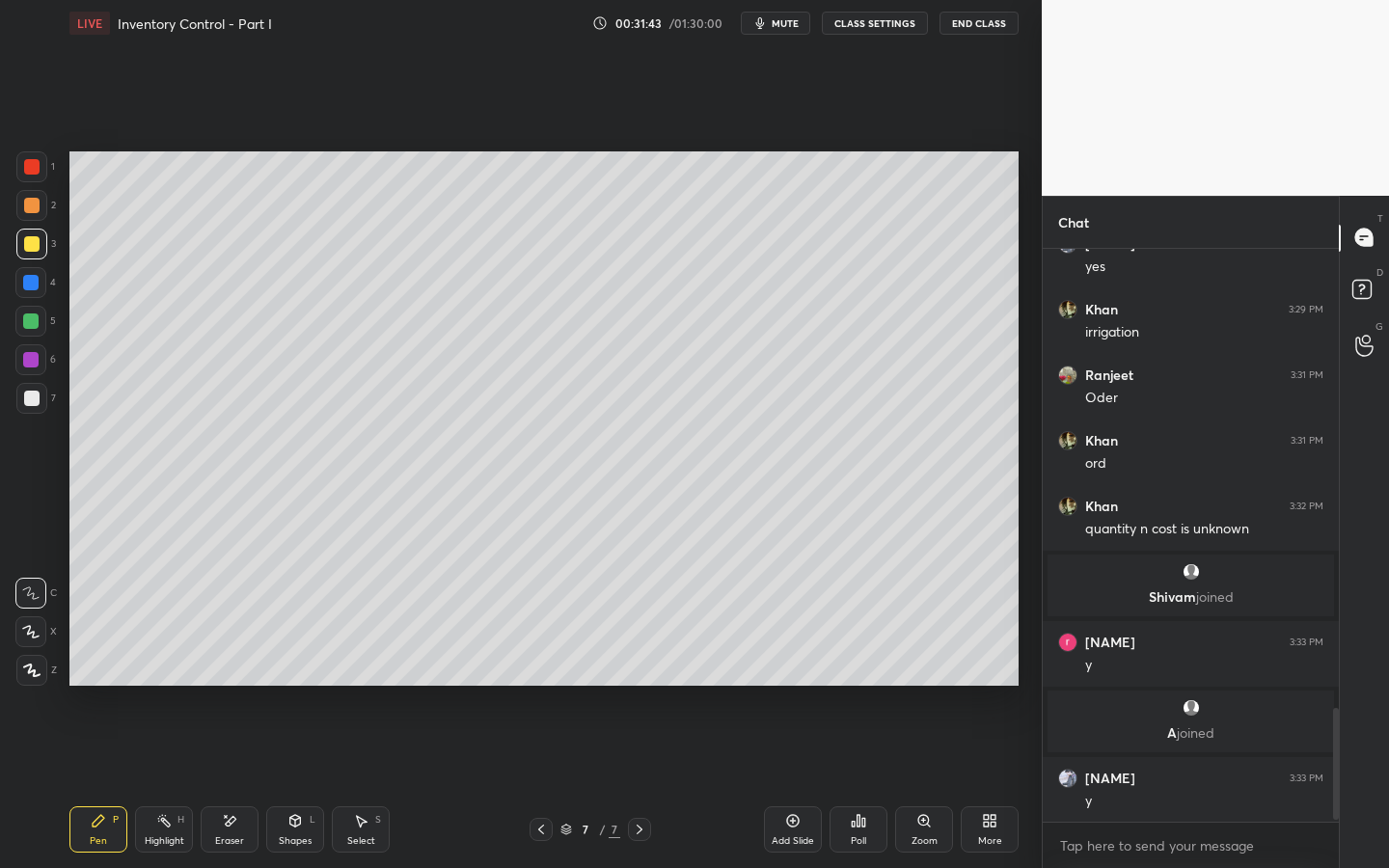 scroll, scrollTop: 2378, scrollLeft: 0, axis: vertical 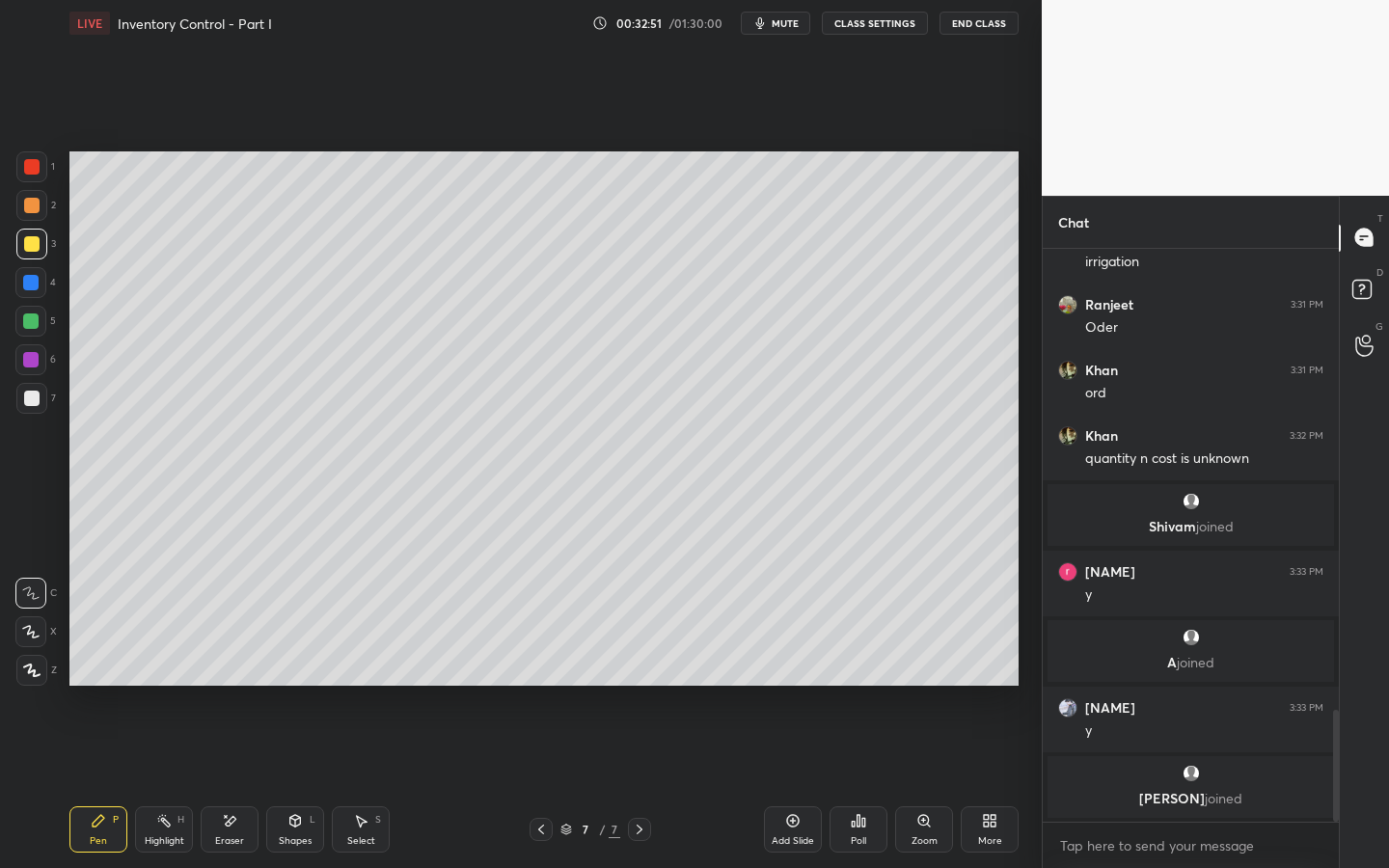 click on "Add Slide" at bounding box center [793, 829] 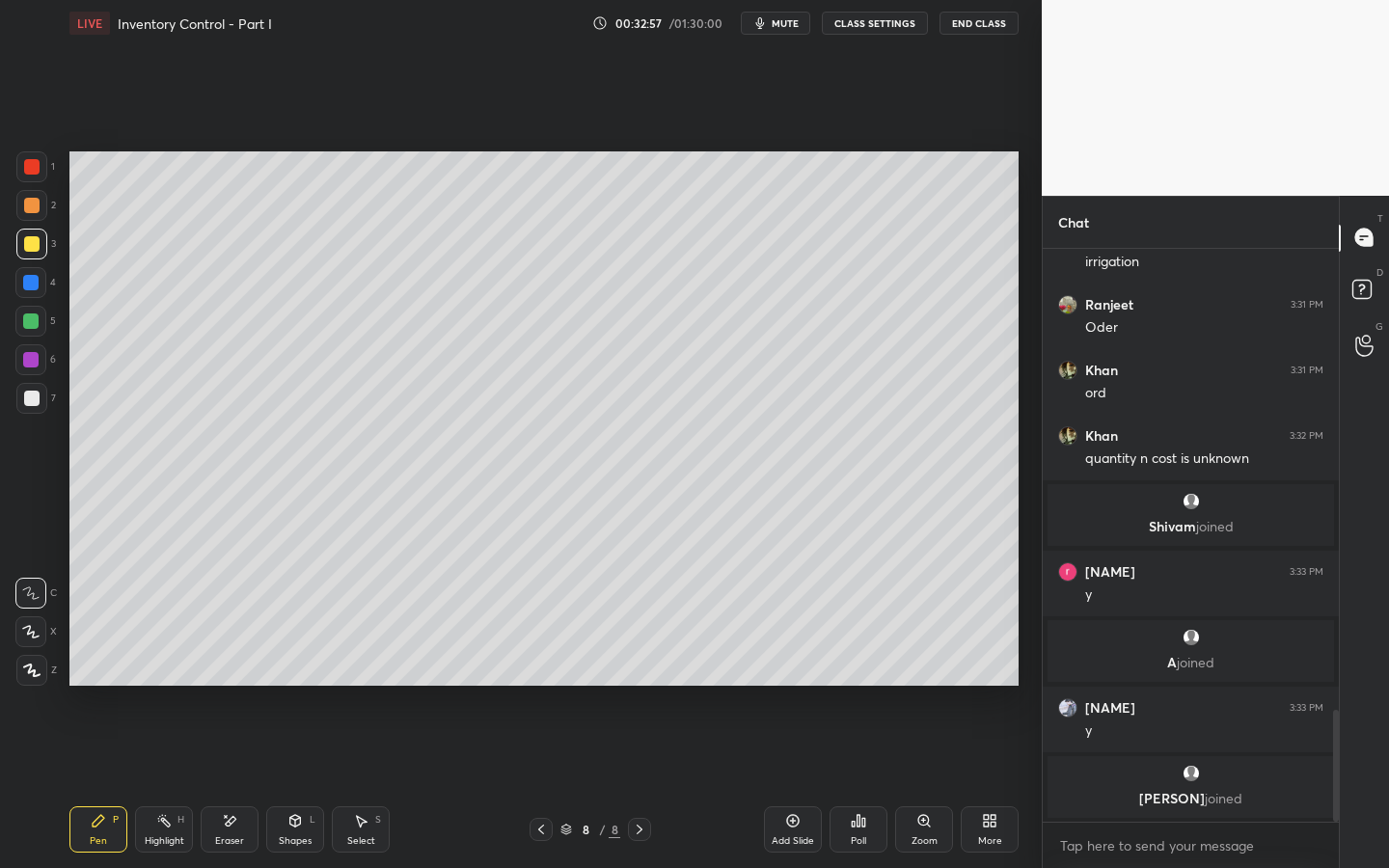 click on "Eraser" at bounding box center (230, 829) 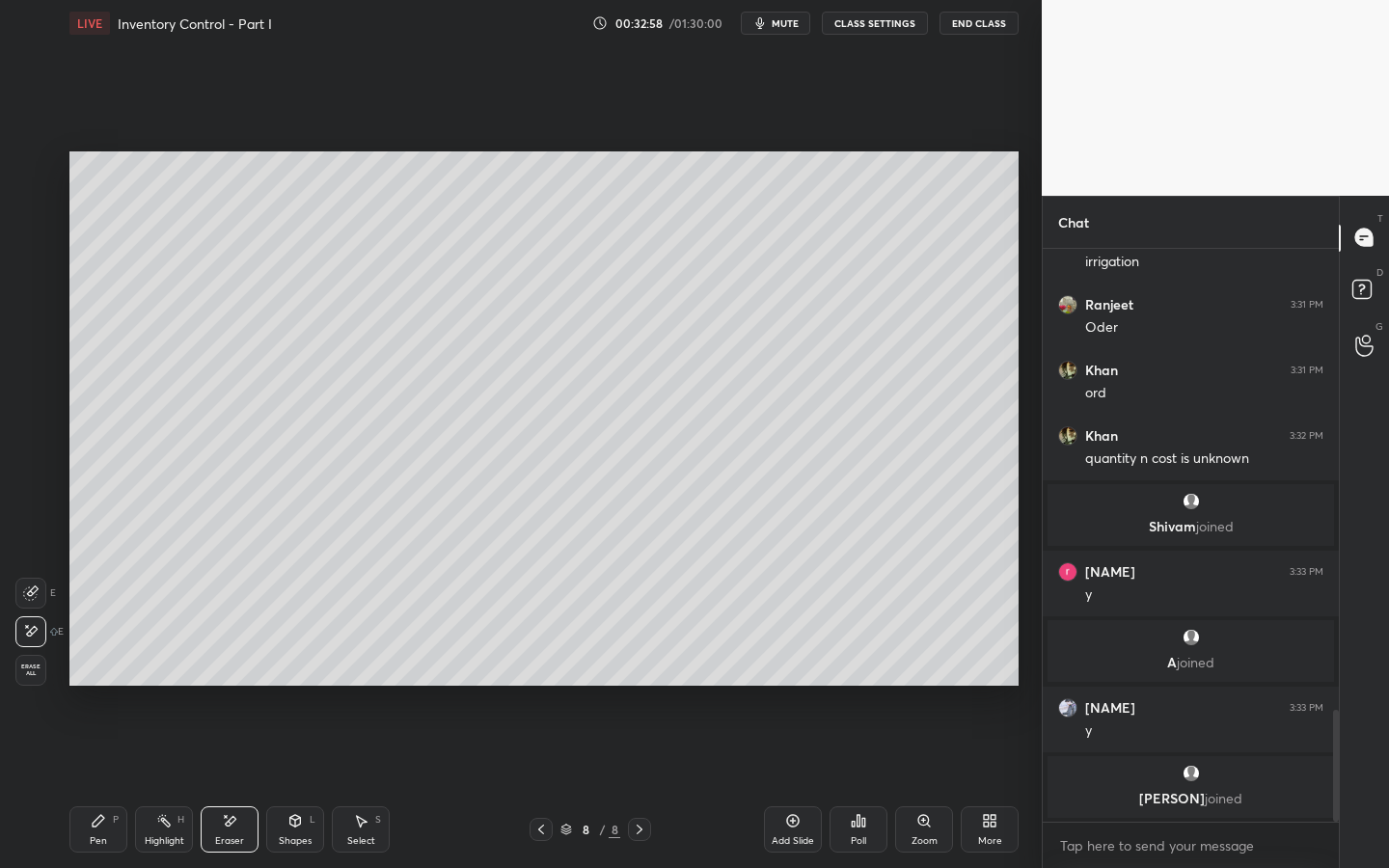 click on "Setting up your live class Poll for   secs No correct answer Start poll" at bounding box center [544, 419] 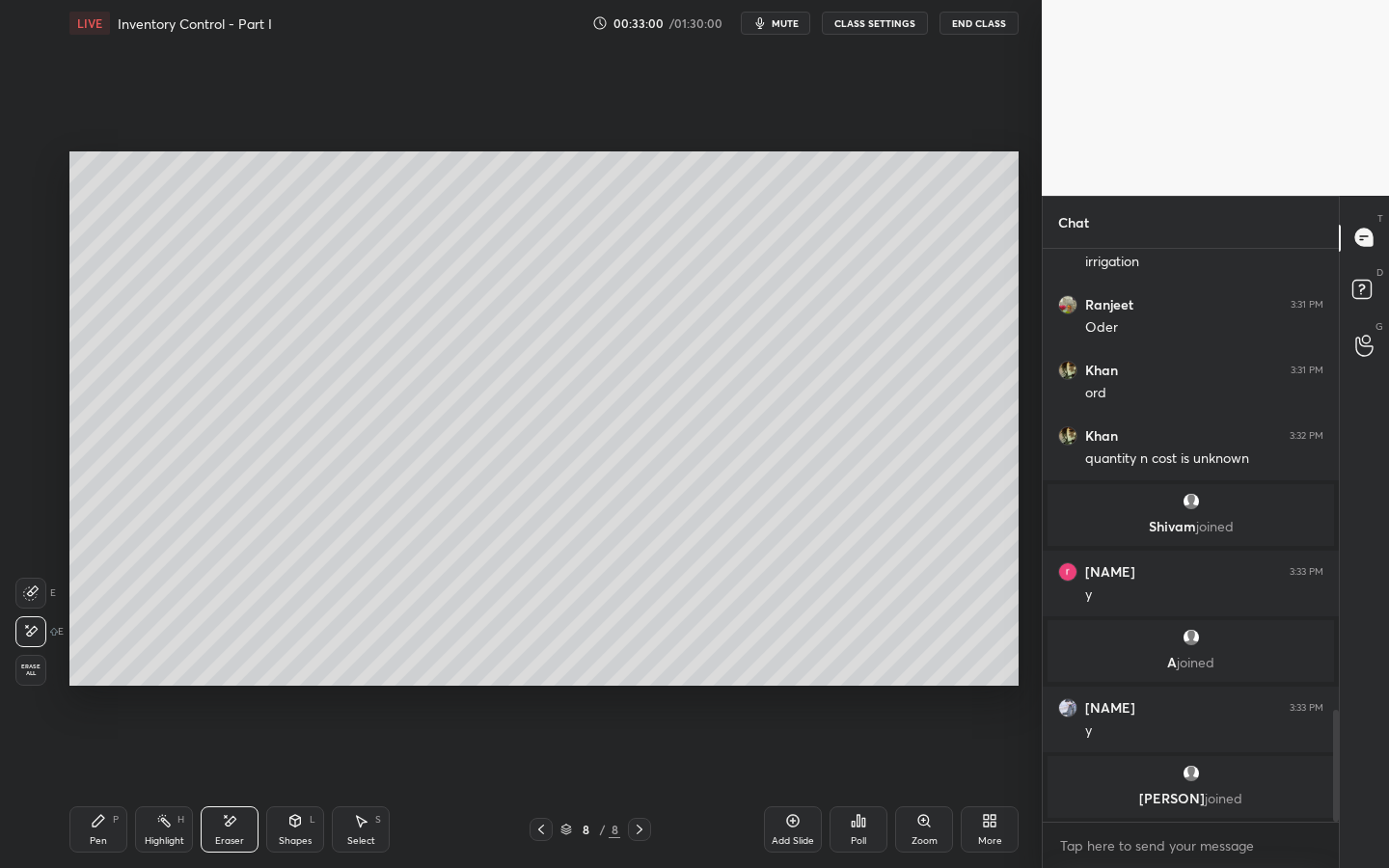 click on "Pen" at bounding box center (98, 841) 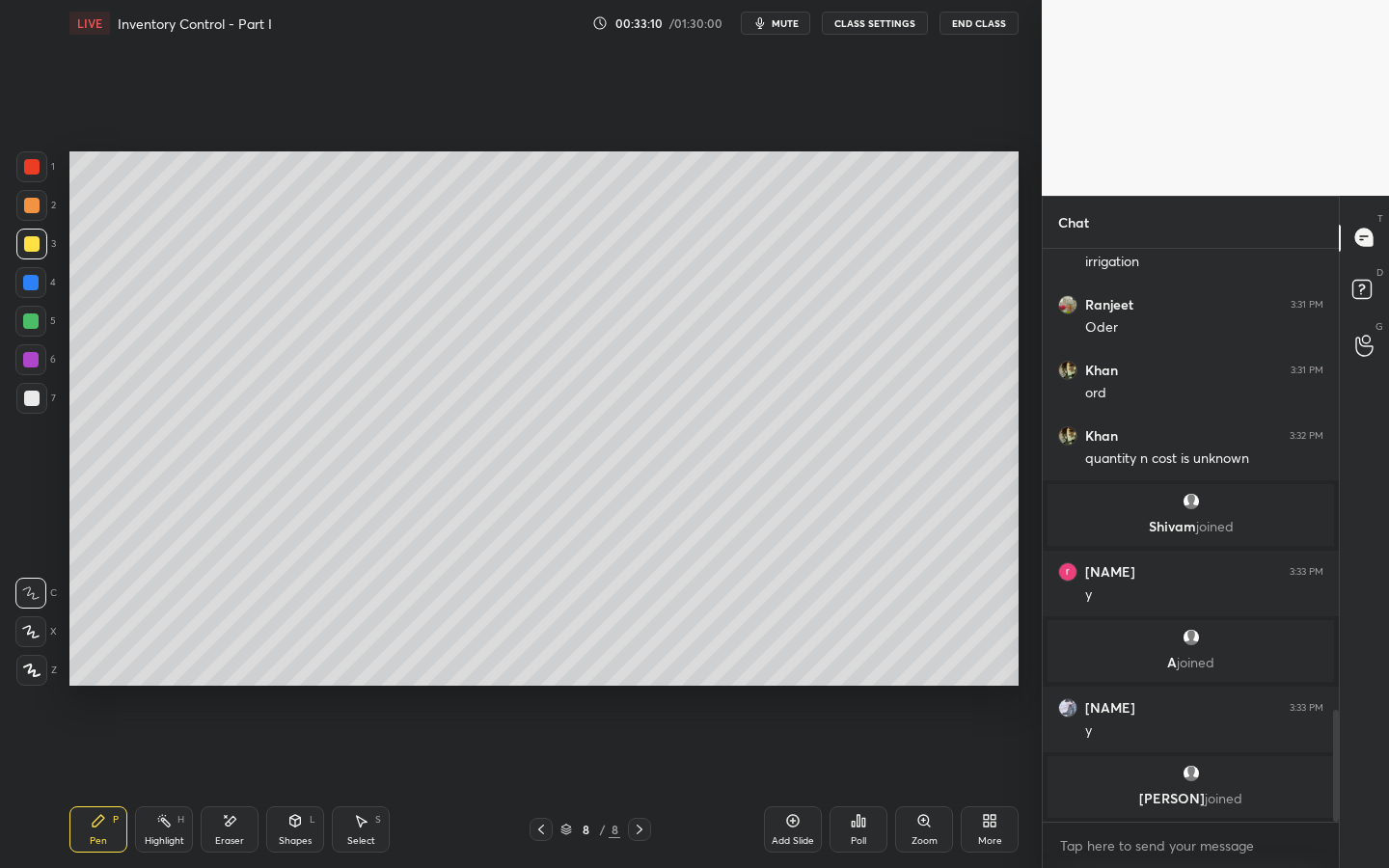 click on "Shapes" at bounding box center [295, 841] 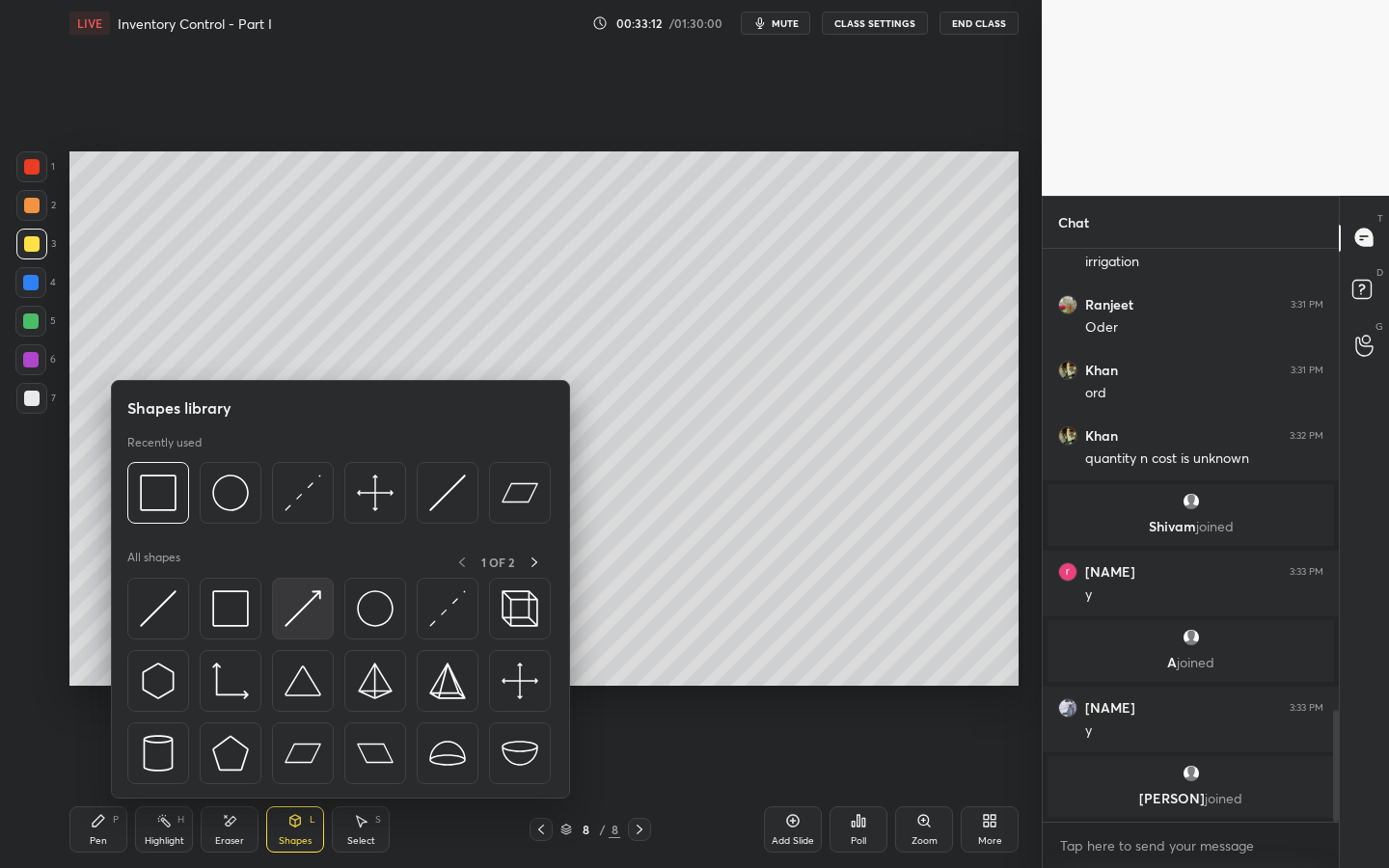 click at bounding box center [303, 609] 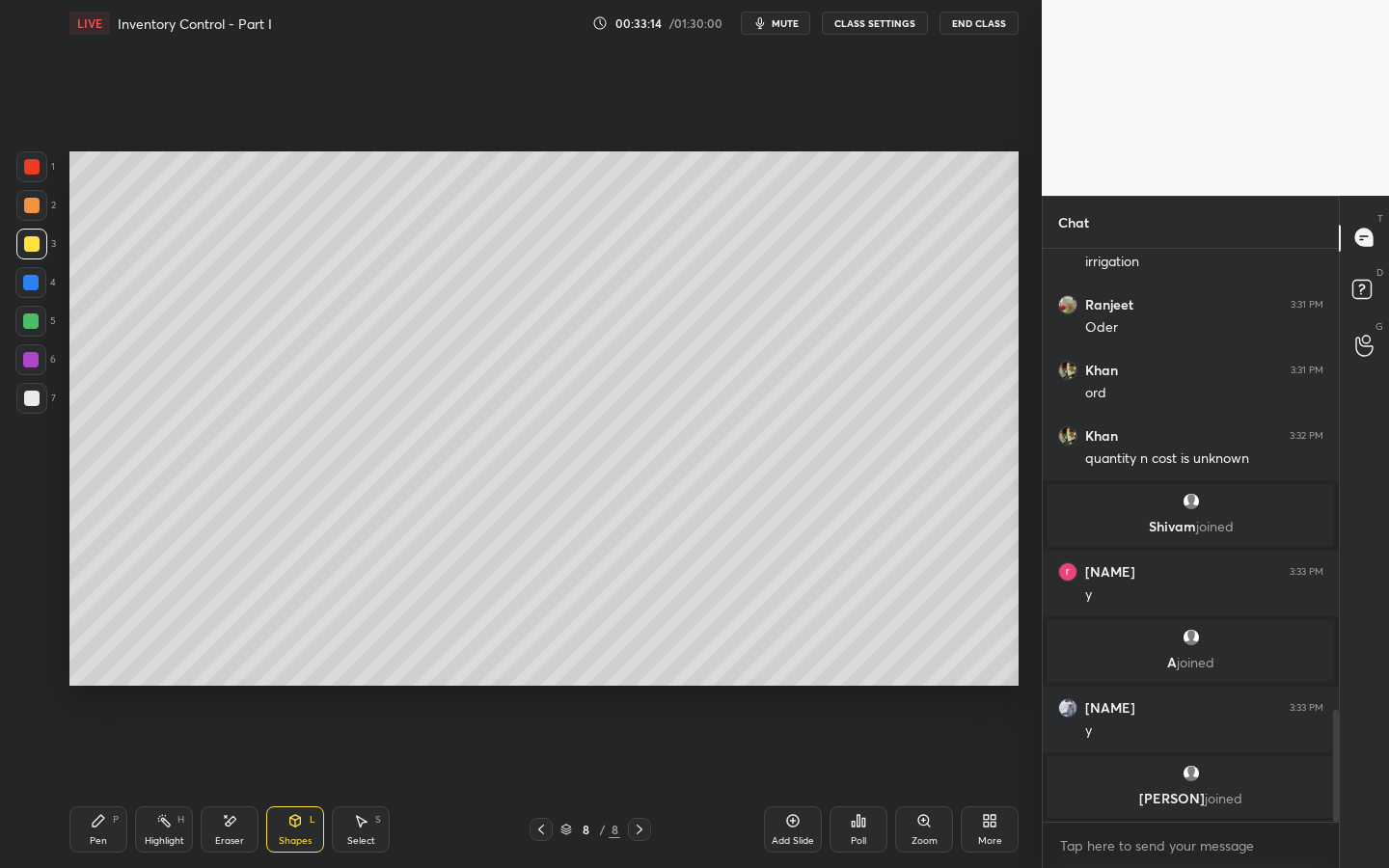 click at bounding box center (31, 321) 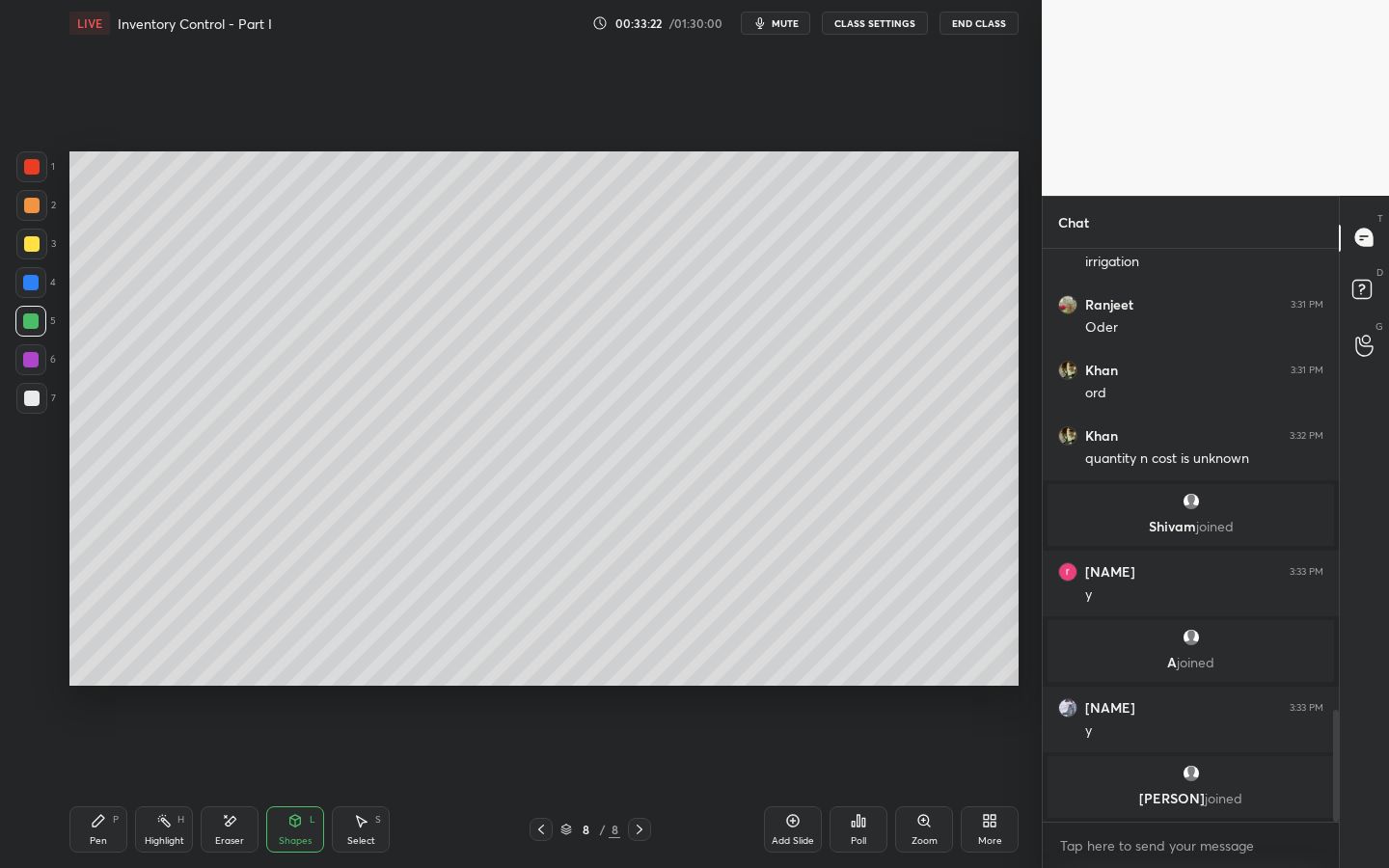 click on "Pen P" at bounding box center [98, 829] 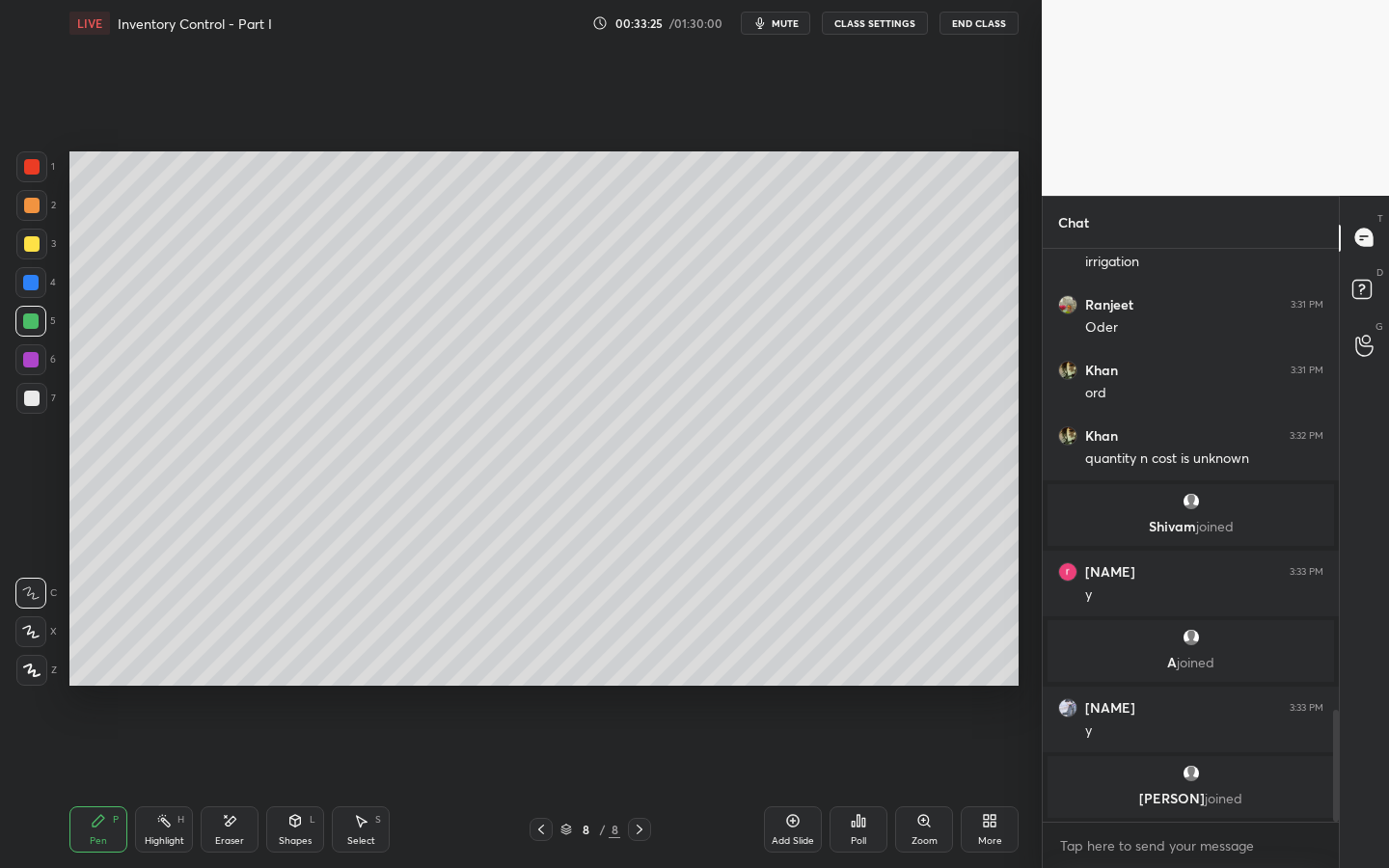 click on "Shapes" at bounding box center (295, 841) 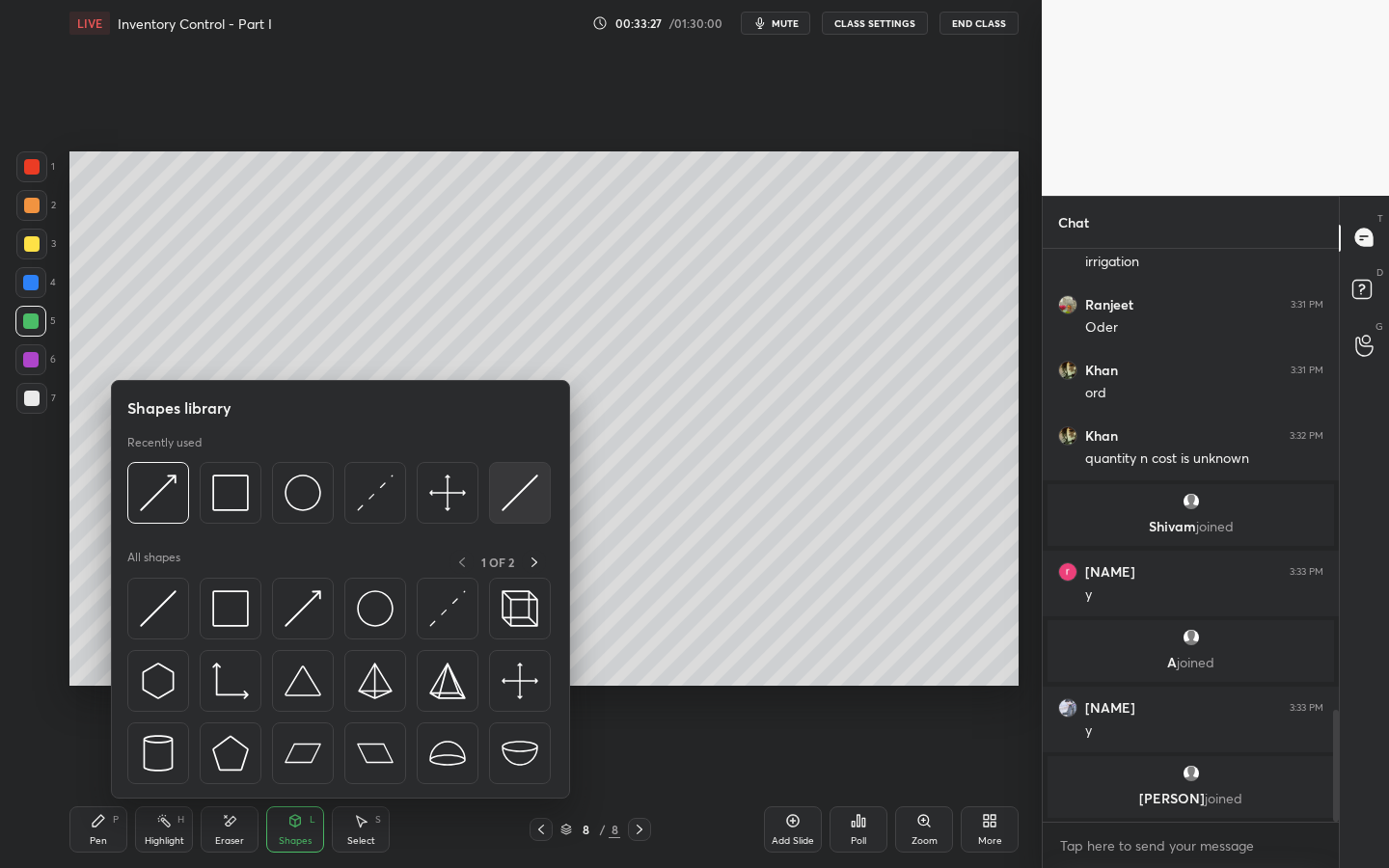 click at bounding box center (520, 493) 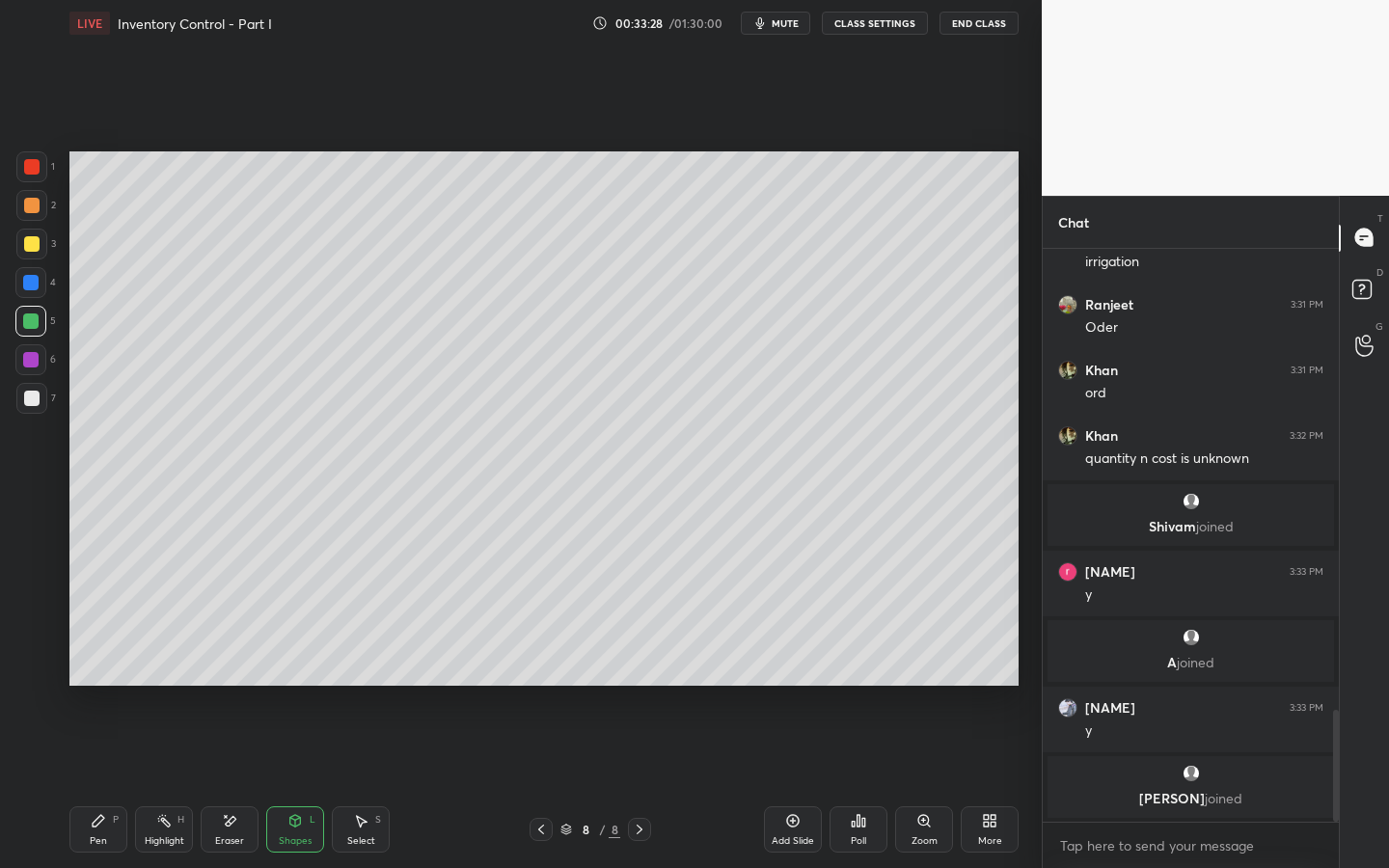 click at bounding box center (32, 244) 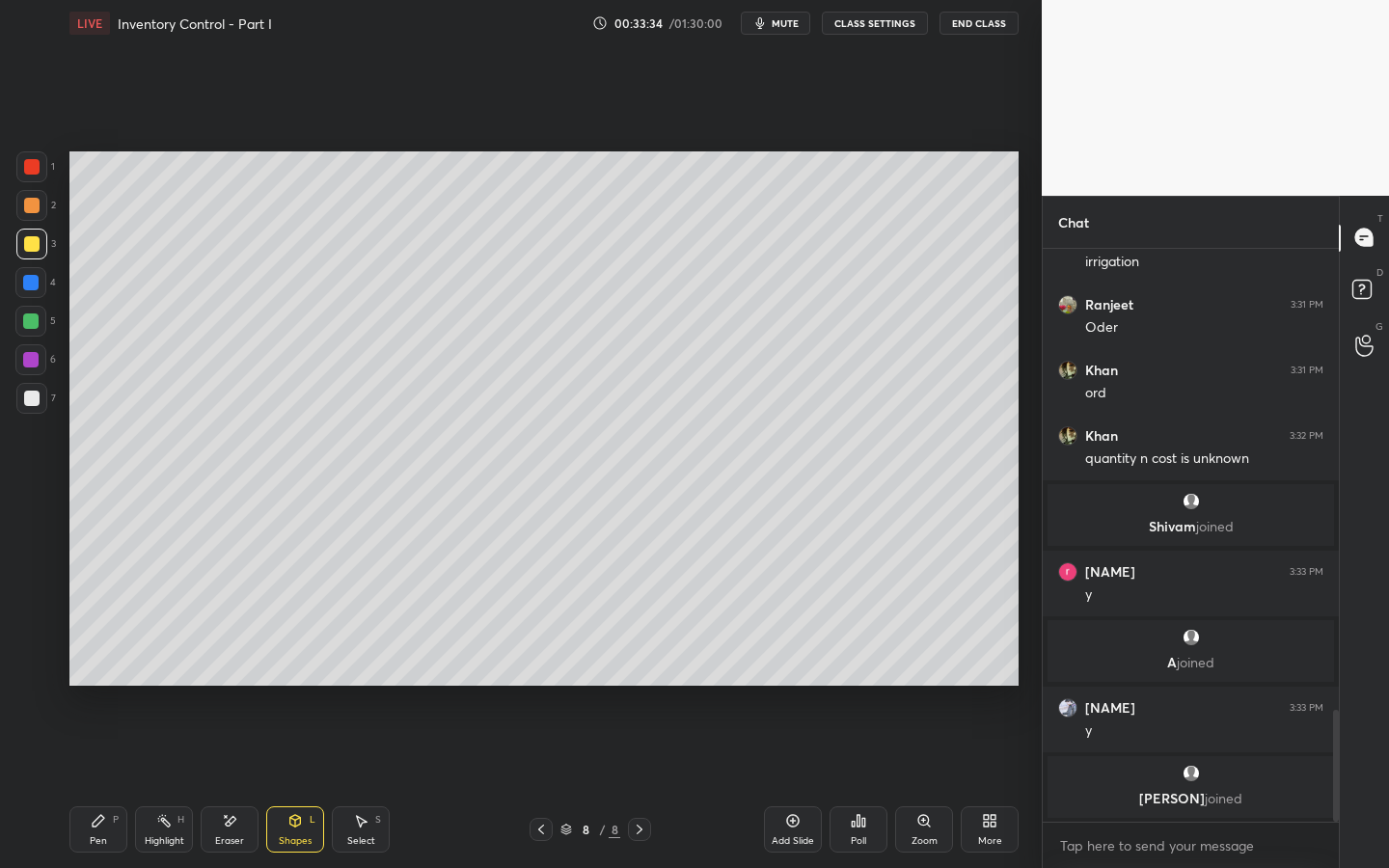 click on "Shapes" at bounding box center [295, 841] 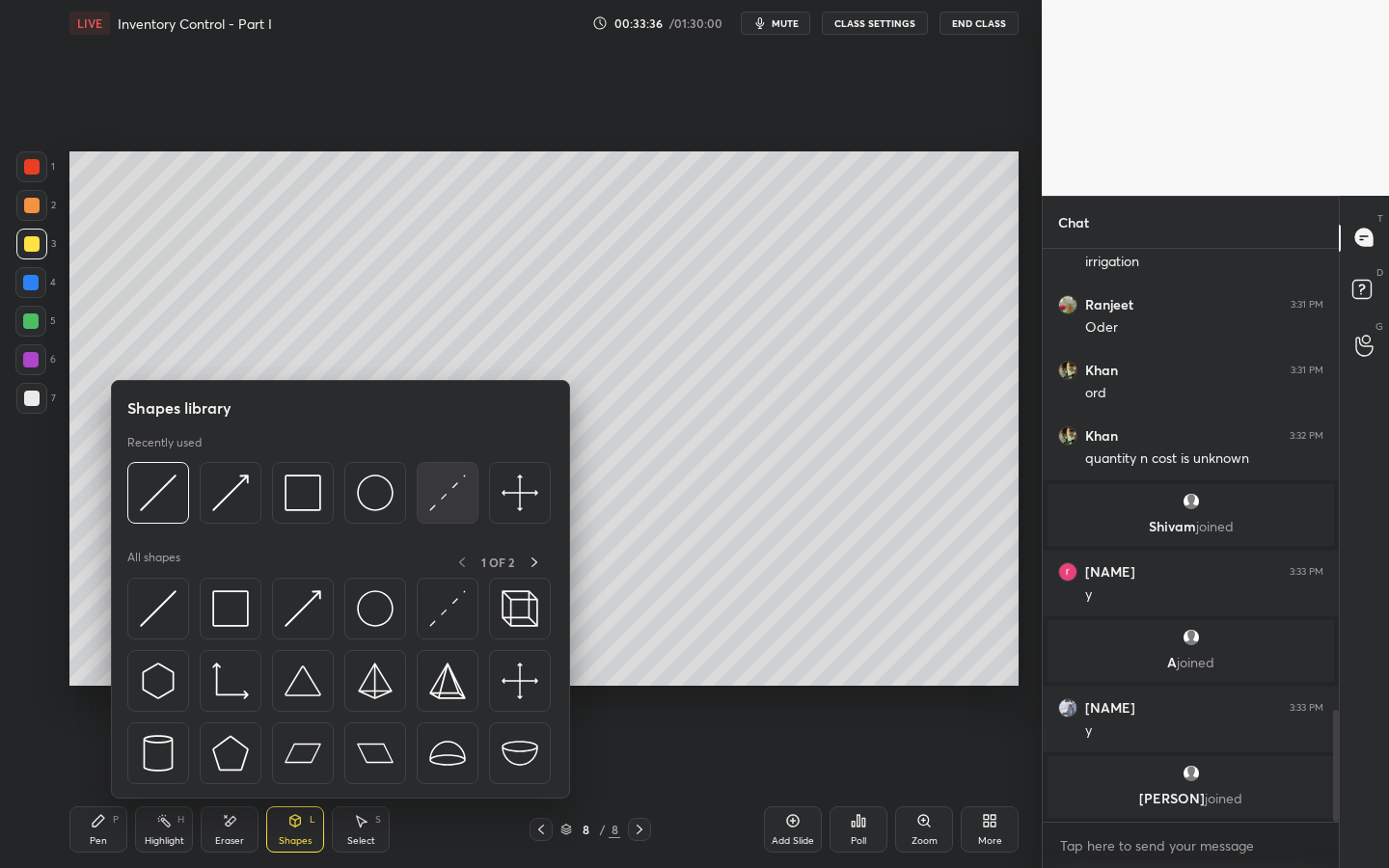 click at bounding box center [448, 493] 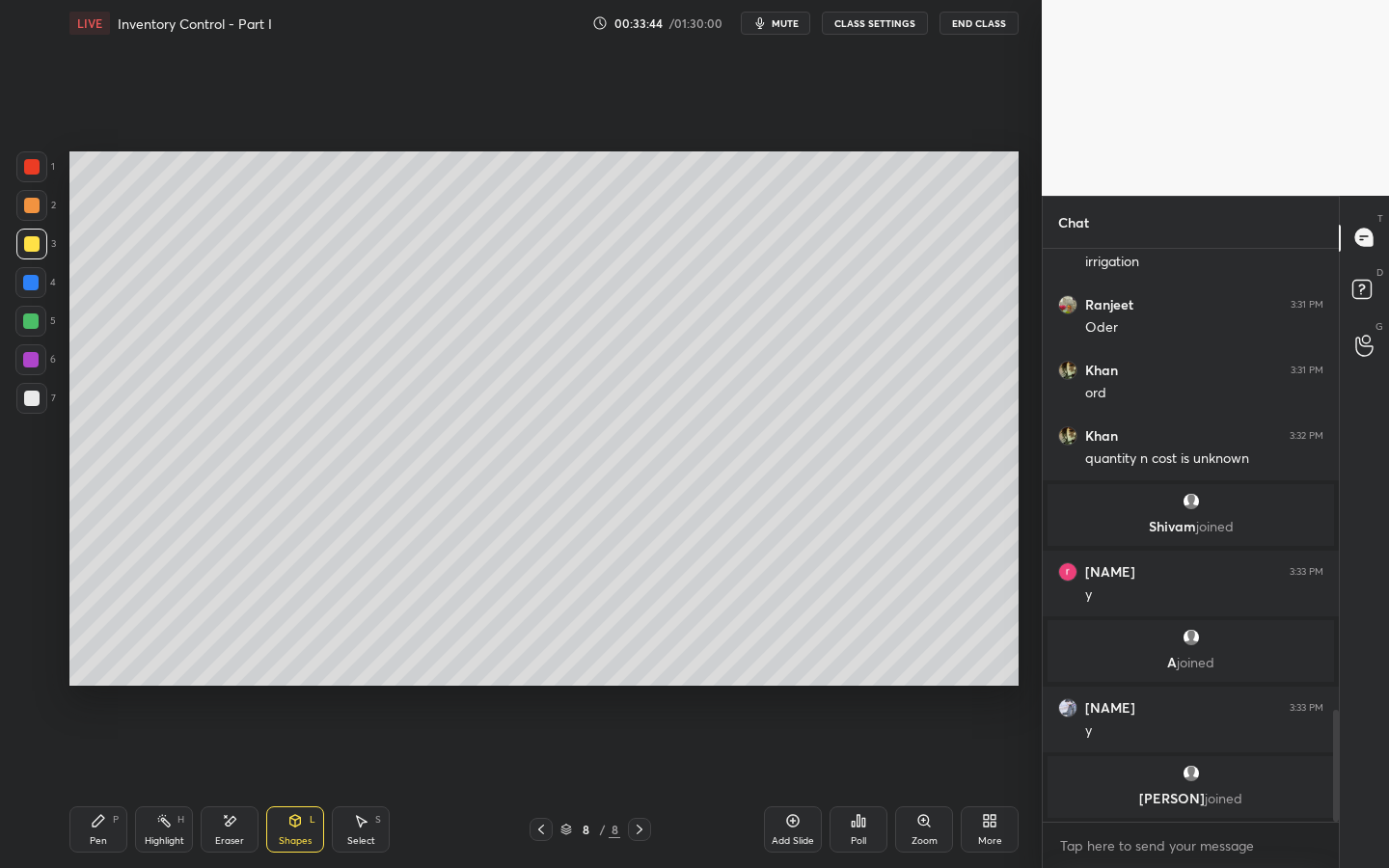 drag, startPoint x: 303, startPoint y: 829, endPoint x: 301, endPoint y: 812, distance: 17.117243 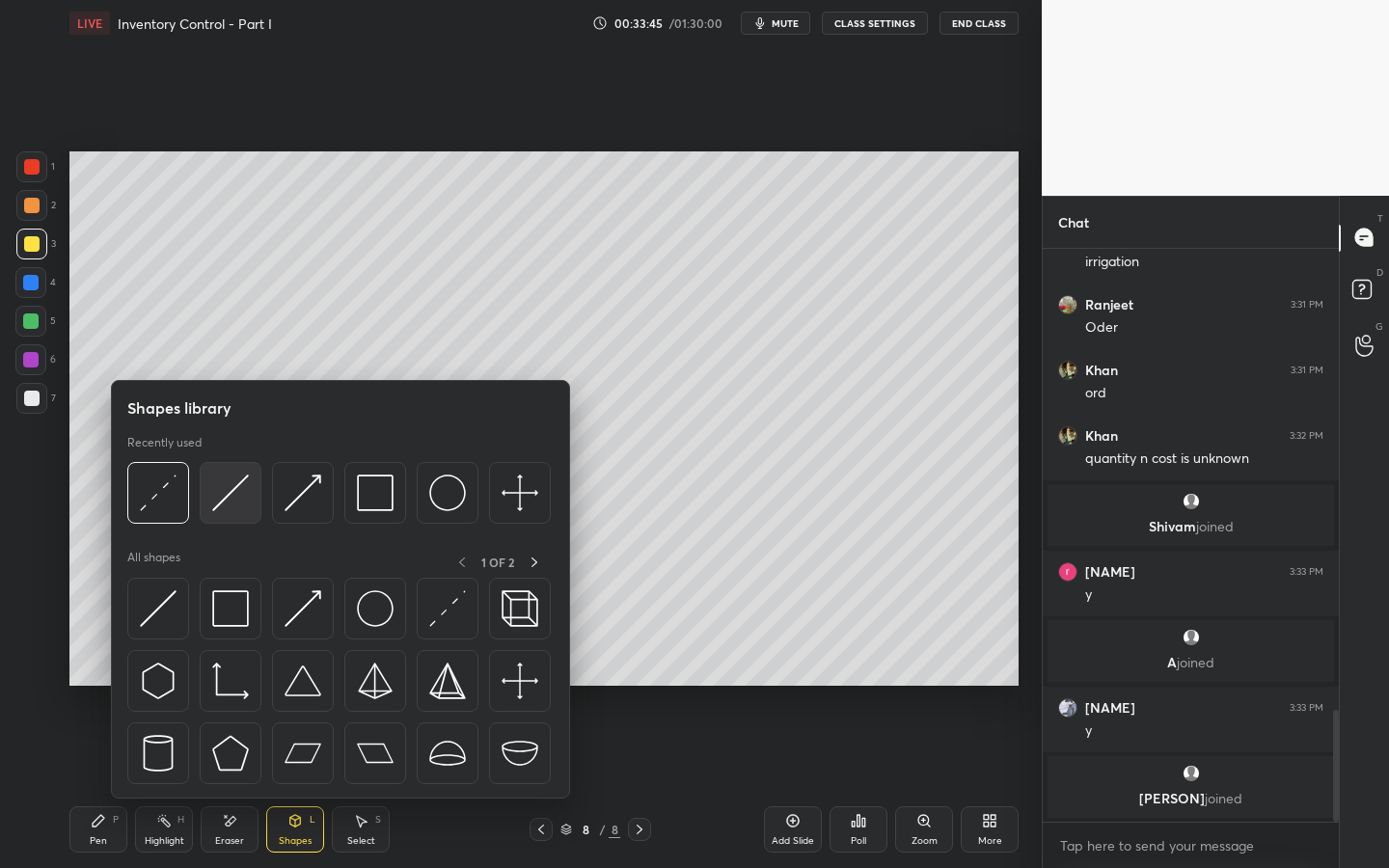 click at bounding box center (231, 493) 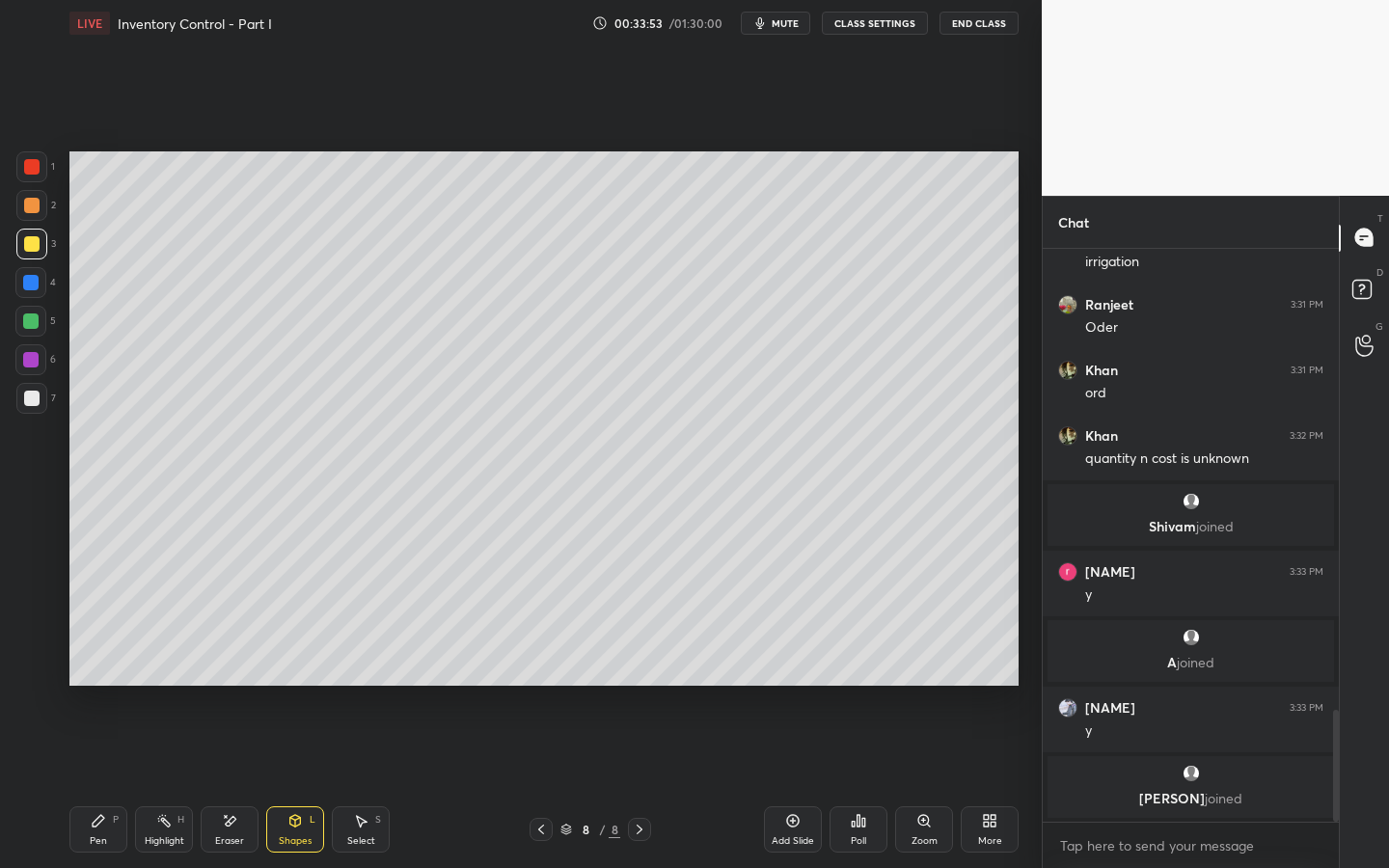 drag, startPoint x: 292, startPoint y: 834, endPoint x: 293, endPoint y: 820, distance: 14.035669 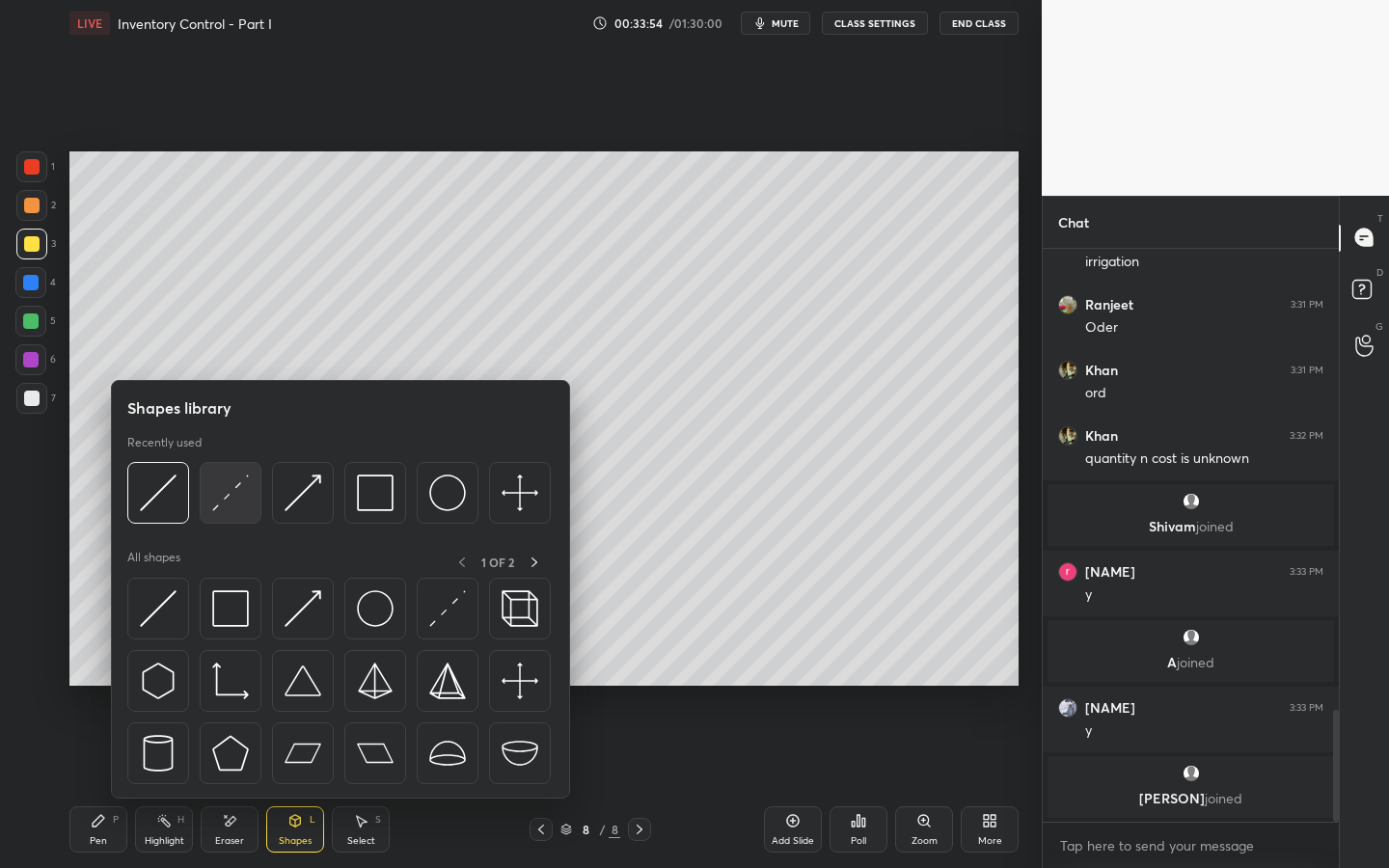 click at bounding box center [231, 493] 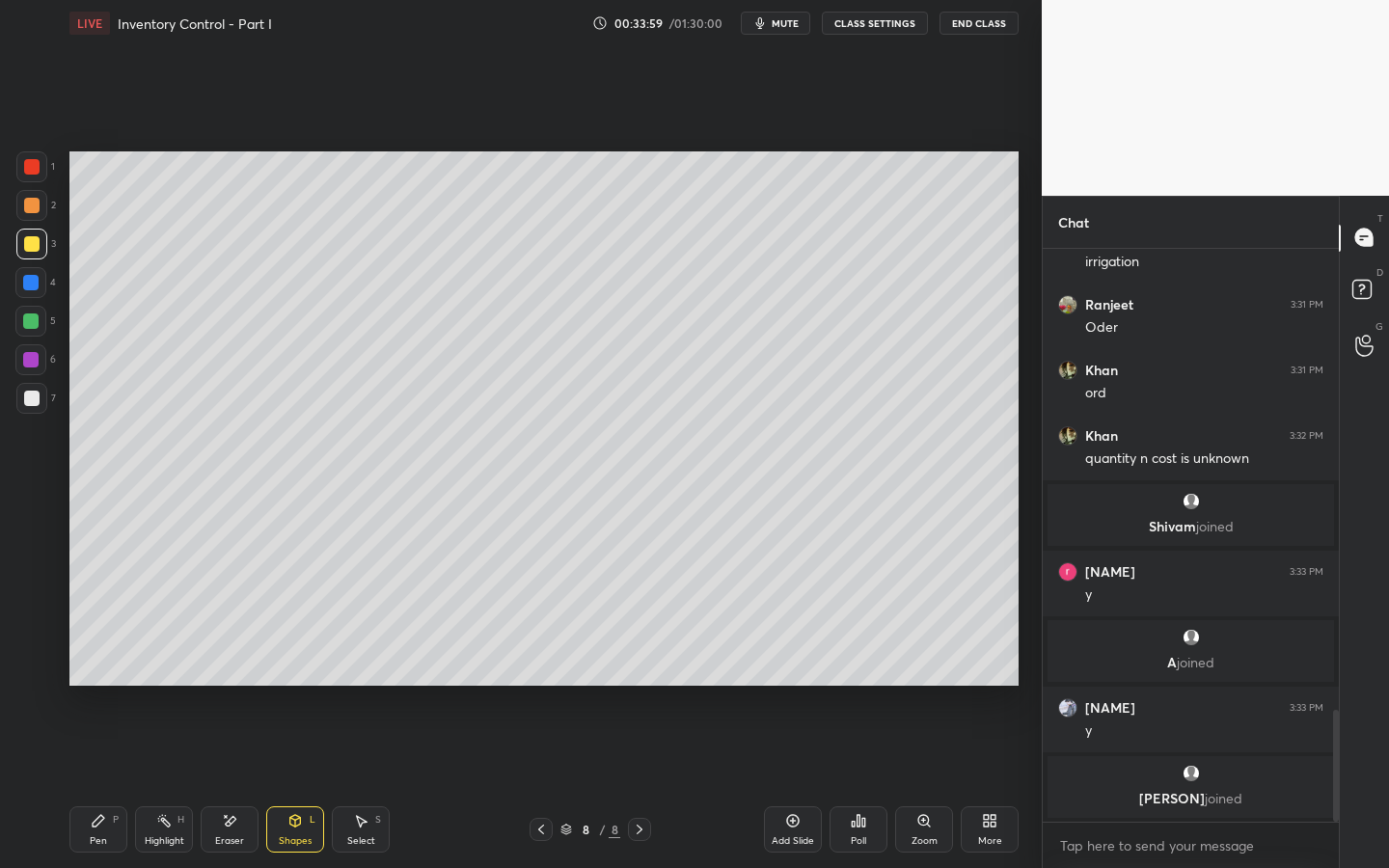 click on "Shapes" at bounding box center [295, 841] 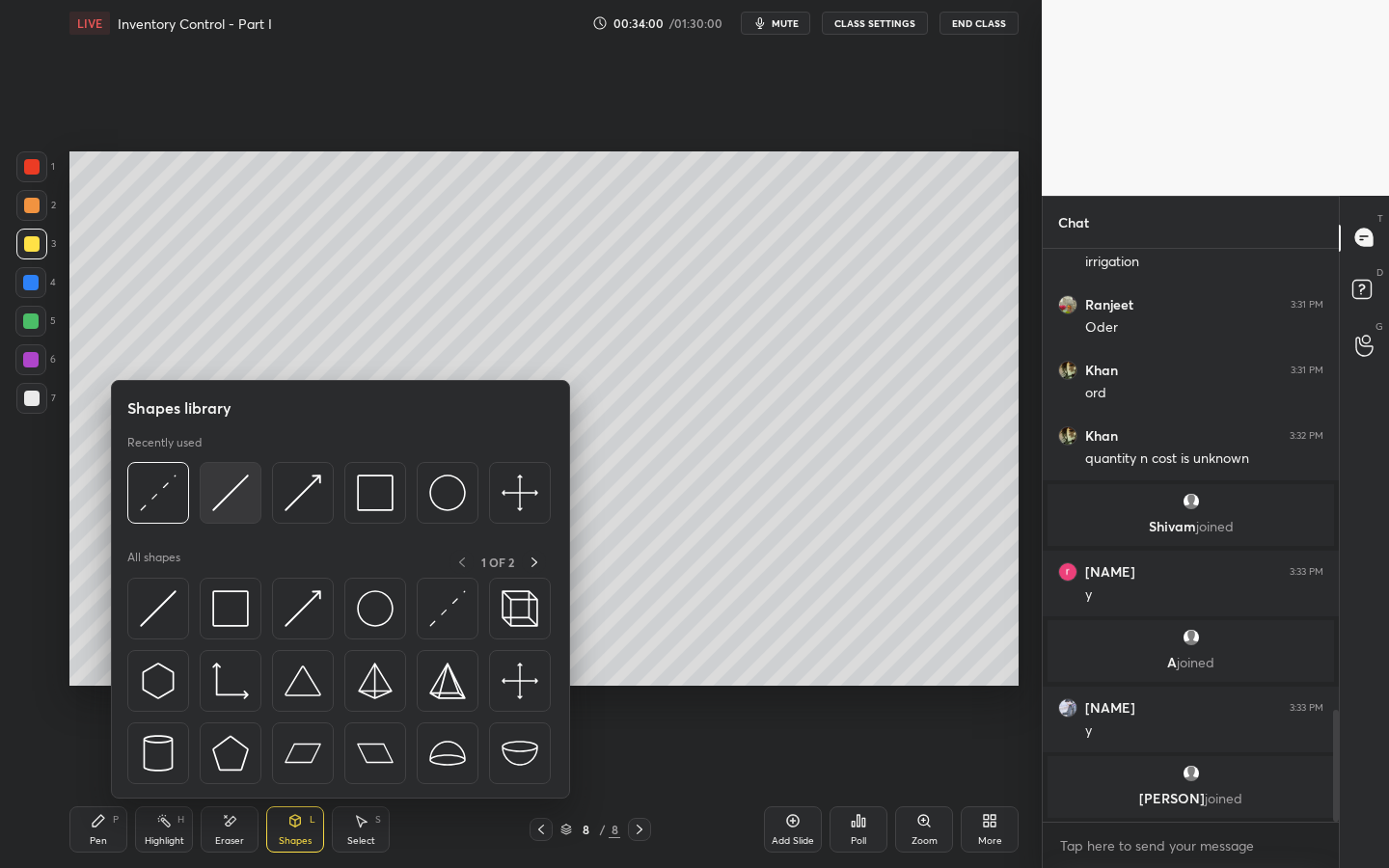 click at bounding box center [231, 493] 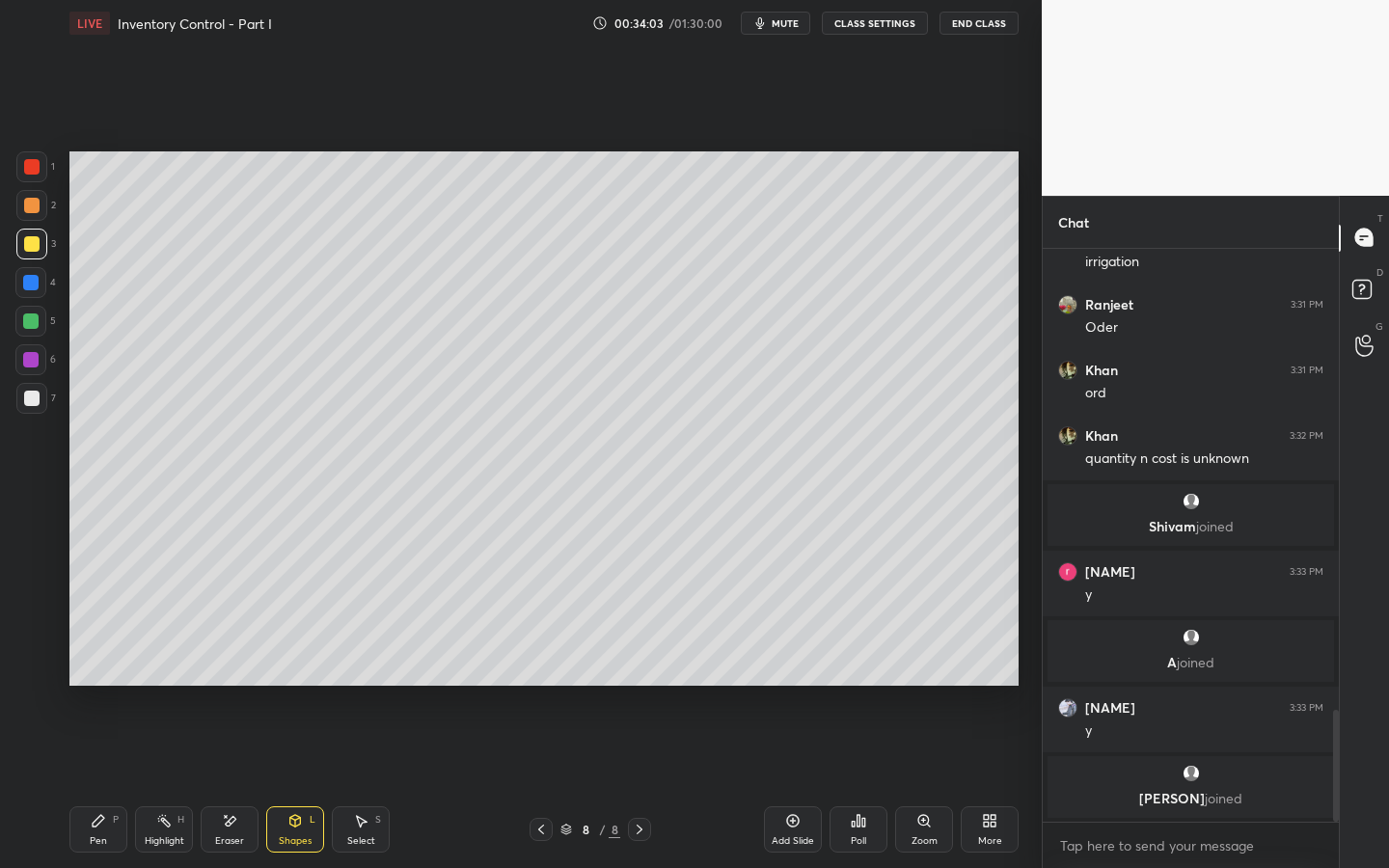 click on "Pen P" at bounding box center [98, 829] 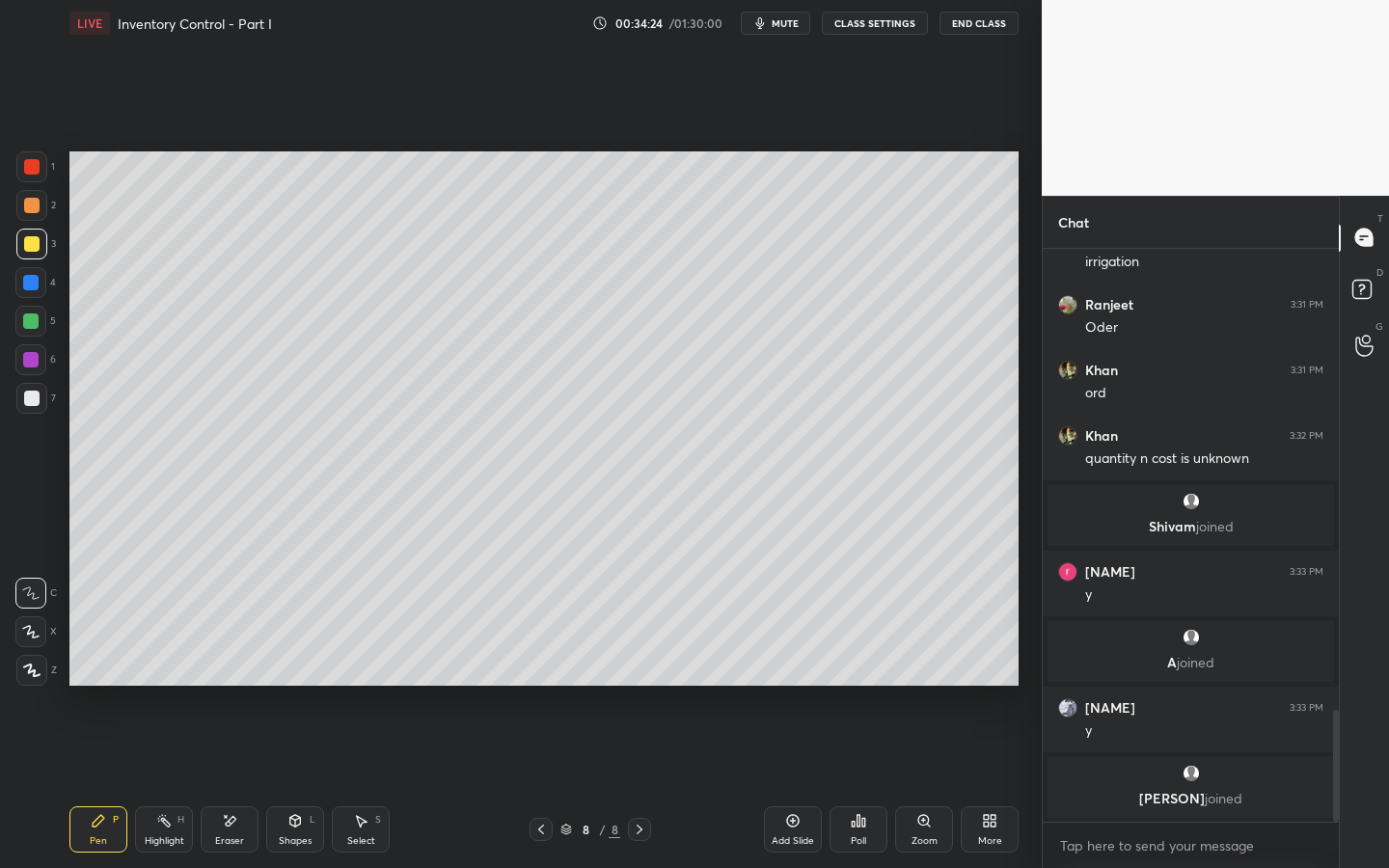 drag, startPoint x: 171, startPoint y: 829, endPoint x: 168, endPoint y: 820, distance: 9.486833 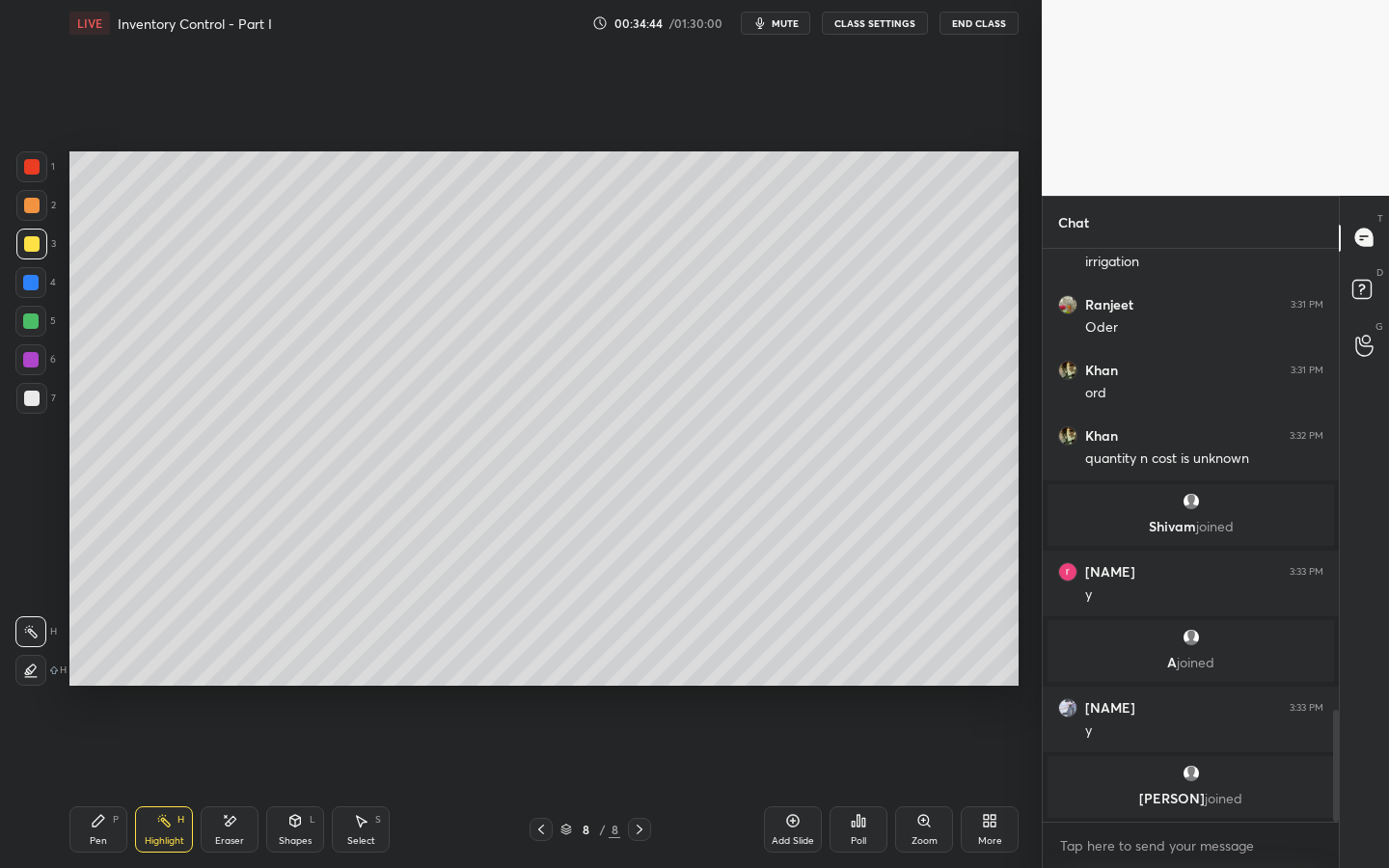 drag, startPoint x: 108, startPoint y: 820, endPoint x: 117, endPoint y: 759, distance: 61.66036 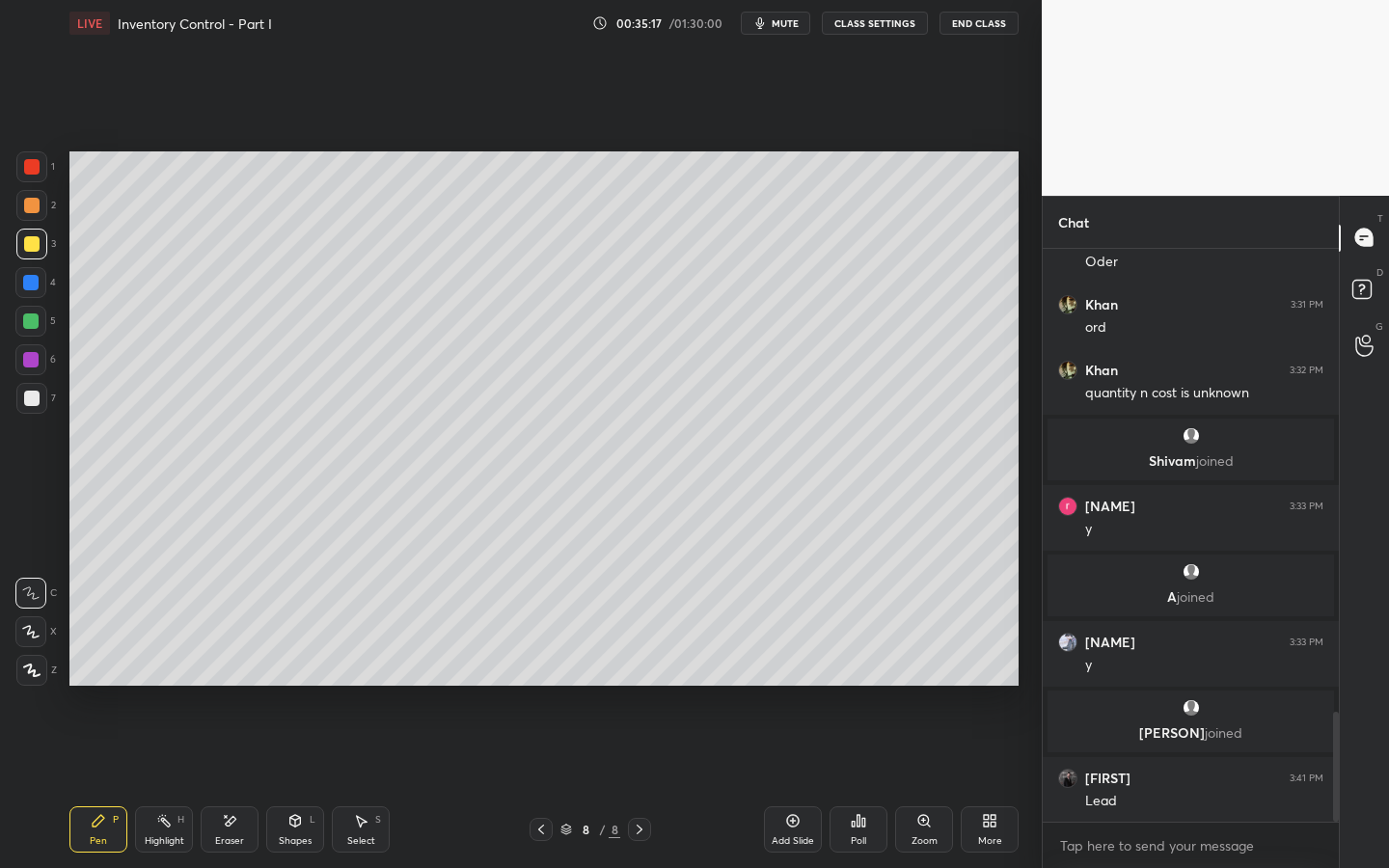 scroll, scrollTop: 2475, scrollLeft: 0, axis: vertical 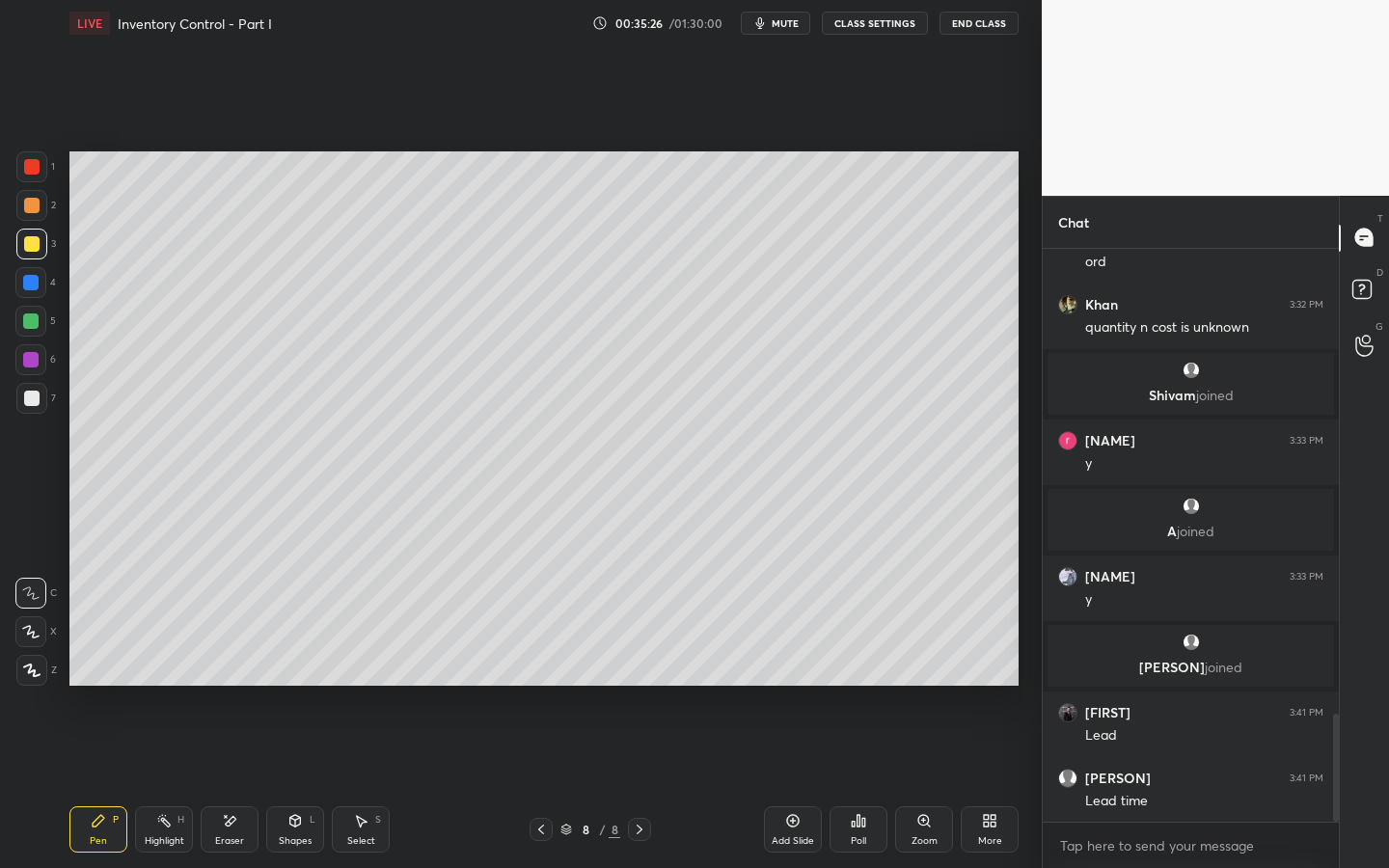 click at bounding box center [31, 321] 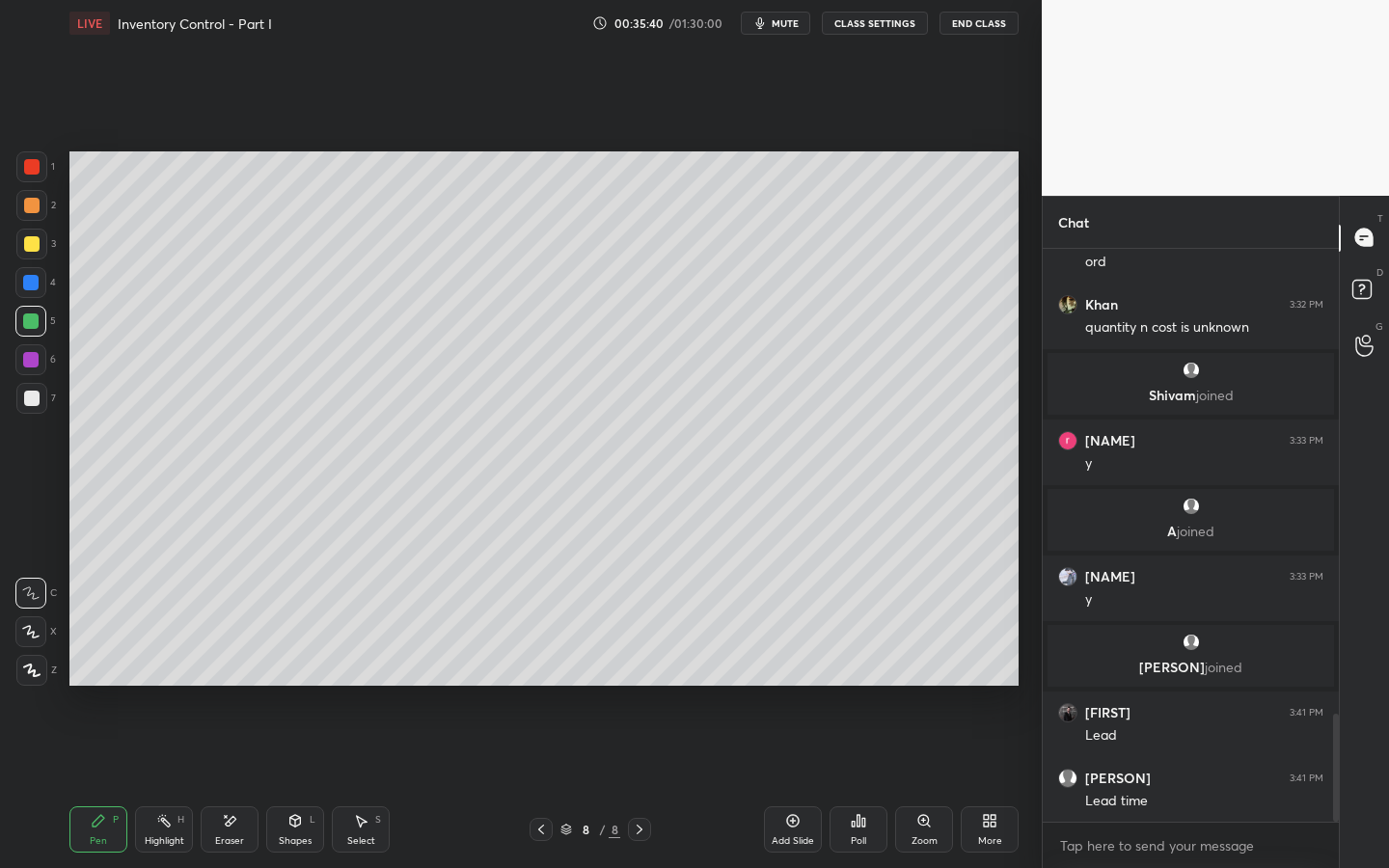 click at bounding box center (31, 360) 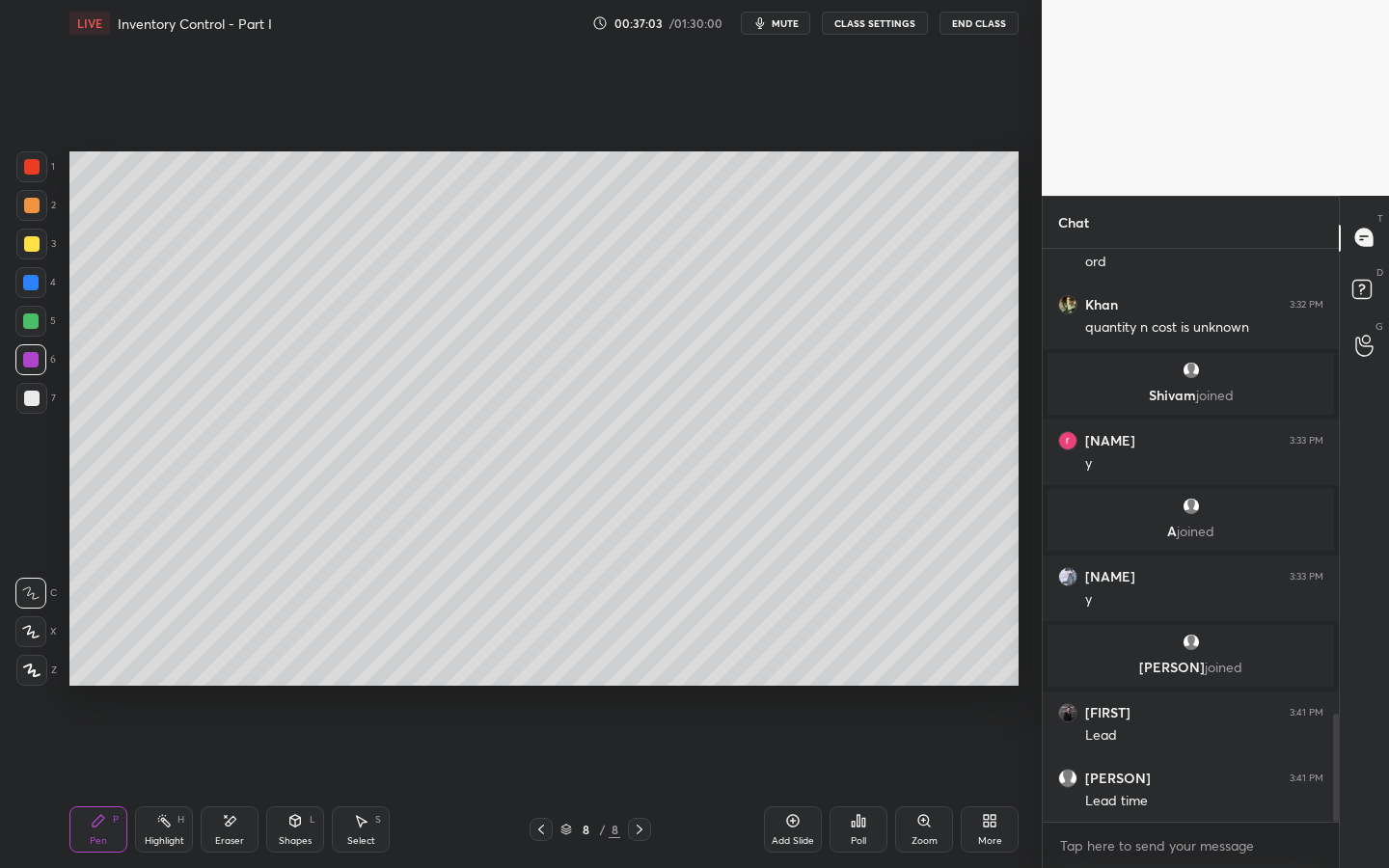 scroll, scrollTop: 2540, scrollLeft: 0, axis: vertical 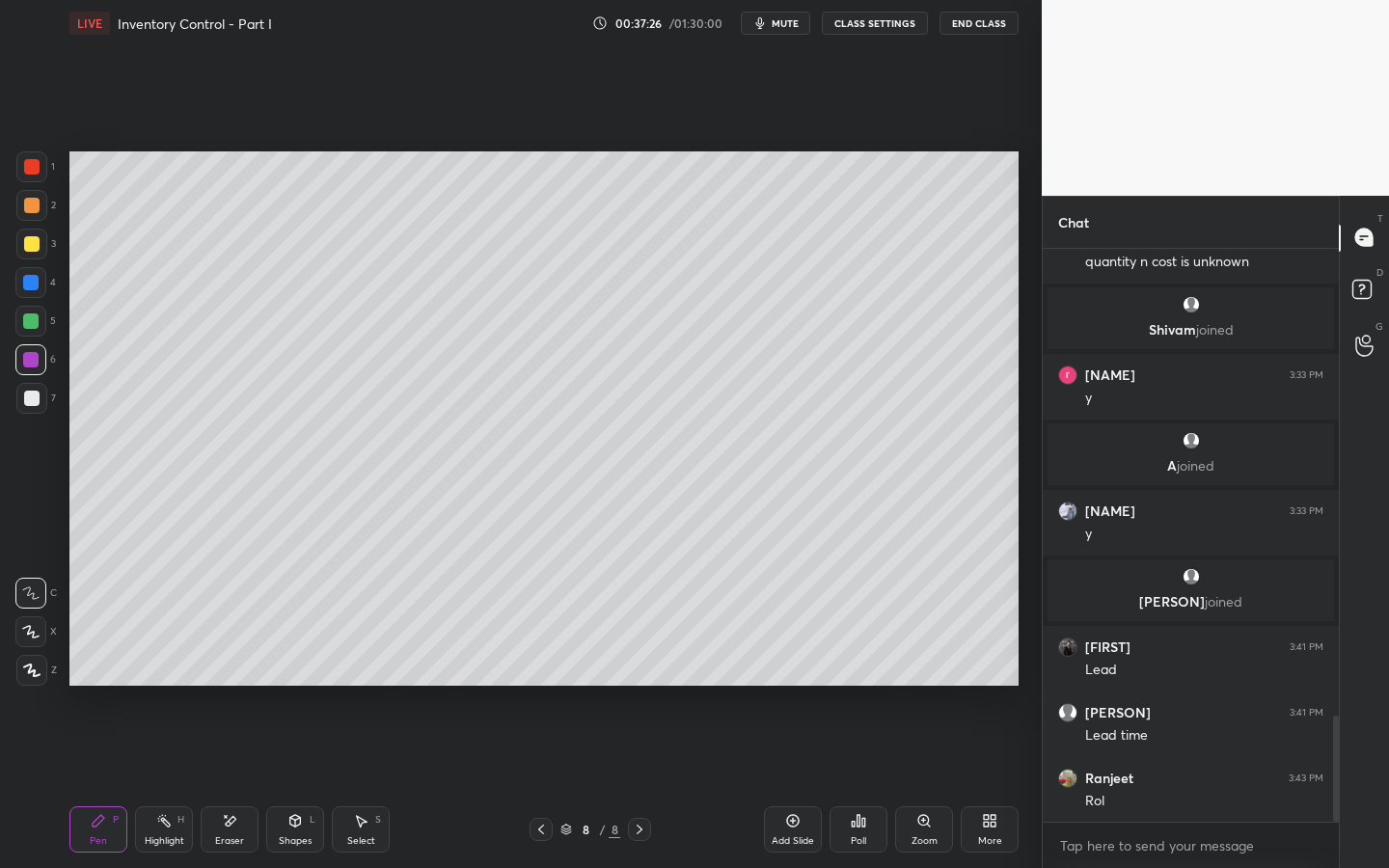 click at bounding box center (32, 398) 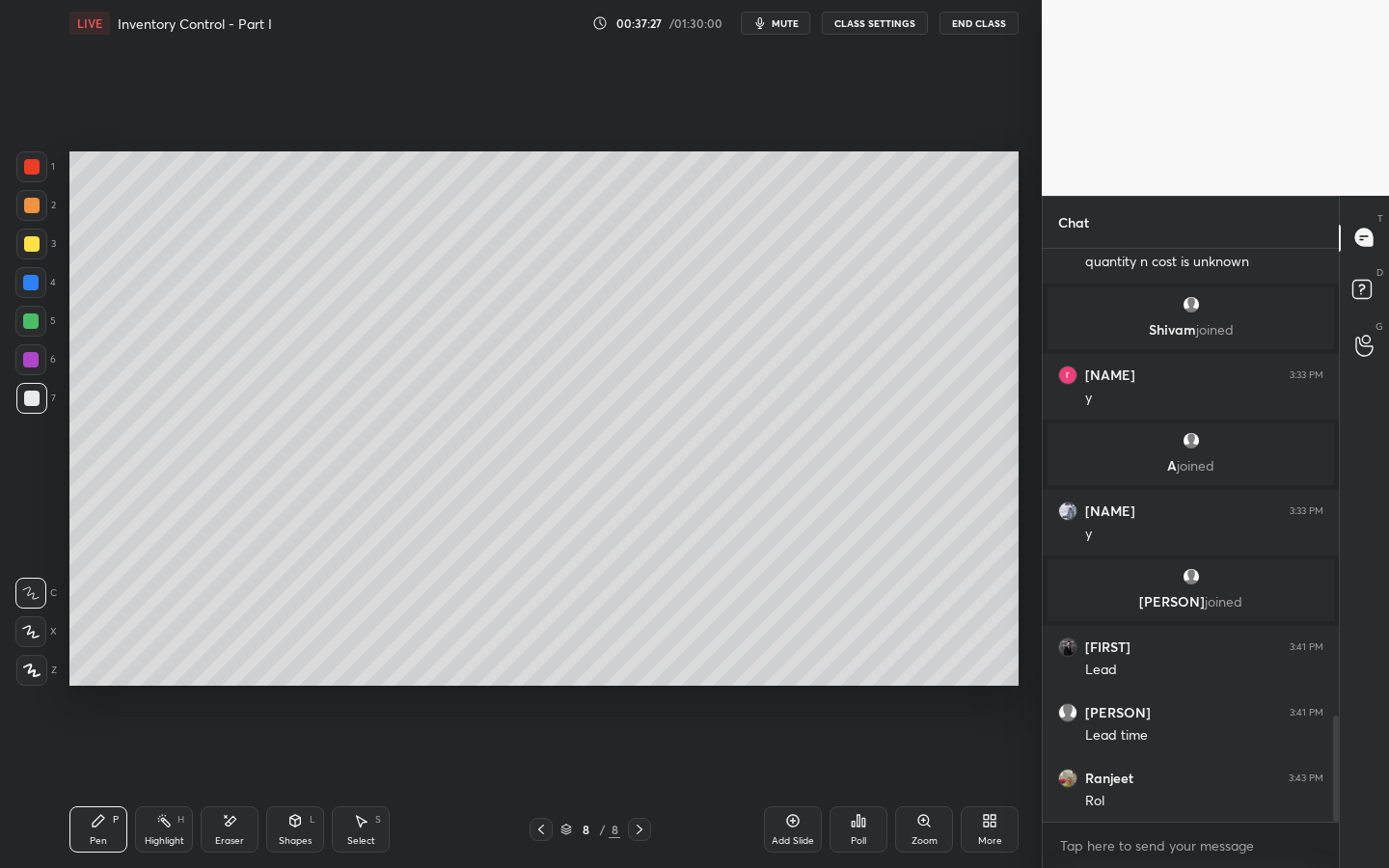drag, startPoint x: 169, startPoint y: 832, endPoint x: 293, endPoint y: 734, distance: 158.05062 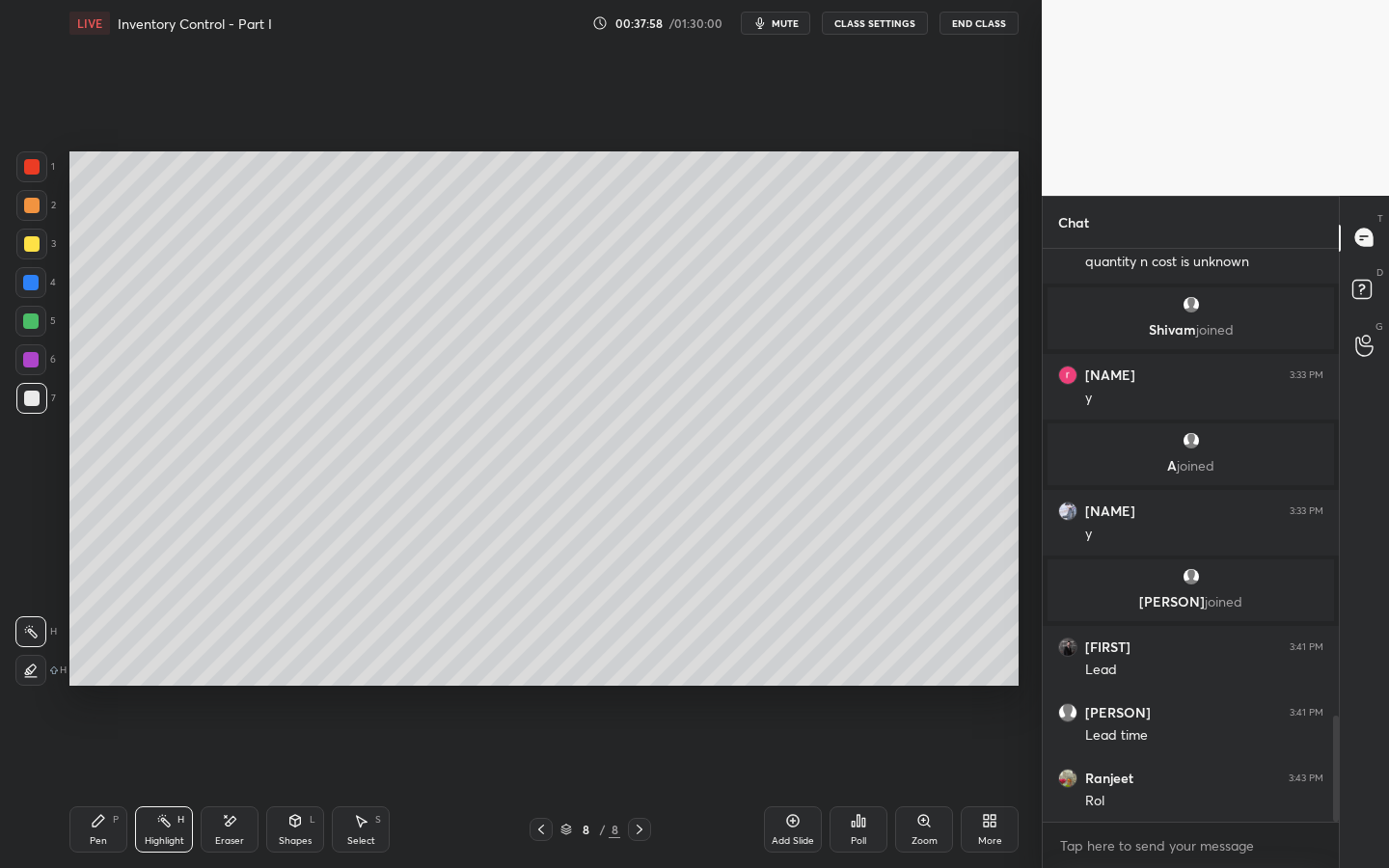 drag, startPoint x: 99, startPoint y: 823, endPoint x: 93, endPoint y: 794, distance: 29.614186 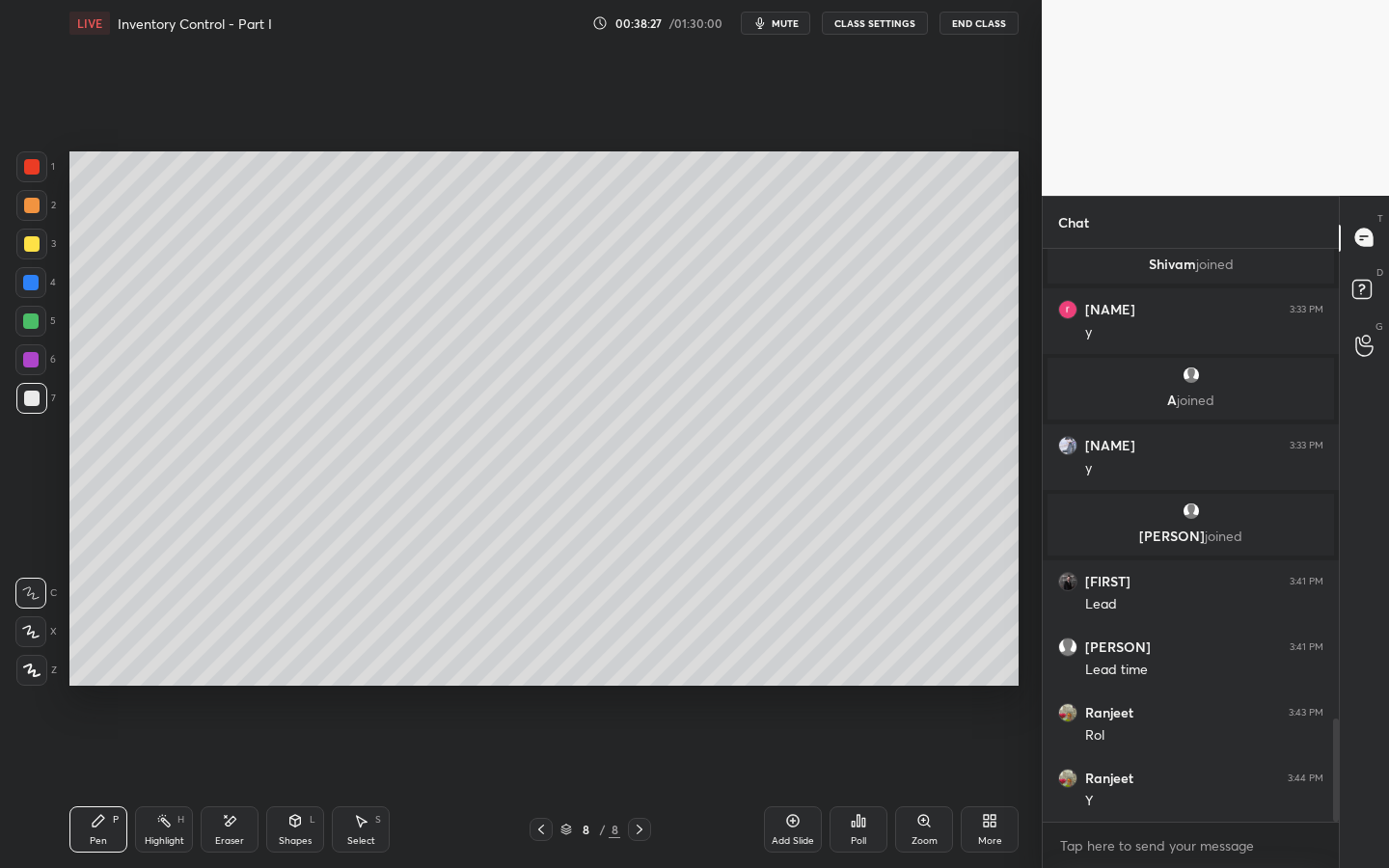 scroll, scrollTop: 2672, scrollLeft: 0, axis: vertical 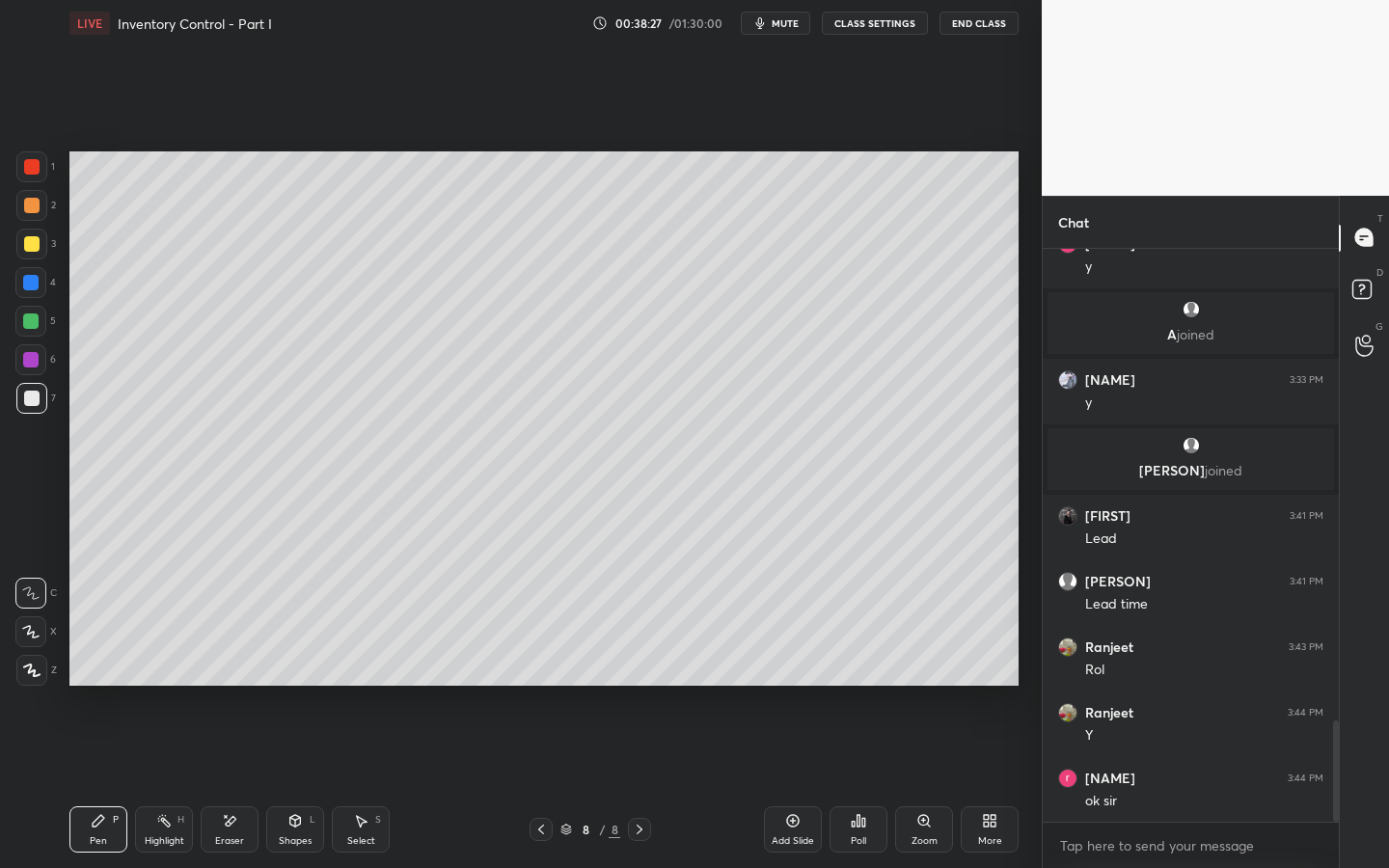 click on "Add Slide" at bounding box center (793, 829) 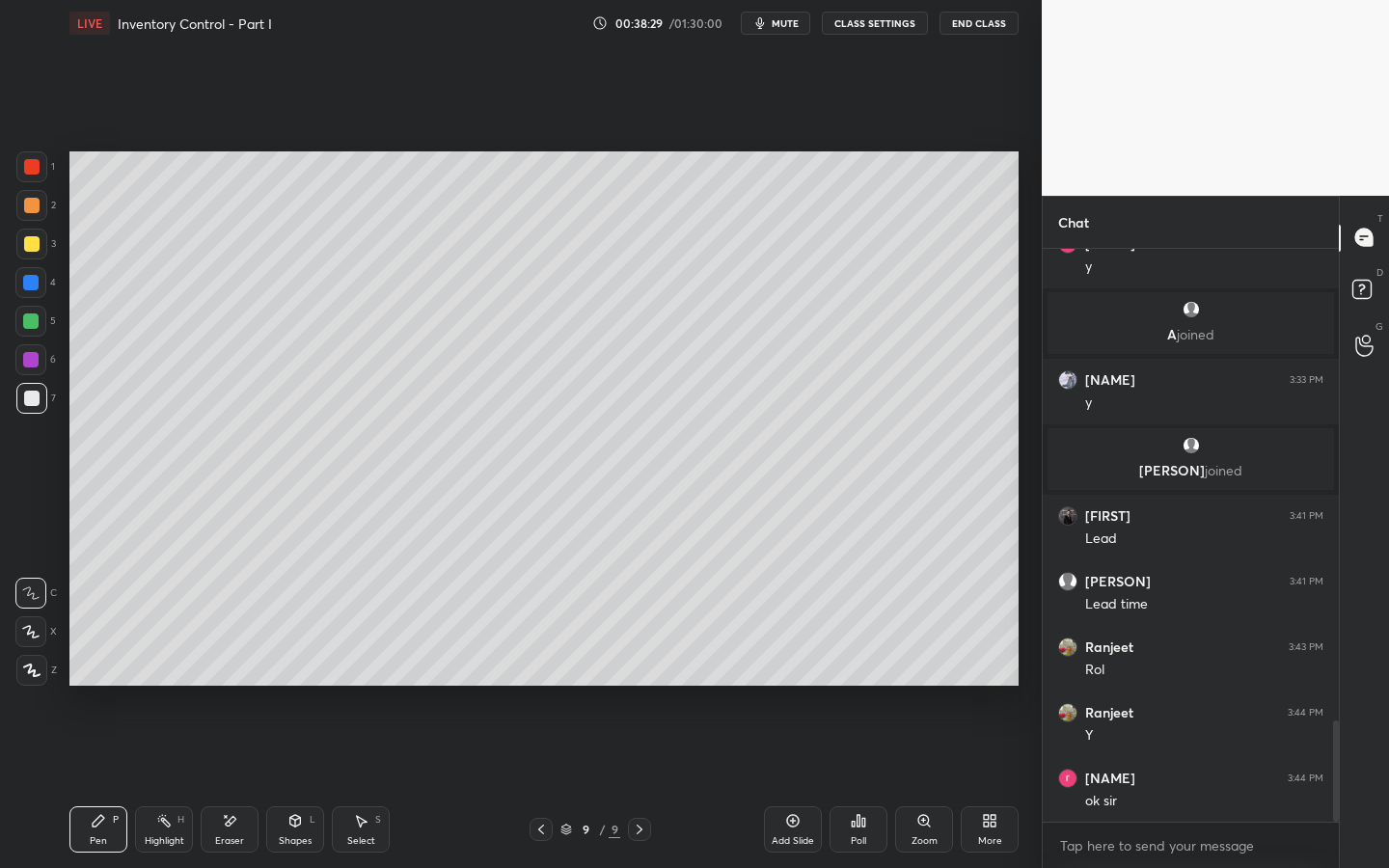 click 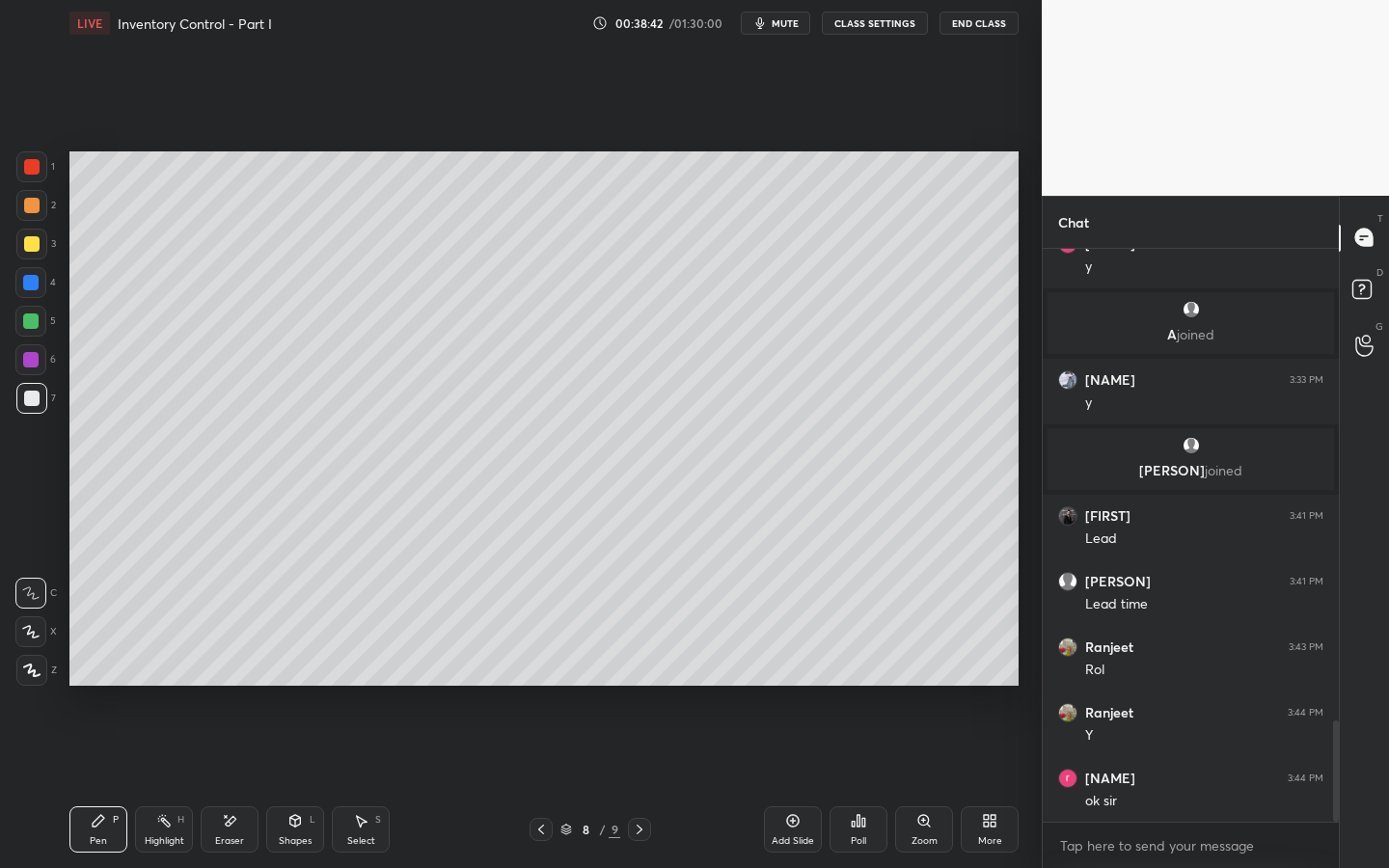 click 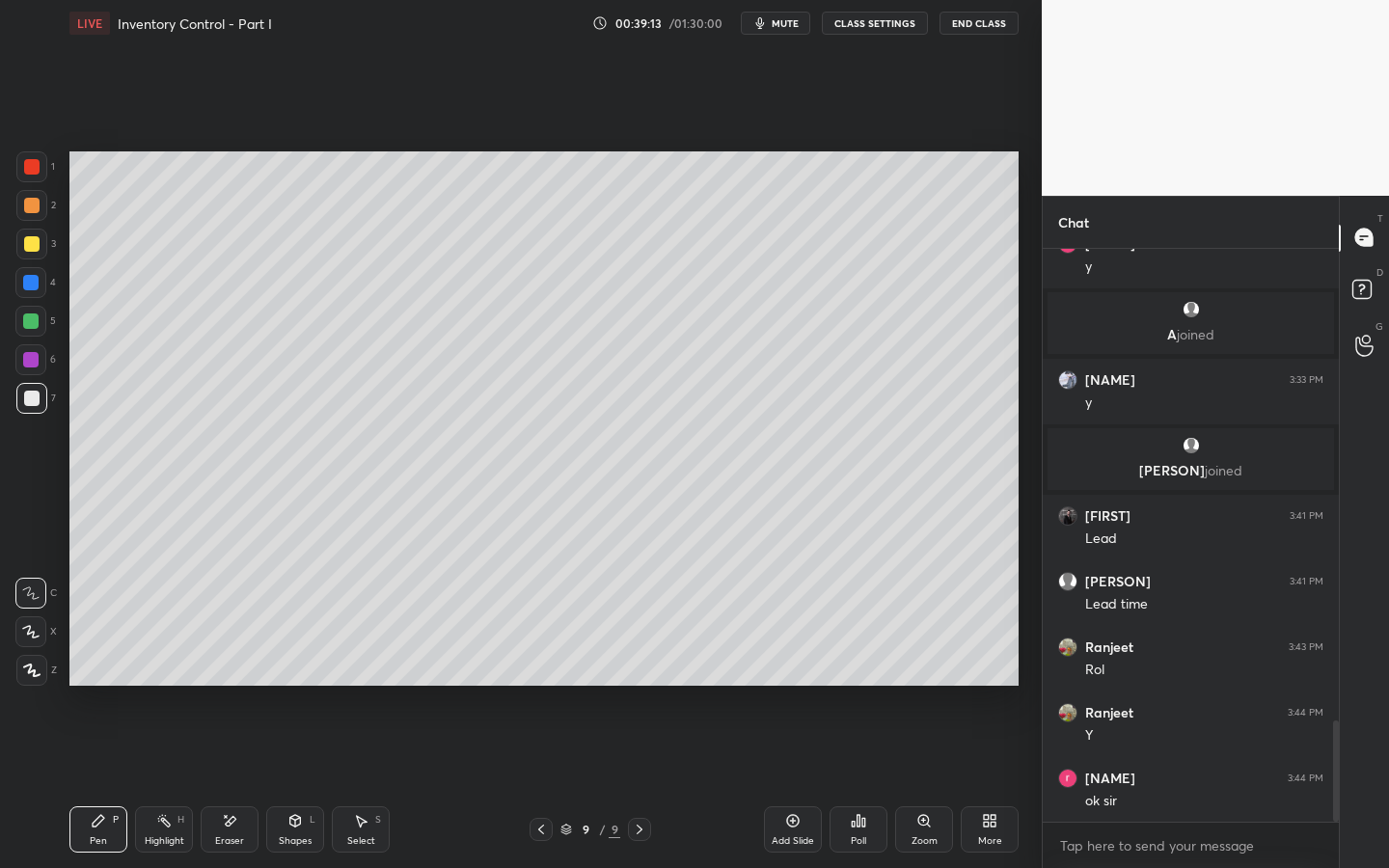 click 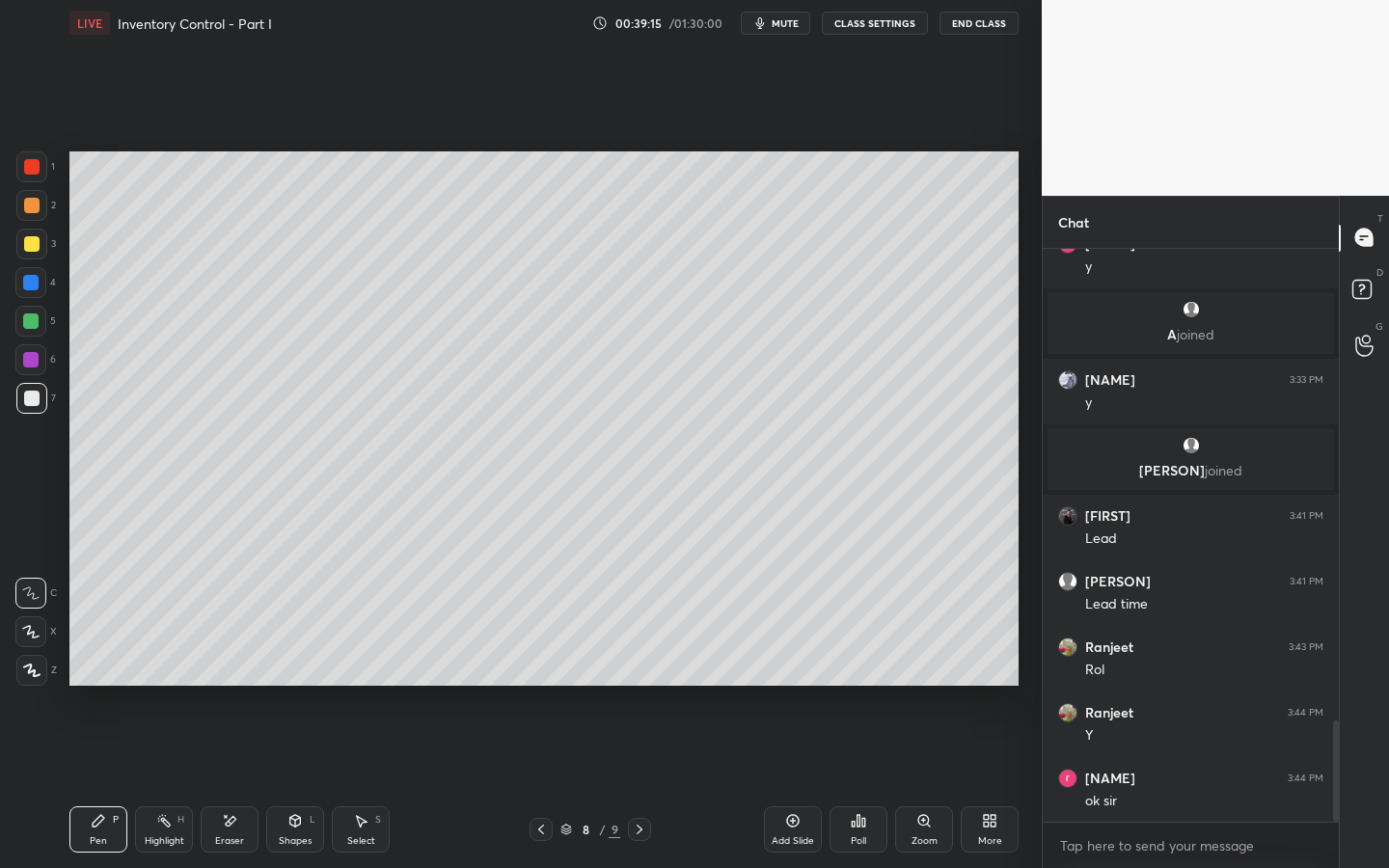 click on "Highlight" at bounding box center [164, 841] 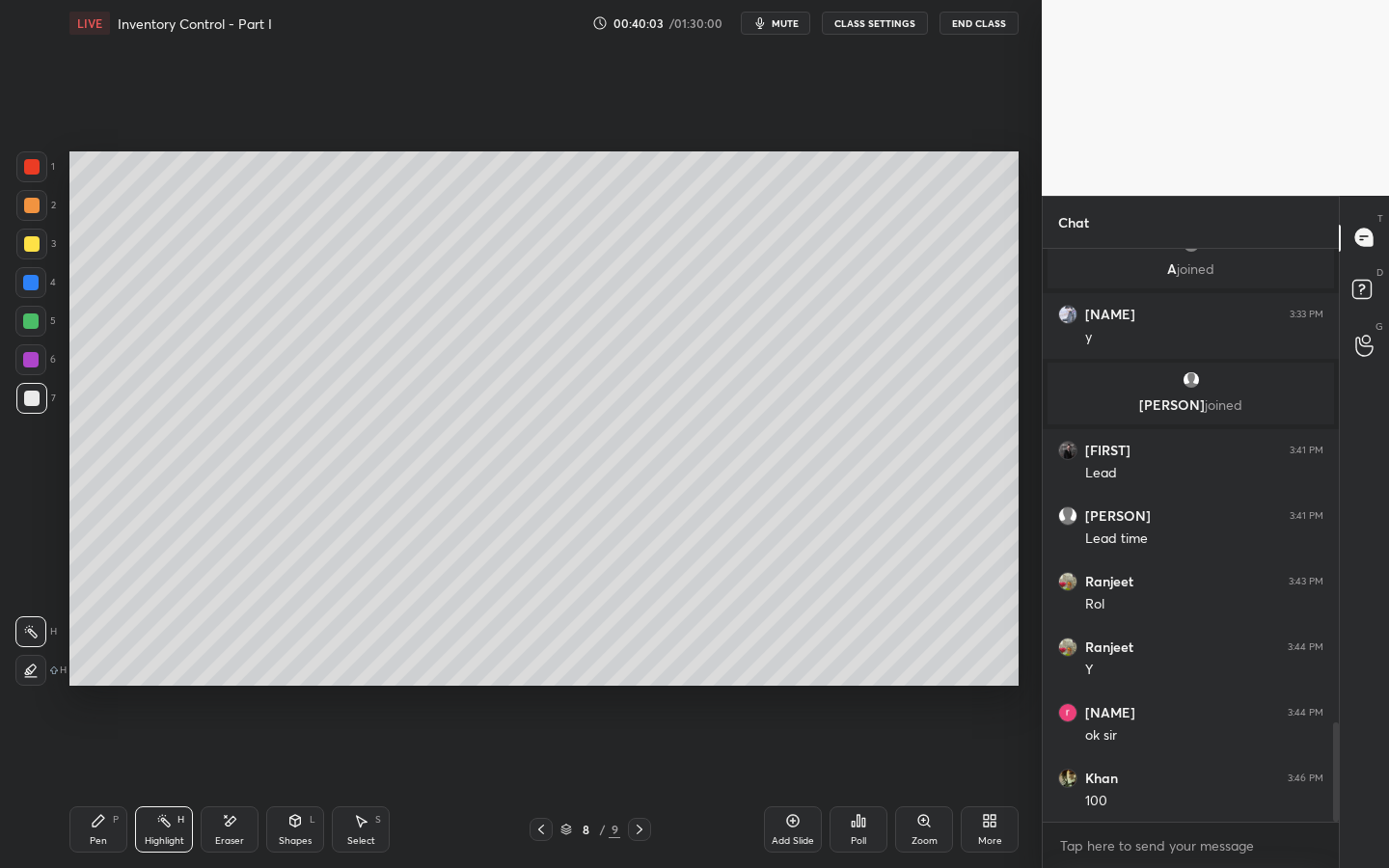 scroll, scrollTop: 2803, scrollLeft: 0, axis: vertical 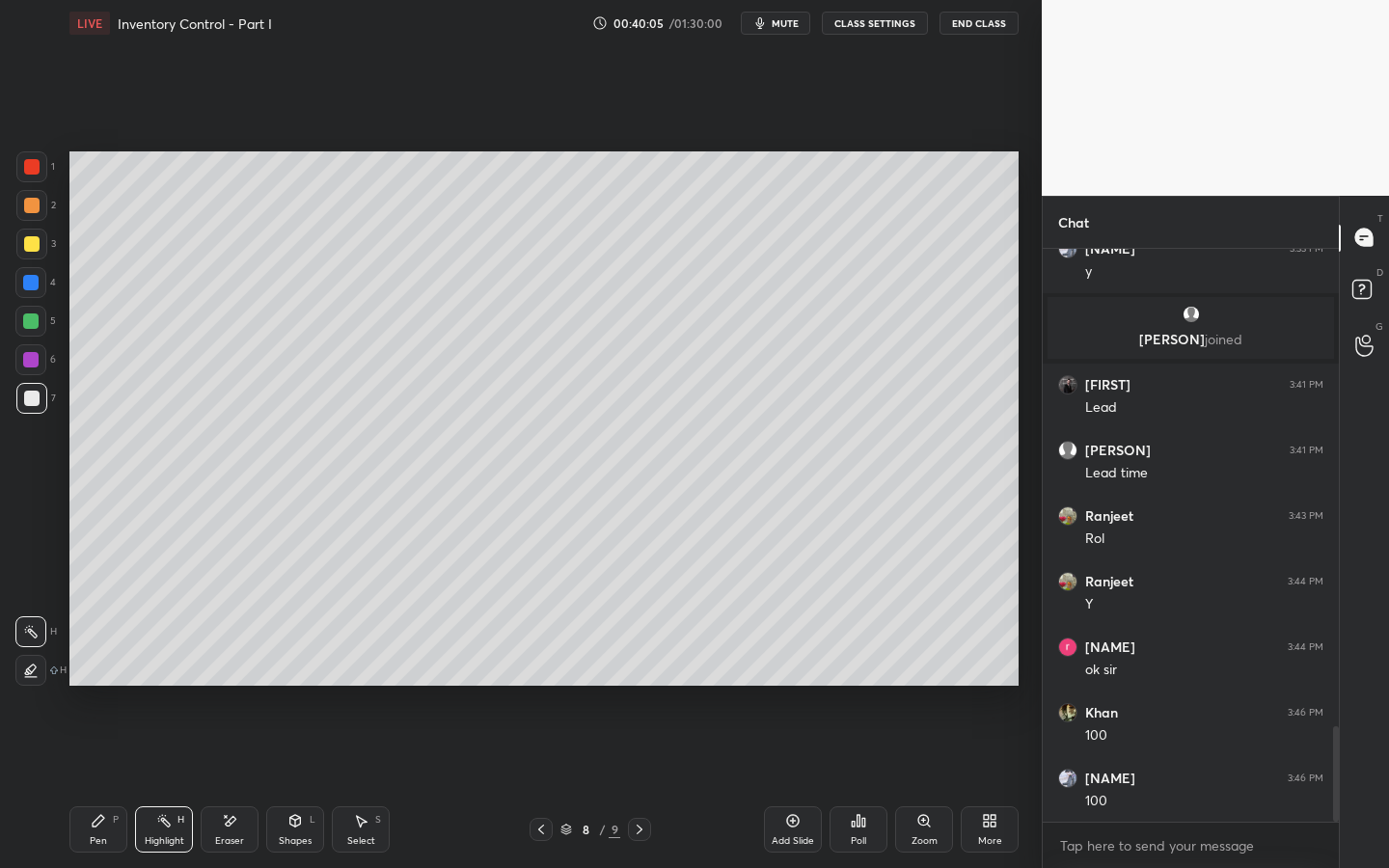 click 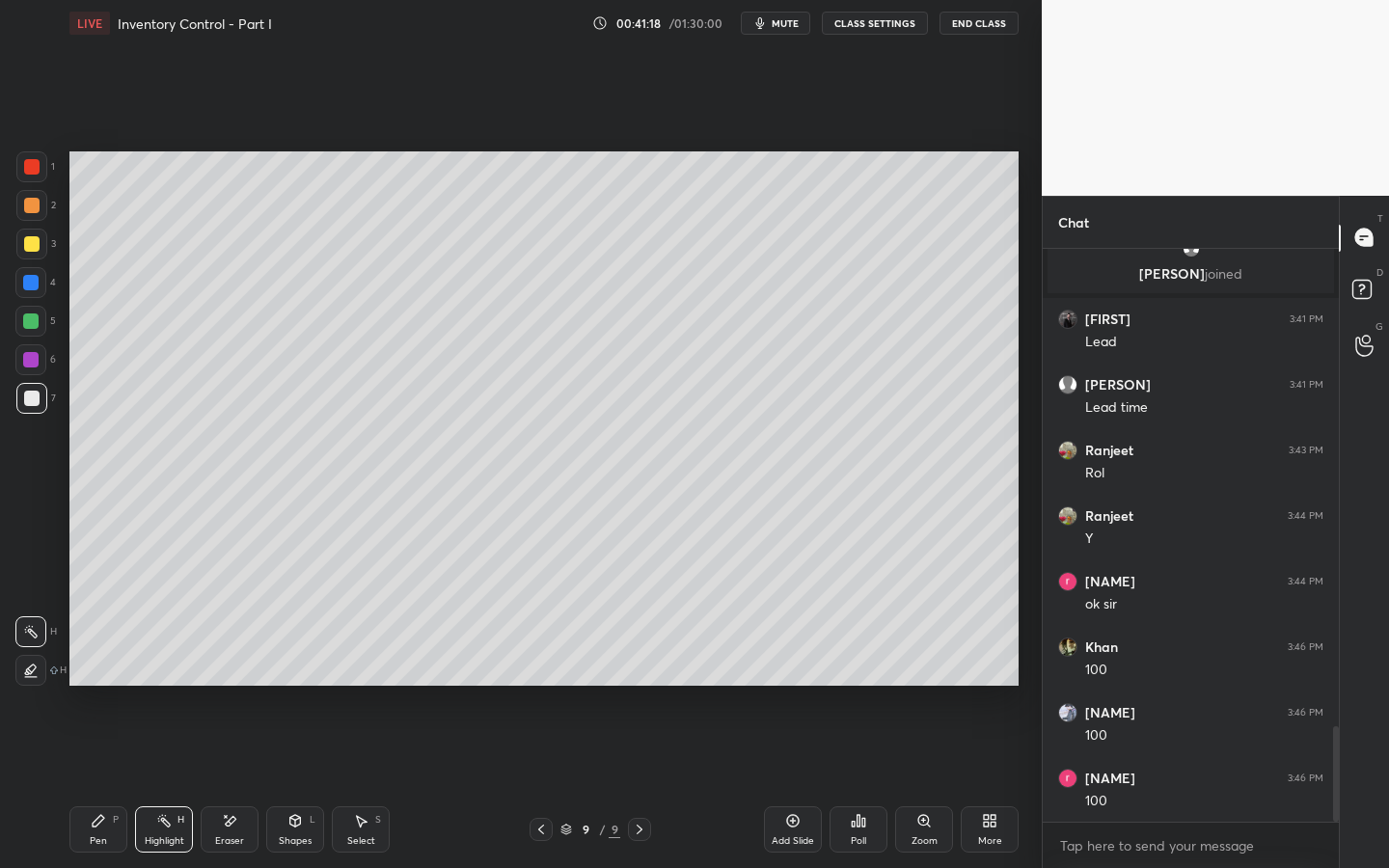 click at bounding box center [32, 167] 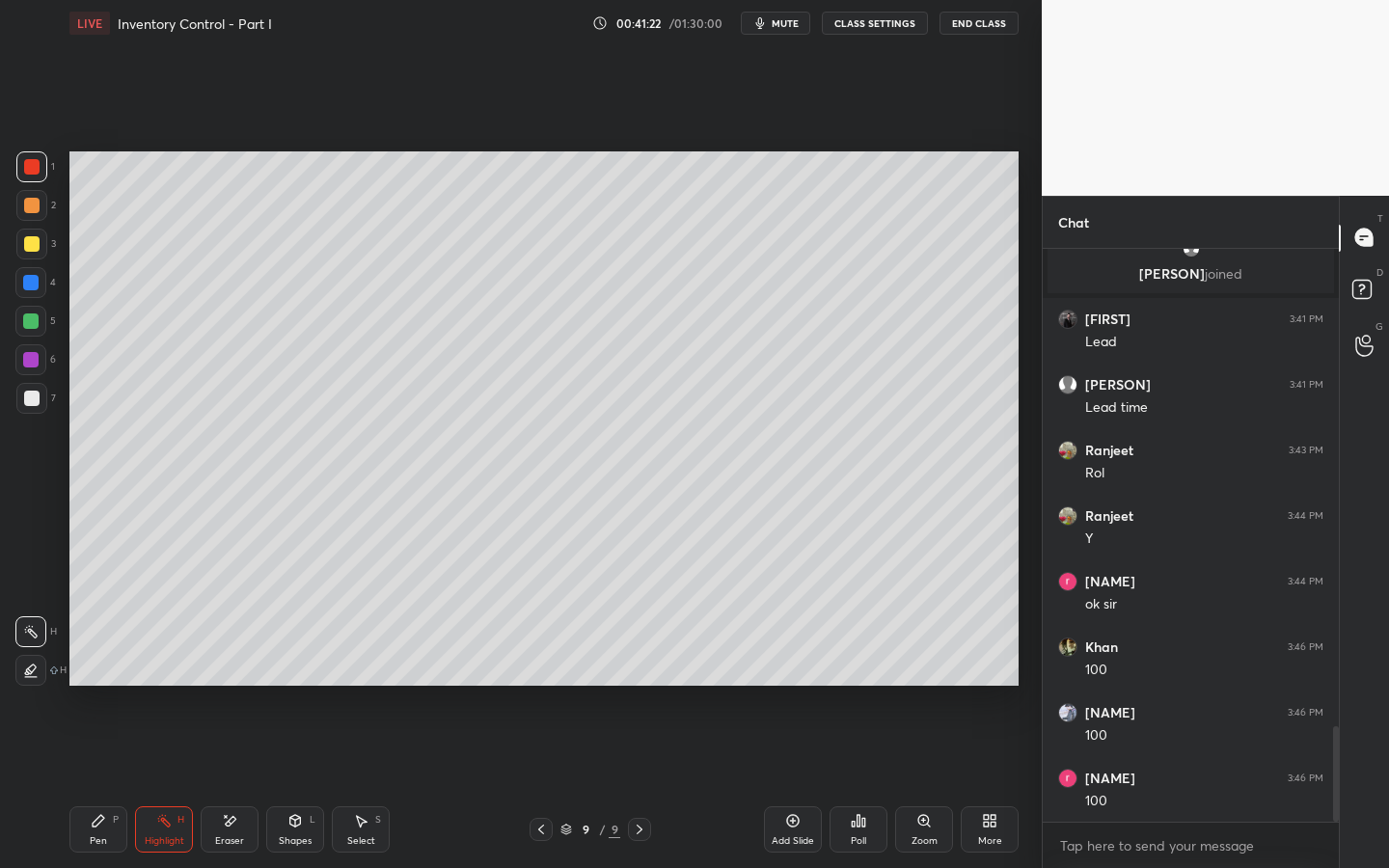 drag, startPoint x: 95, startPoint y: 830, endPoint x: 150, endPoint y: 758, distance: 90.60353 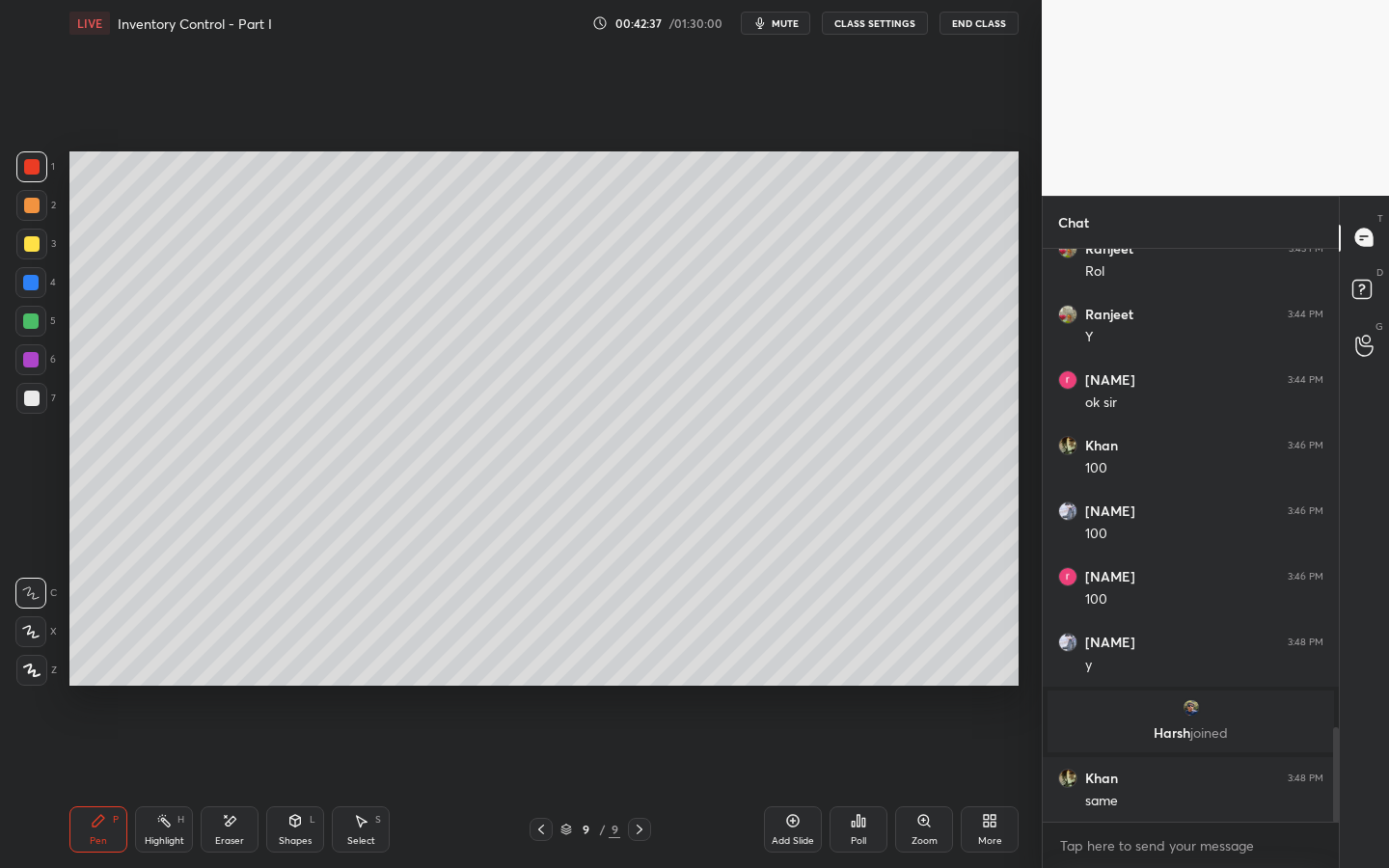 scroll, scrollTop: 2914, scrollLeft: 0, axis: vertical 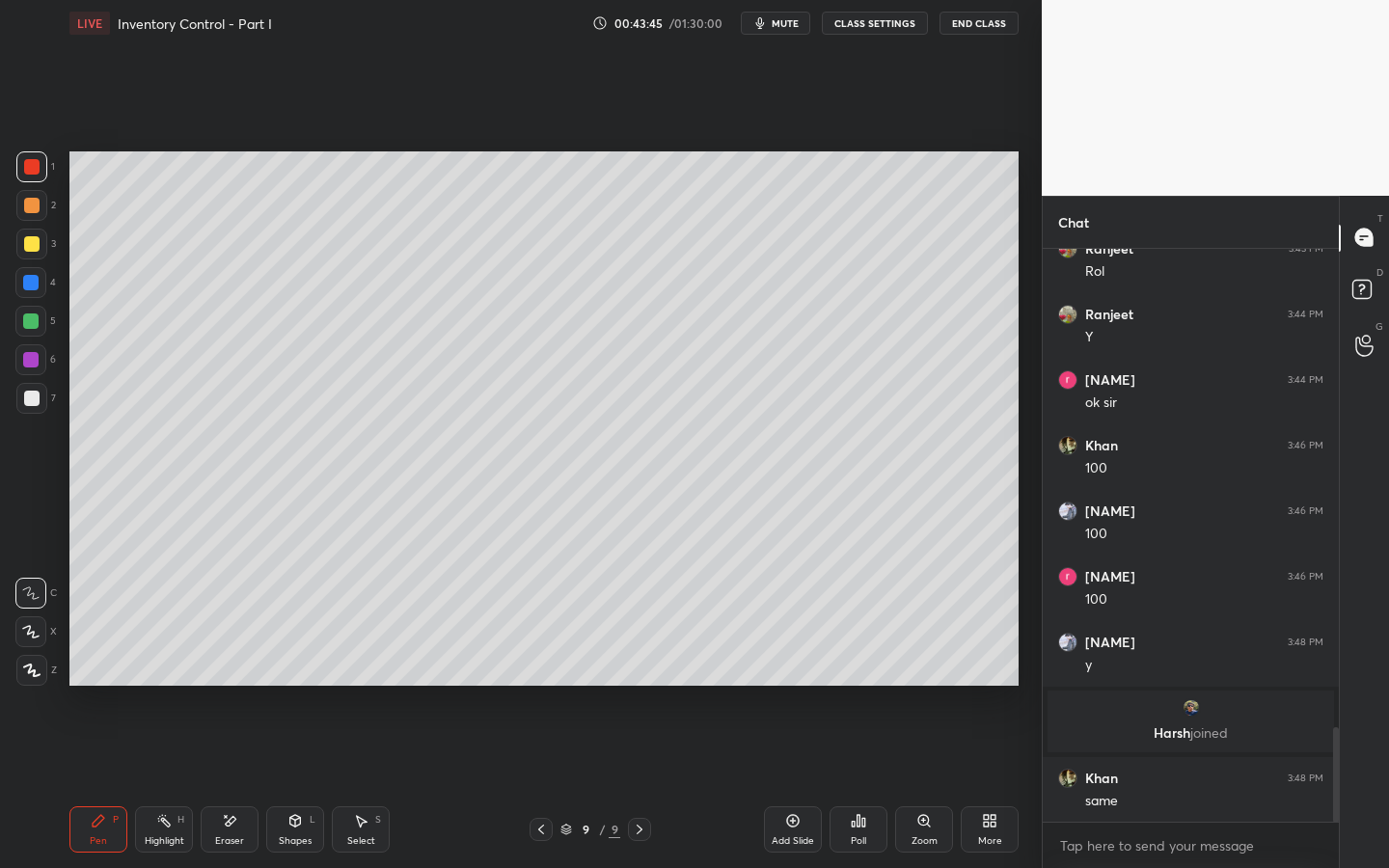 drag, startPoint x: 801, startPoint y: 824, endPoint x: 787, endPoint y: 796, distance: 31.304952 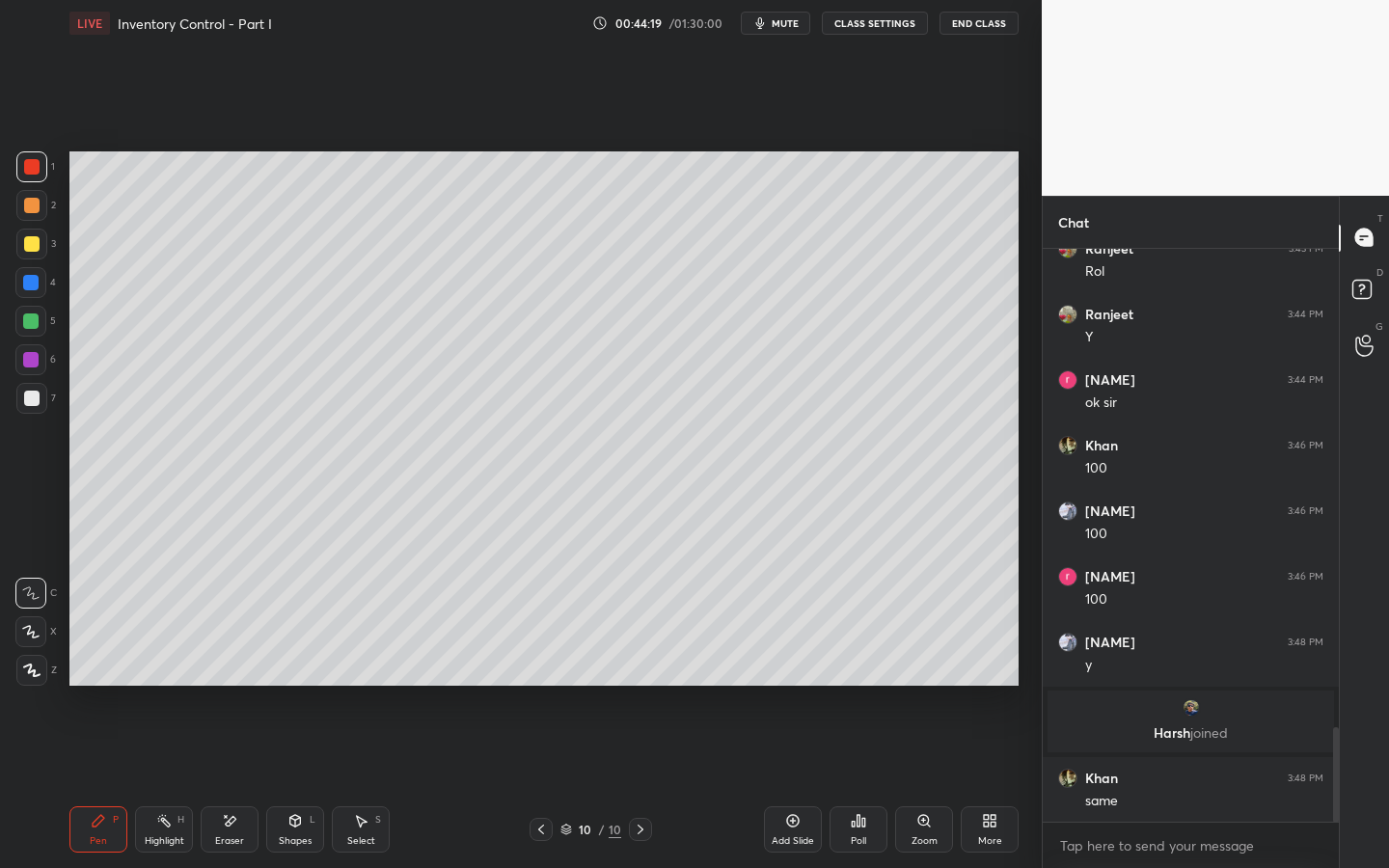 click on "Select S" at bounding box center [361, 829] 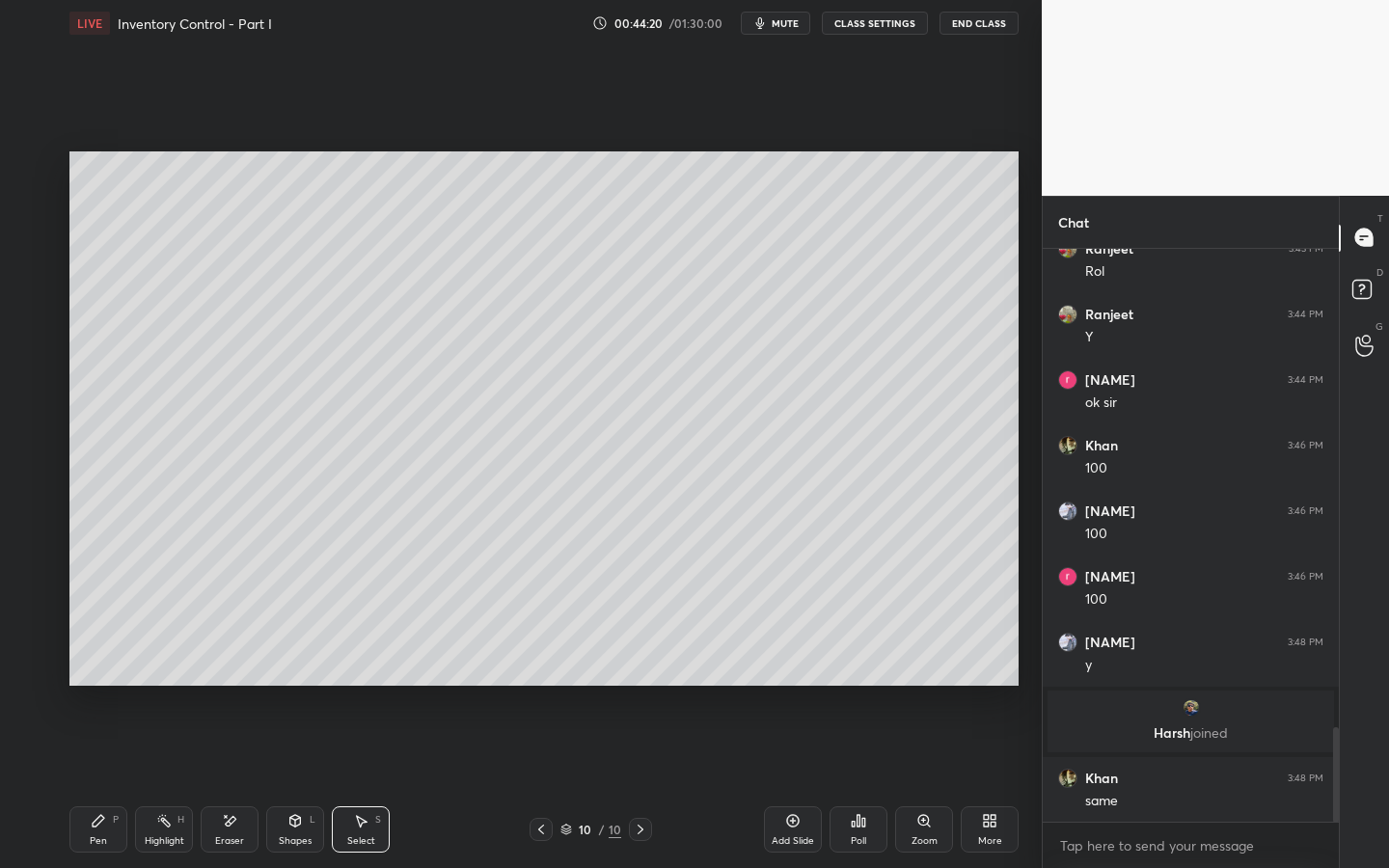drag, startPoint x: 287, startPoint y: 826, endPoint x: 290, endPoint y: 806, distance: 20.22375 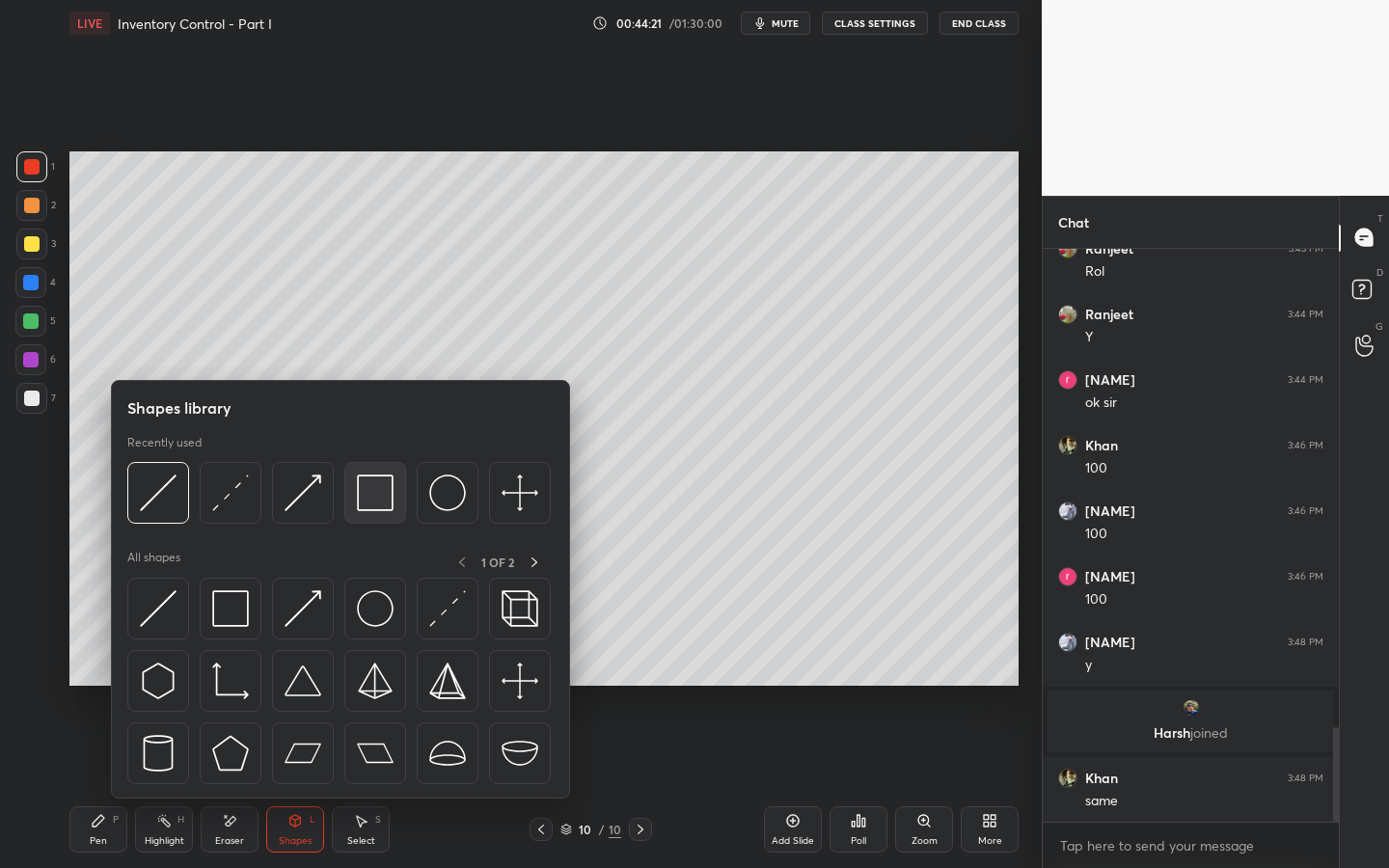 click at bounding box center (375, 493) 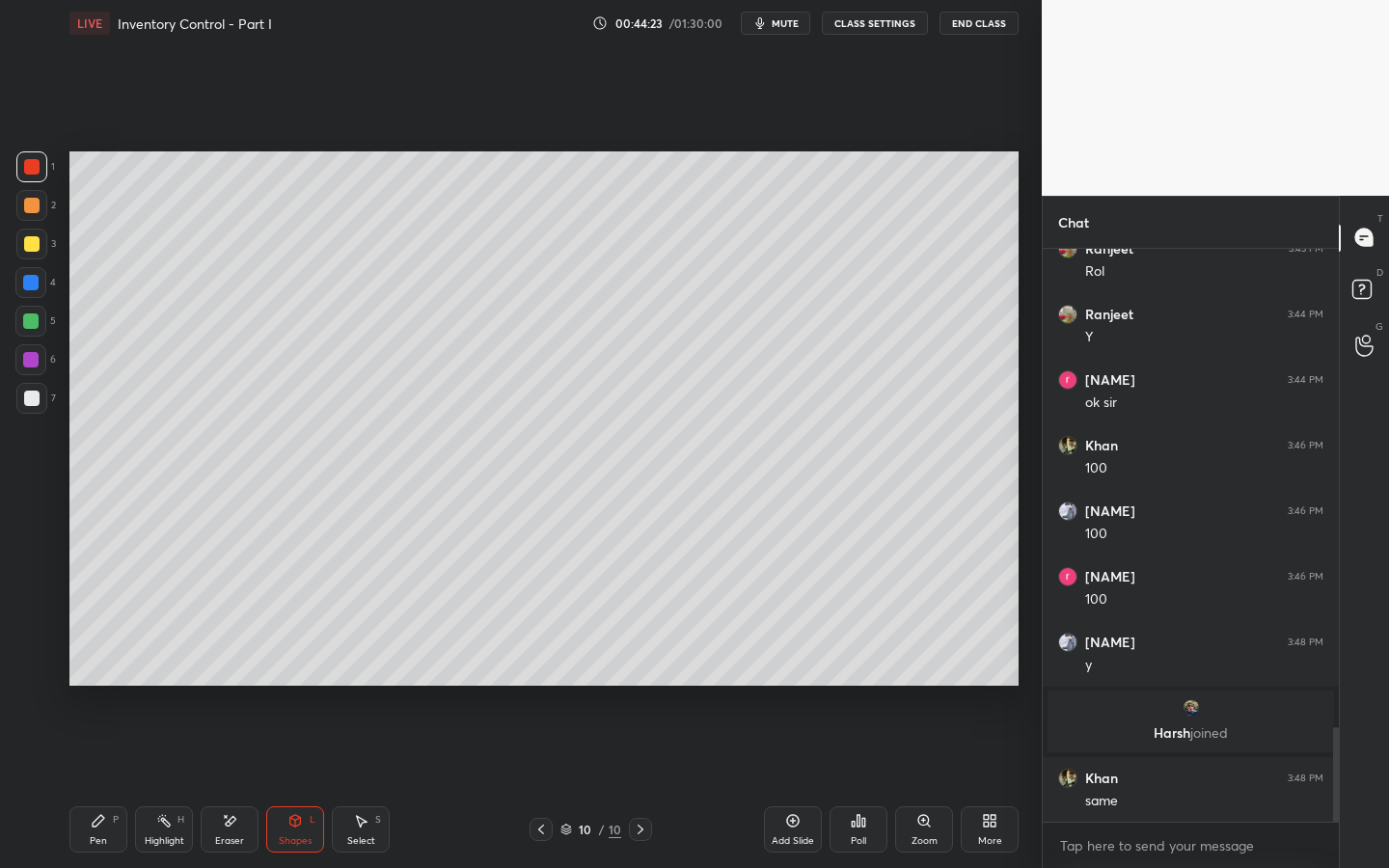 click at bounding box center (32, 244) 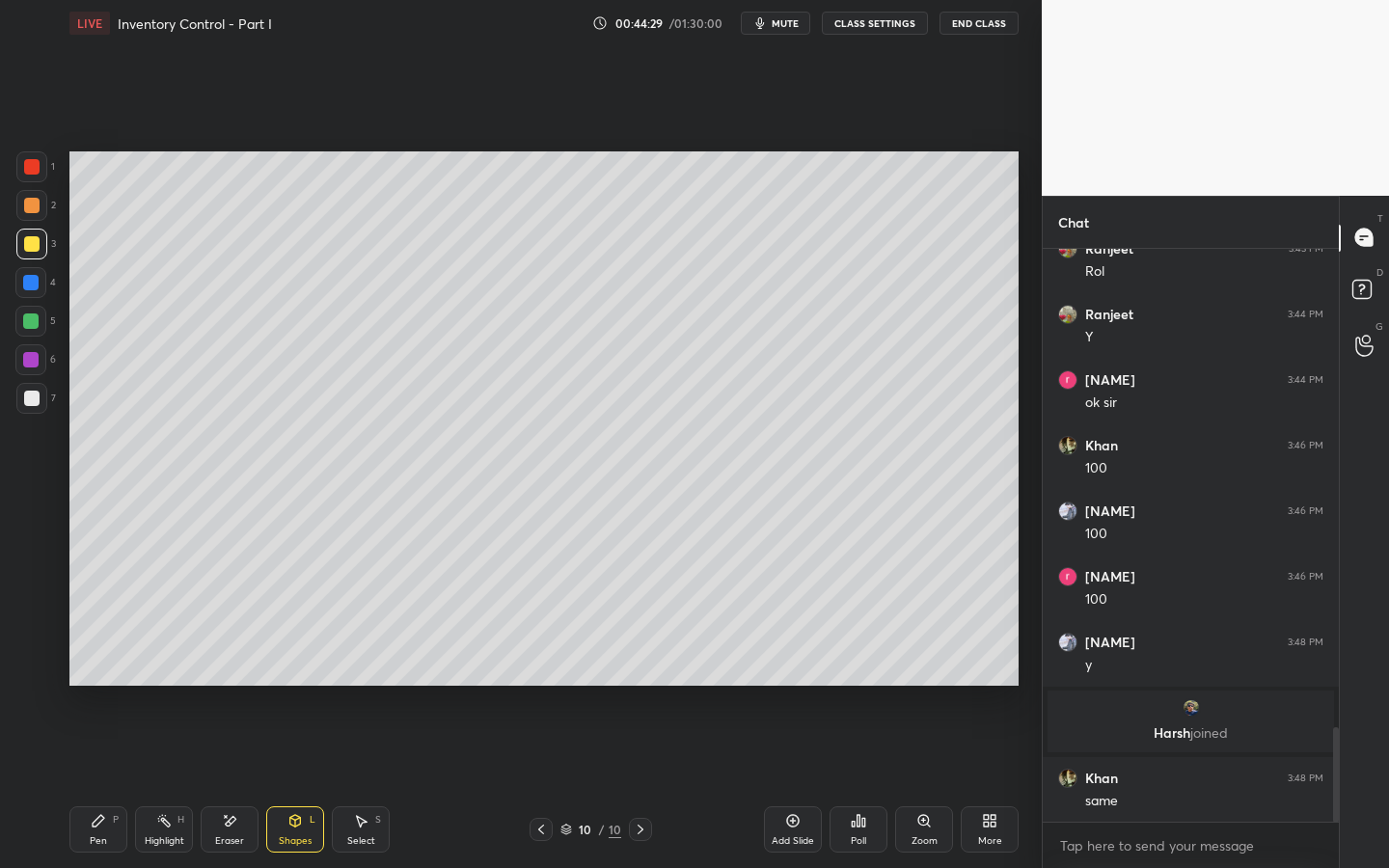click on "Pen" at bounding box center (98, 841) 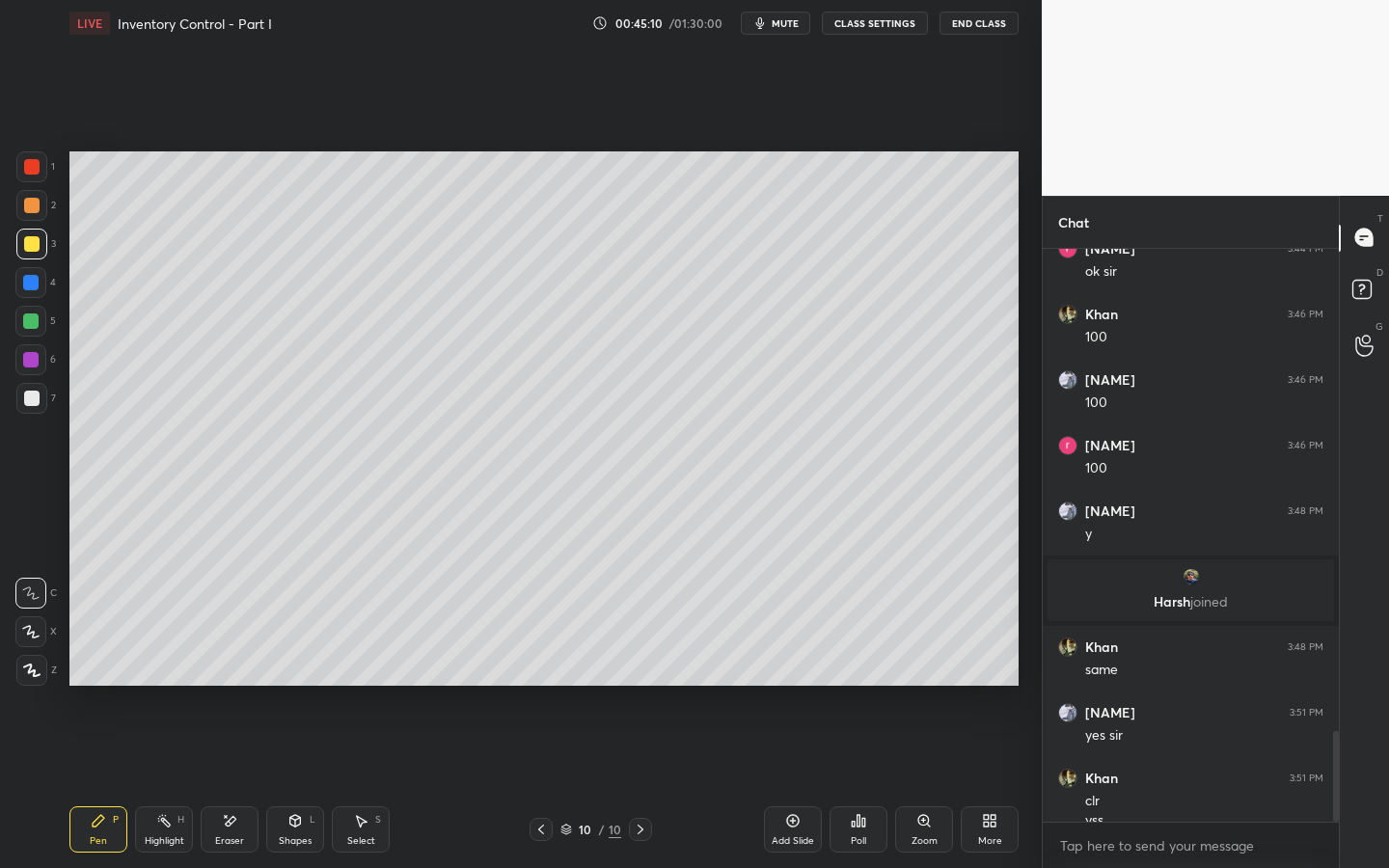 scroll, scrollTop: 3064, scrollLeft: 0, axis: vertical 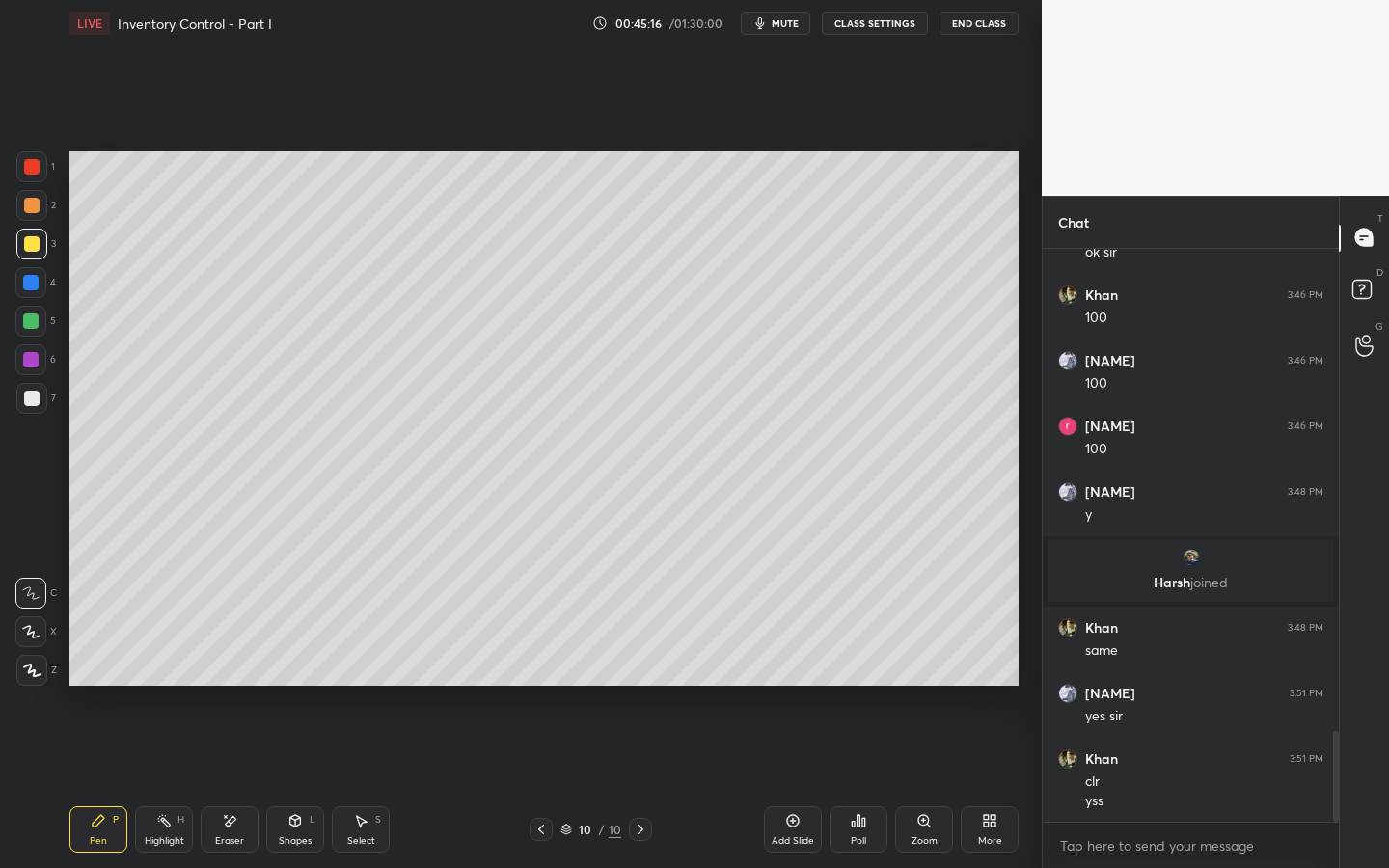 click 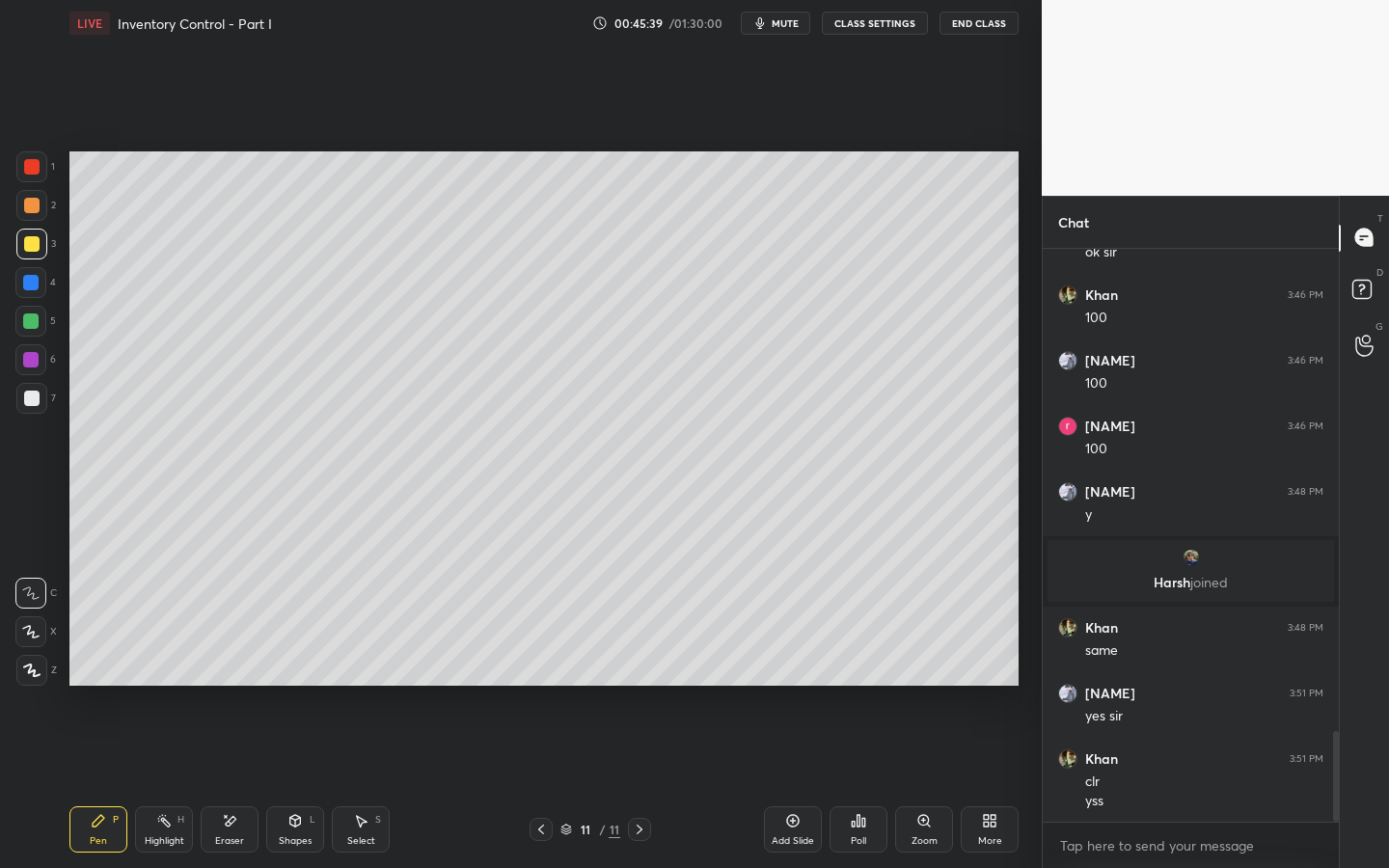 drag, startPoint x: 235, startPoint y: 827, endPoint x: 241, endPoint y: 804, distance: 23.769729 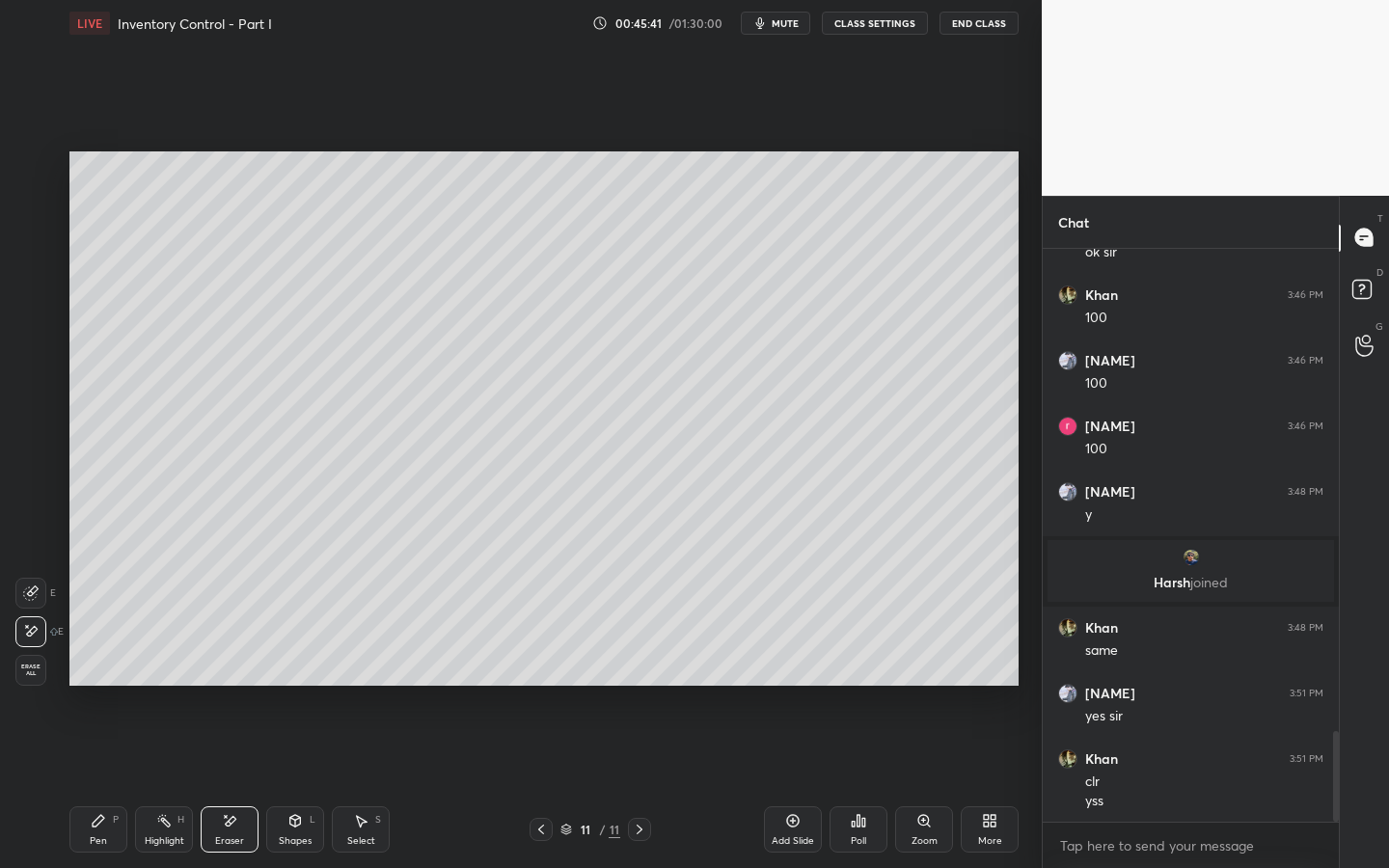 drag, startPoint x: 100, startPoint y: 822, endPoint x: 114, endPoint y: 759, distance: 64.5368 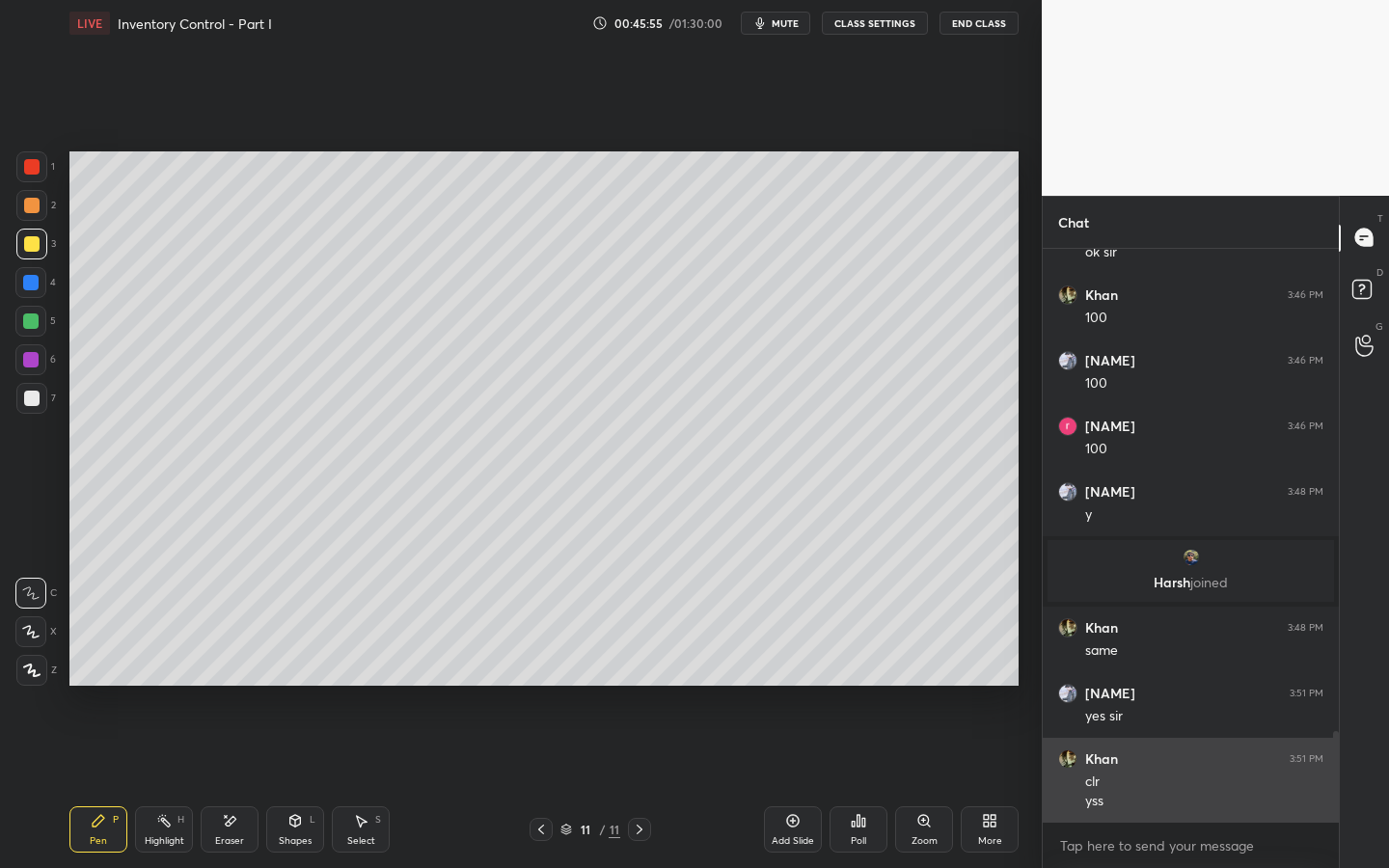 click on "Khan" at bounding box center (1102, 759) 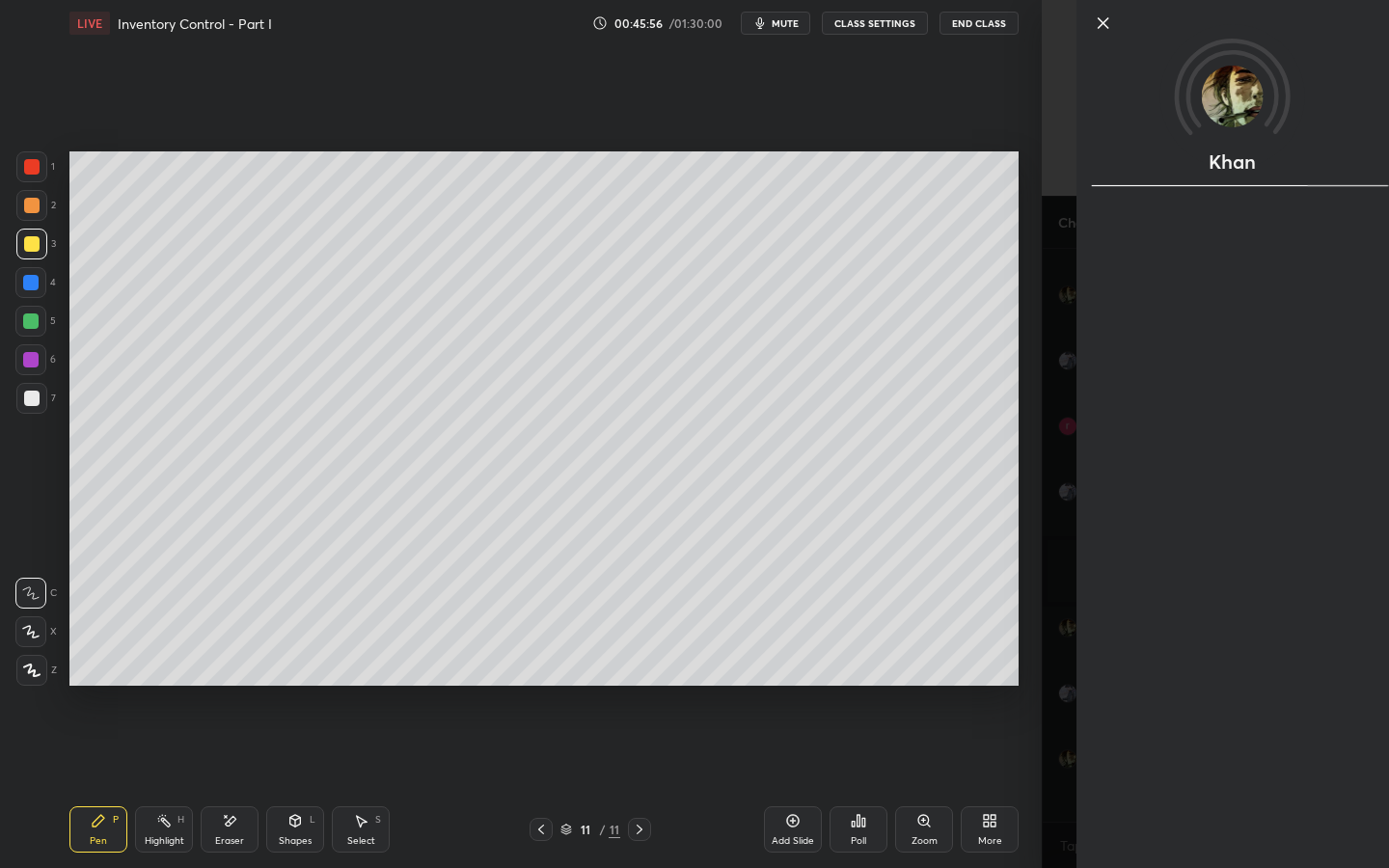 click 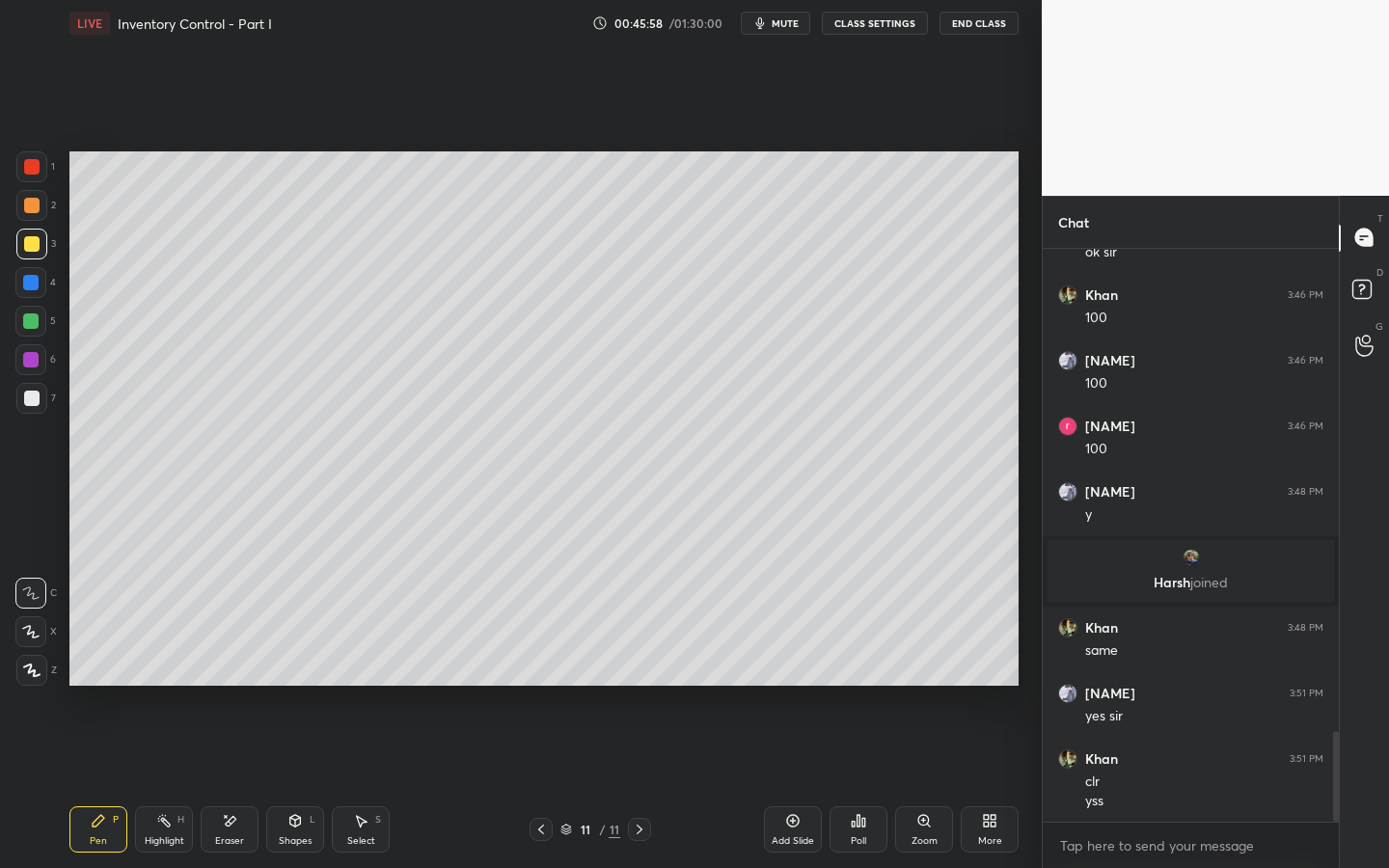 click at bounding box center (1333, 535) 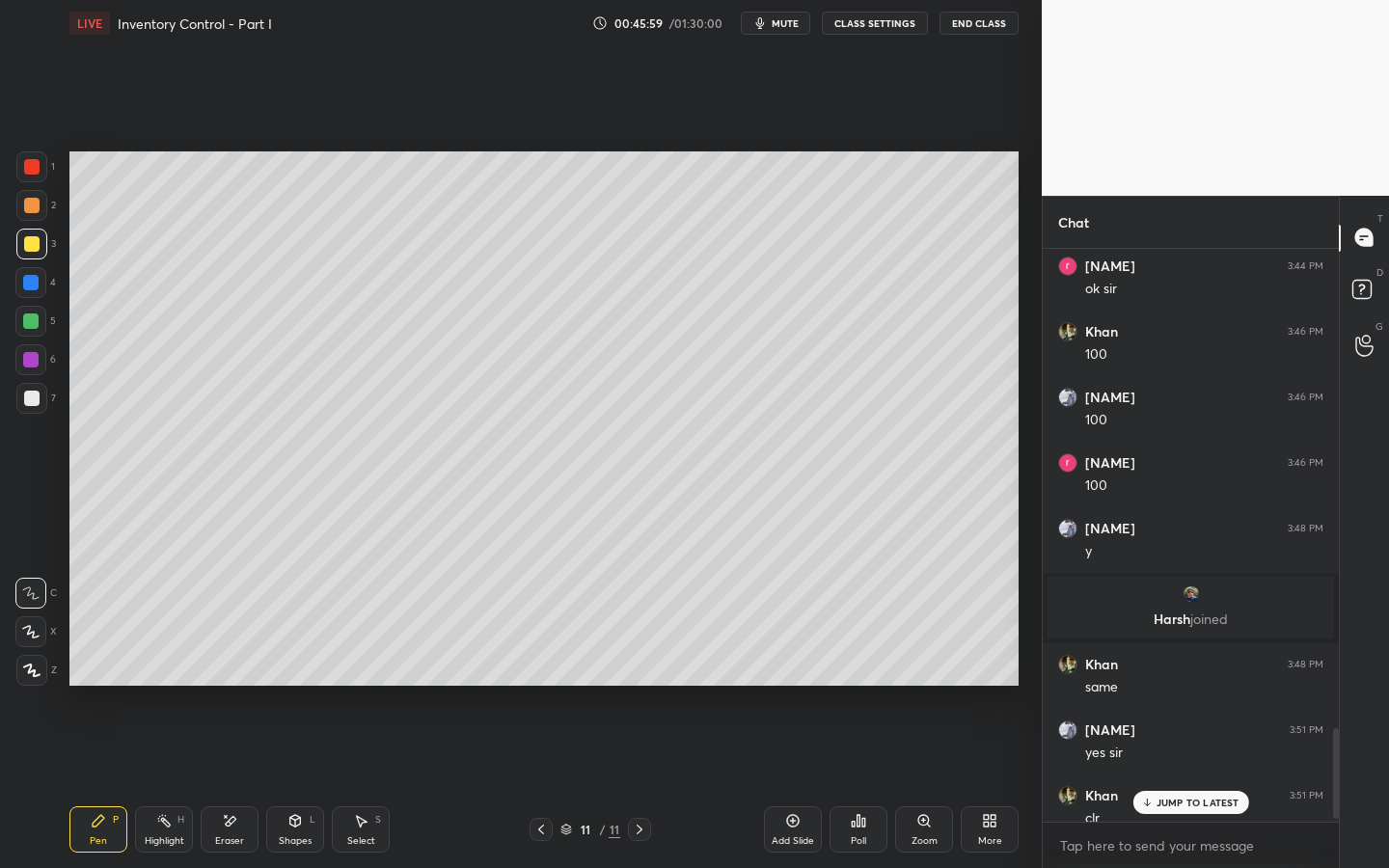 scroll, scrollTop: 3002, scrollLeft: 0, axis: vertical 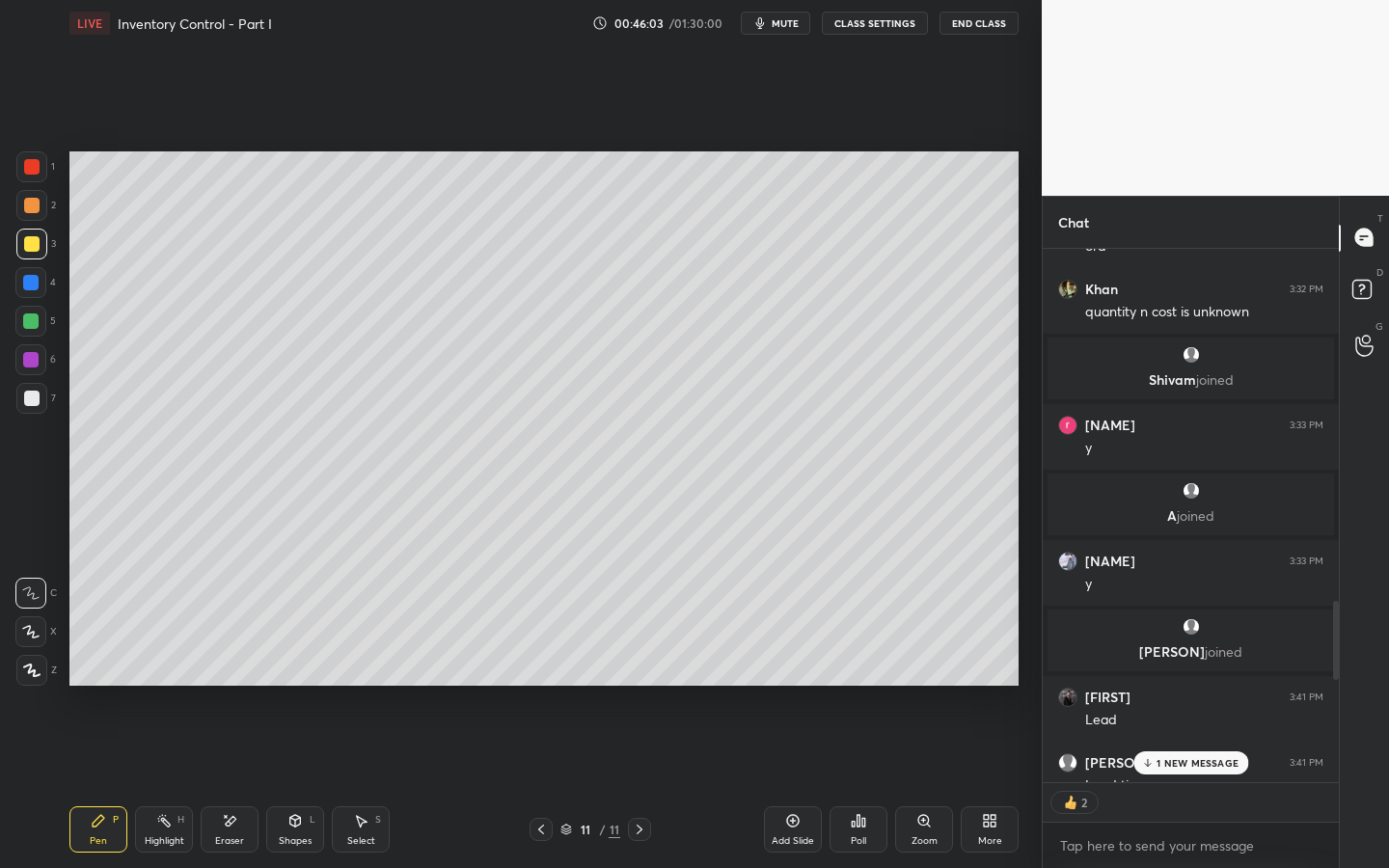 drag, startPoint x: 1334, startPoint y: 747, endPoint x: 1330, endPoint y: 646, distance: 101.079177 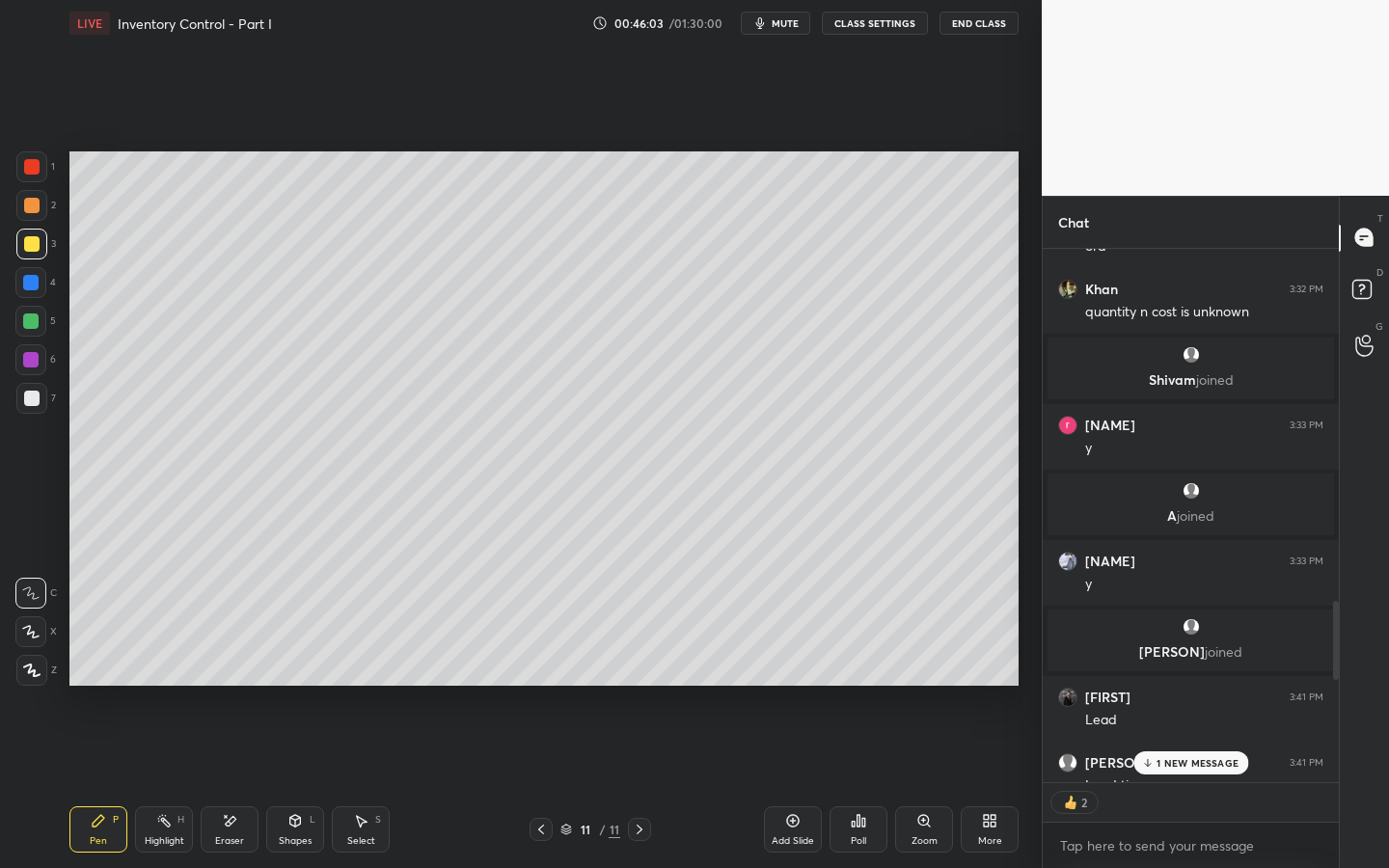 click on "Chat [NAME] 3:31 PM Oder [NAME] 3:31 PM ord [NAME] 3:32 PM quantity n cost is unknown [NAME]  joined [NAME] 3:33 PM y A  joined [NAME] 3:33 PM y [NAME]  joined [NAME] 3:41 PM Lead [NAME] 3:41 PM Lead time [NAME] 3:43 PM Rol [NAME] 3:44 PM Y [NAME] 3:44 PM ok sir [NAME] 3:46 PM 100 [NAME] 3:46 PM 100 [NAME] 3:46 PM 100 [NAME] 3:48 PM y [NAME]  joined [NAME] 3:48 PM same [NAME] 3:51 PM yes sir 1 NEW MESSAGE 2 Enable hand raising Enable raise hand to speak to learners. Once enabled, chat will be turned off temporarily. Enable x   introducing Raise a hand with a doubt Now learners can raise their hand along with a doubt  How it works? Doubts asked by learners will show up here NEW DOUBTS ASKED No one has raised a hand yet Can't raise hand Looks like educator just invited you to speak. Please wait before you can raise your hand again. Got it T Messages (T) D Doubts (D) G Raise Hand (G)" at bounding box center (1215, 532) 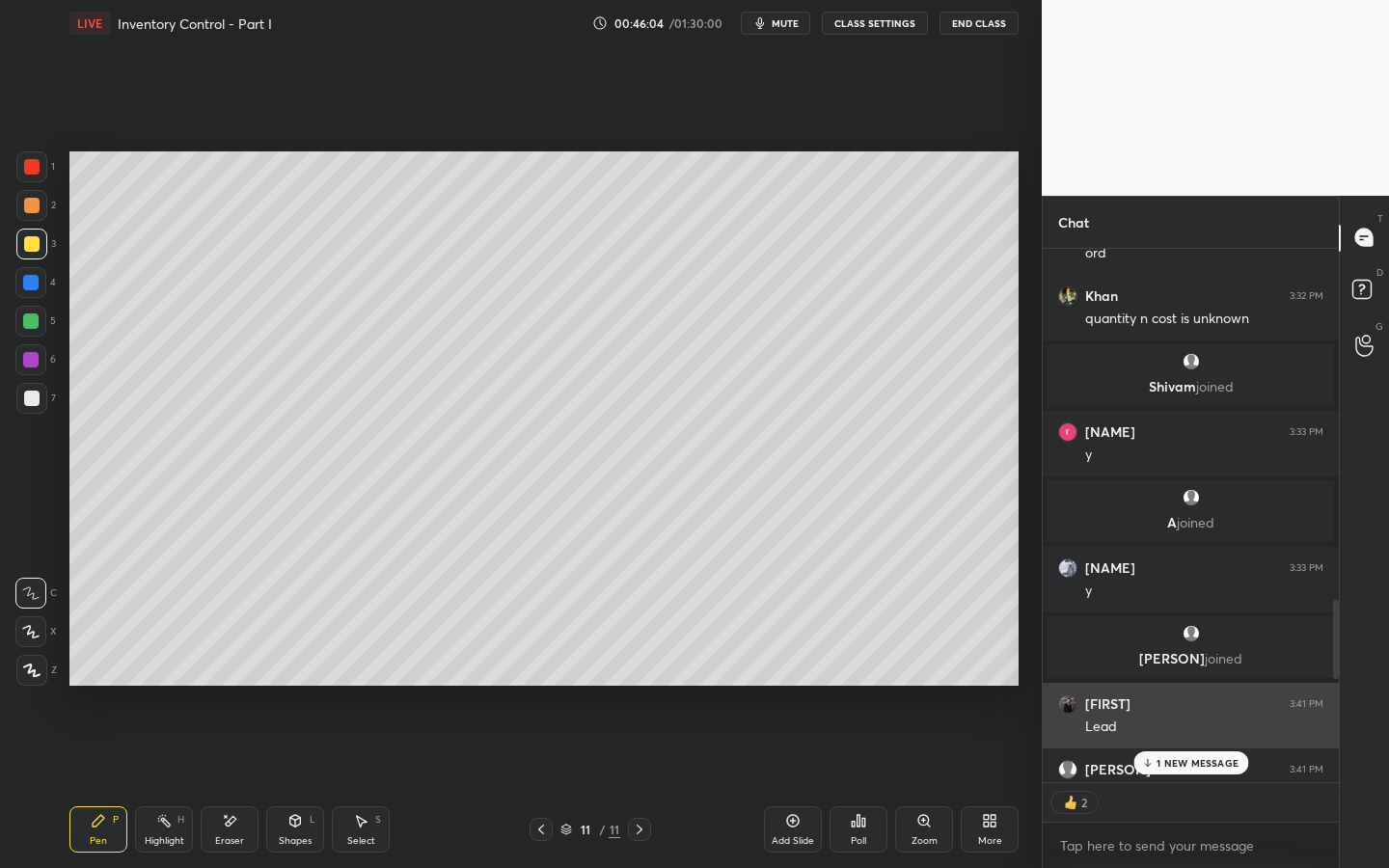 click on "[FIRST]" at bounding box center (1107, 704) 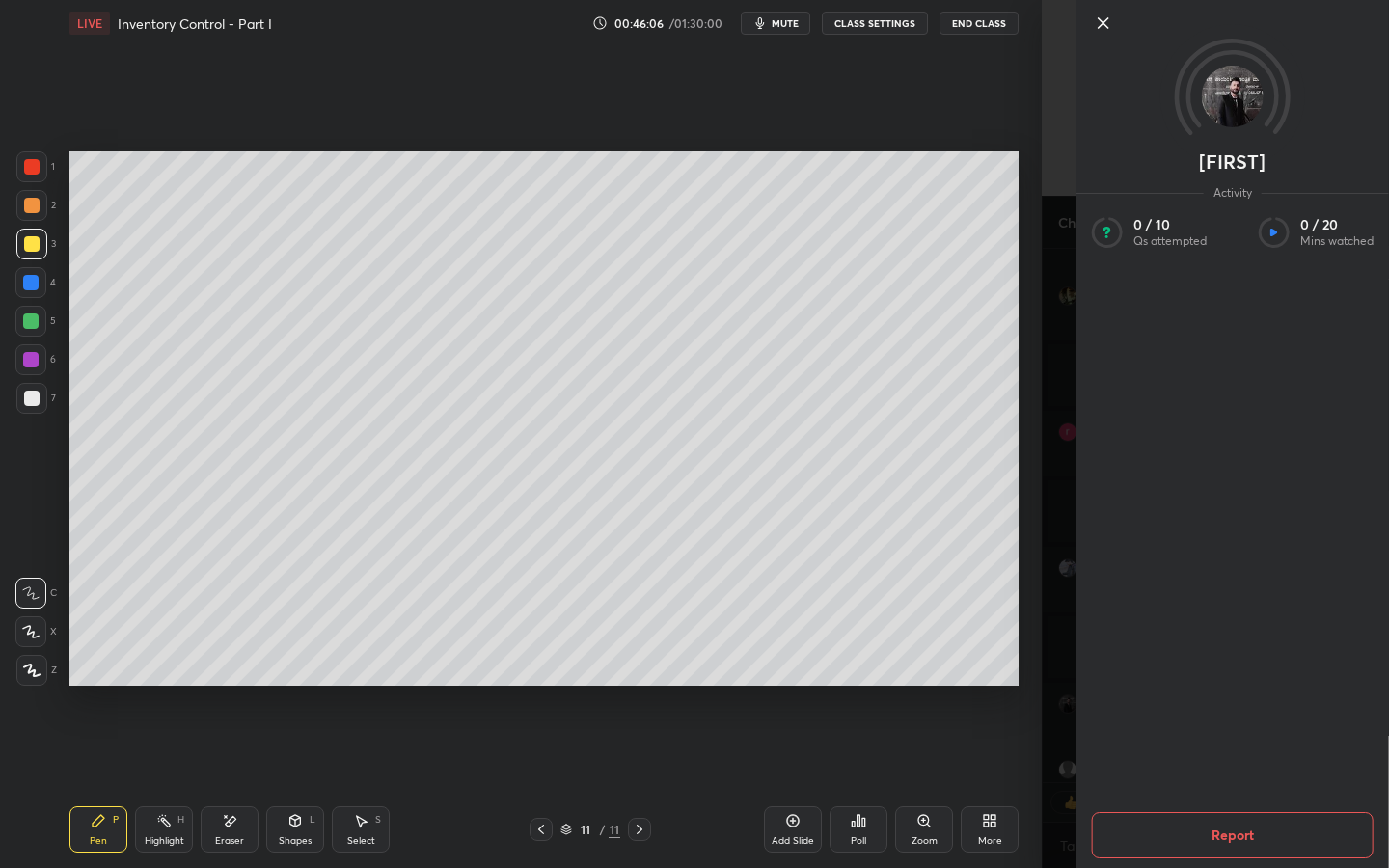 click 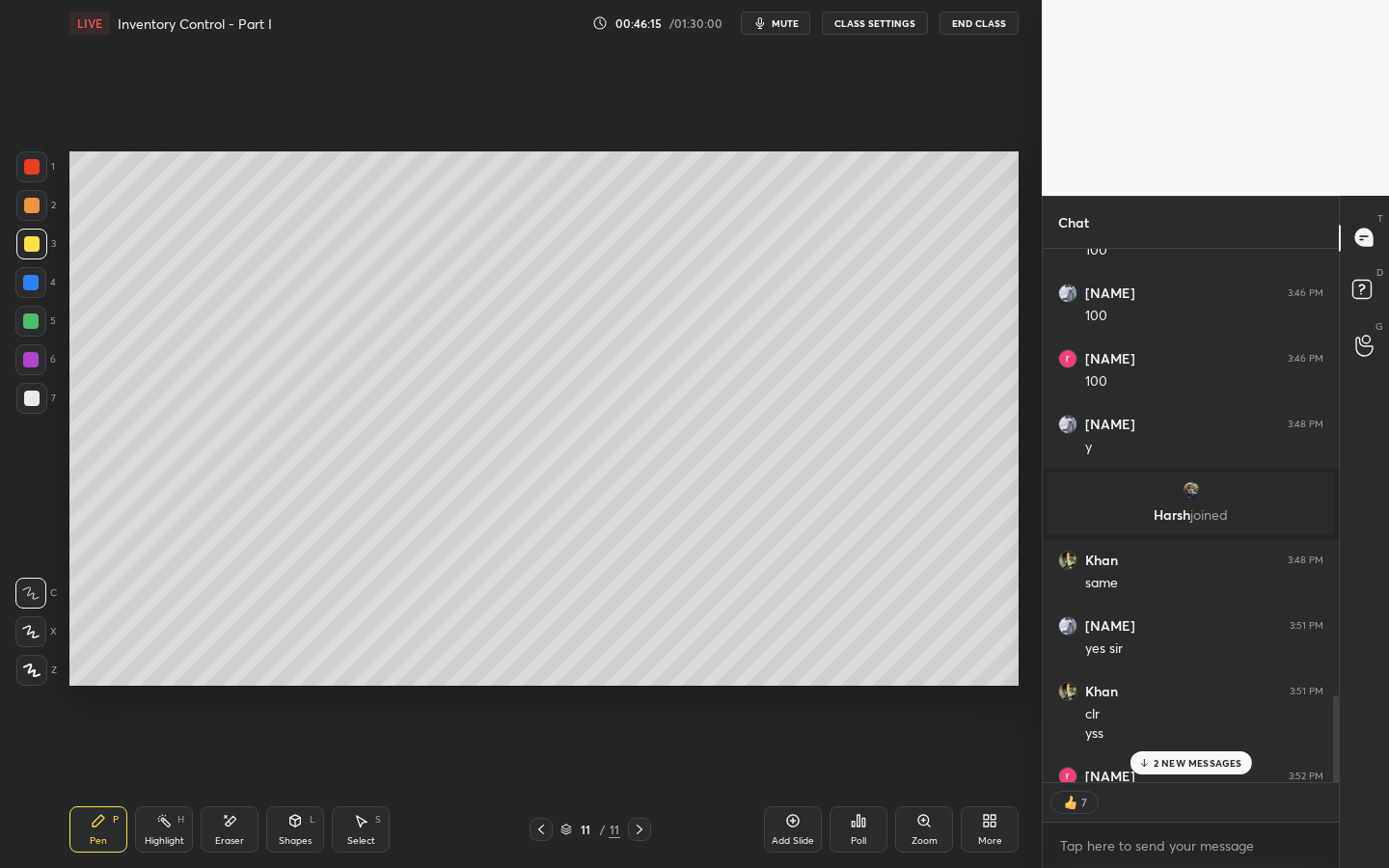 scroll, scrollTop: 3667, scrollLeft: 0, axis: vertical 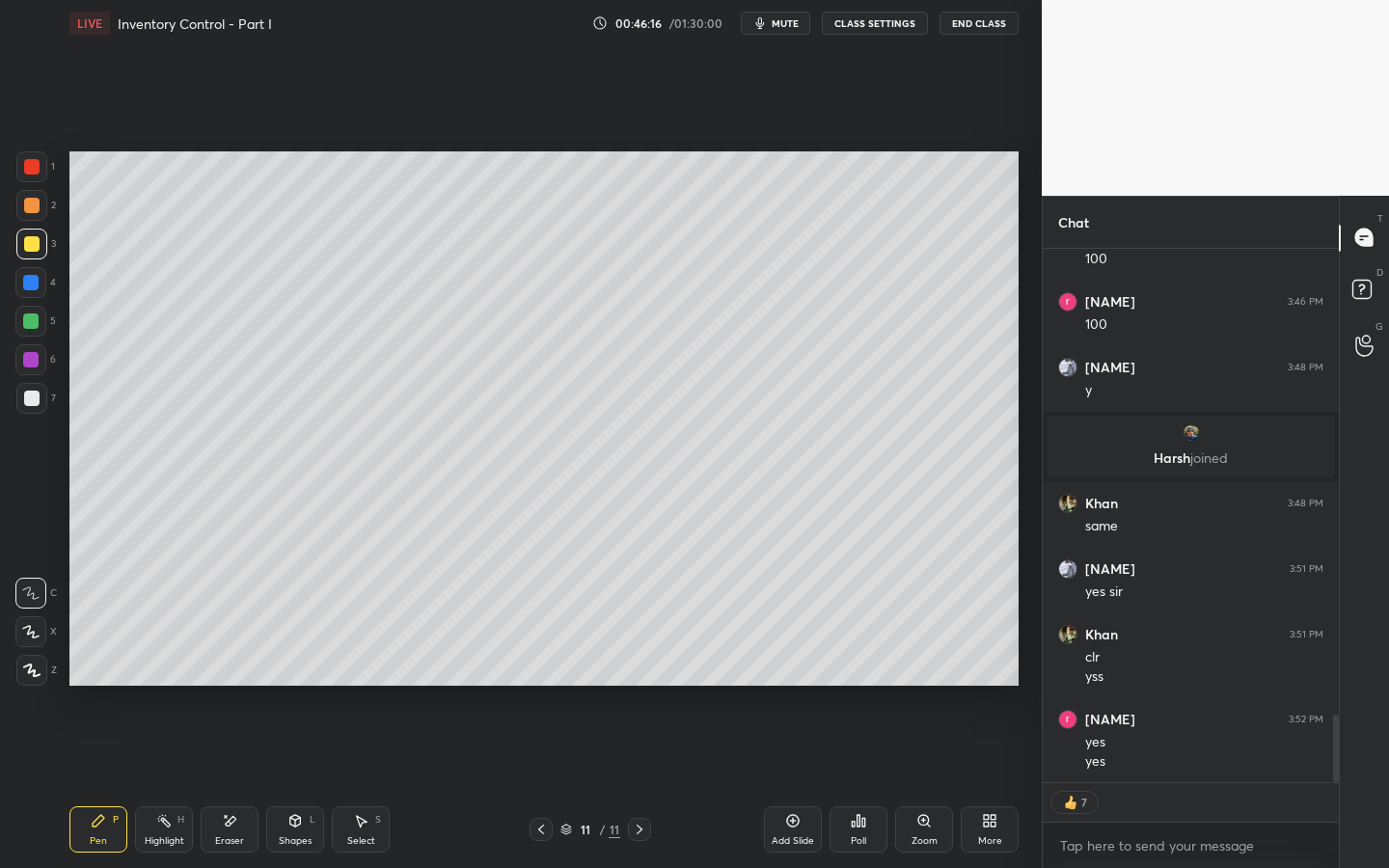 drag, startPoint x: 1335, startPoint y: 626, endPoint x: 1330, endPoint y: 862, distance: 236.05296 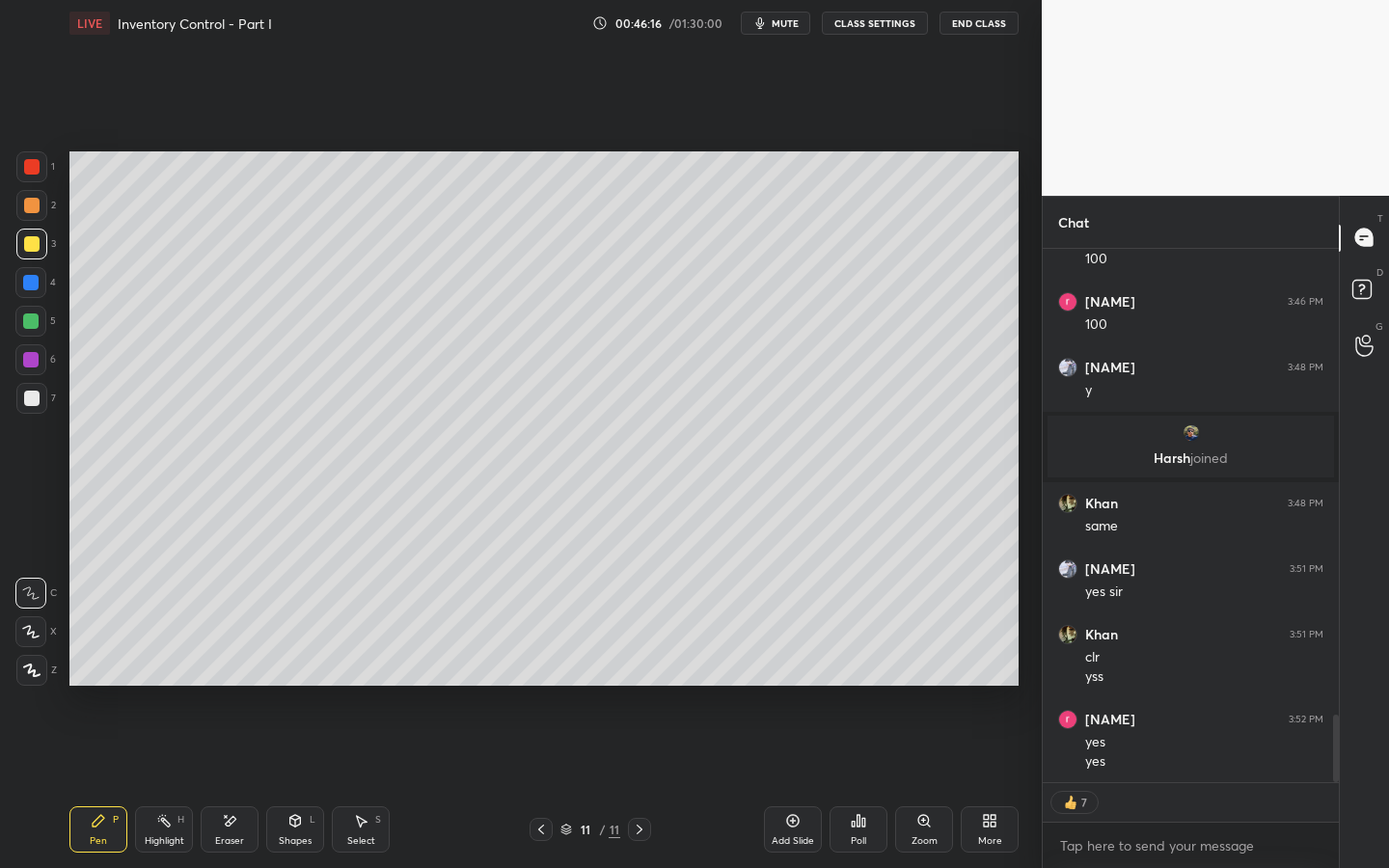 click on "[USER] 3:46 PM 100 [USER] 3:46 PM 100 [USER] 3:46 PM 100 [USER] 3:48 PM y [USER]  joined [USER] 3:48 PM same [USER] 3:51 PM yes sir [USER] 3:51 PM clr yss [USER] 3:52 PM yes yes JUMP TO LATEST 7 Enable hand raising Enable raise hand to speak to learners. Once enabled, chat will be turned off temporarily. Enable x" at bounding box center (1190, 558) 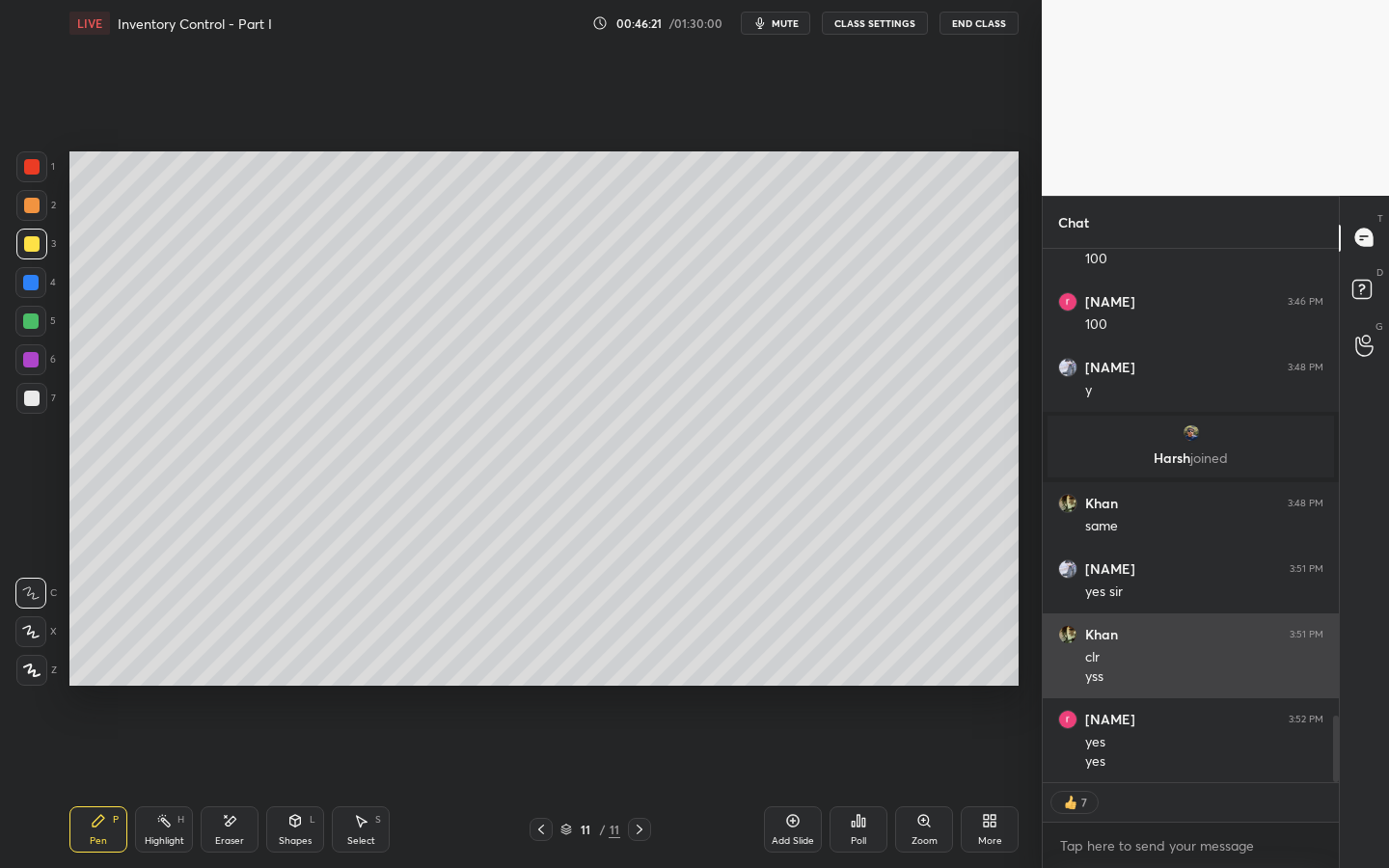 scroll, scrollTop: 3732, scrollLeft: 0, axis: vertical 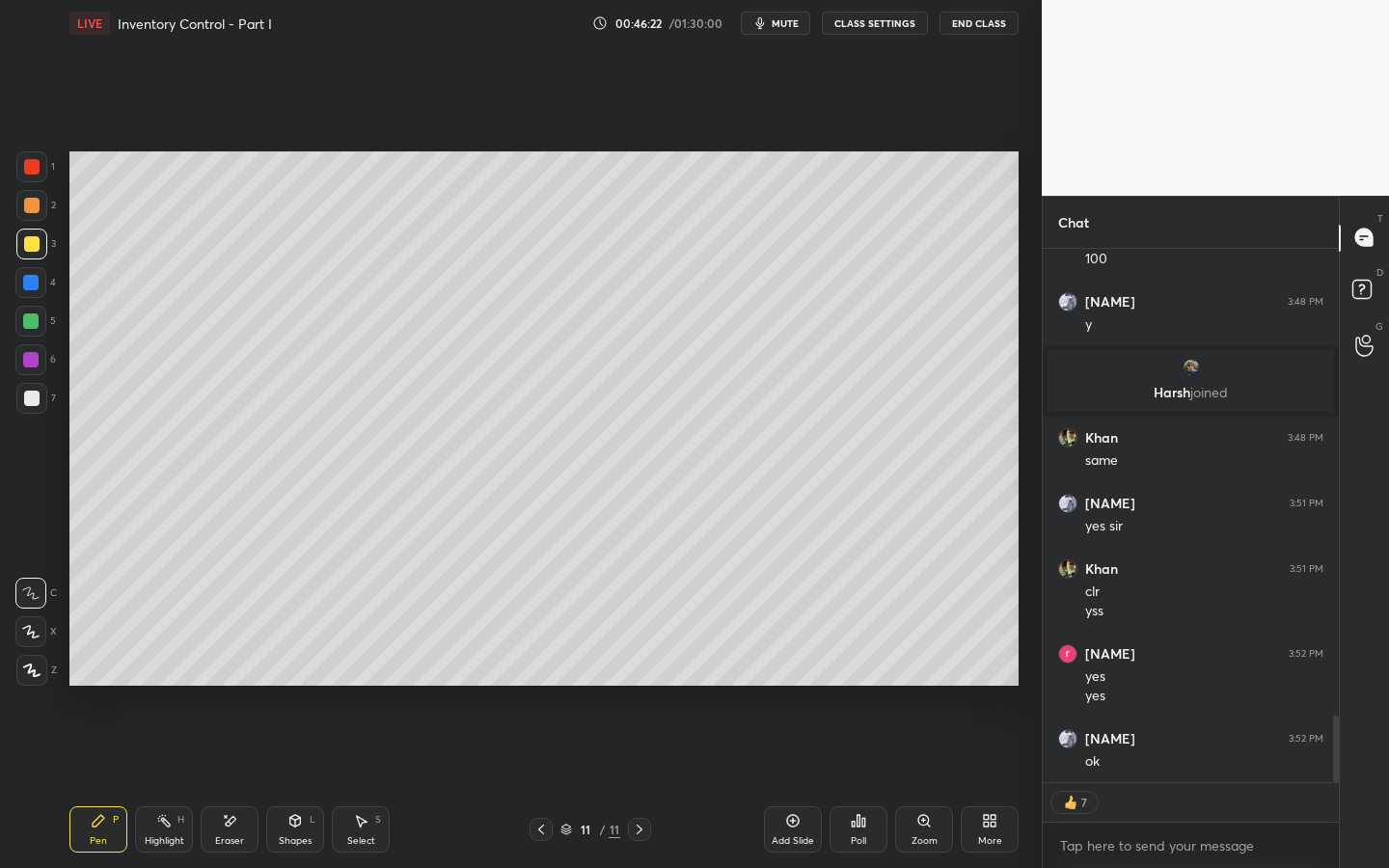 click on "Shapes" at bounding box center [295, 841] 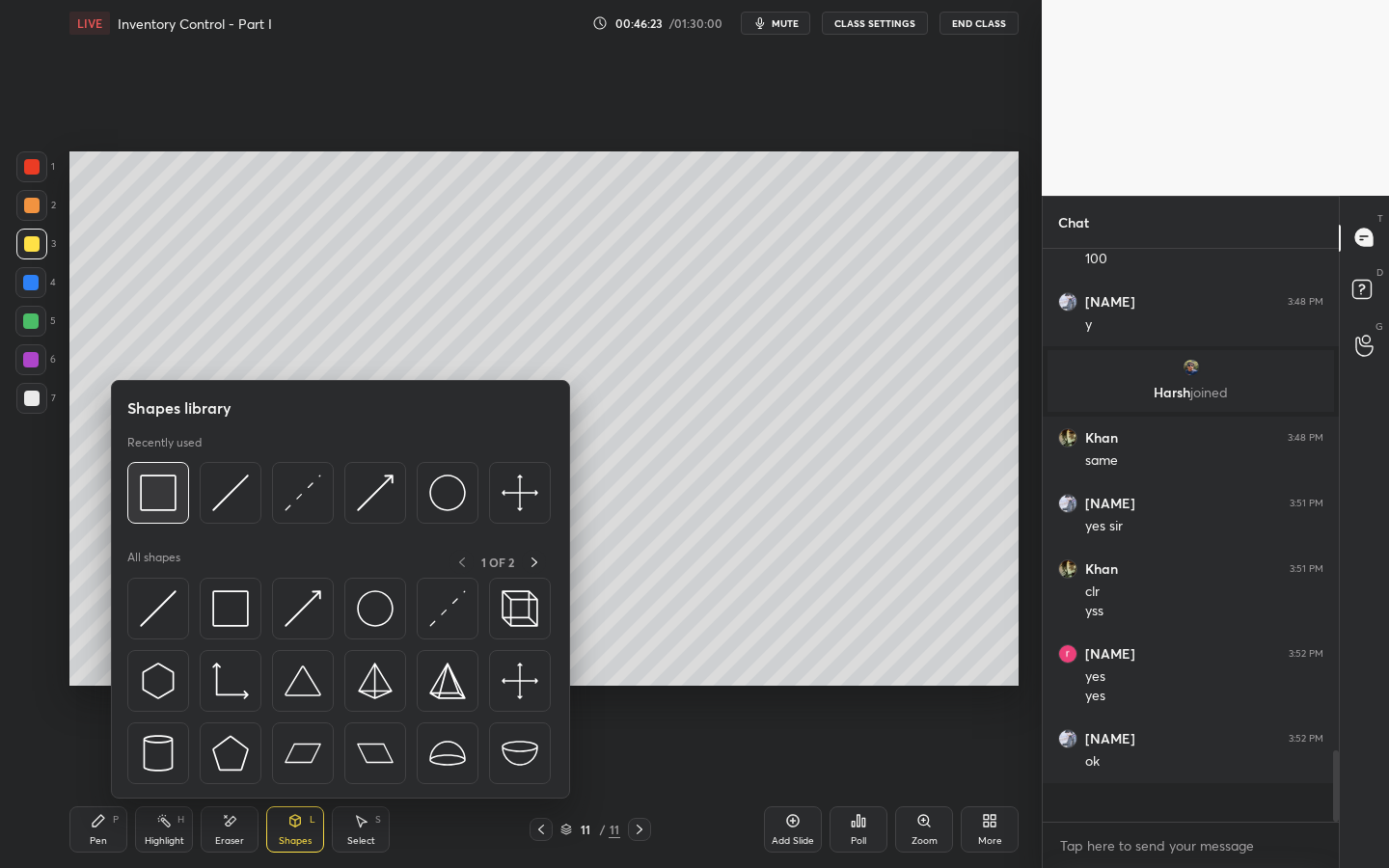scroll, scrollTop: 7, scrollLeft: 7, axis: both 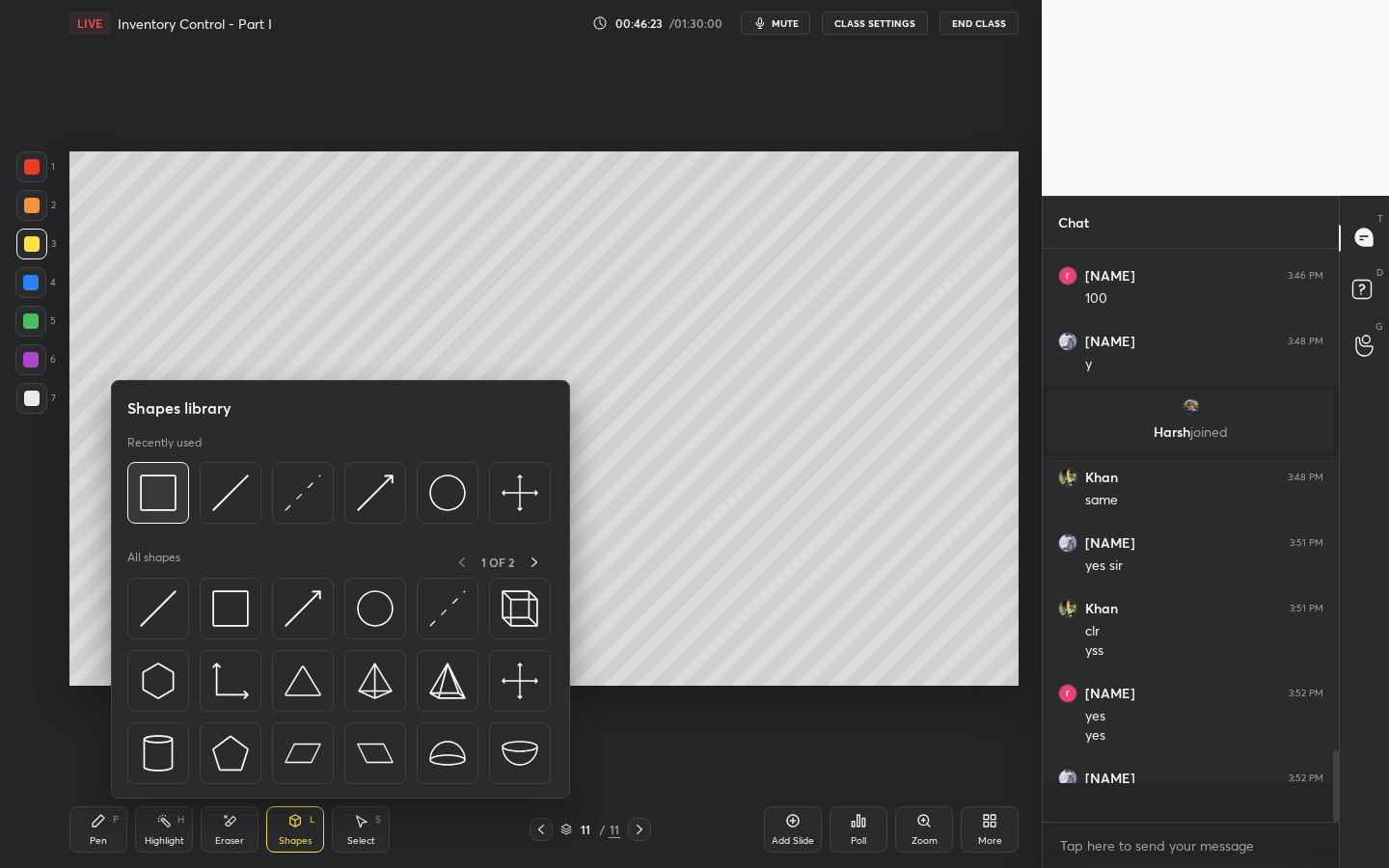 click at bounding box center (158, 493) 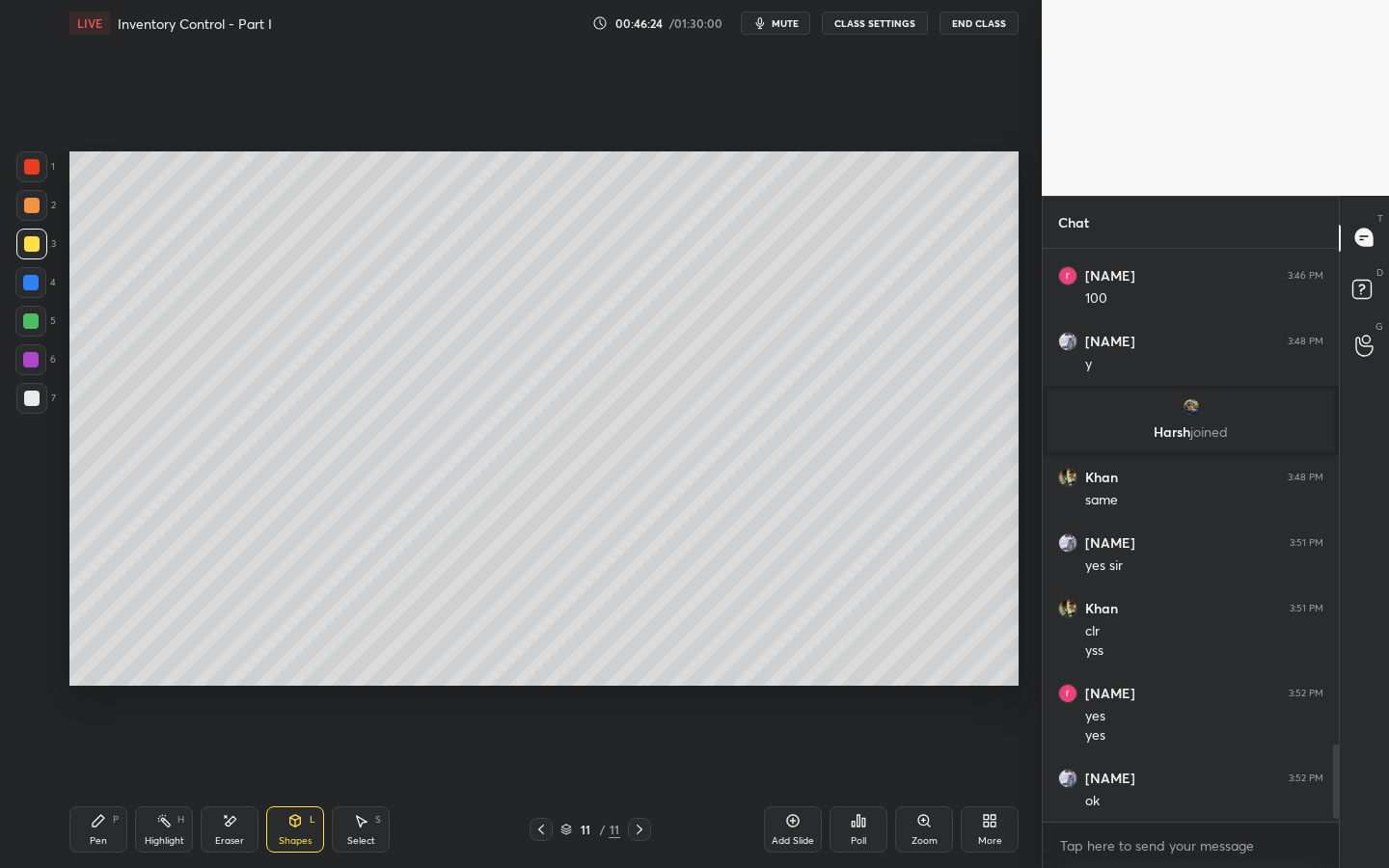 click at bounding box center (32, 167) 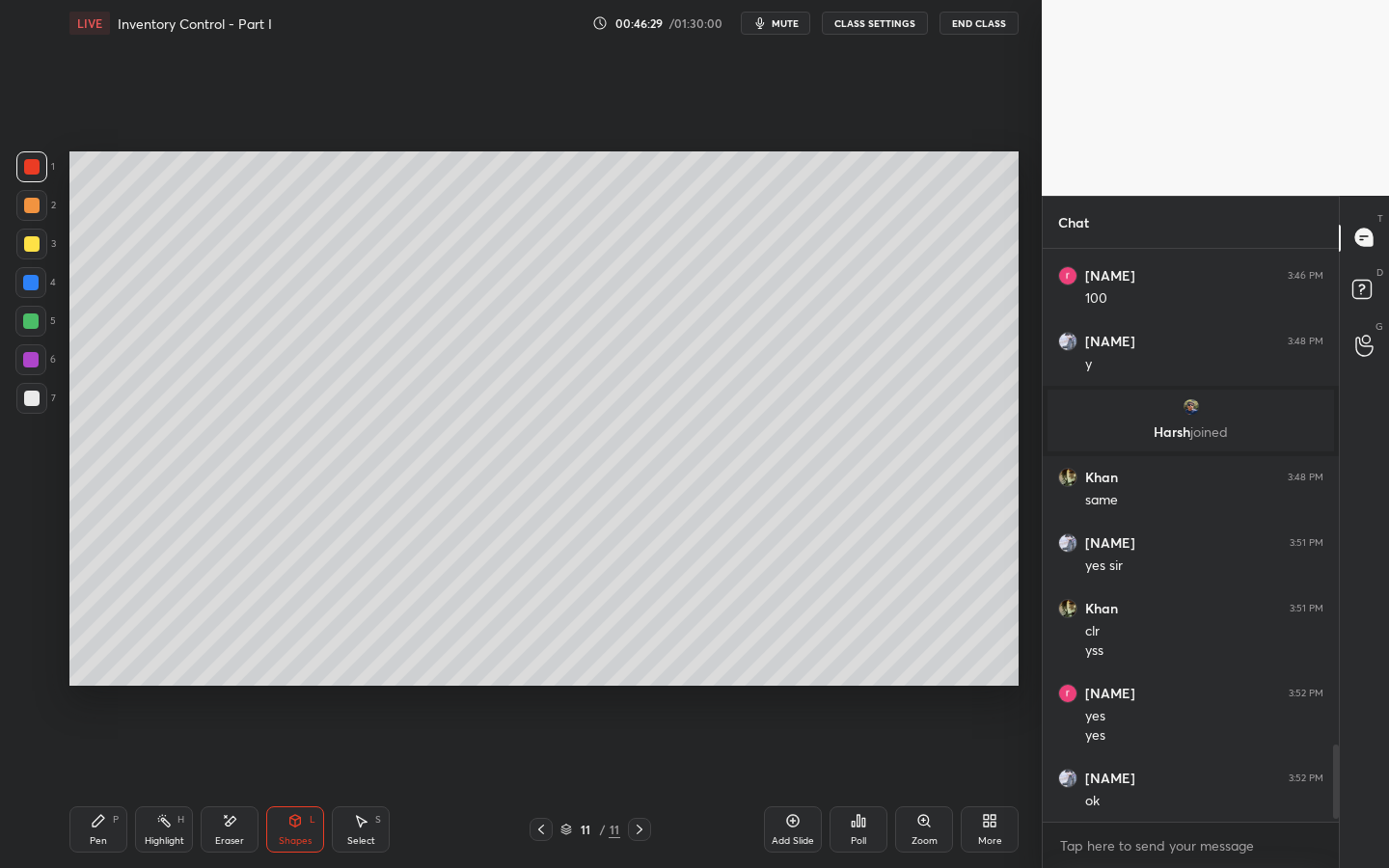 click on "Pen" at bounding box center (98, 841) 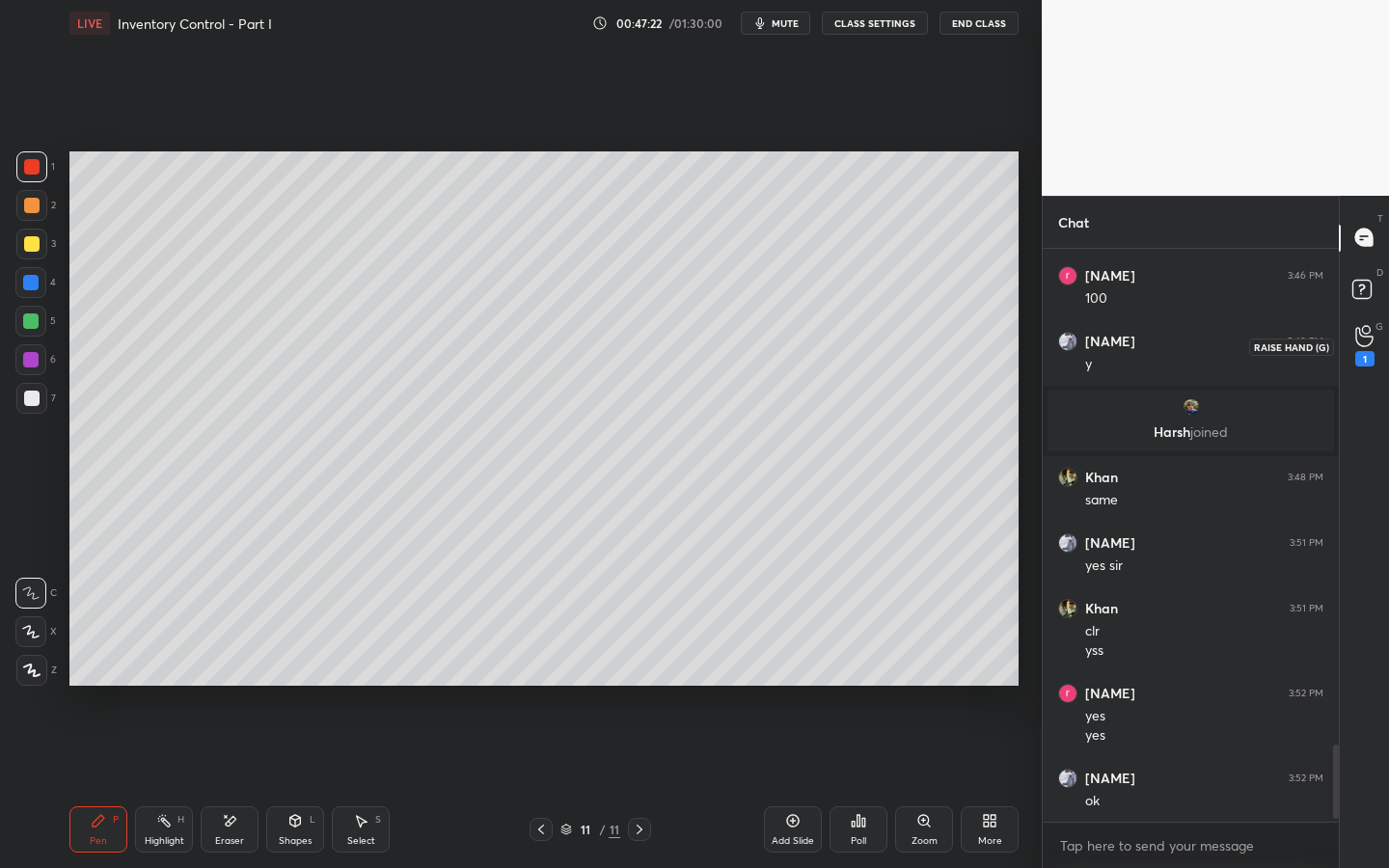 click 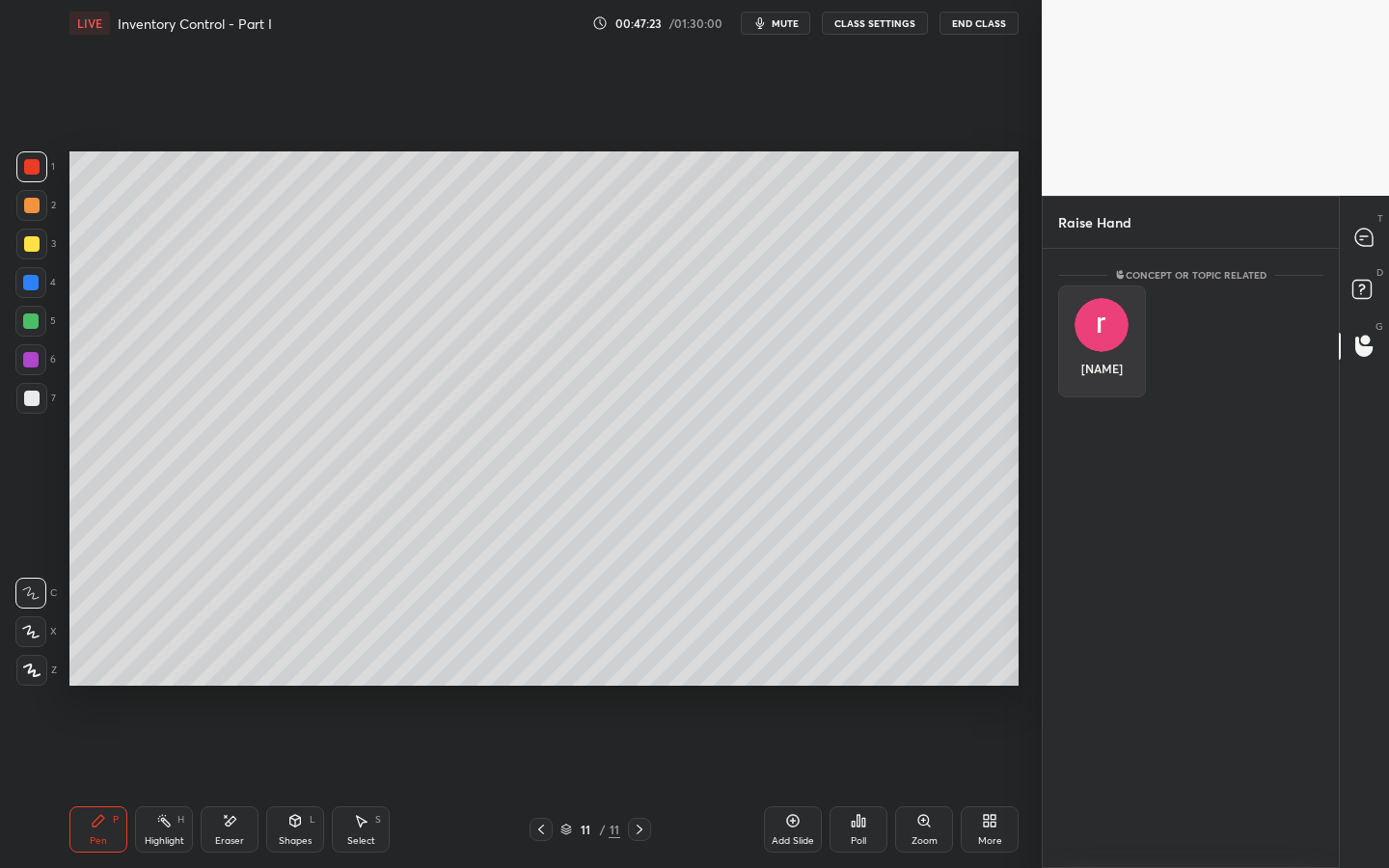 click on "[NAME]" at bounding box center [1102, 341] 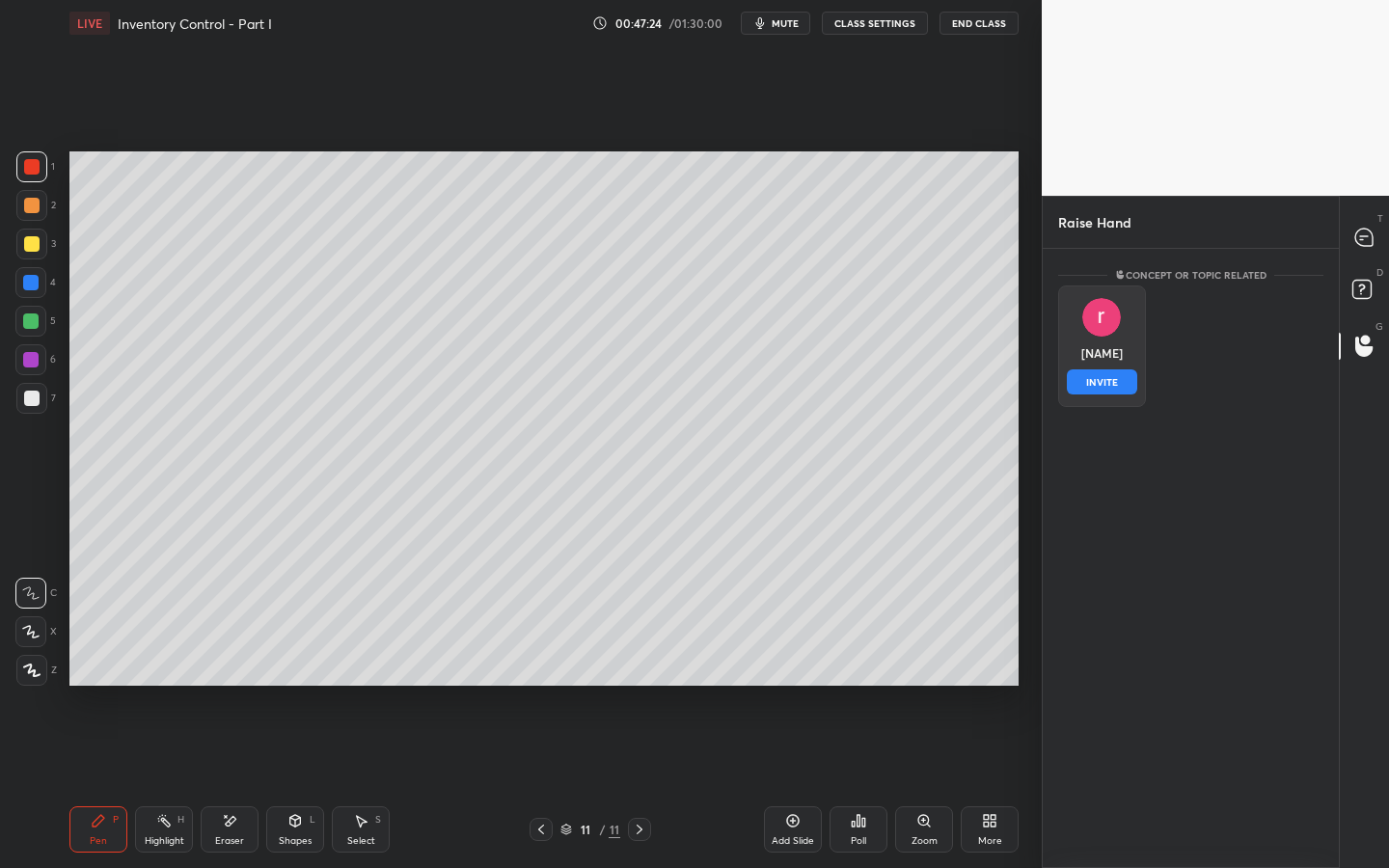 click on "INVITE" at bounding box center (1102, 382) 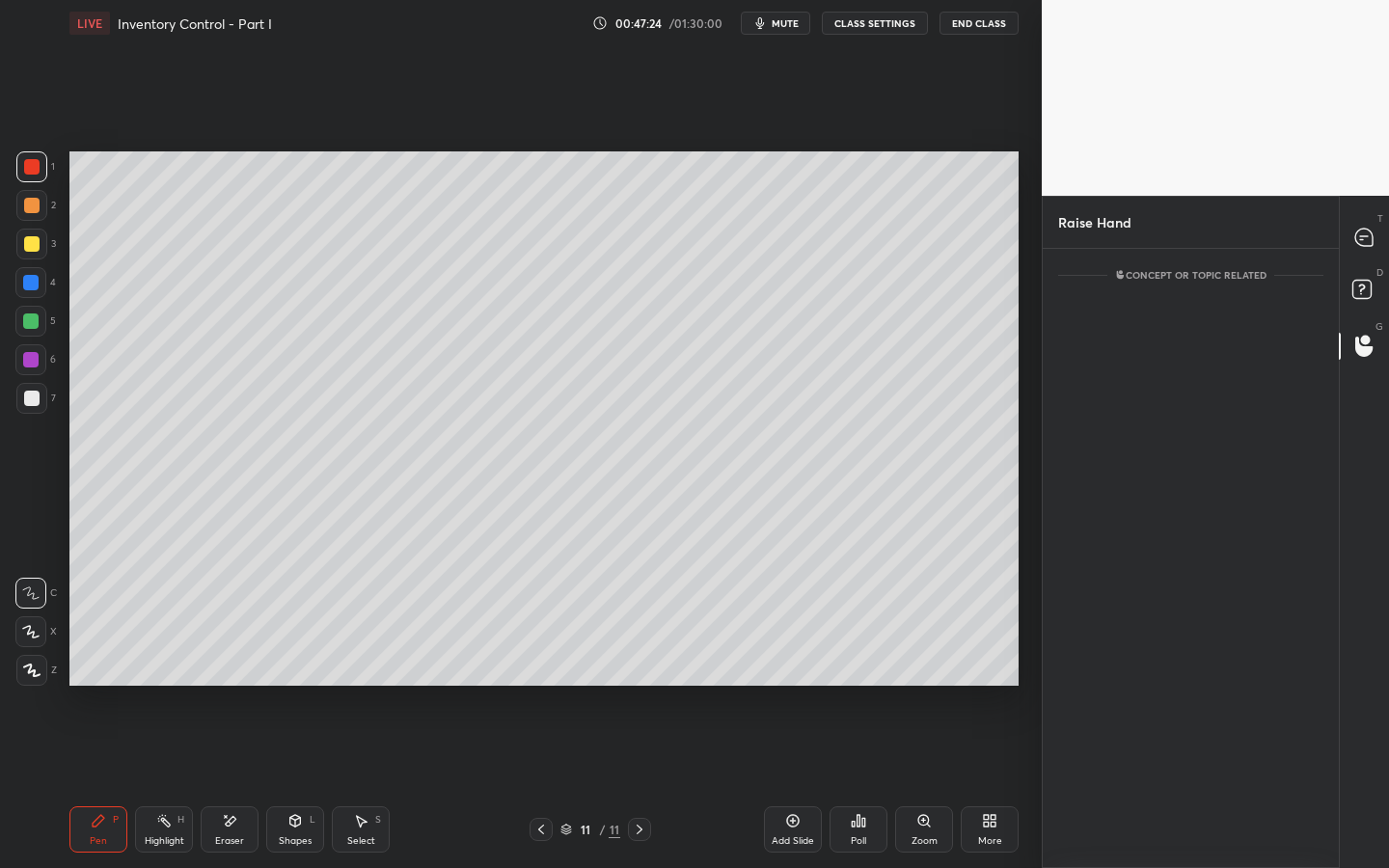 scroll, scrollTop: 535, scrollLeft: 290, axis: both 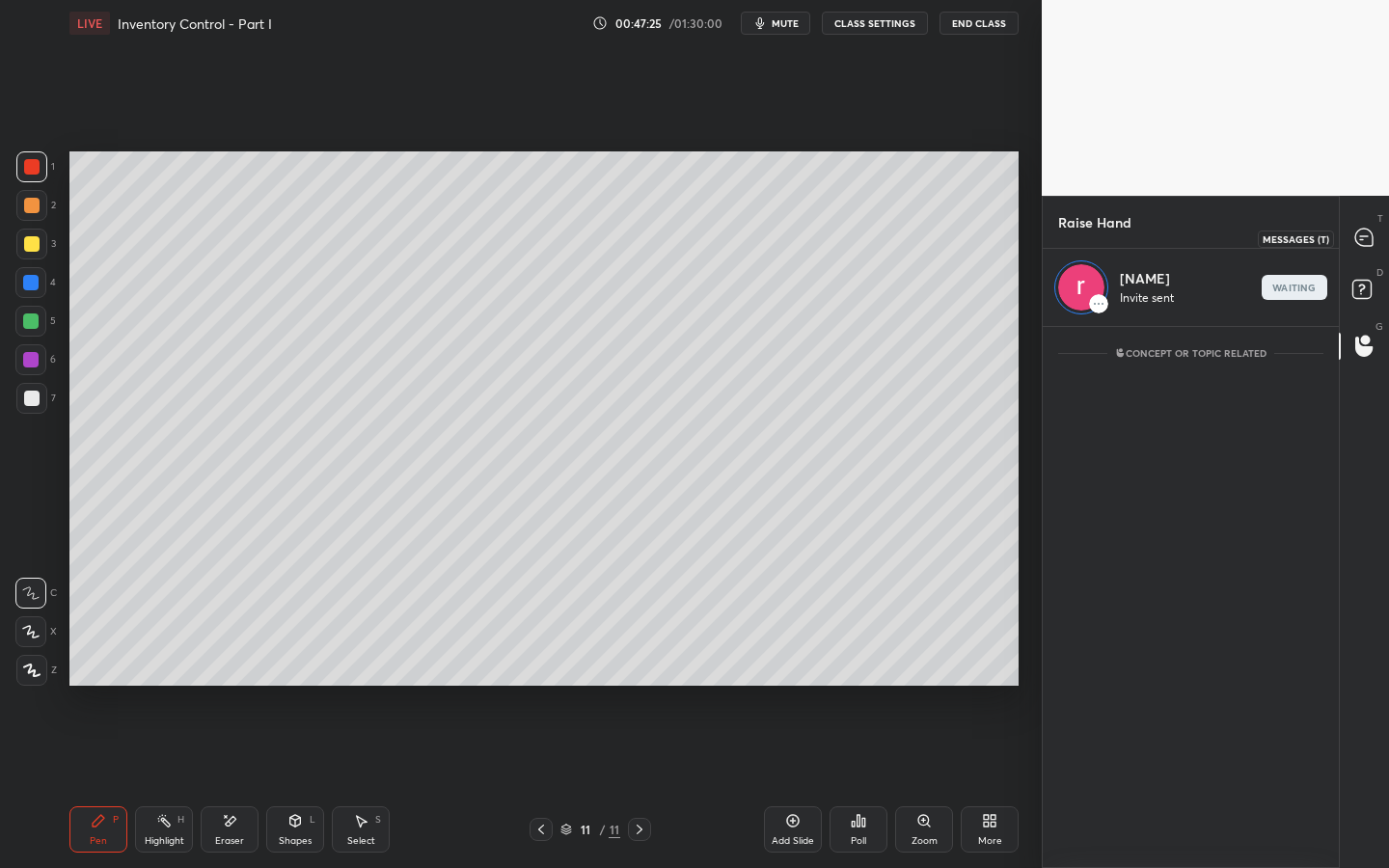 click at bounding box center [1365, 238] 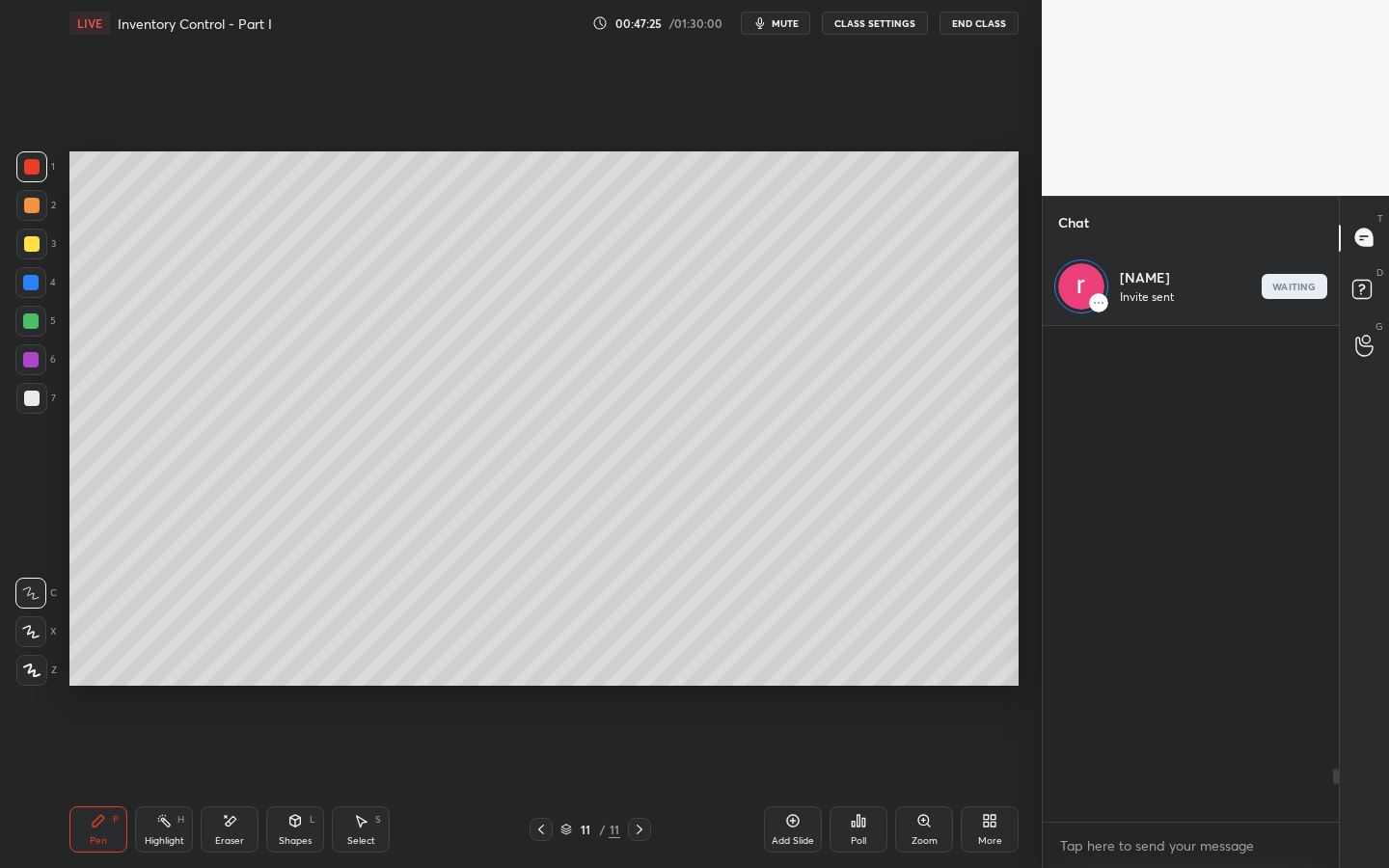 scroll, scrollTop: 4125, scrollLeft: 0, axis: vertical 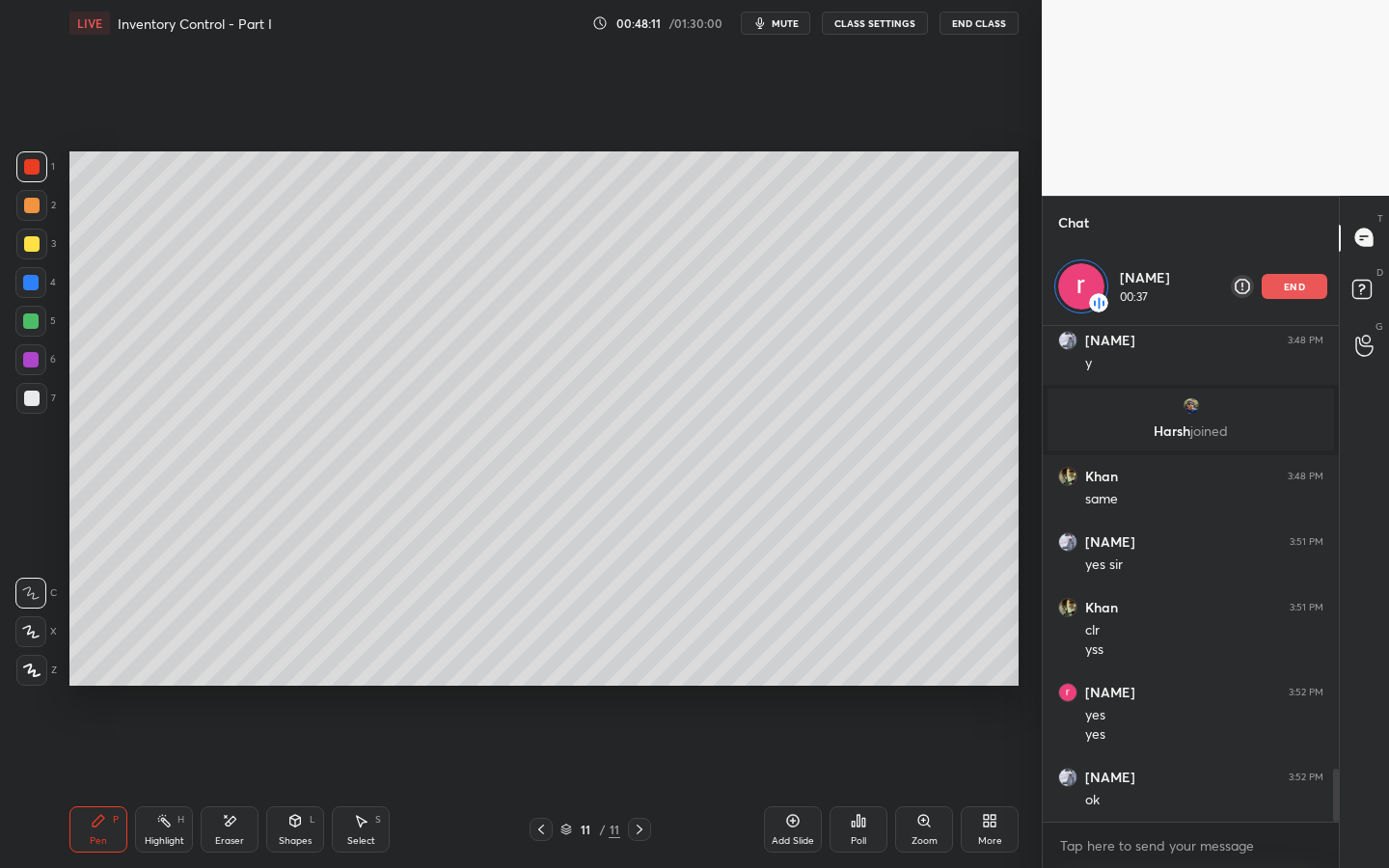 click 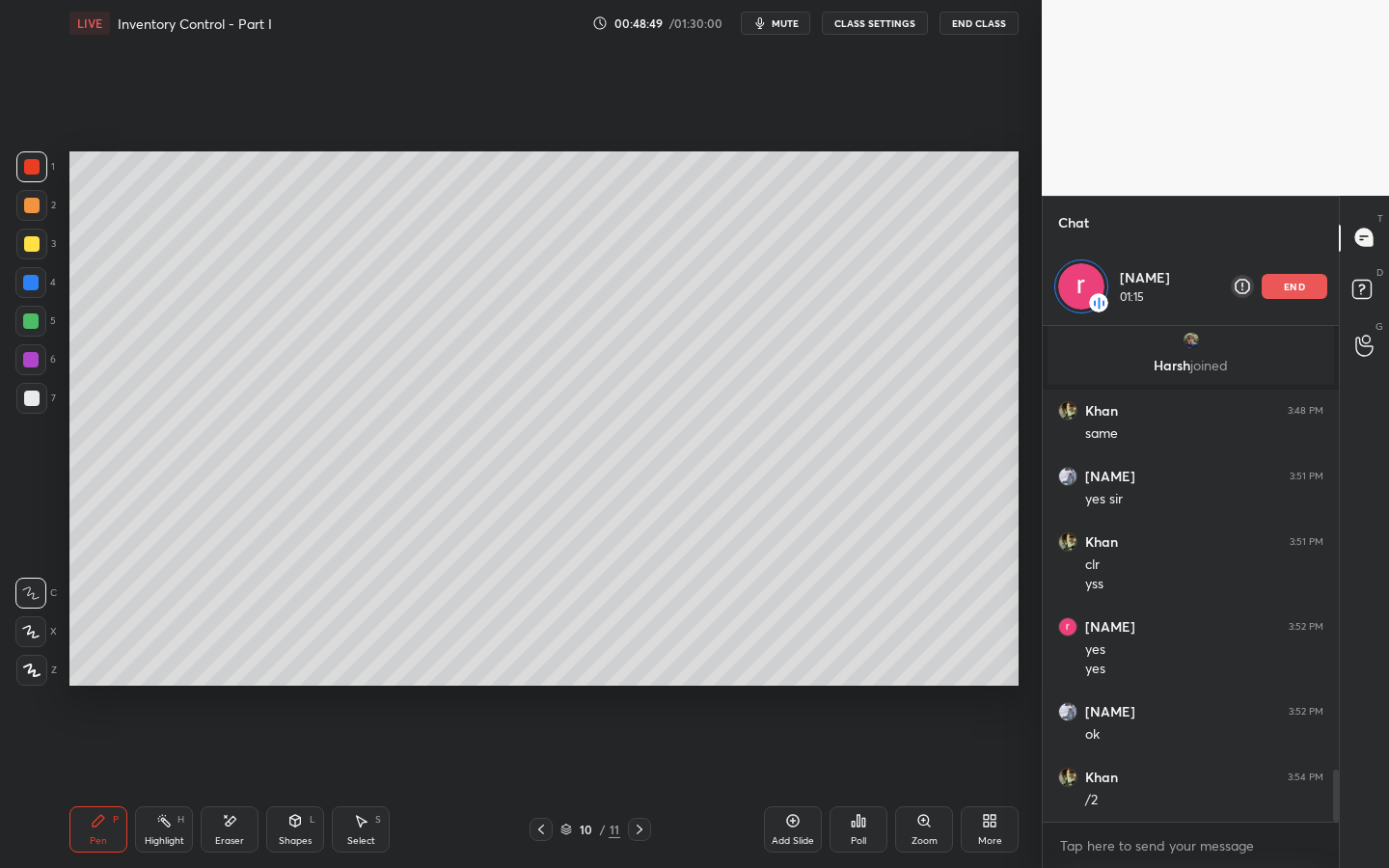 scroll, scrollTop: 4210, scrollLeft: 0, axis: vertical 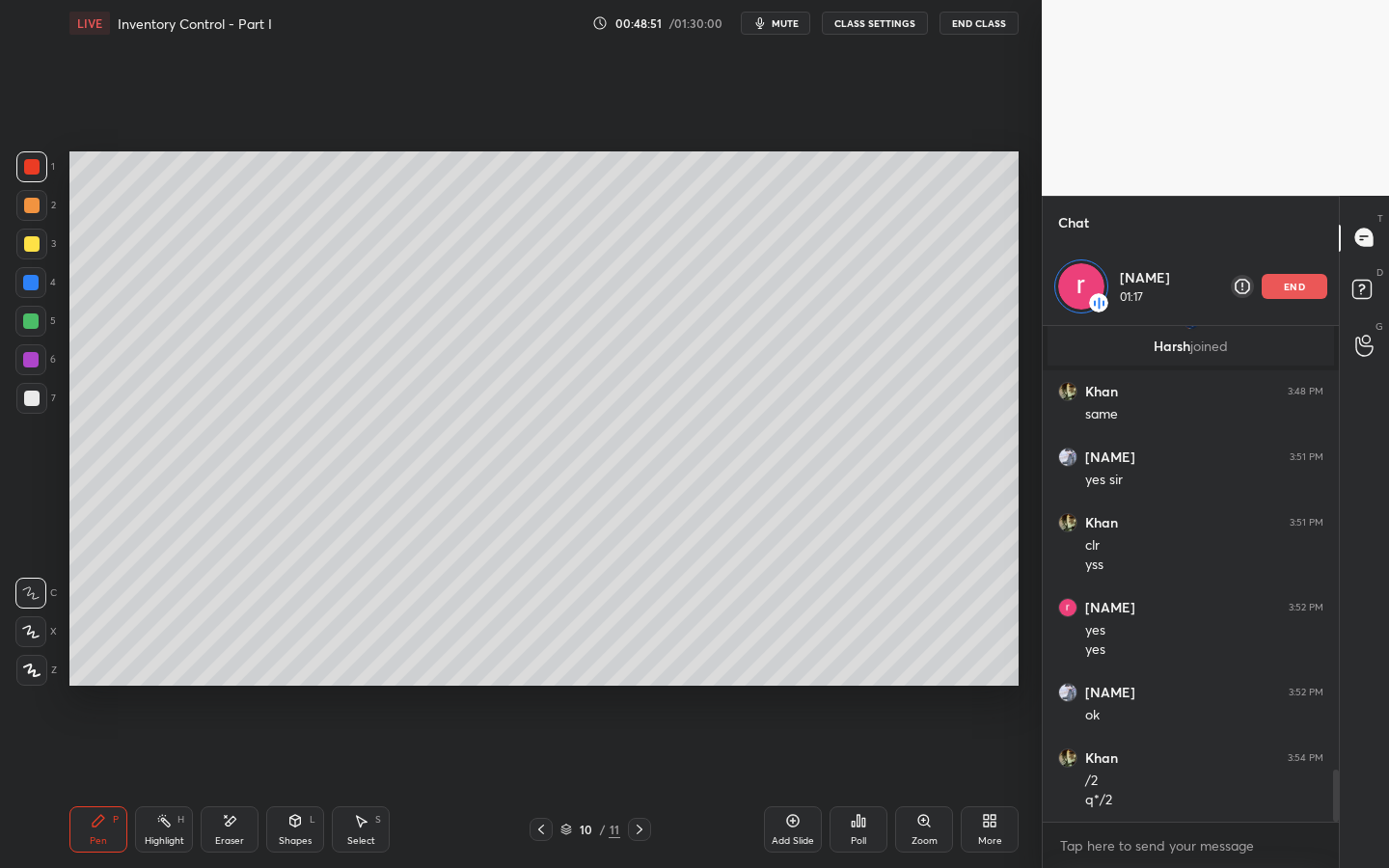 drag, startPoint x: 177, startPoint y: 834, endPoint x: 198, endPoint y: 798, distance: 41.677332 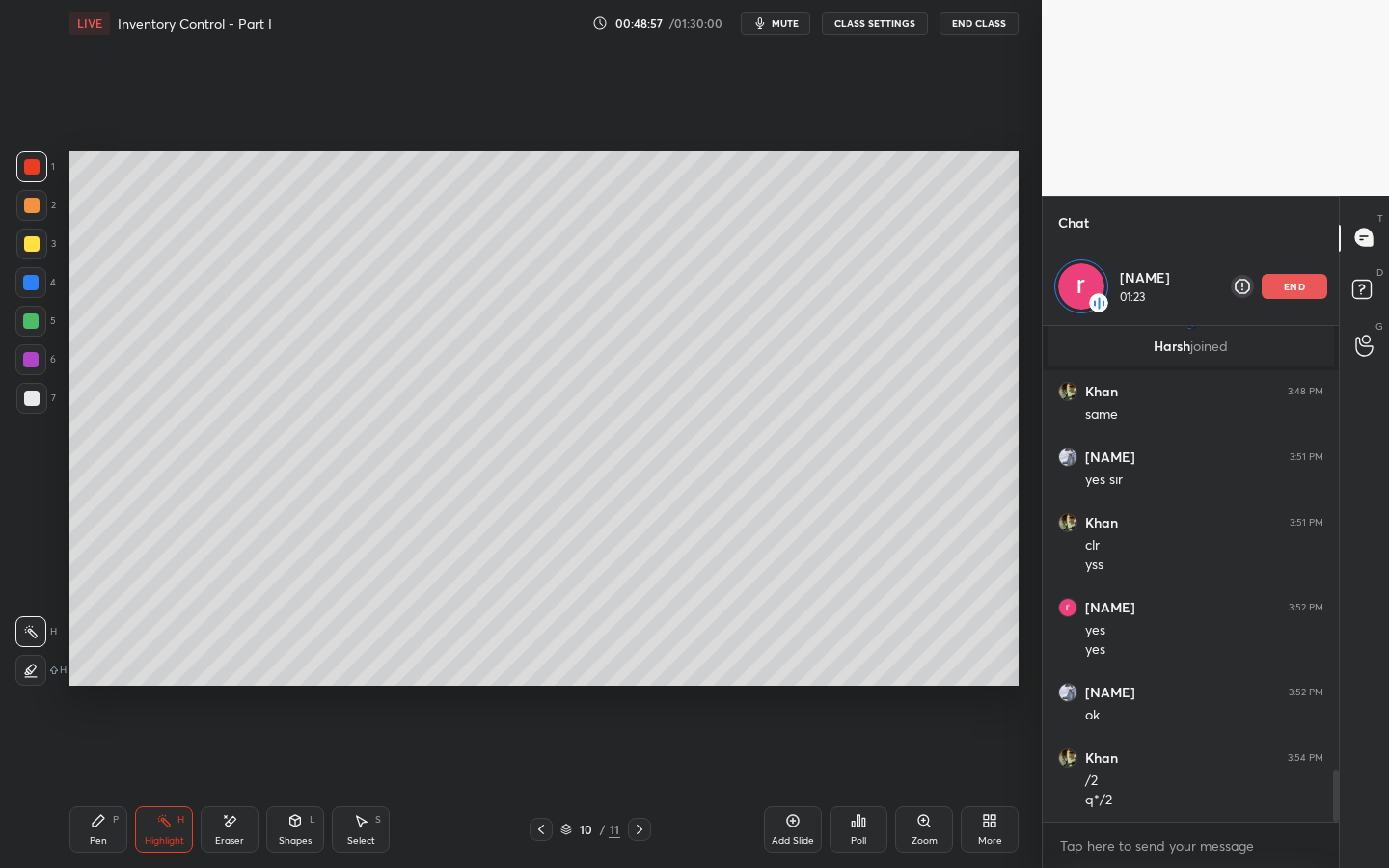drag, startPoint x: 108, startPoint y: 829, endPoint x: 141, endPoint y: 791, distance: 50.32892 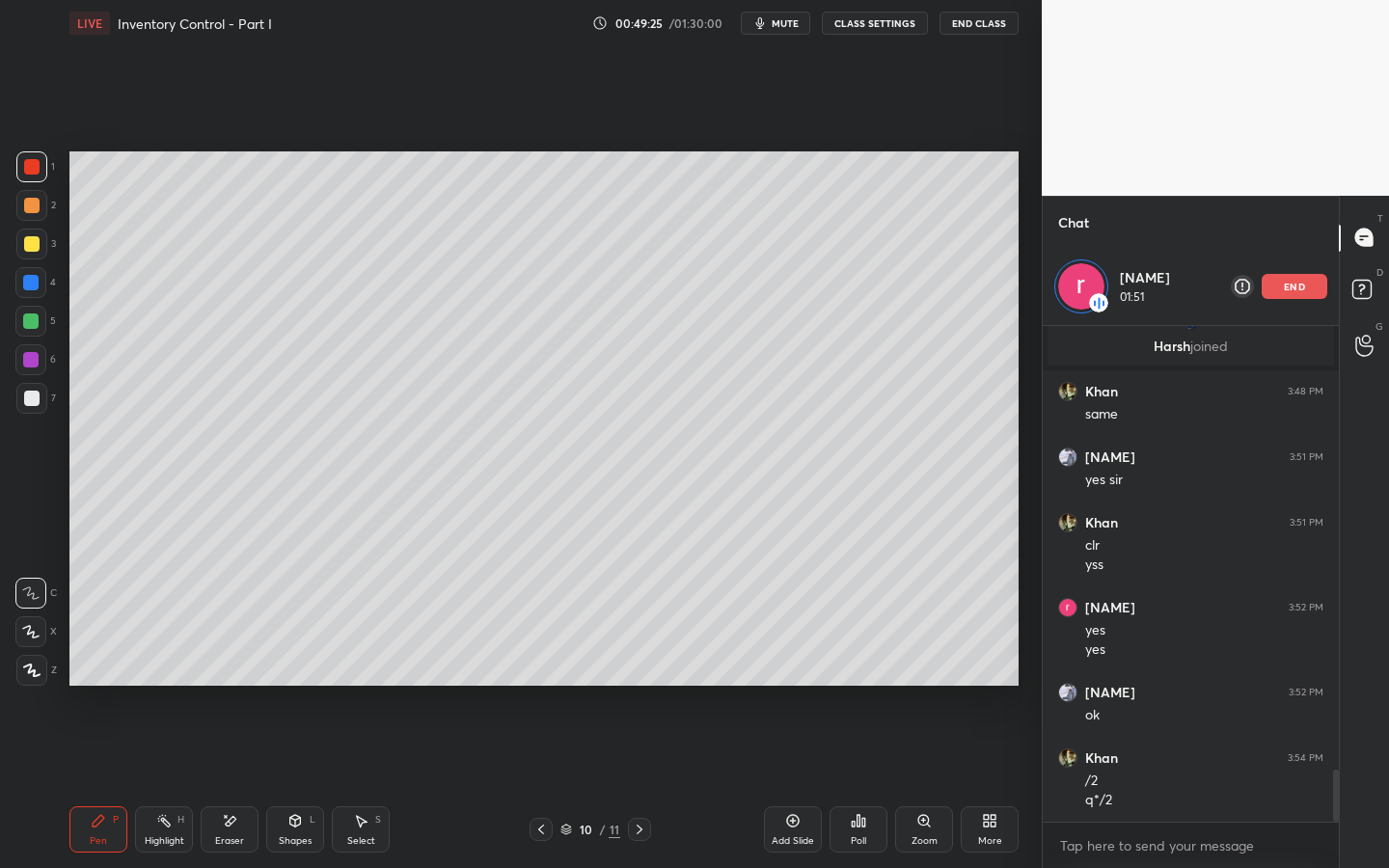 drag, startPoint x: 233, startPoint y: 827, endPoint x: 277, endPoint y: 787, distance: 59.464275 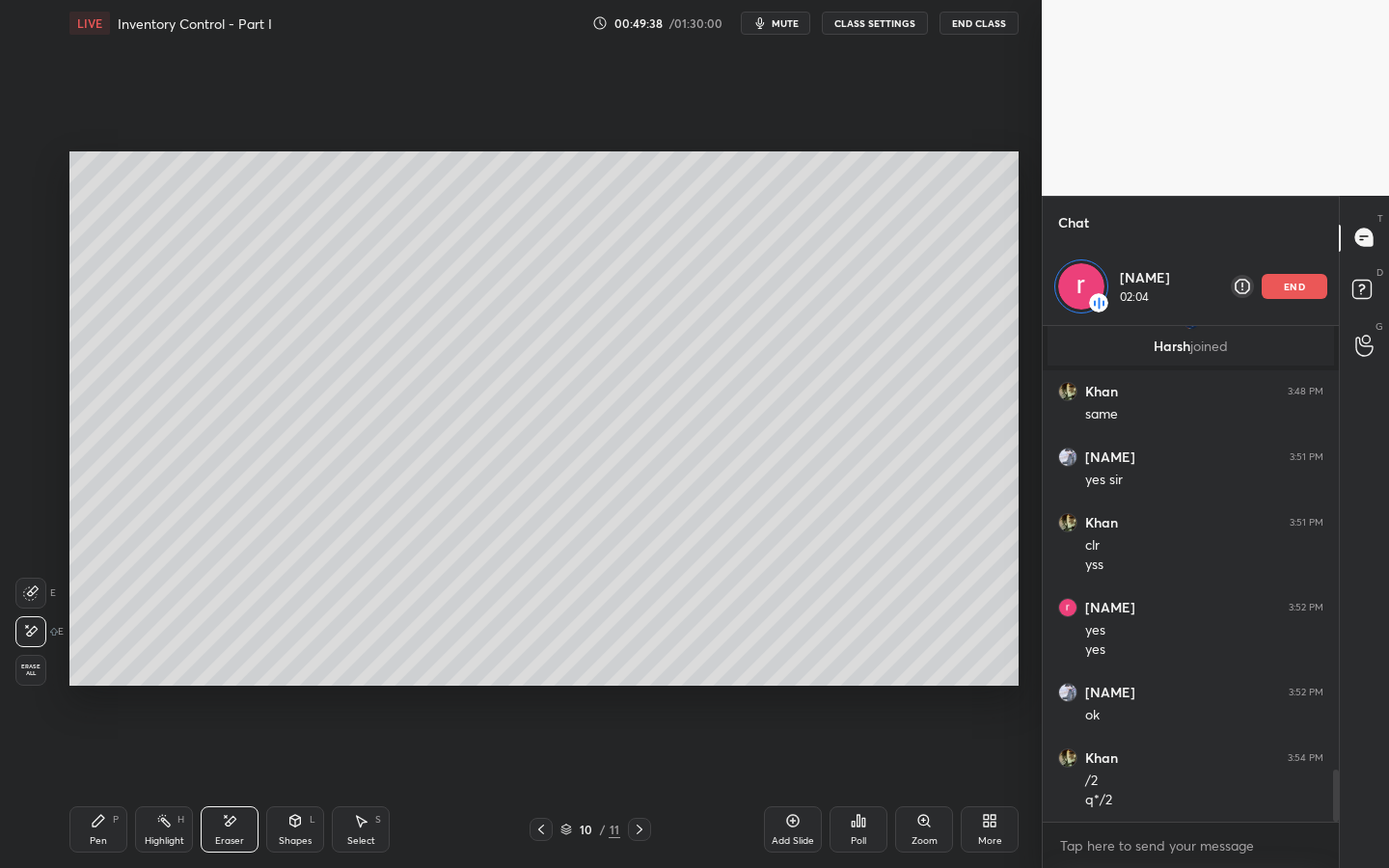 click on "end" at bounding box center [1294, 286] 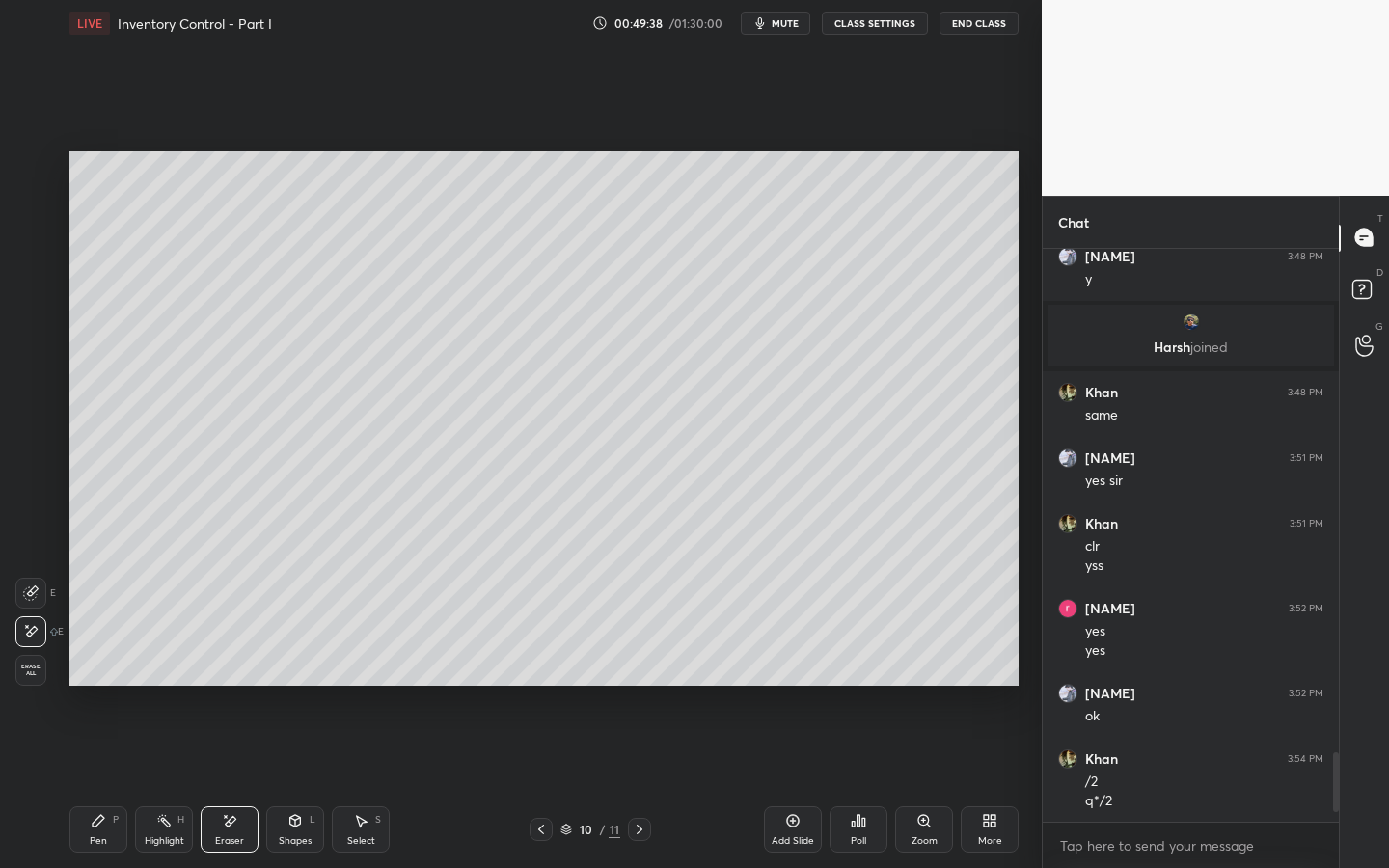 scroll, scrollTop: 7, scrollLeft: 7, axis: both 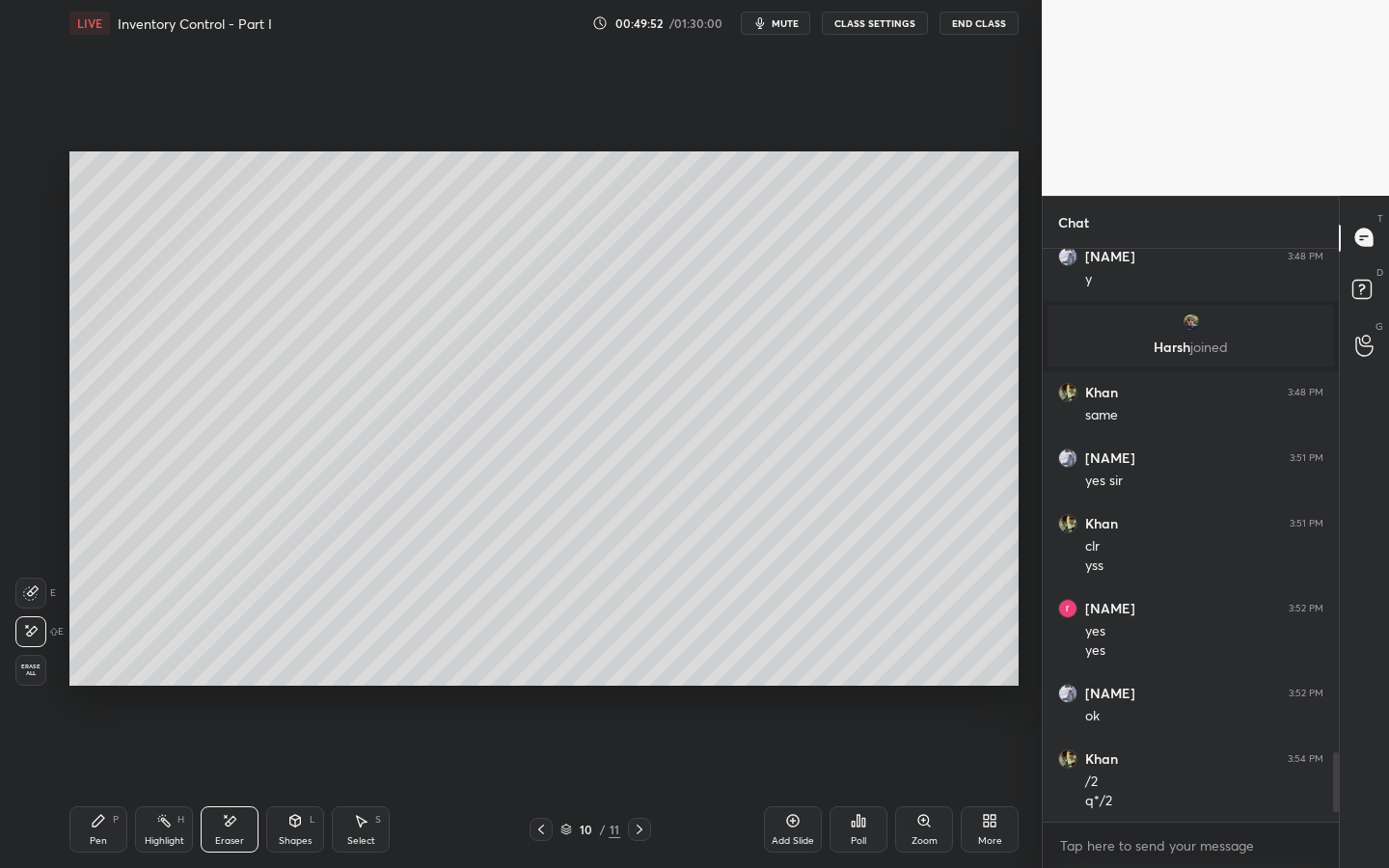 drag, startPoint x: 1334, startPoint y: 776, endPoint x: 1333, endPoint y: 791, distance: 15.033296 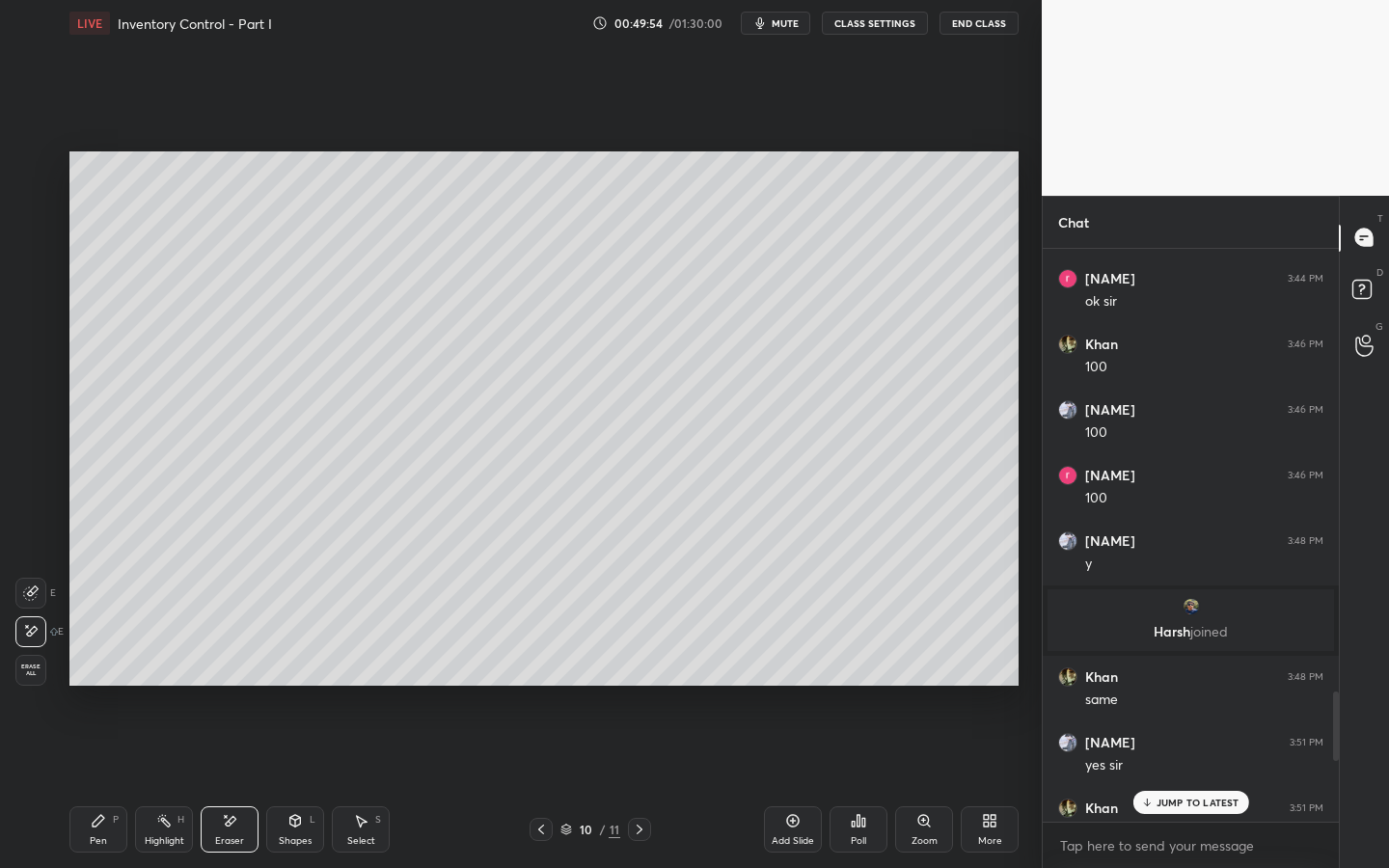 scroll, scrollTop: 4132, scrollLeft: 0, axis: vertical 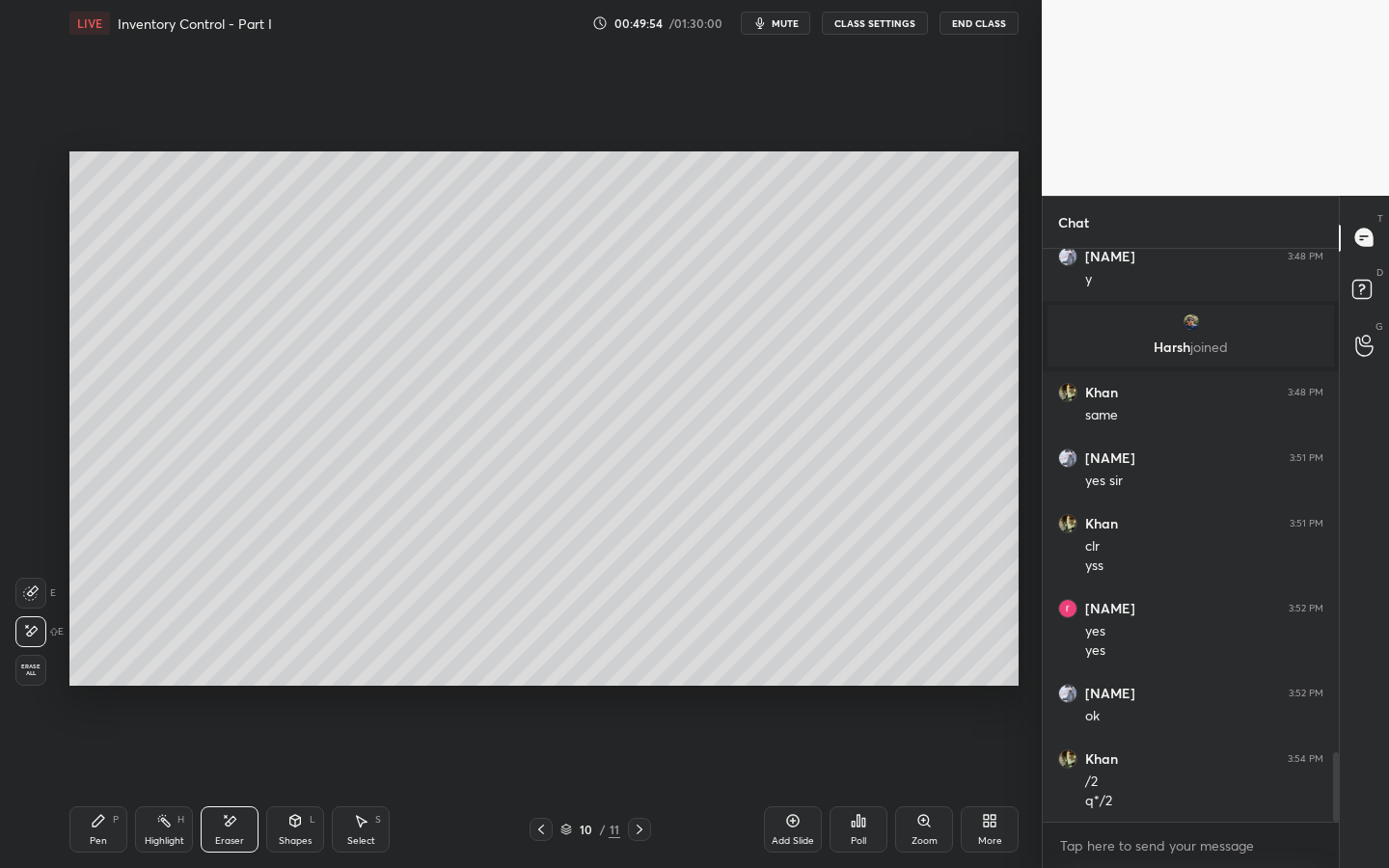 drag, startPoint x: 1335, startPoint y: 787, endPoint x: 1322, endPoint y: 846, distance: 60.41523 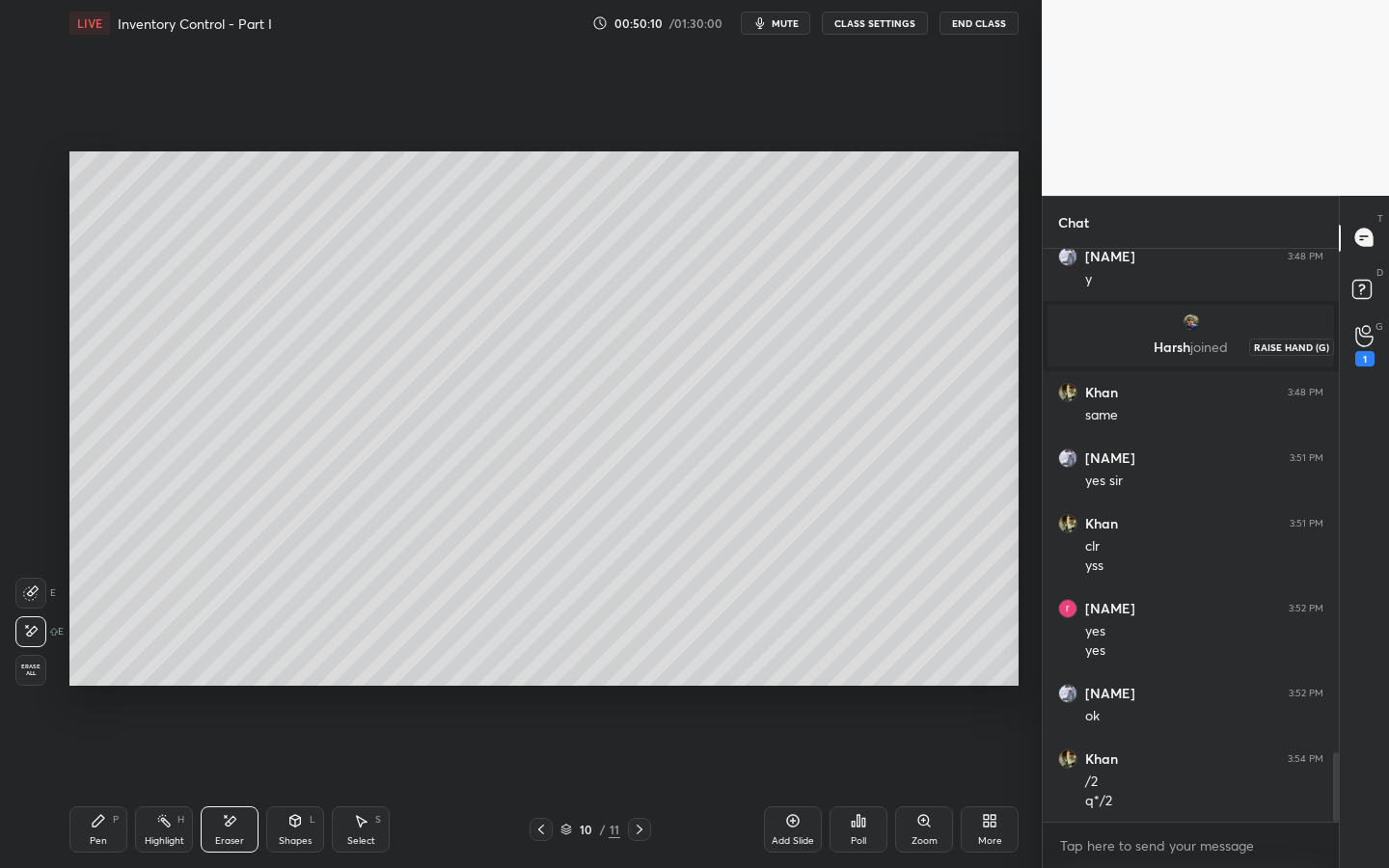 click on "1" at bounding box center (1365, 345) 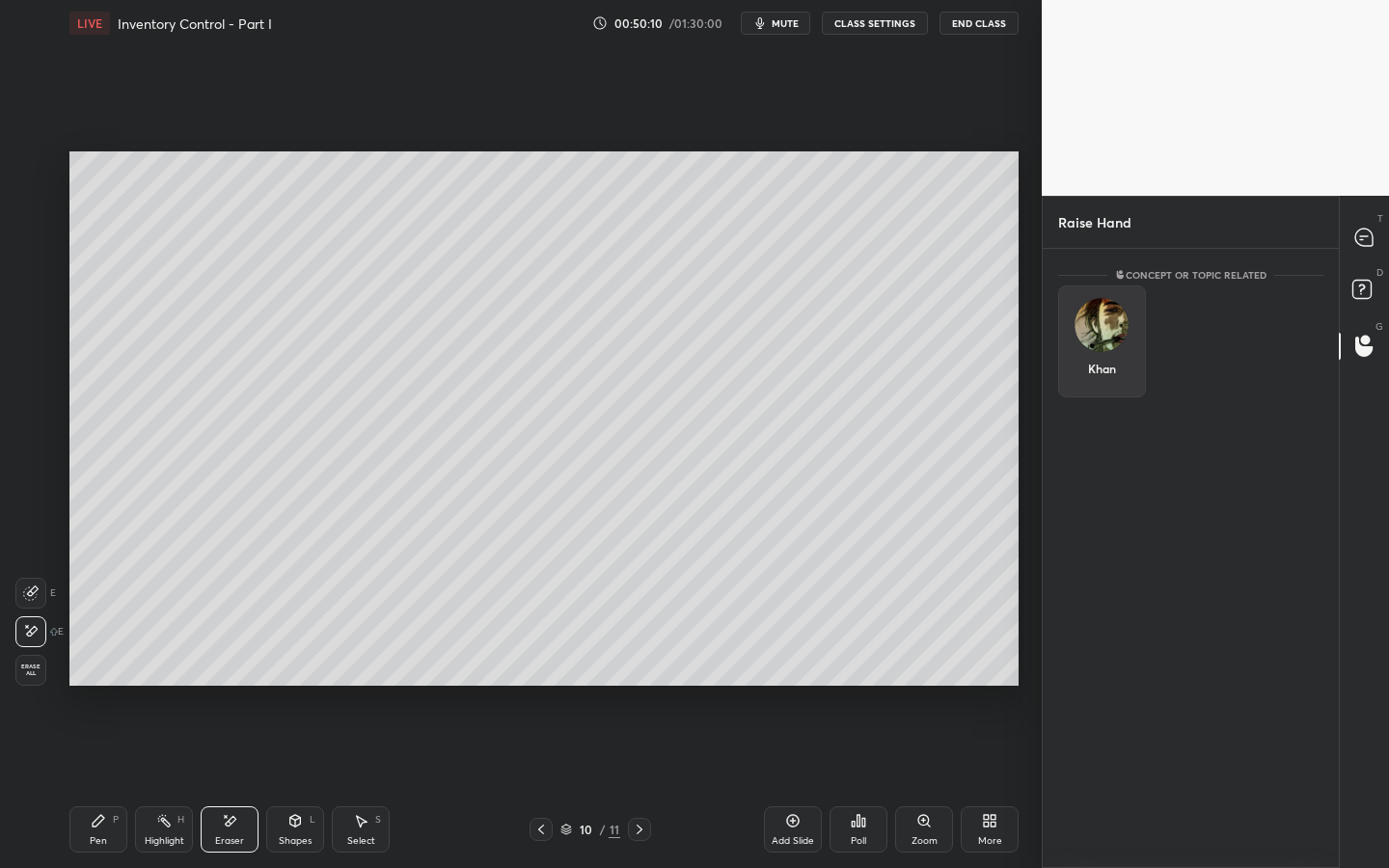click at bounding box center [1102, 325] 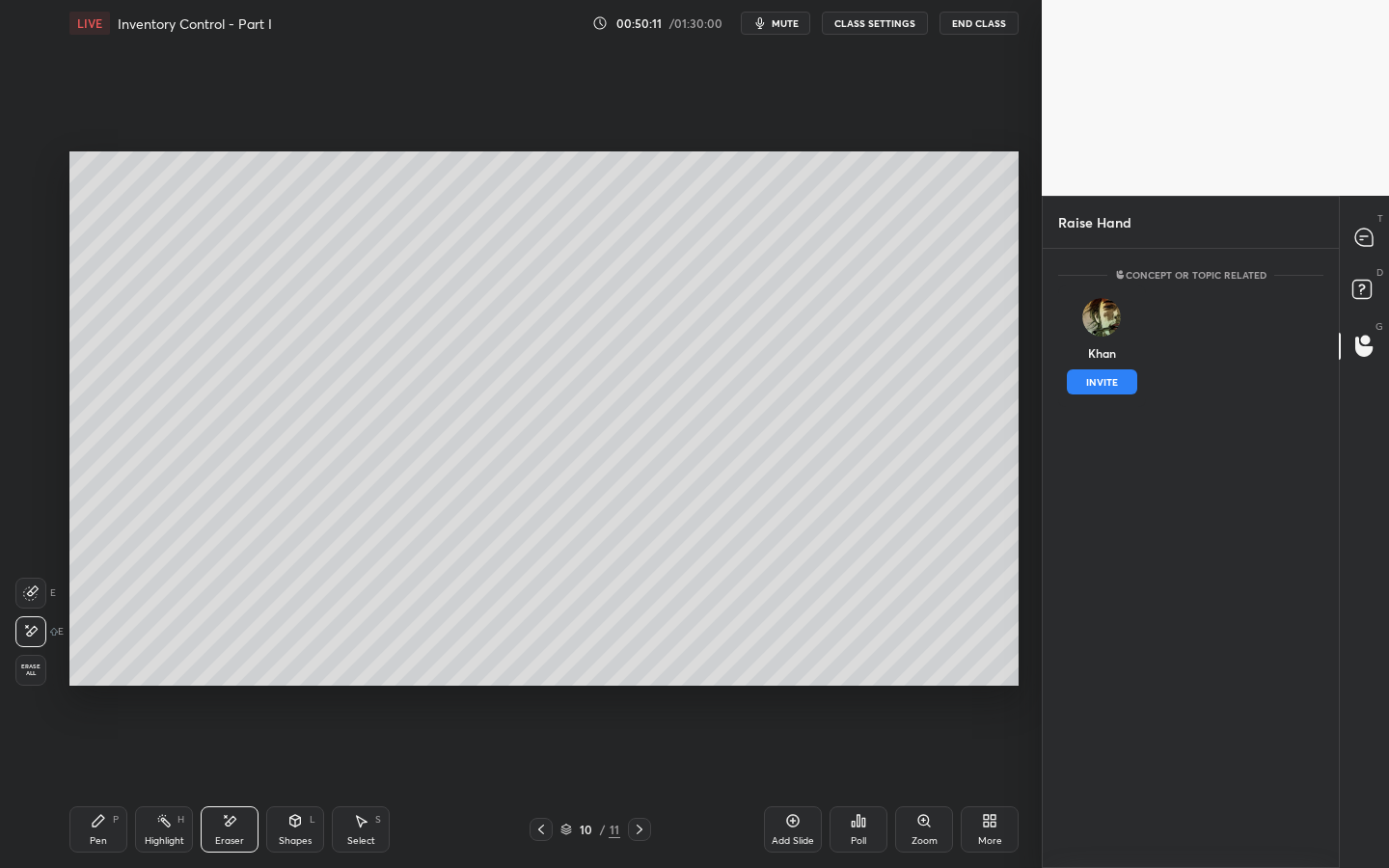 click on "INVITE" at bounding box center [1102, 382] 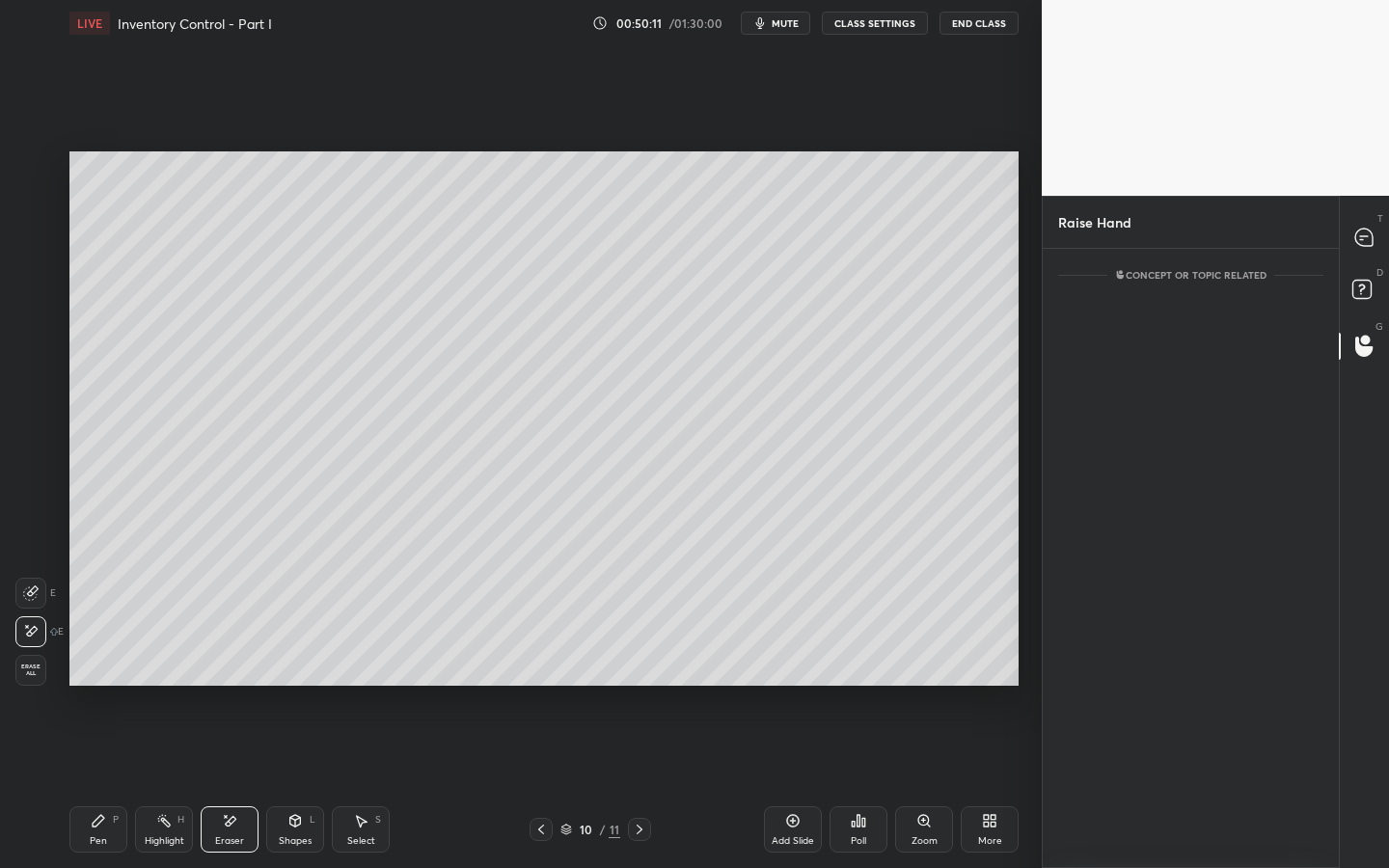 scroll, scrollTop: 535, scrollLeft: 290, axis: both 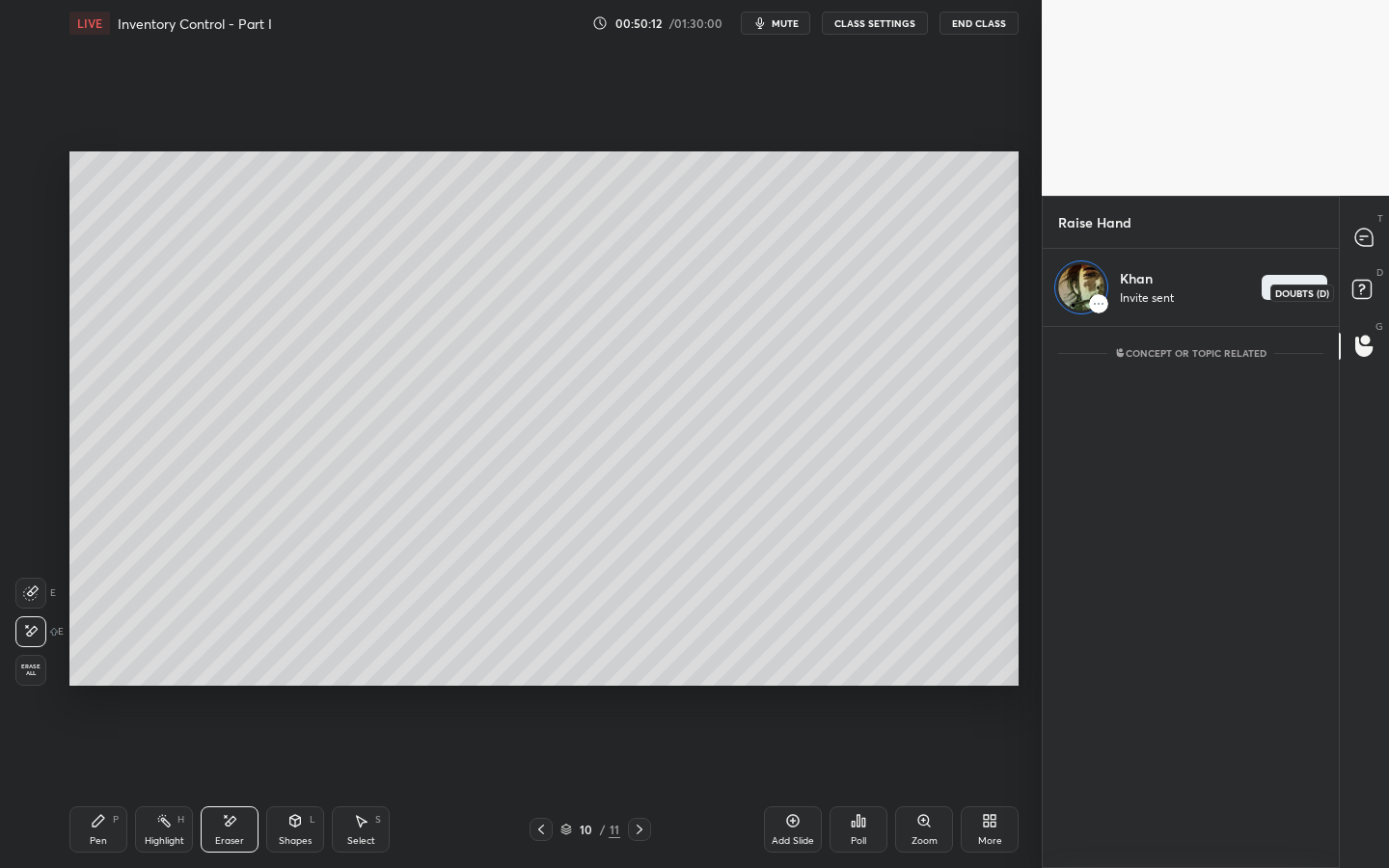 click 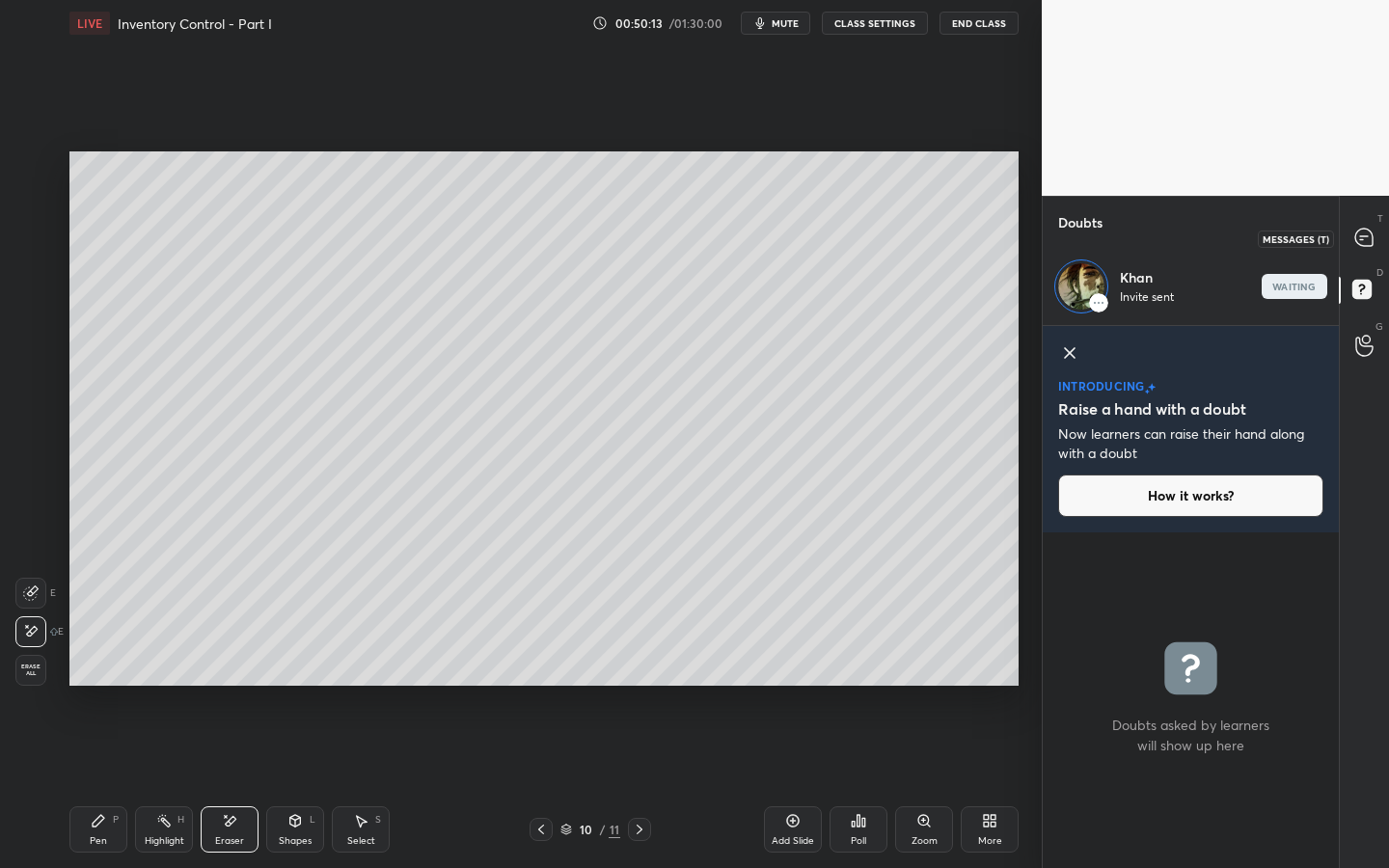 click at bounding box center (1365, 238) 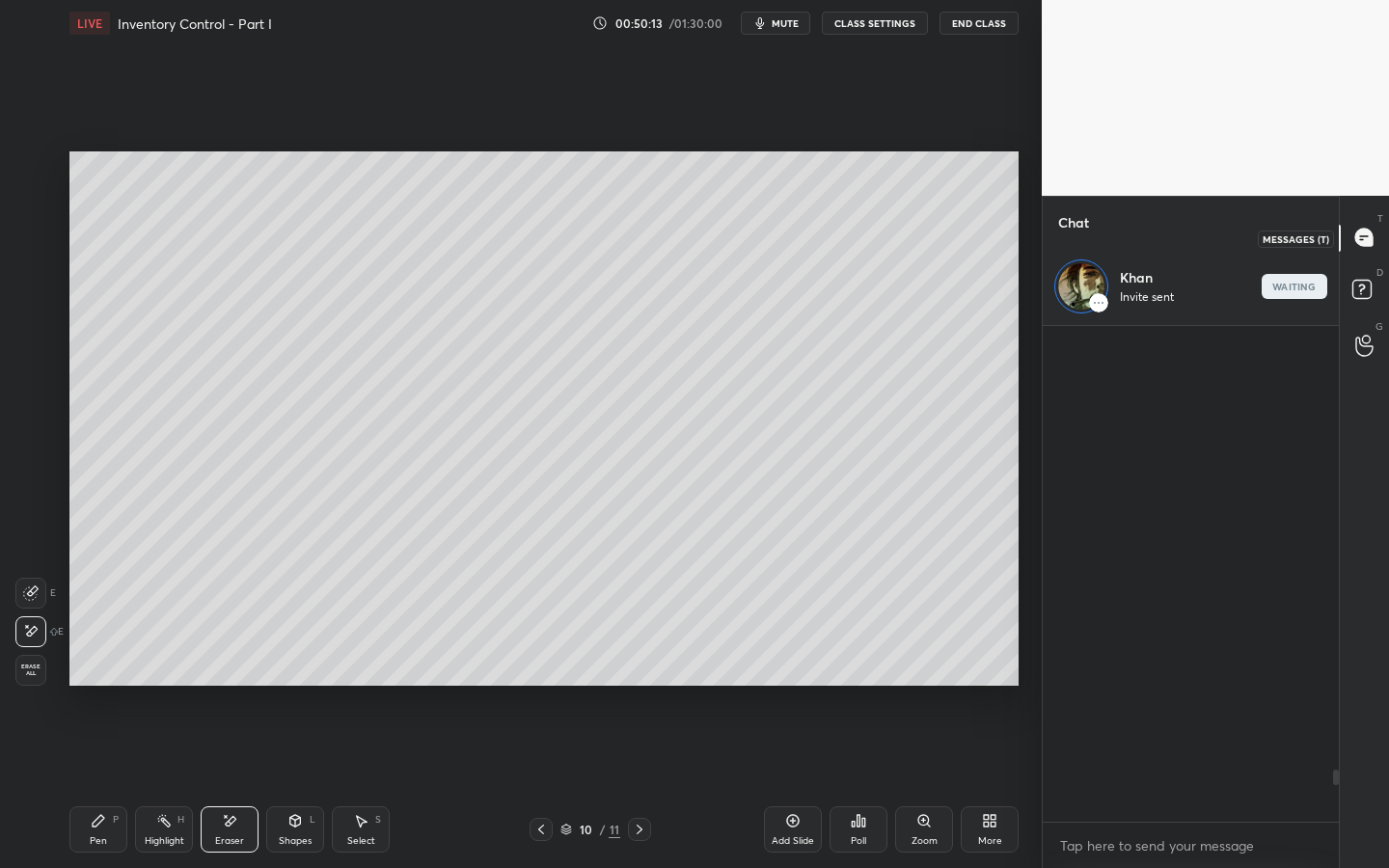 scroll, scrollTop: 4210, scrollLeft: 0, axis: vertical 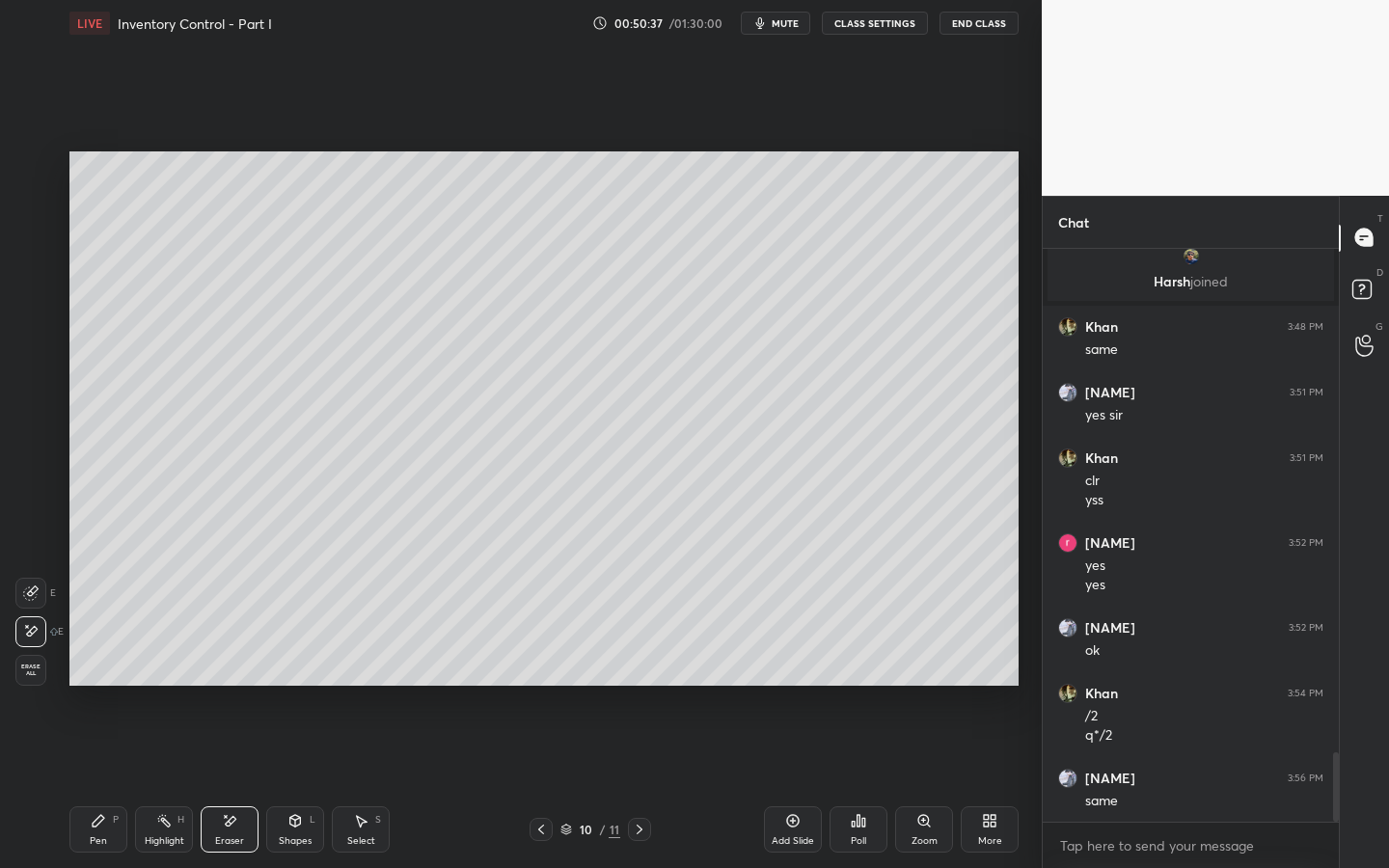 drag, startPoint x: 95, startPoint y: 844, endPoint x: 107, endPoint y: 818, distance: 28.635642 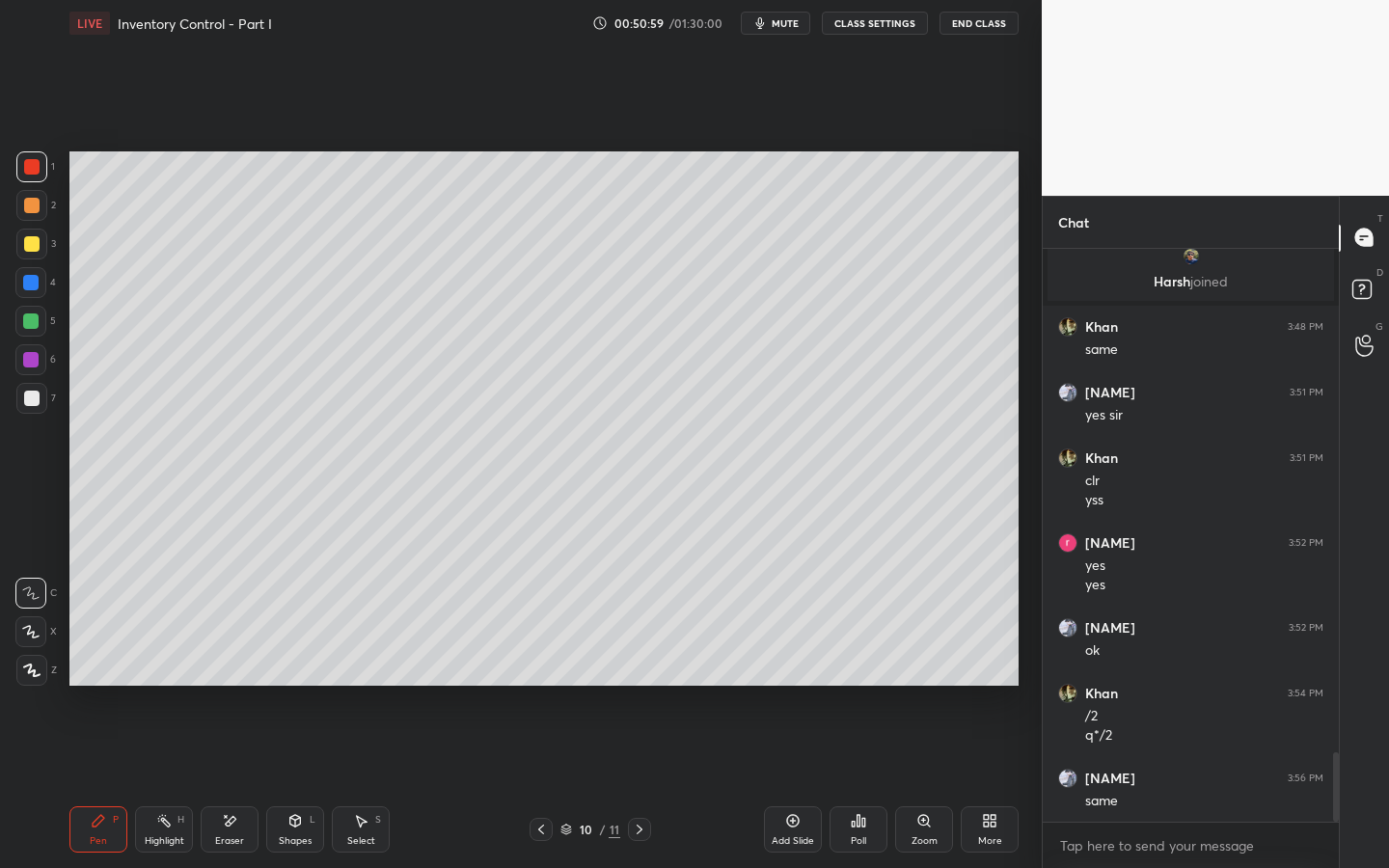 click 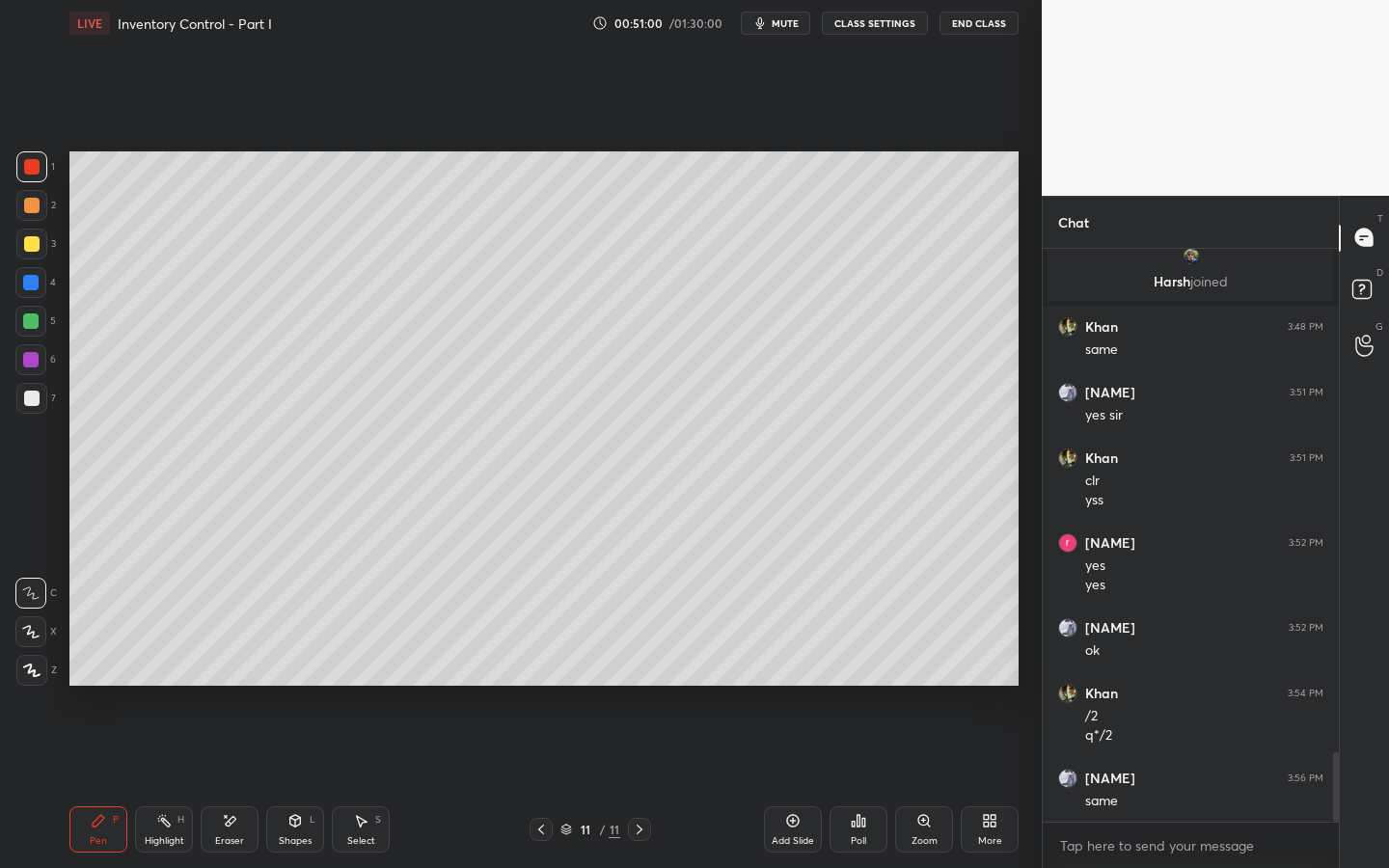 click 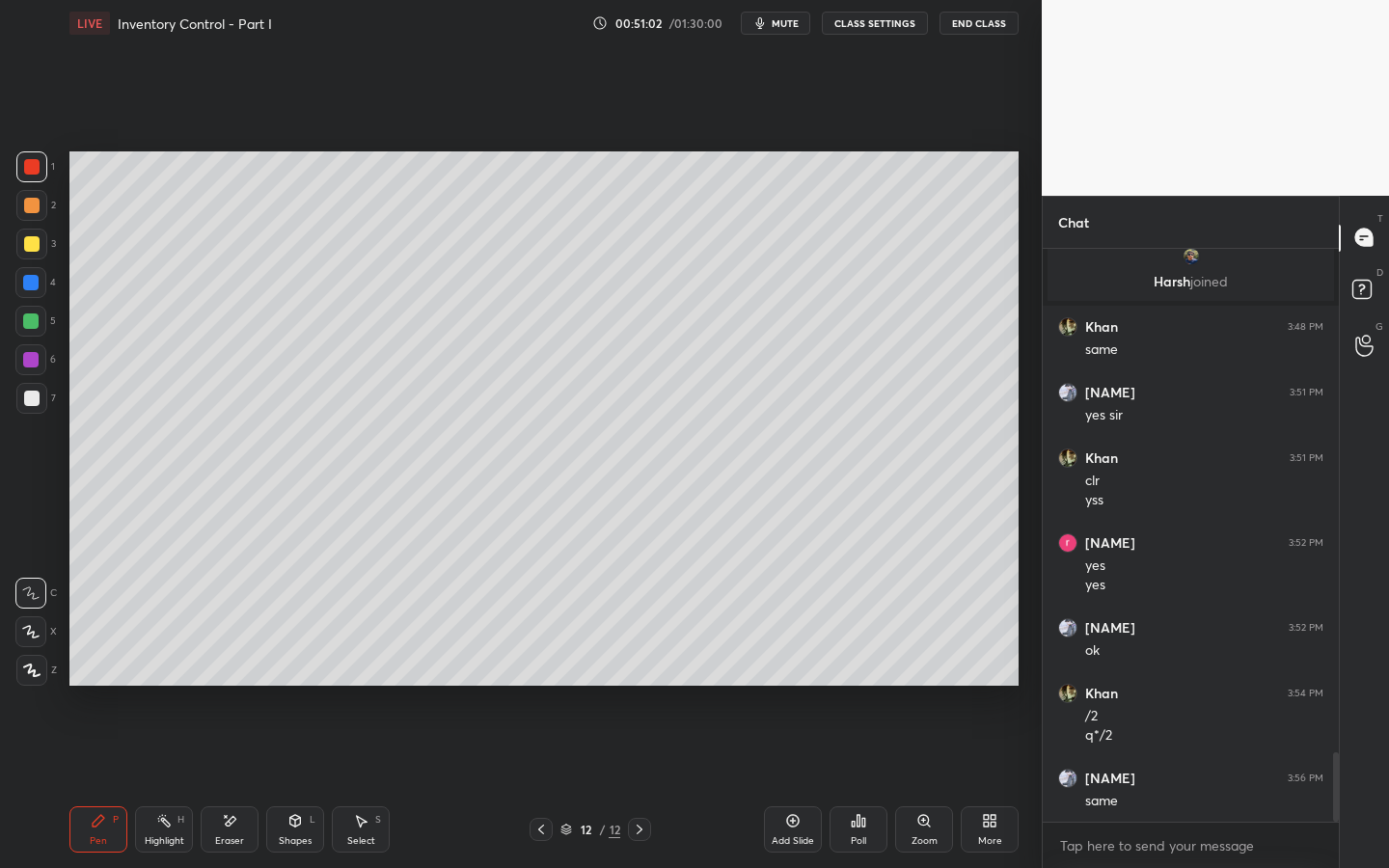 drag, startPoint x: 43, startPoint y: 206, endPoint x: 64, endPoint y: 189, distance: 27.018512 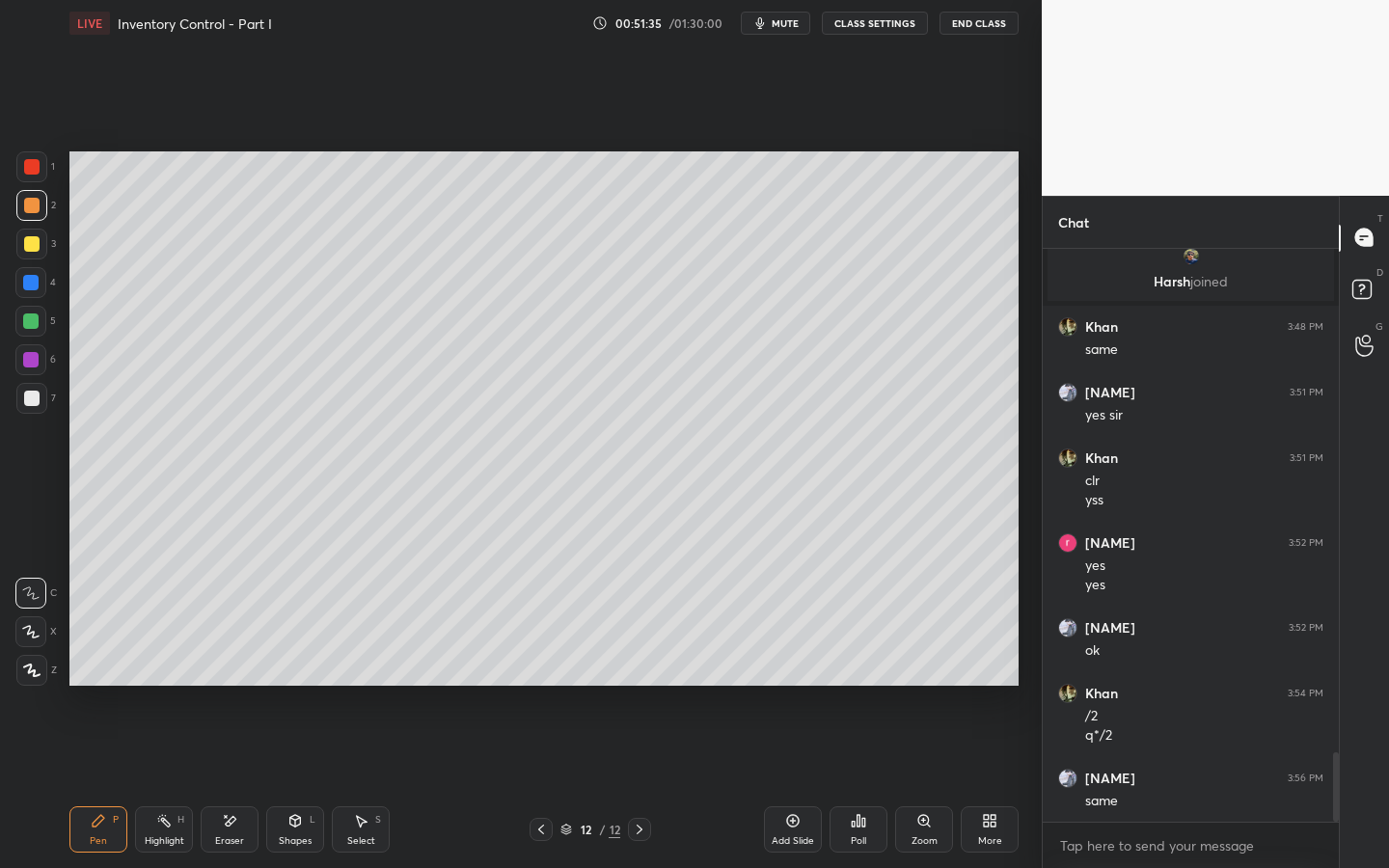 drag, startPoint x: 786, startPoint y: 28, endPoint x: 774, endPoint y: 34, distance: 13.4164079 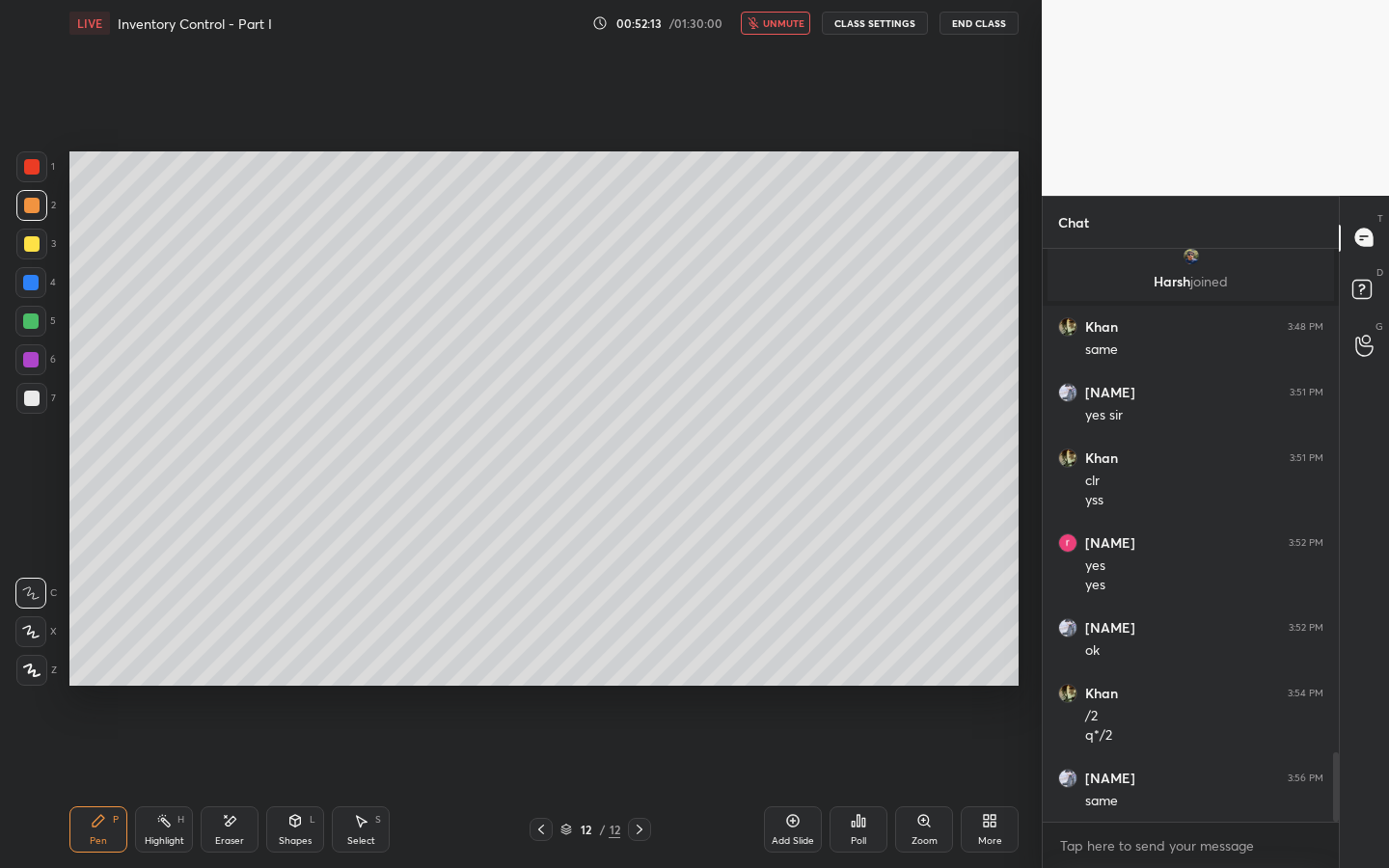 click on "unmute" at bounding box center [783, 23] 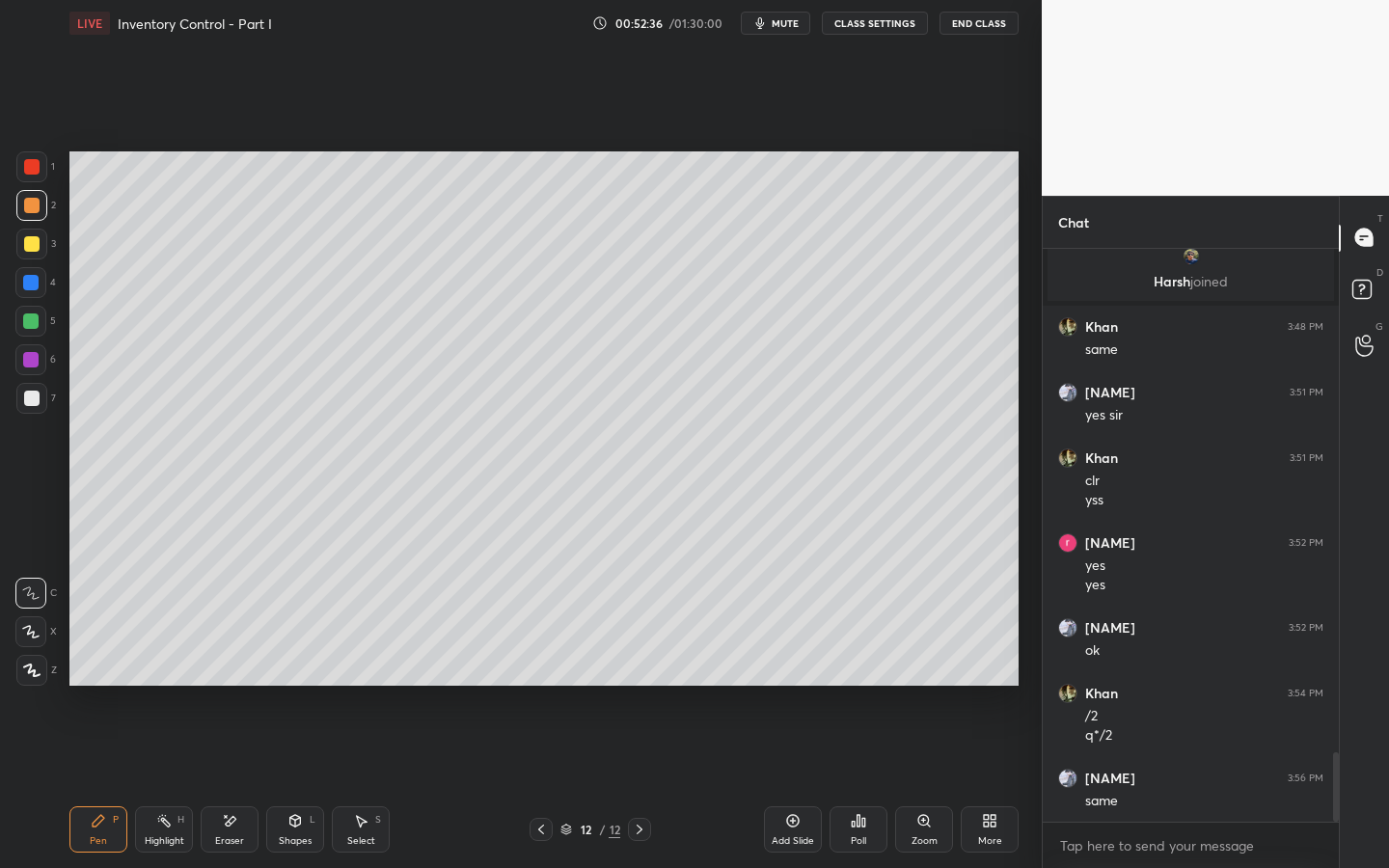 click on "mute" at bounding box center [776, 23] 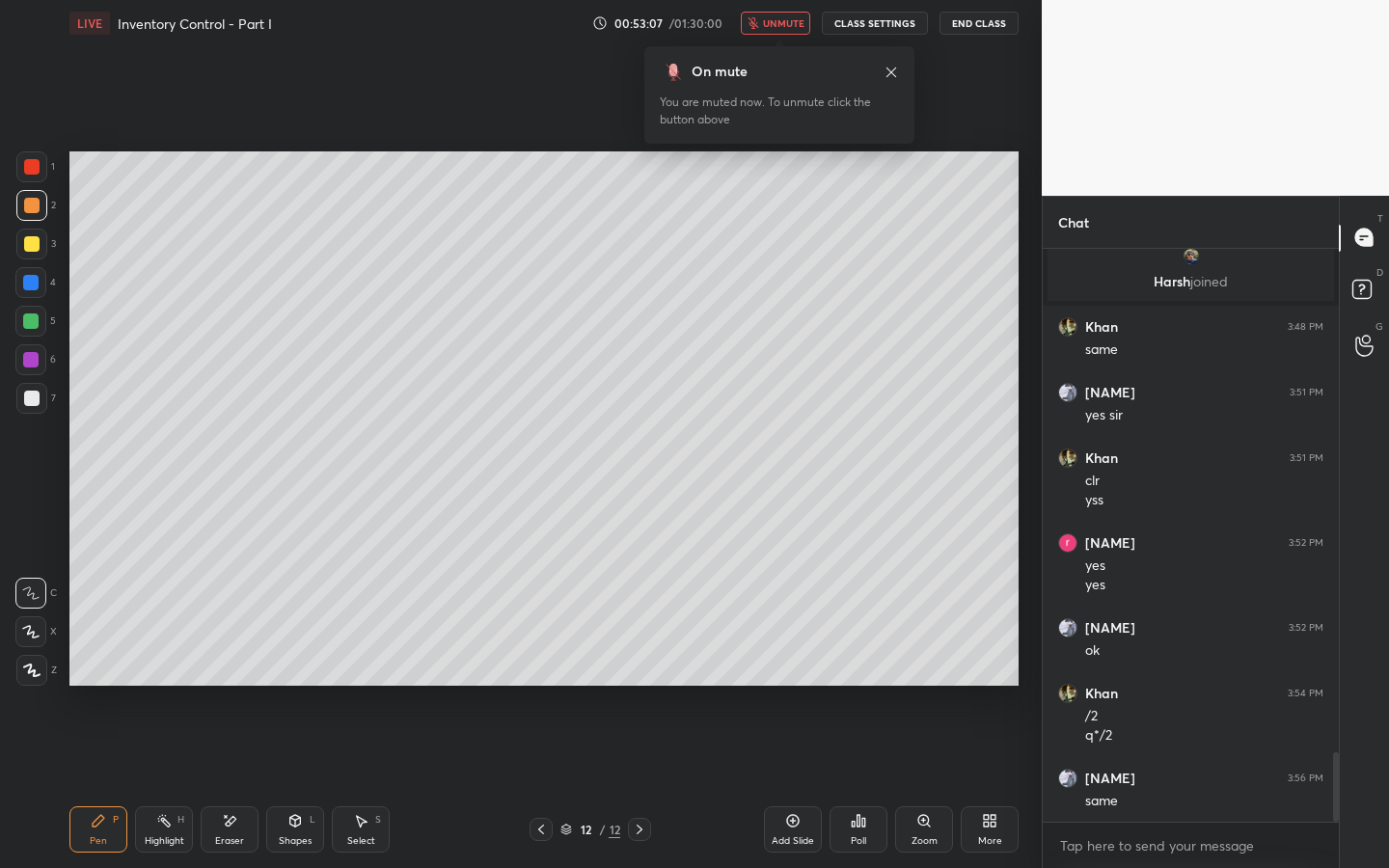 drag, startPoint x: 761, startPoint y: 28, endPoint x: 752, endPoint y: 45, distance: 19.23538 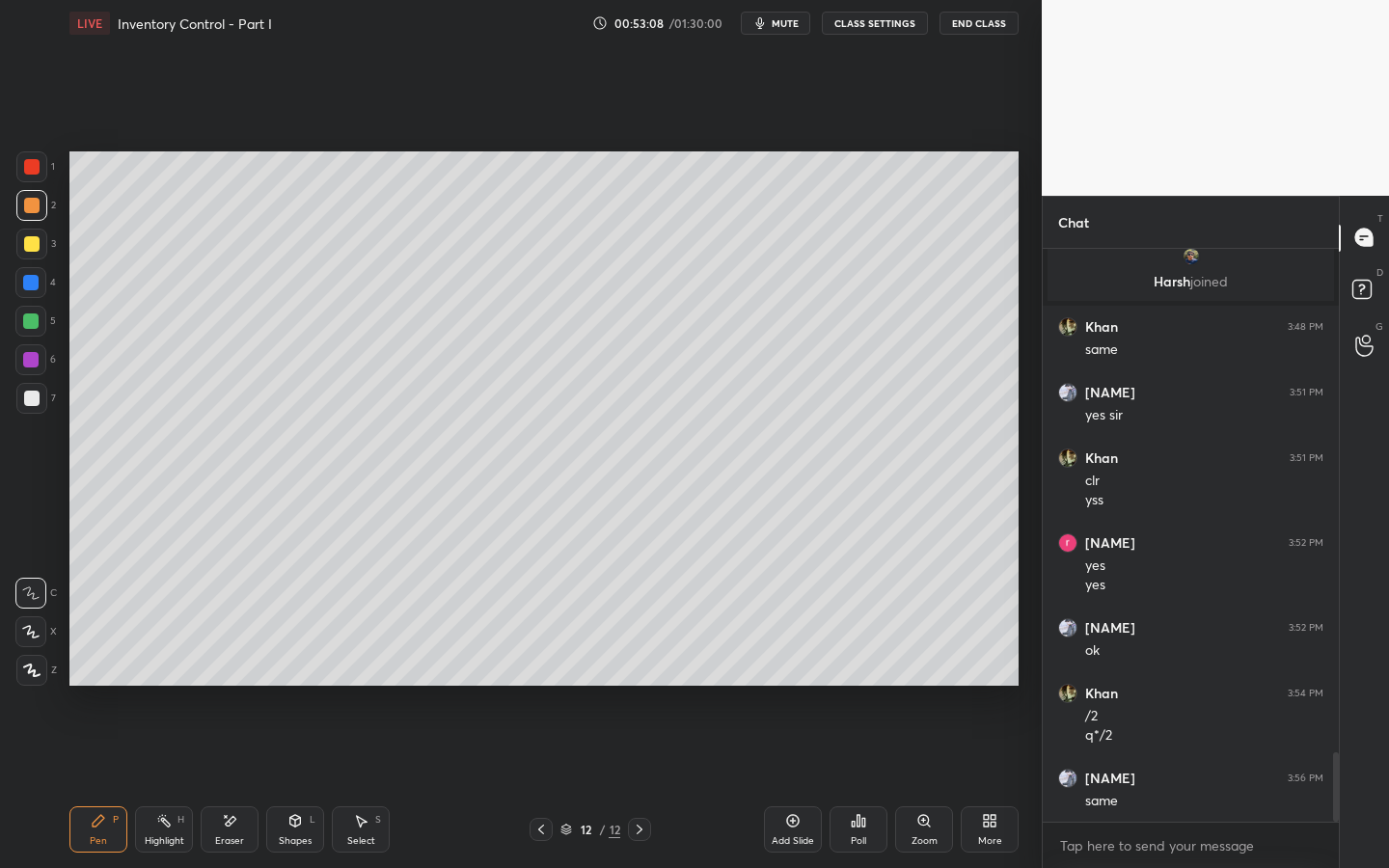 drag, startPoint x: 233, startPoint y: 837, endPoint x: 284, endPoint y: 735, distance: 114.03947 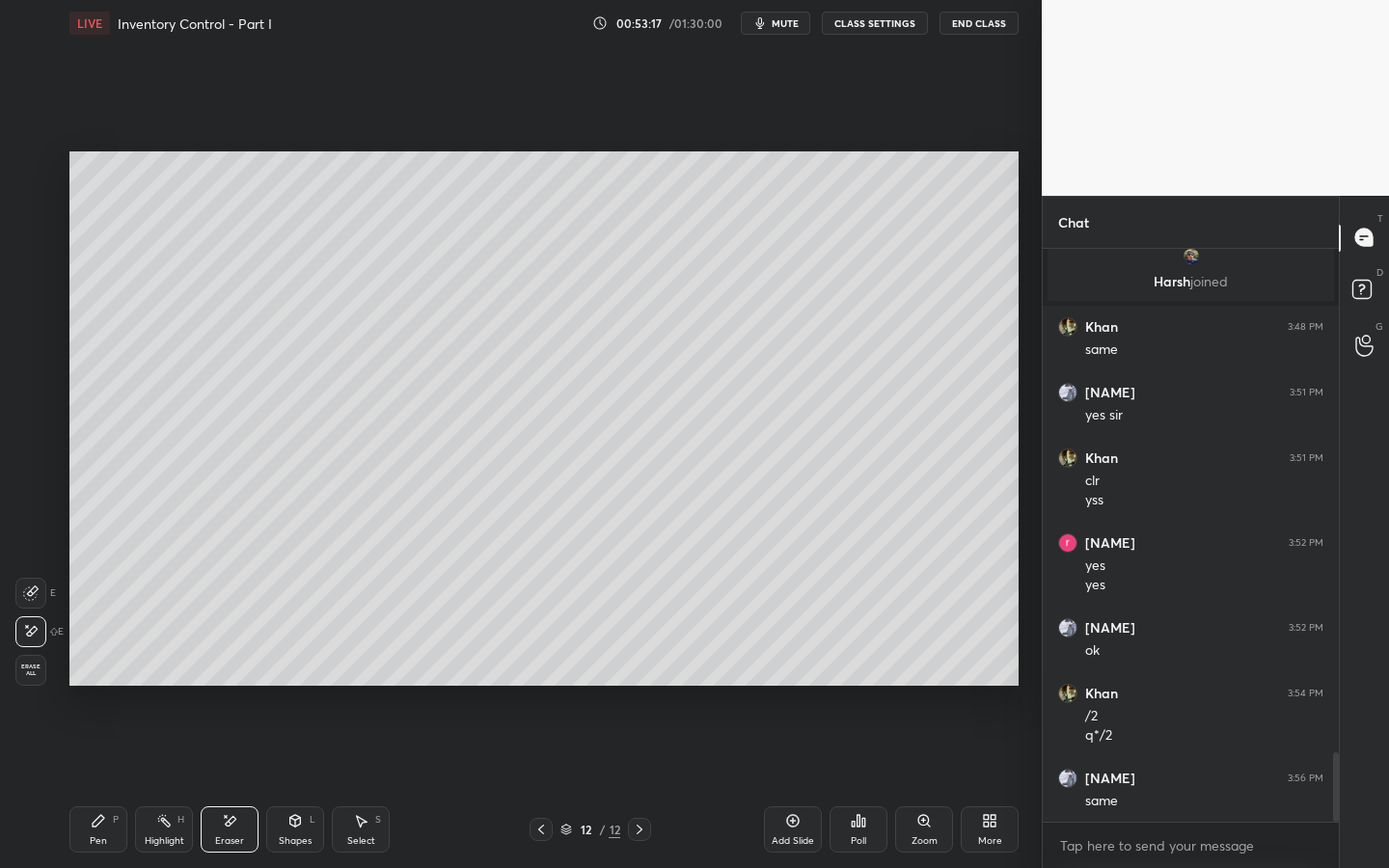 drag, startPoint x: 110, startPoint y: 828, endPoint x: 102, endPoint y: 822, distance: 10 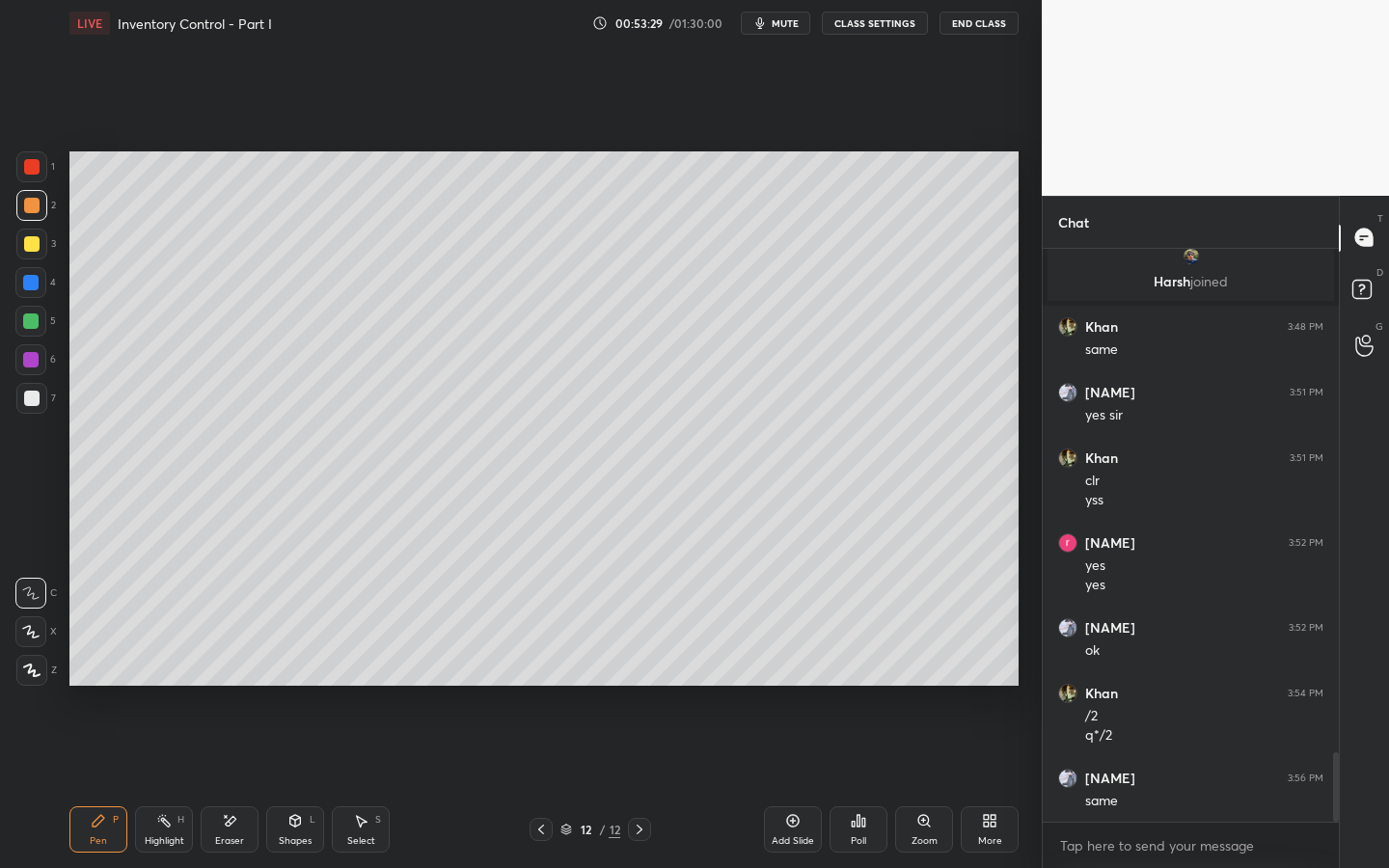 click on "mute" at bounding box center (785, 23) 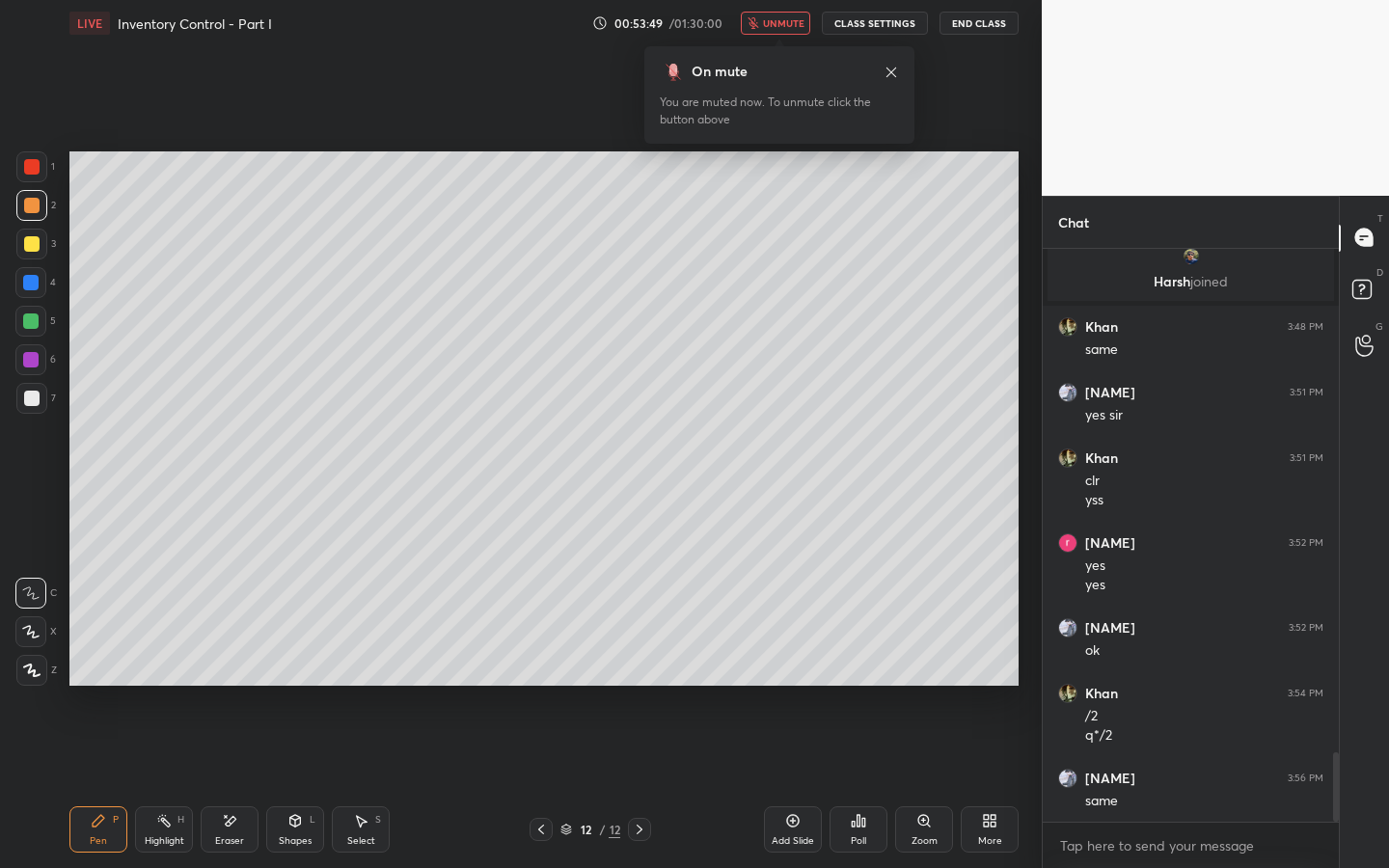 click on "unmute" at bounding box center [783, 23] 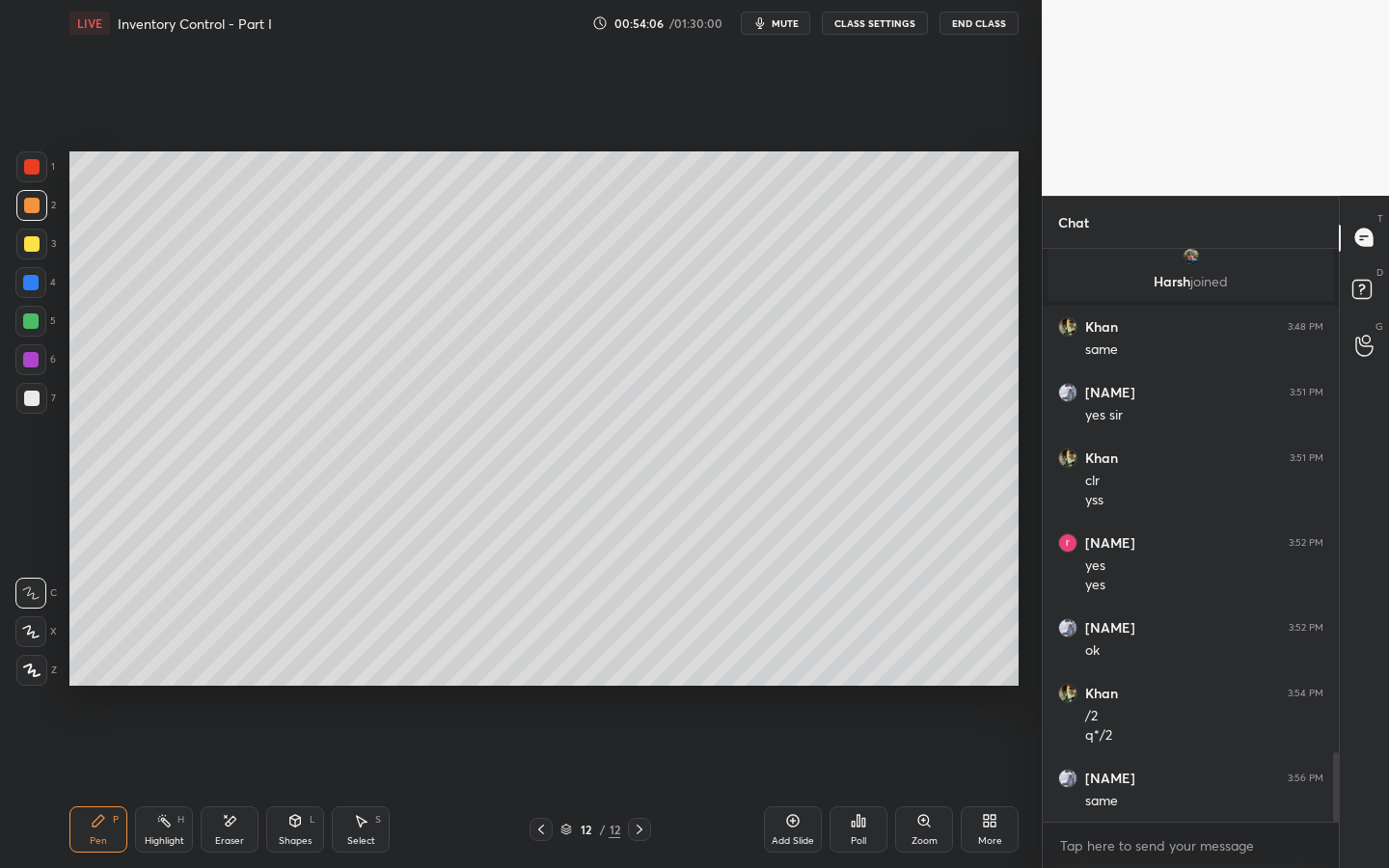 click on "End Class" at bounding box center (979, 23) 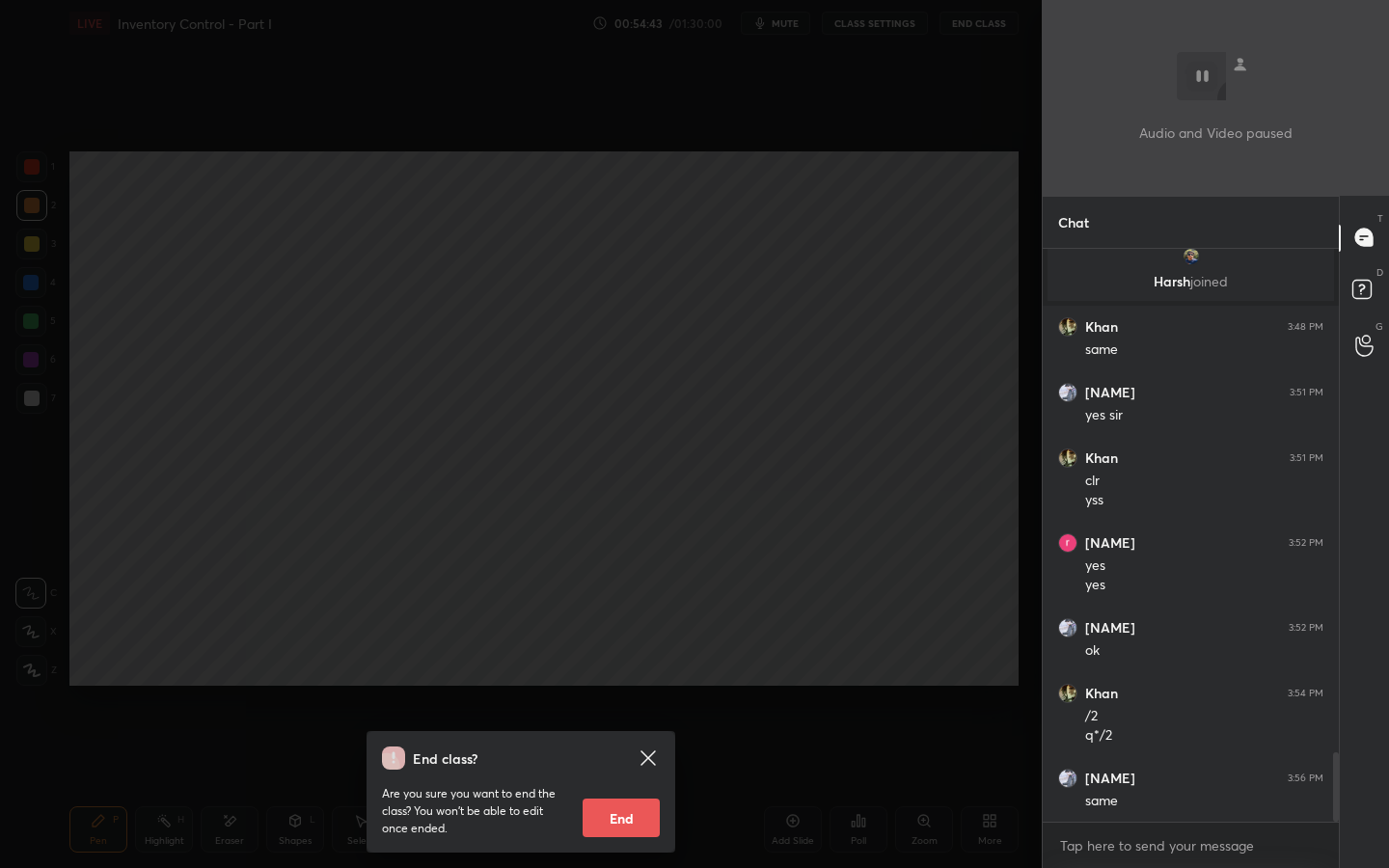 drag, startPoint x: 651, startPoint y: 754, endPoint x: 663, endPoint y: 805, distance: 52.39275 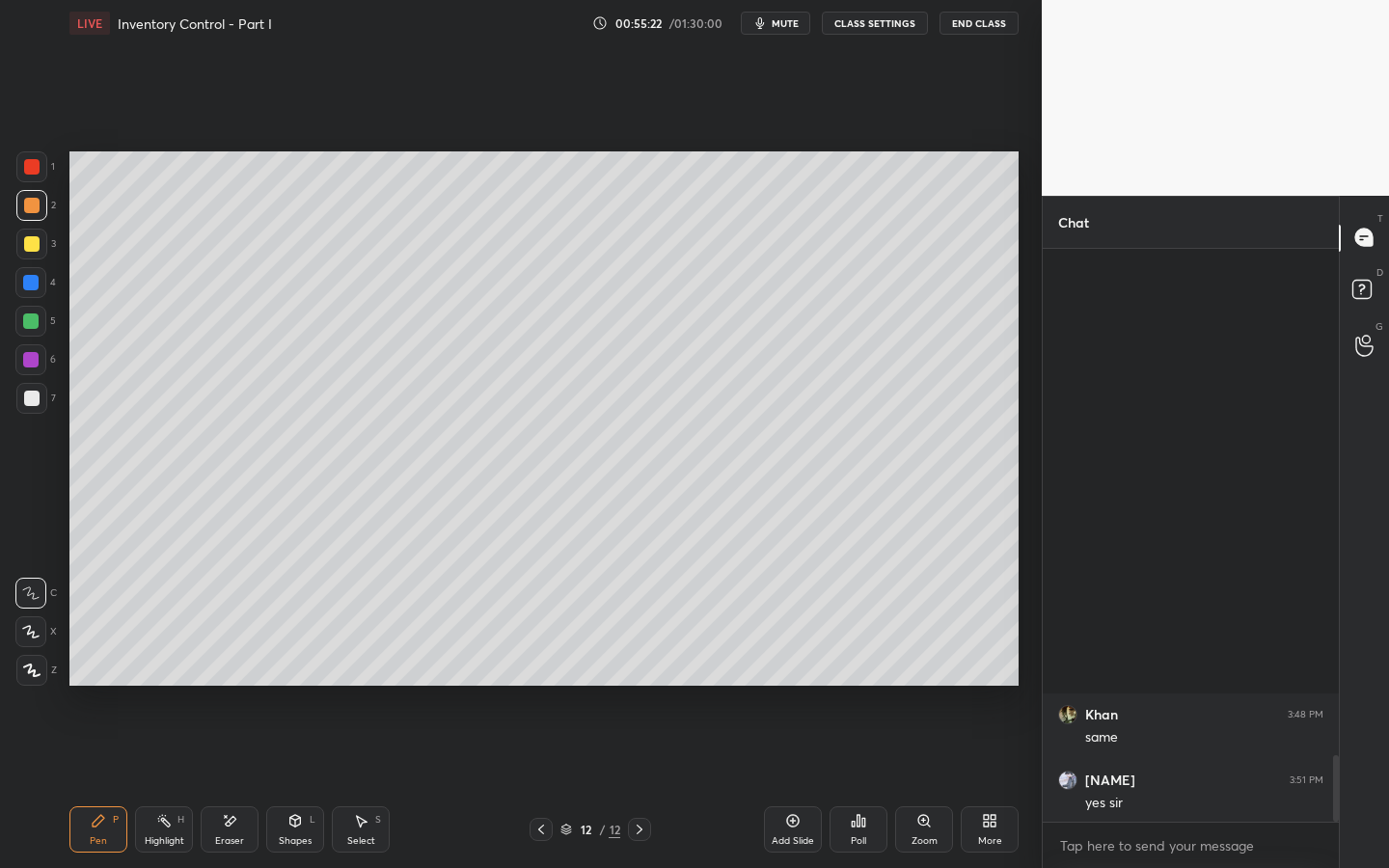 scroll, scrollTop: 4348, scrollLeft: 0, axis: vertical 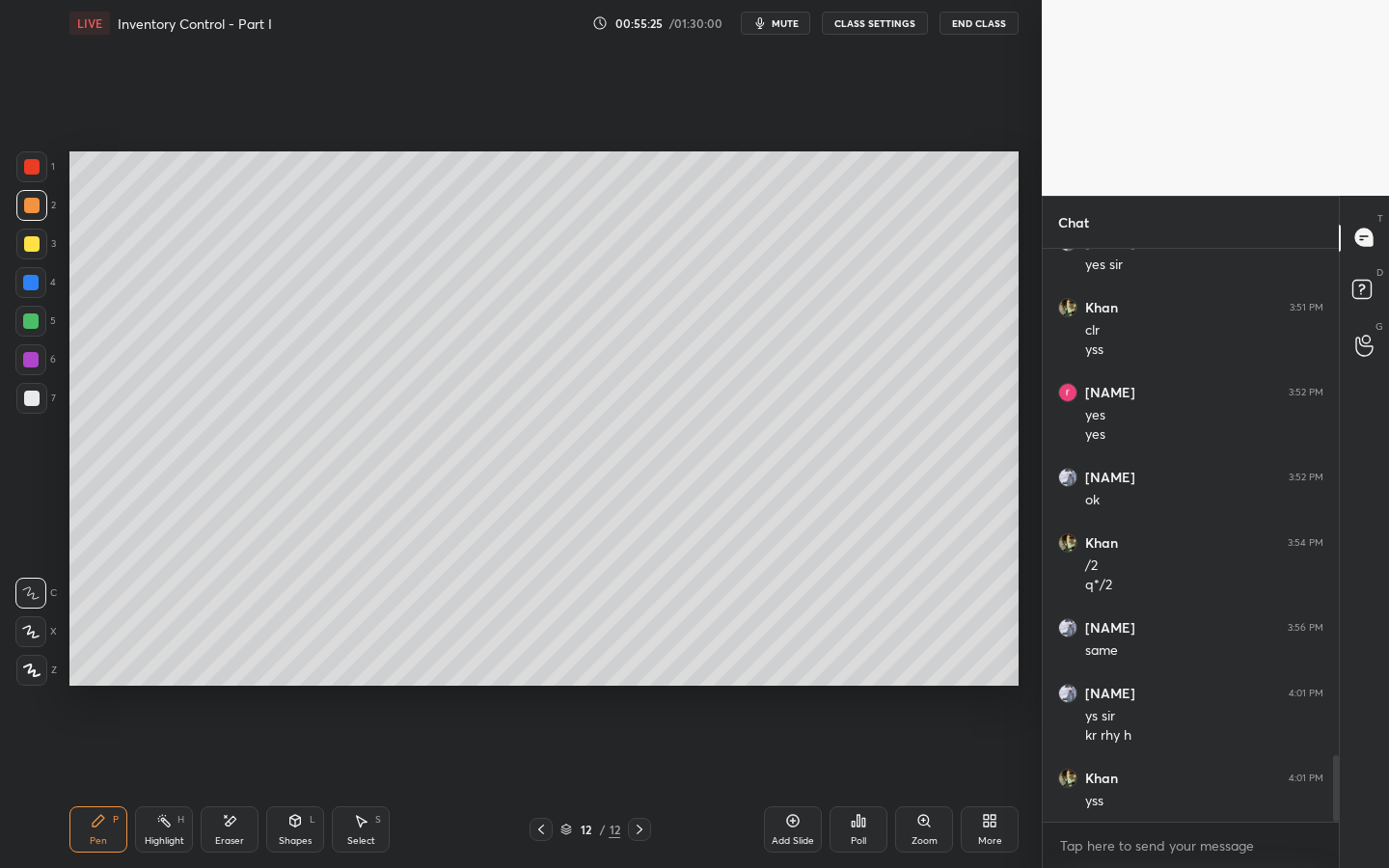 click at bounding box center [32, 244] 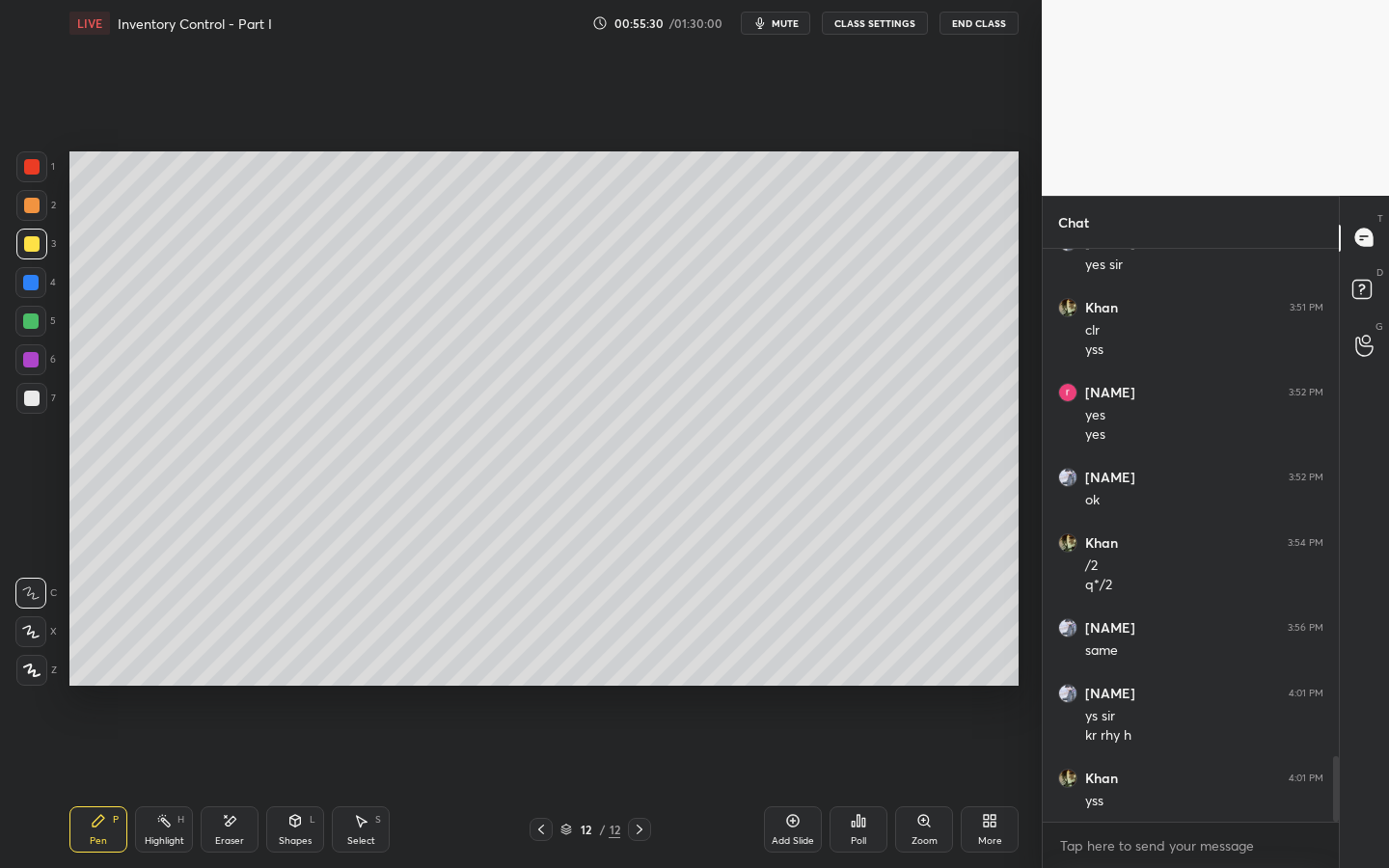 scroll, scrollTop: 4413, scrollLeft: 0, axis: vertical 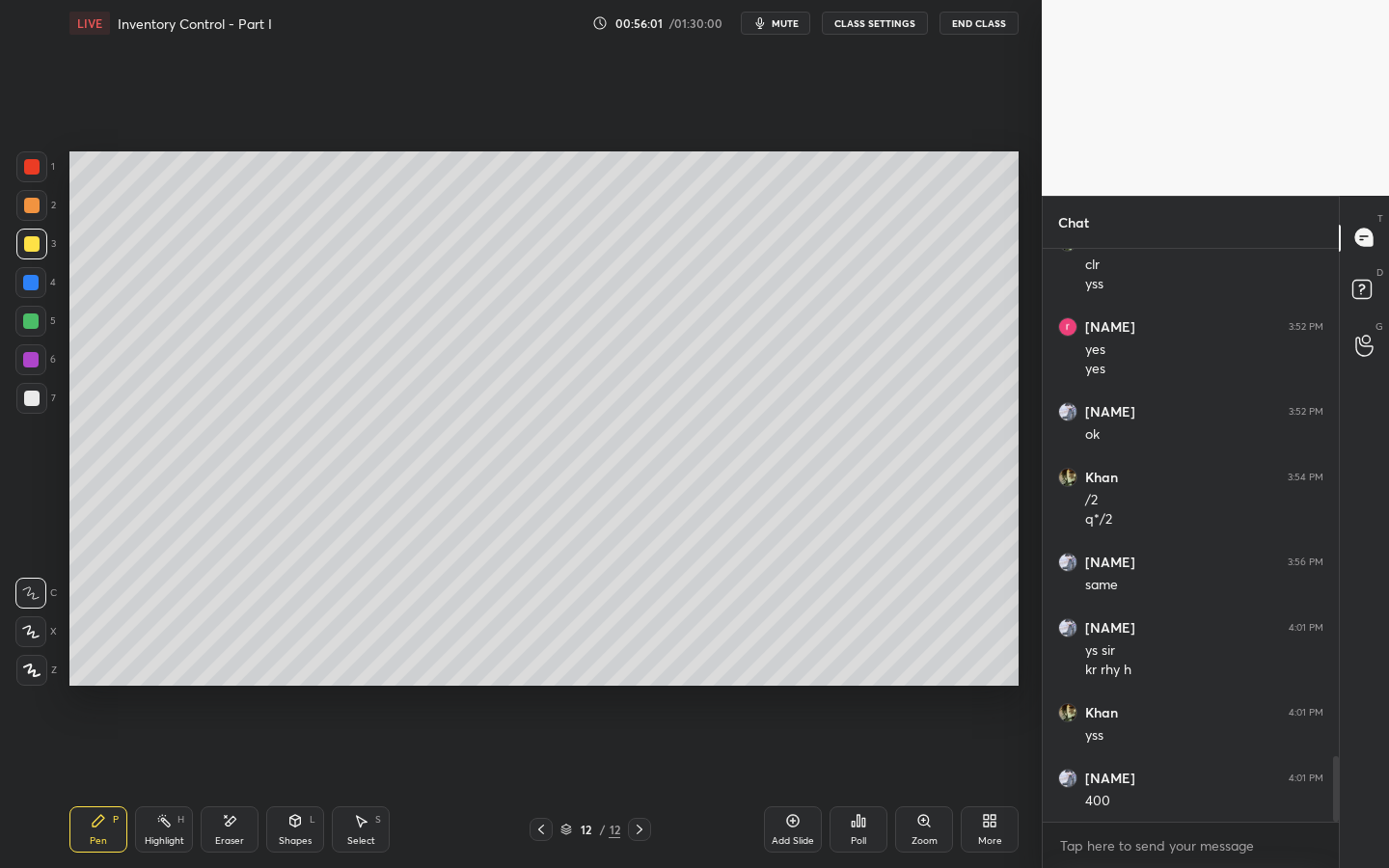 click 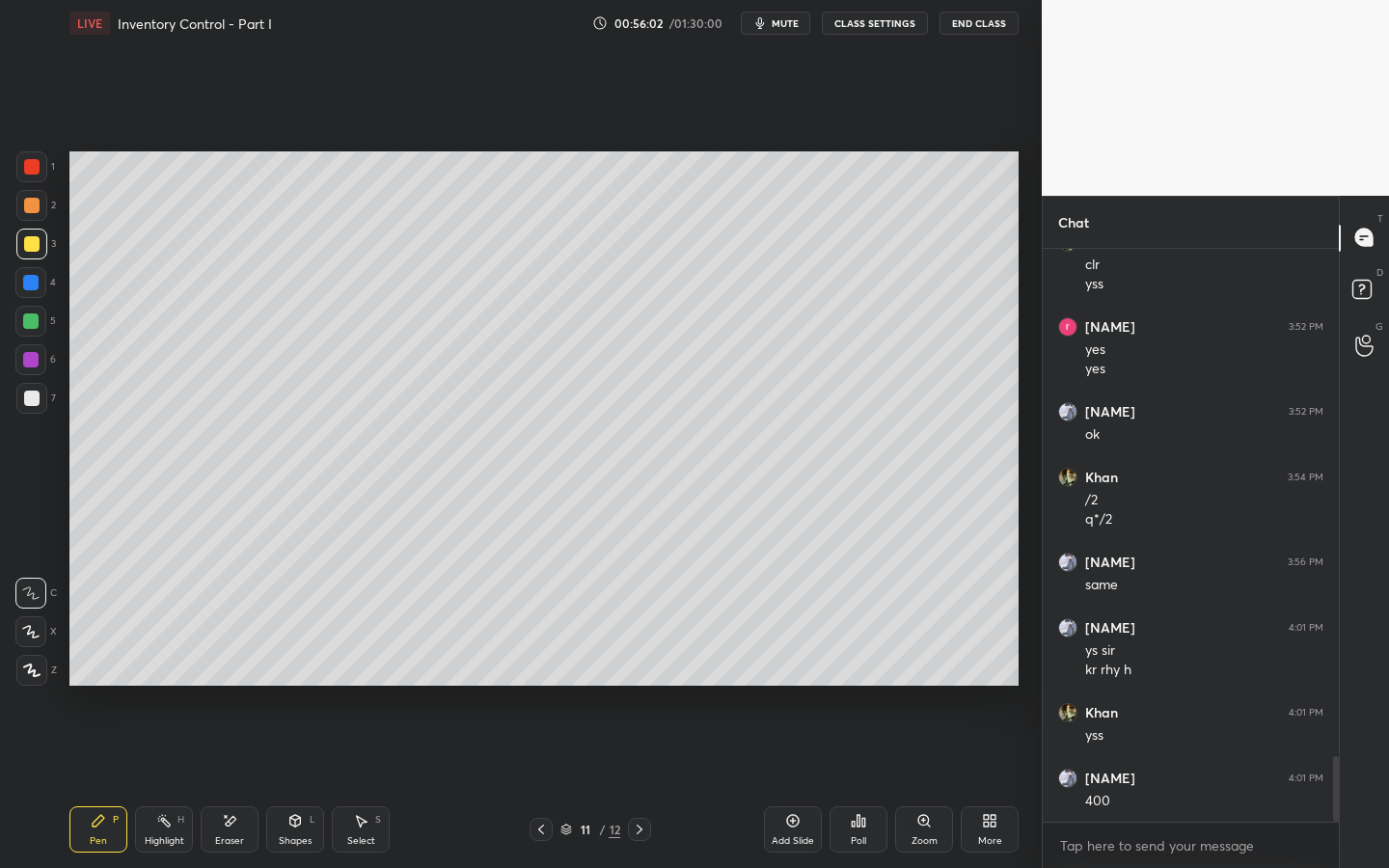 click 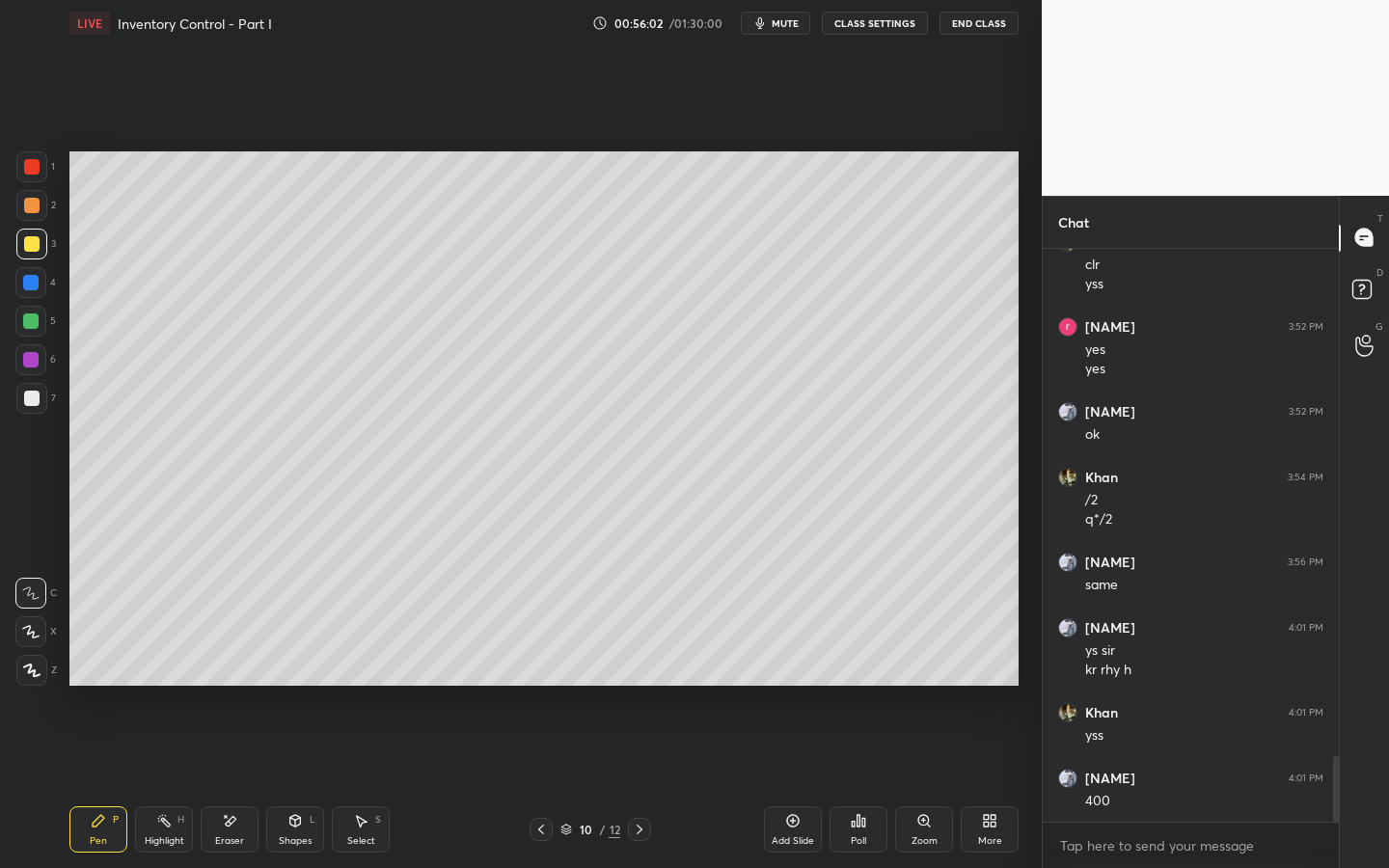 click 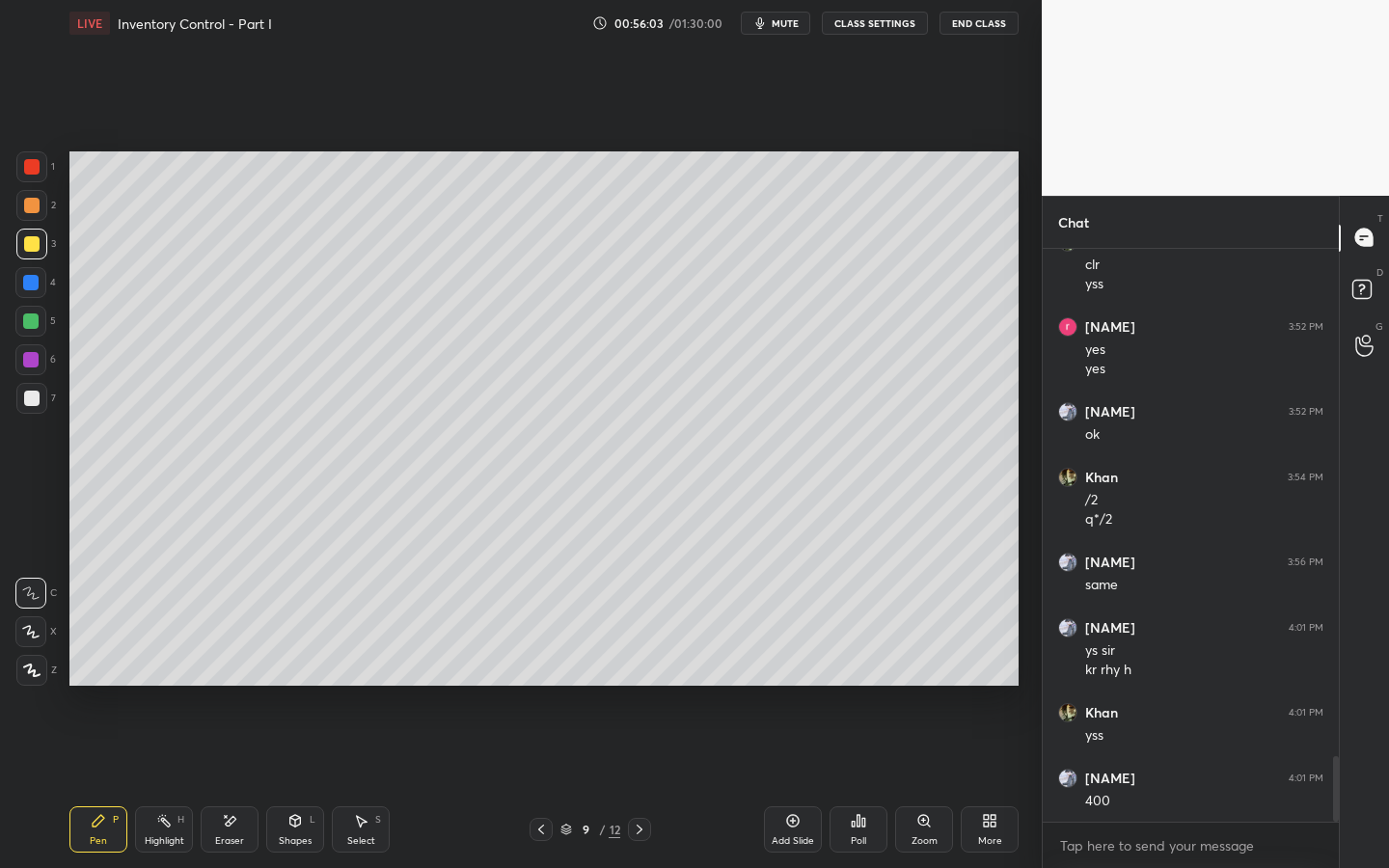 click 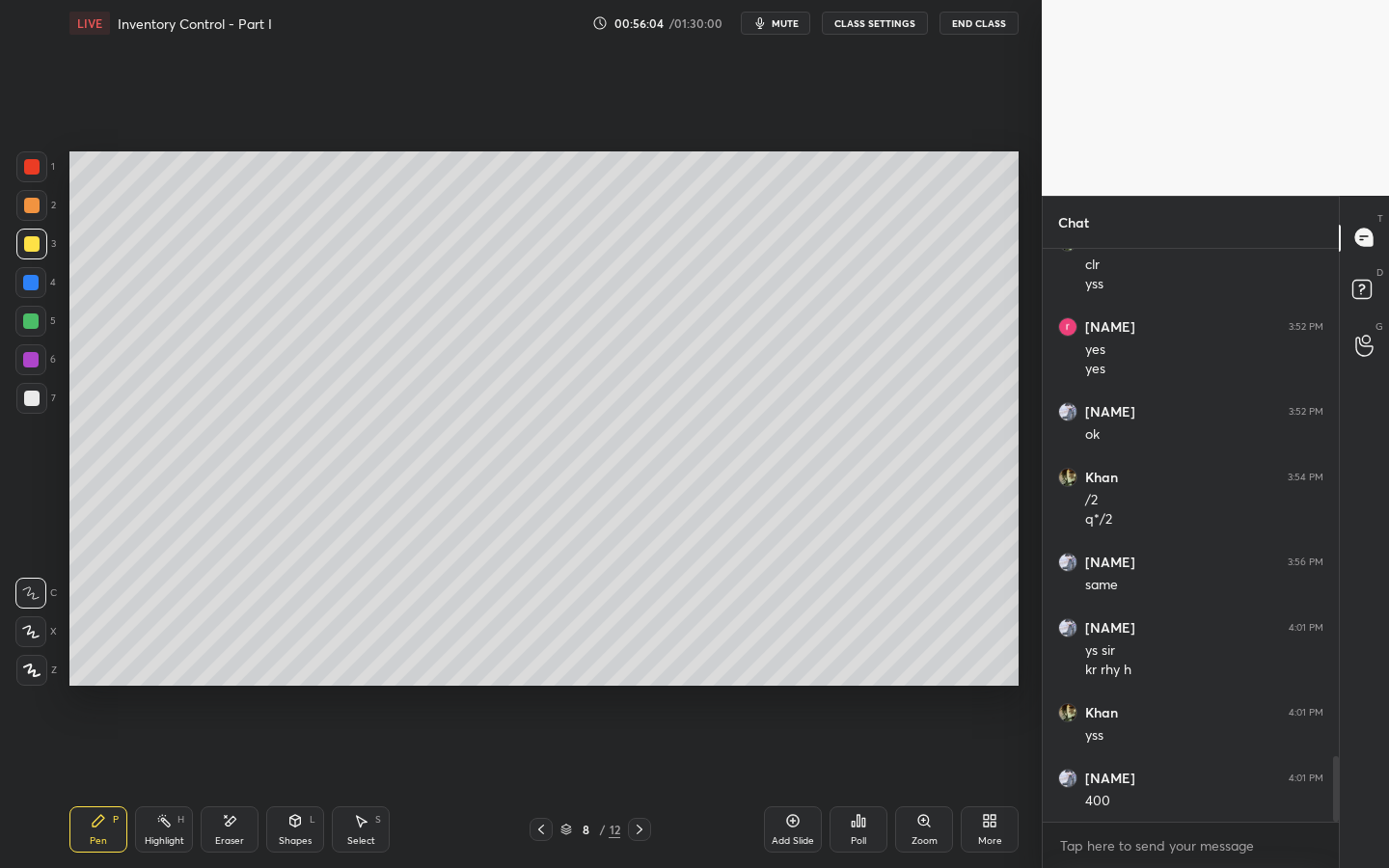 click 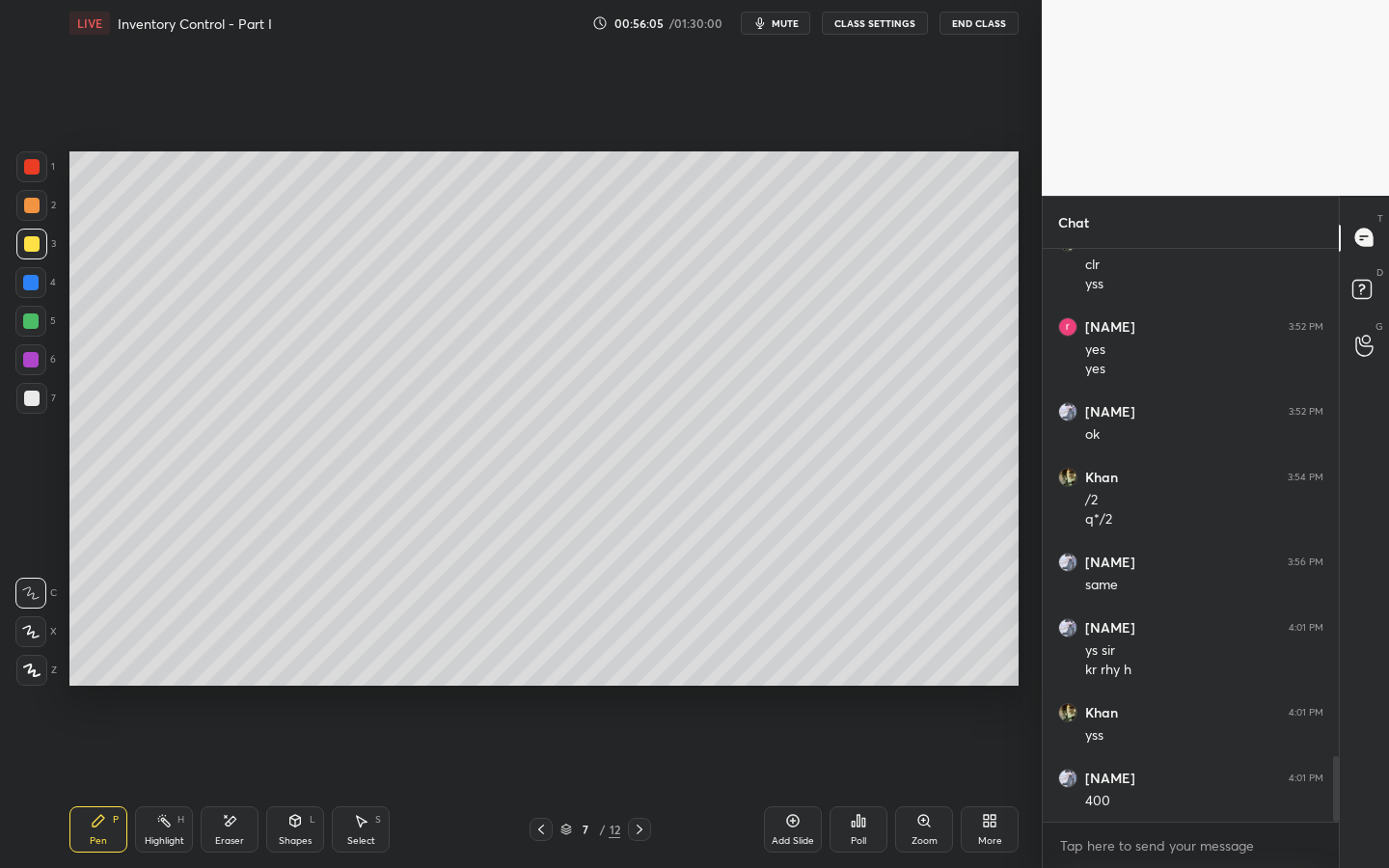 click 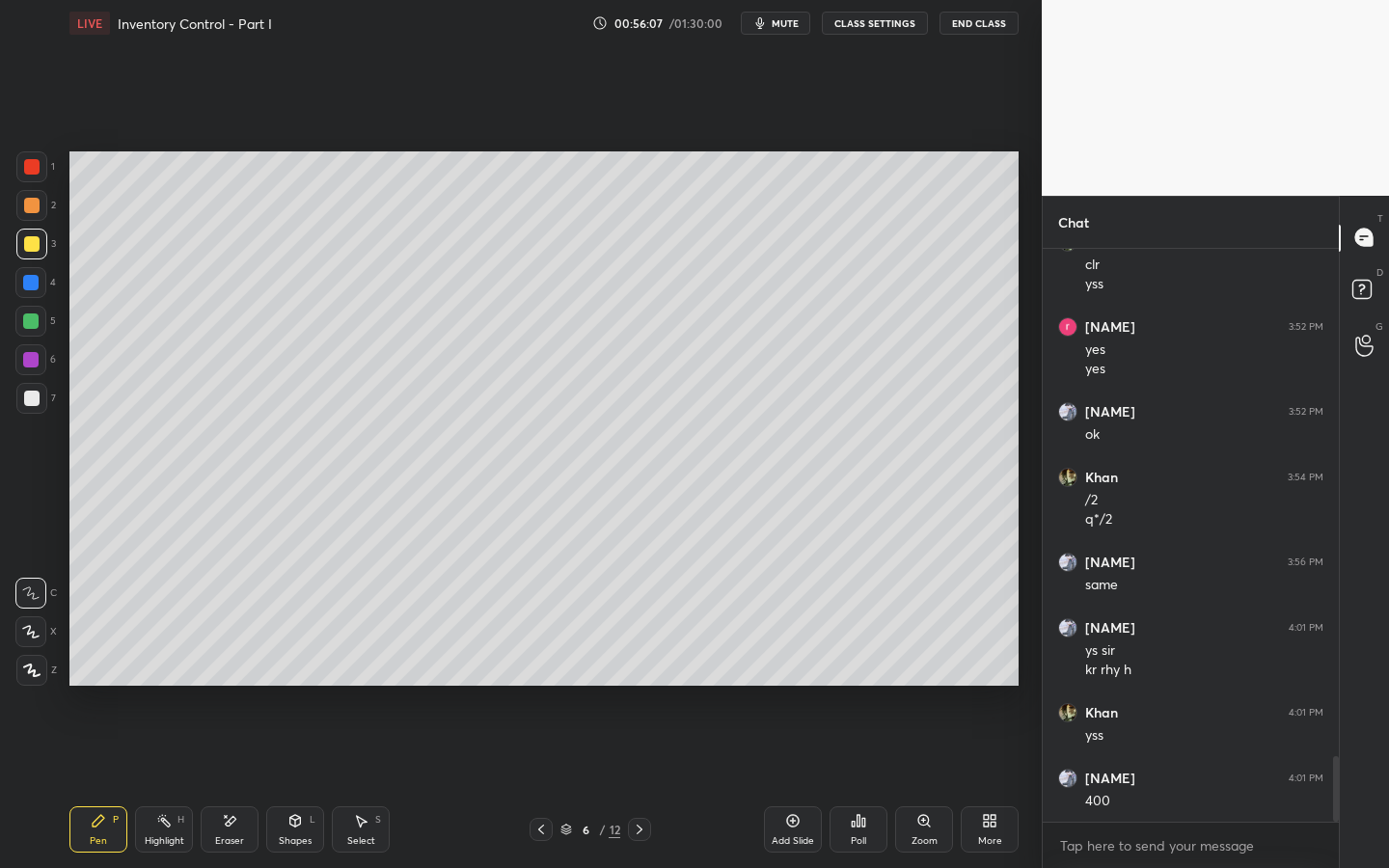 click 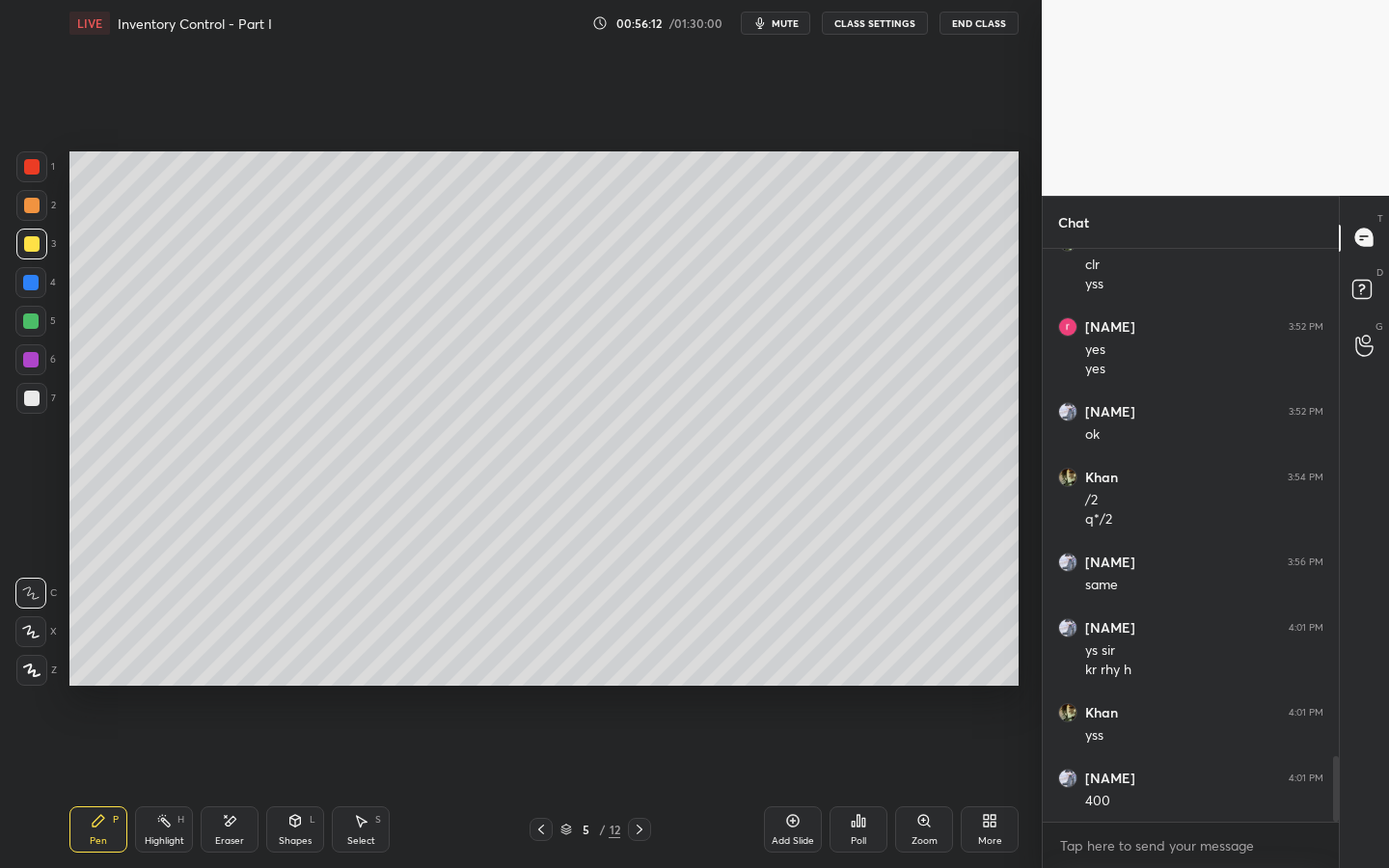 click 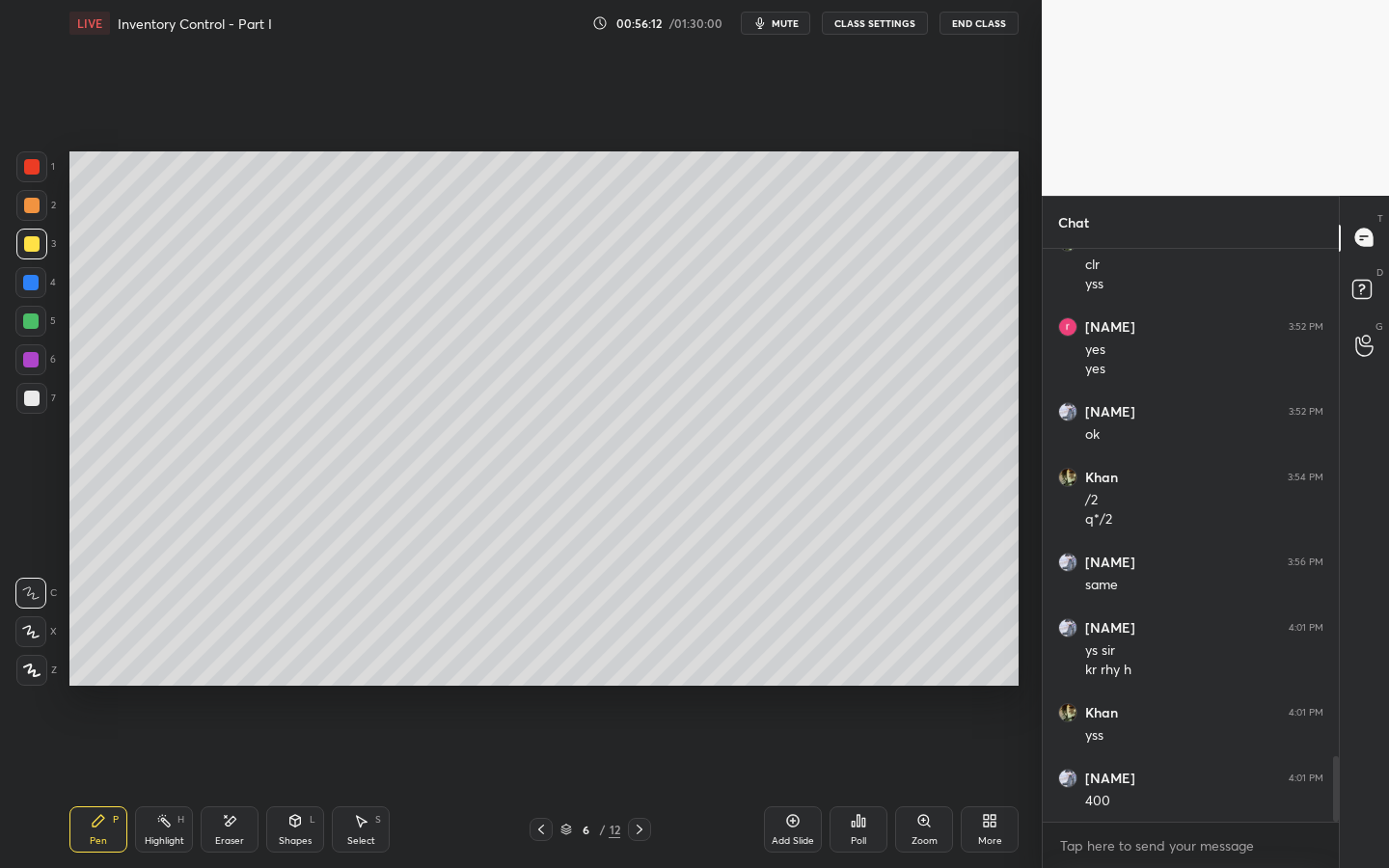 click 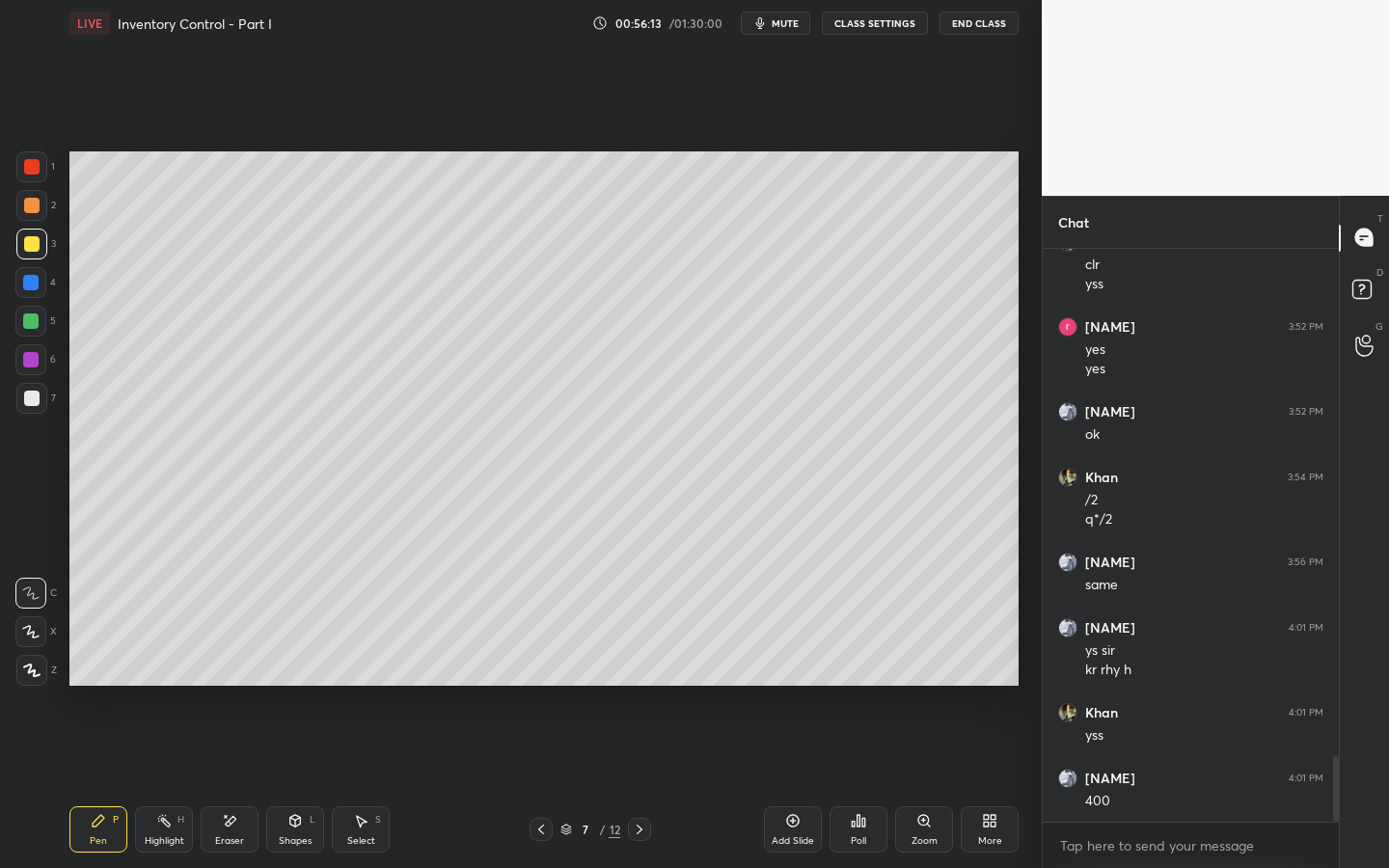 click 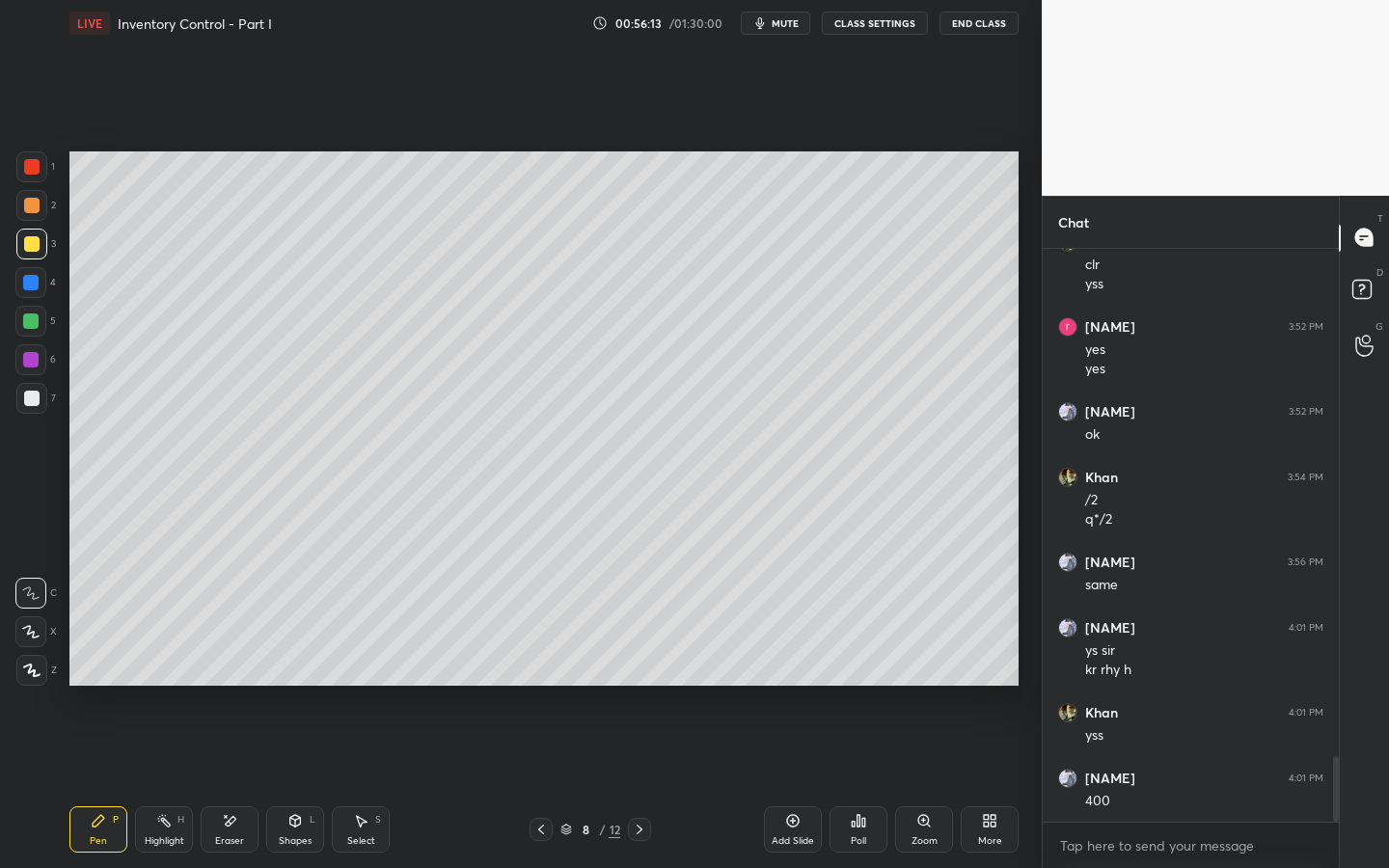 click 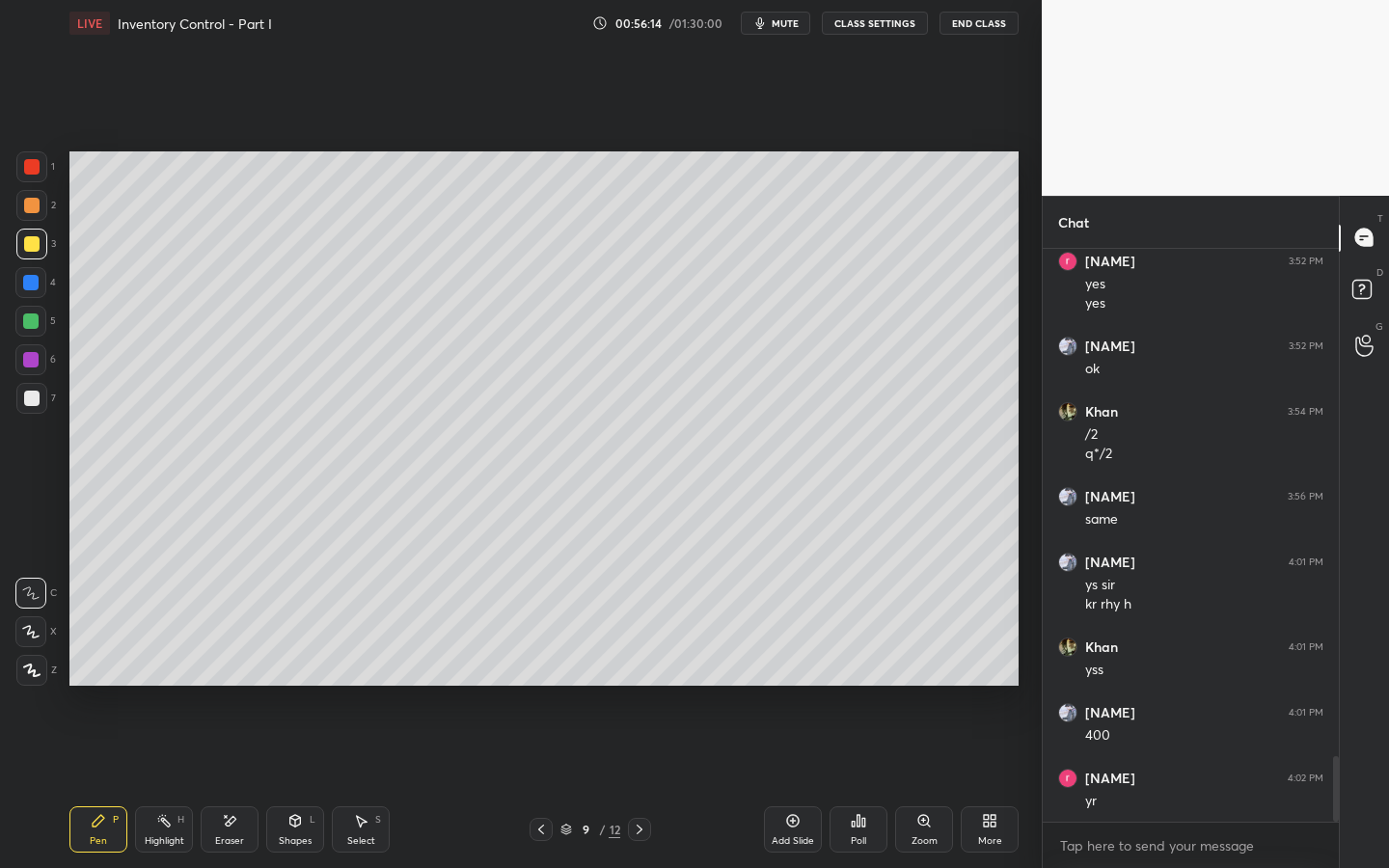 click at bounding box center [640, 829] 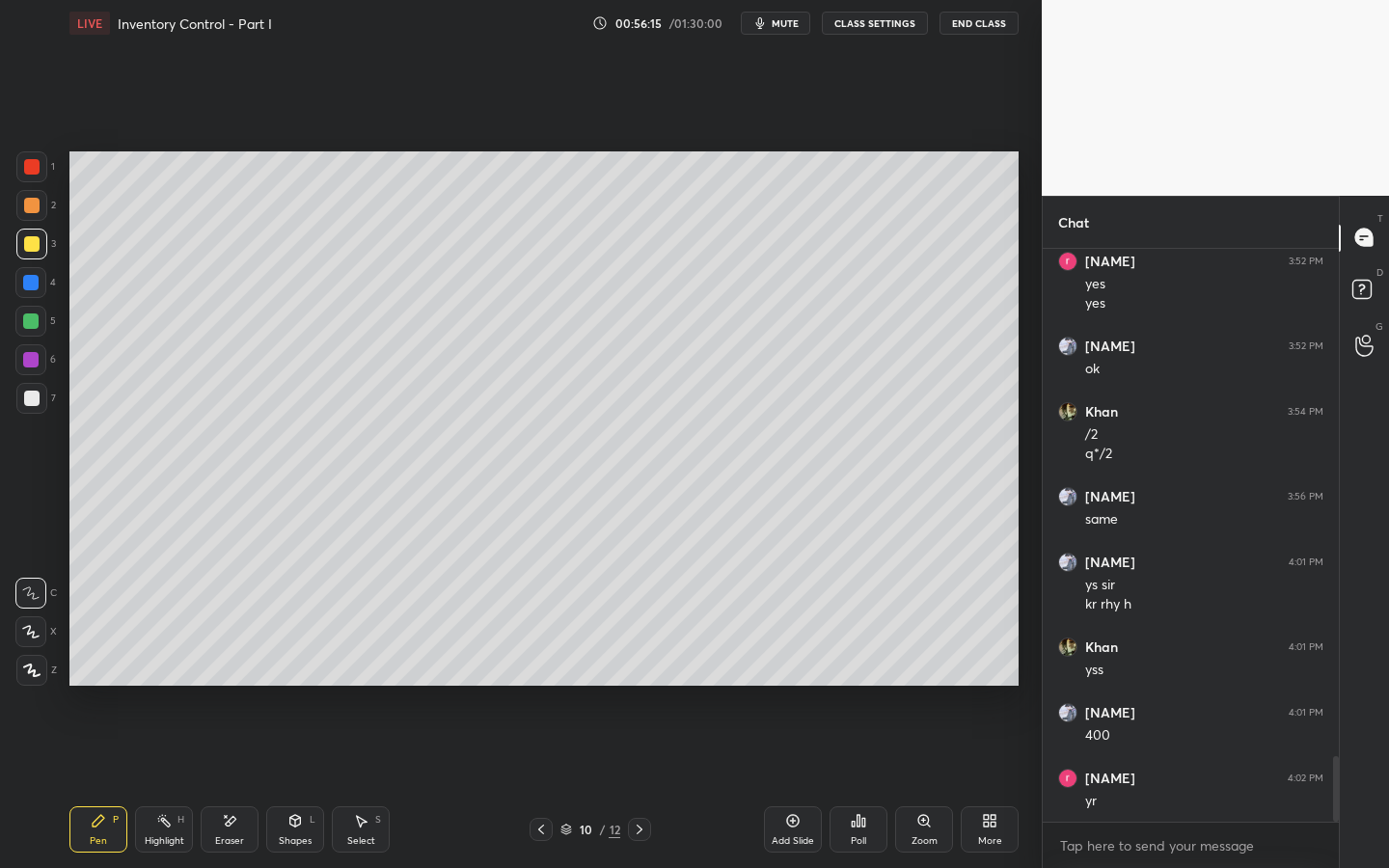 click on "Pen P Highlight H Eraser Shapes L Select S 10 / 12 Add Slide Poll Zoom More" at bounding box center (544, 829) 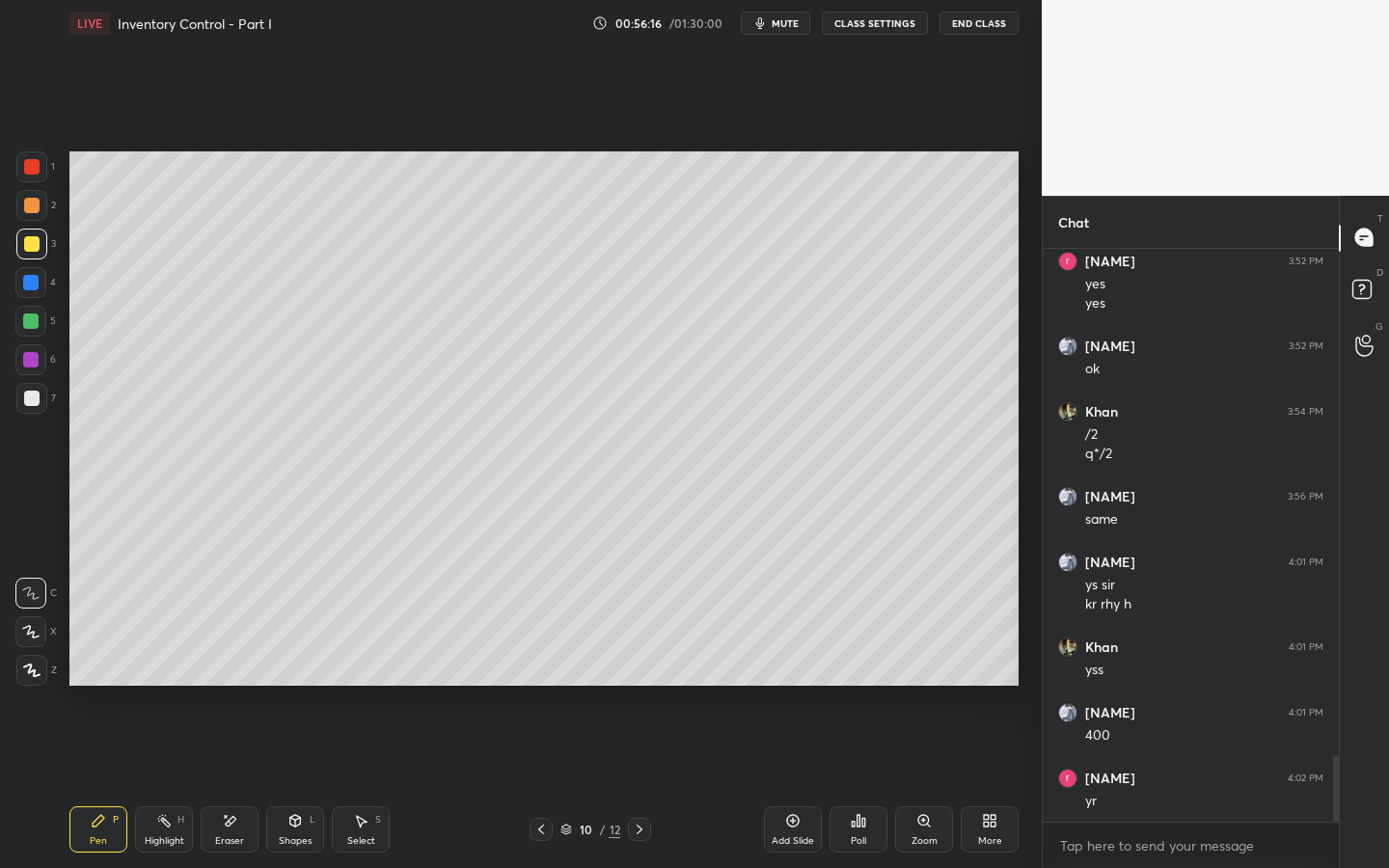 click 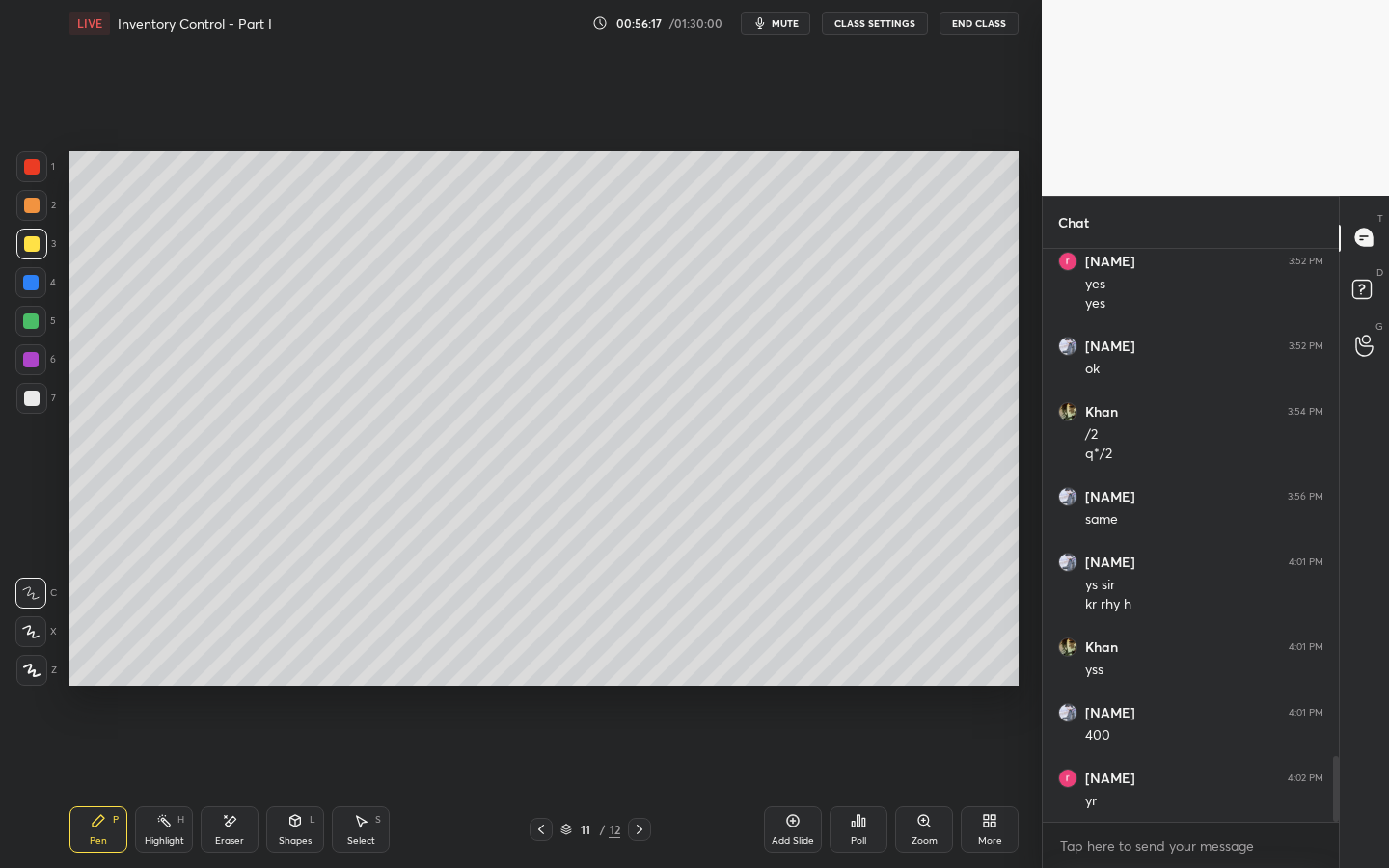 click 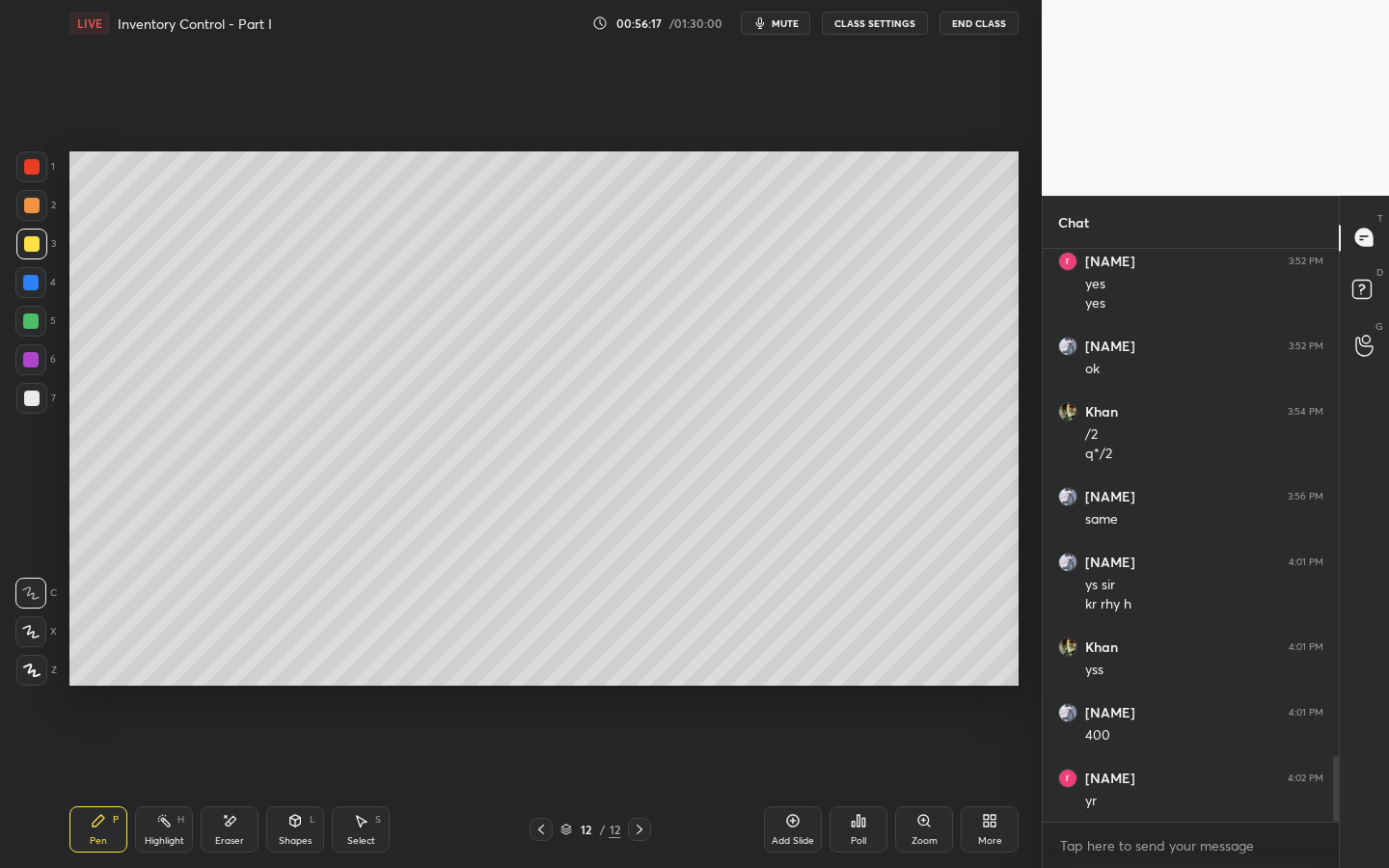 click 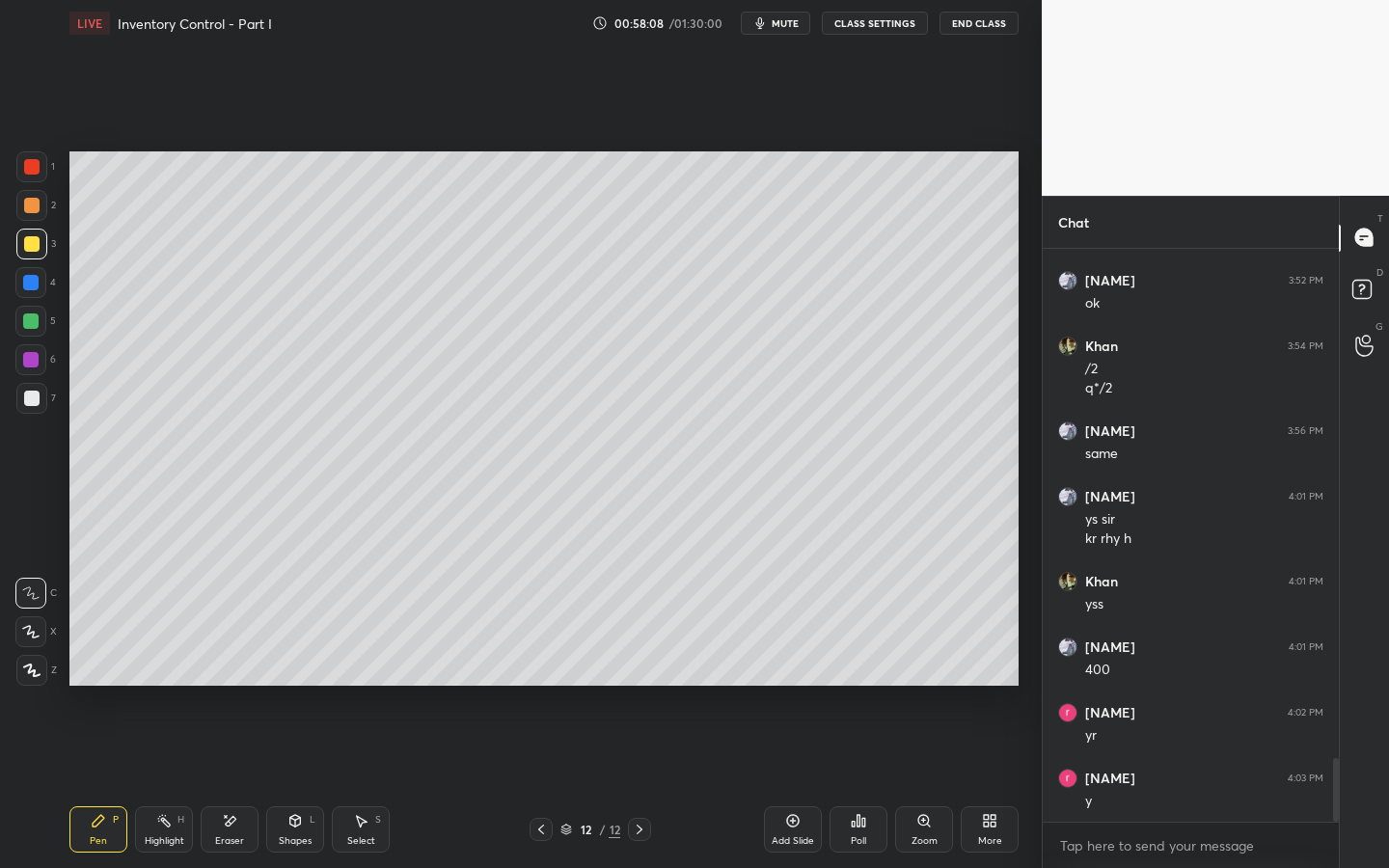 scroll, scrollTop: 4610, scrollLeft: 0, axis: vertical 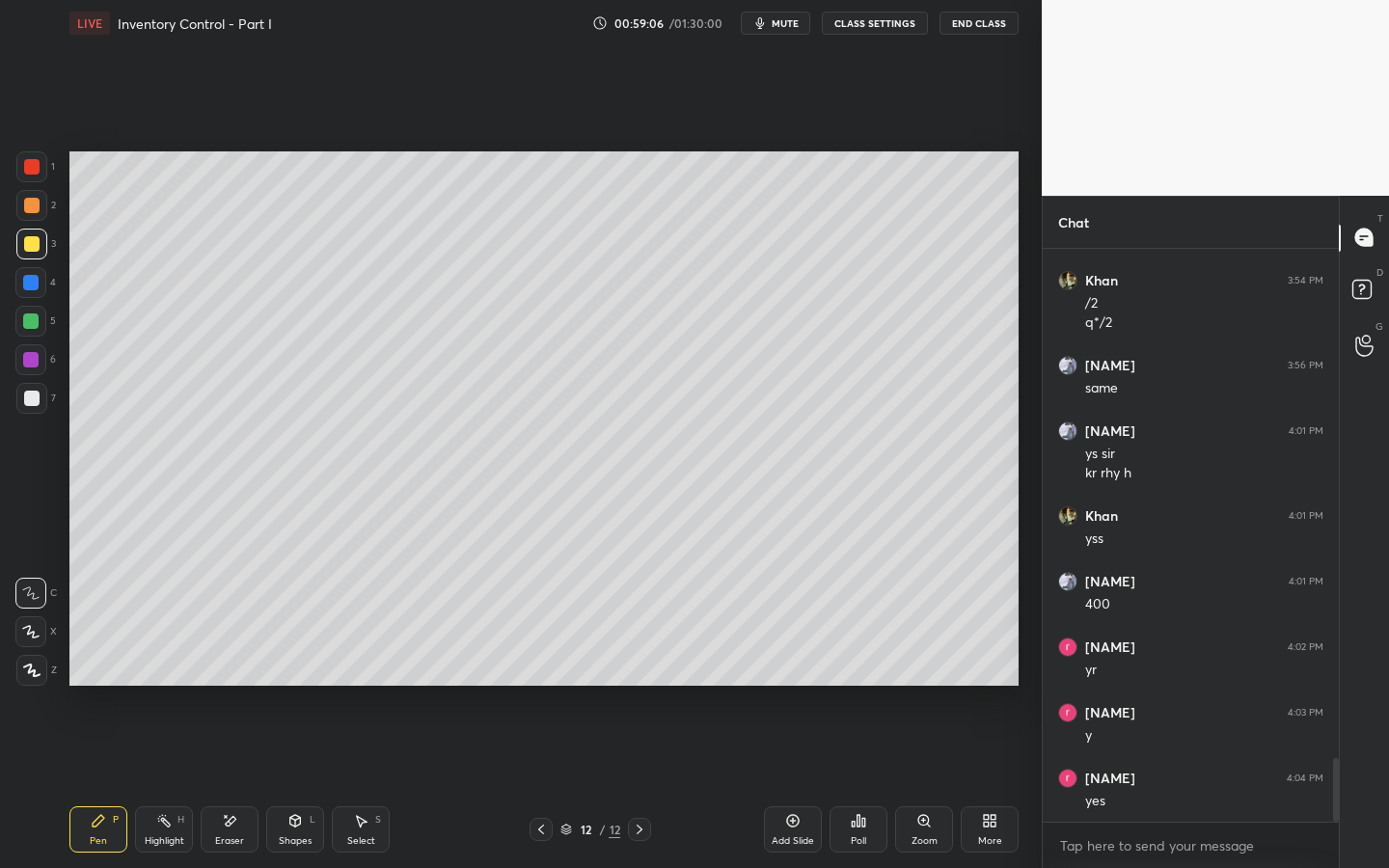 drag, startPoint x: 799, startPoint y: 832, endPoint x: 798, endPoint y: 797, distance: 35.01428 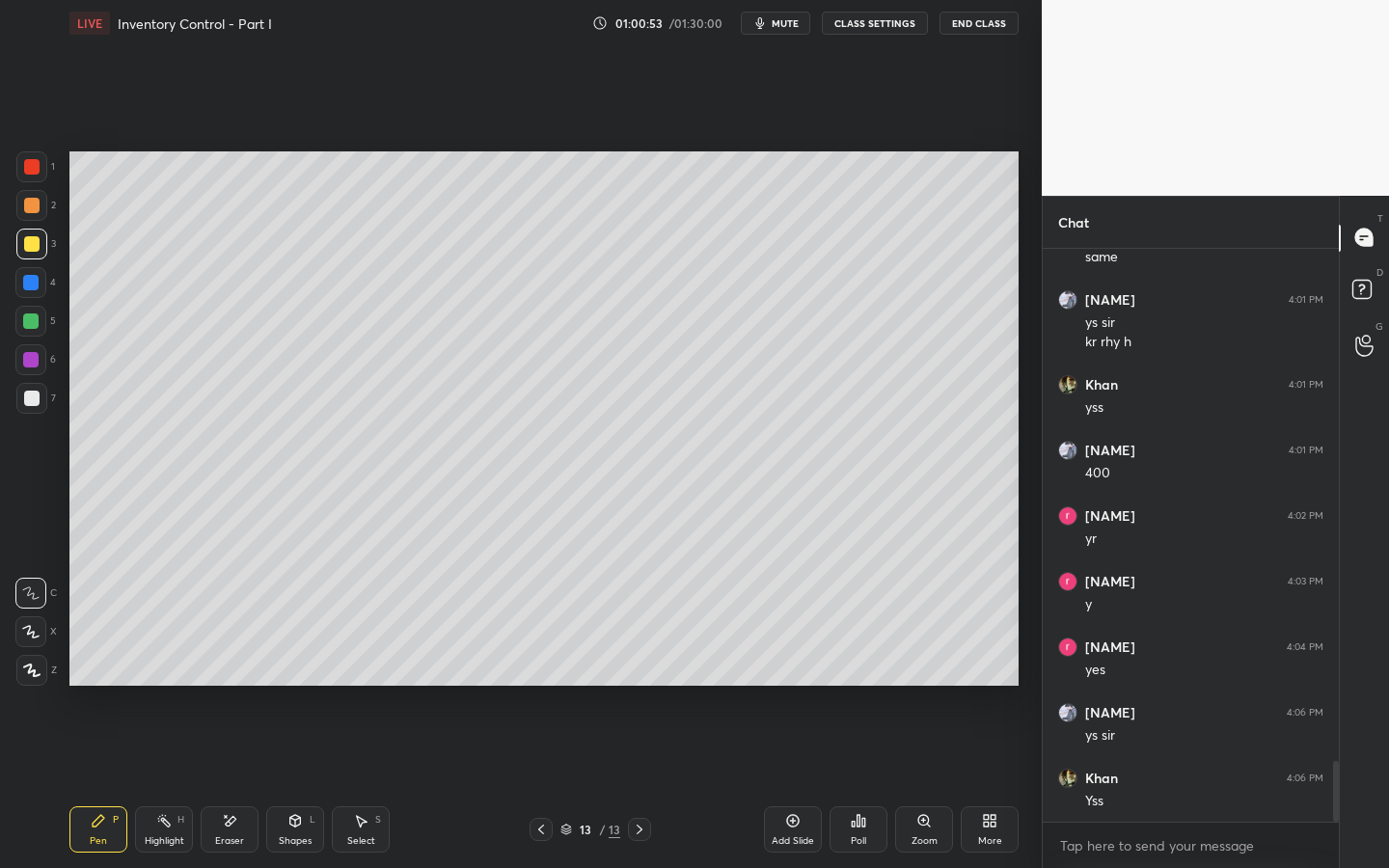scroll, scrollTop: 4812, scrollLeft: 0, axis: vertical 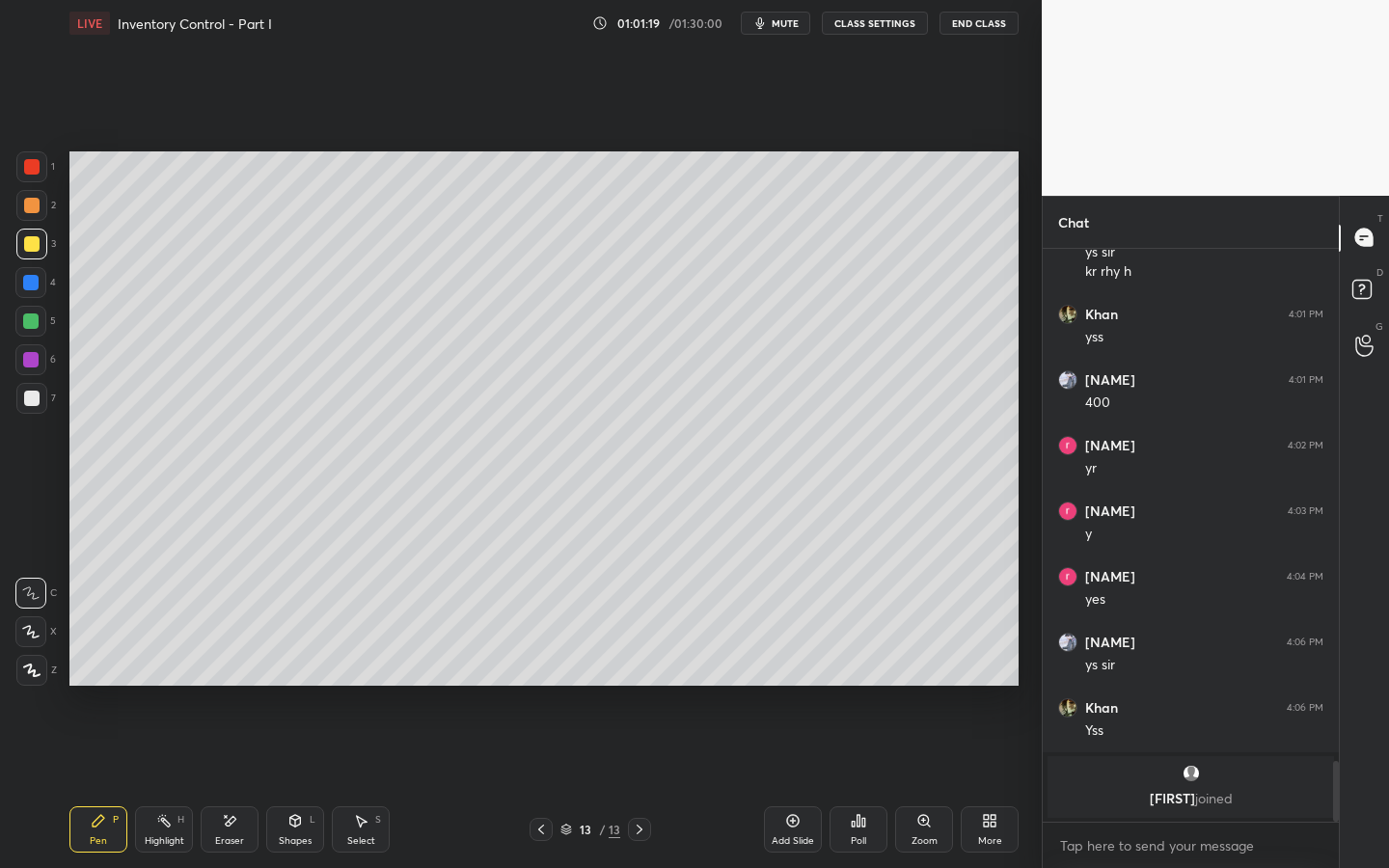drag, startPoint x: 177, startPoint y: 858, endPoint x: 198, endPoint y: 782, distance: 78.847955 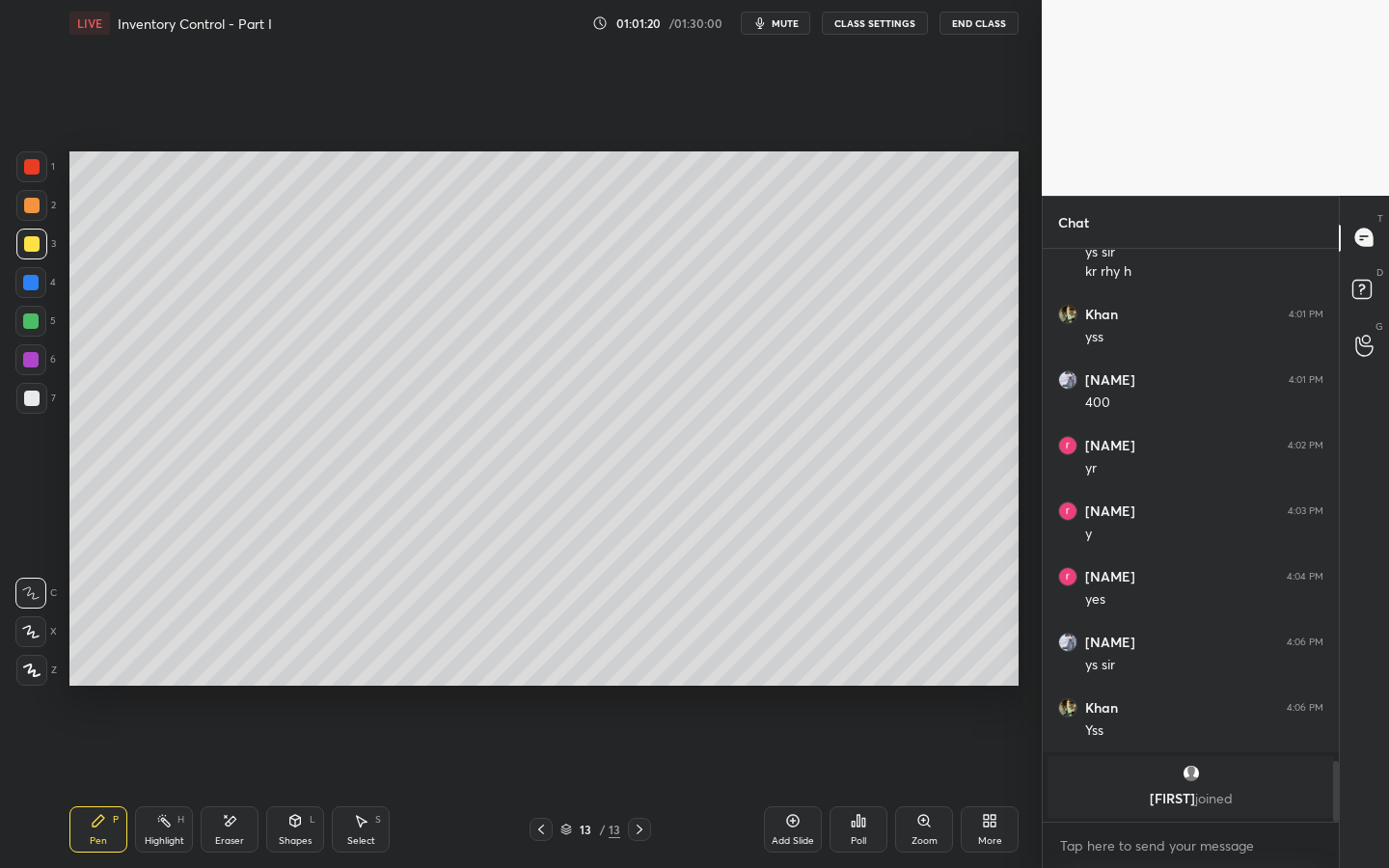 click on "Highlight H" at bounding box center [164, 829] 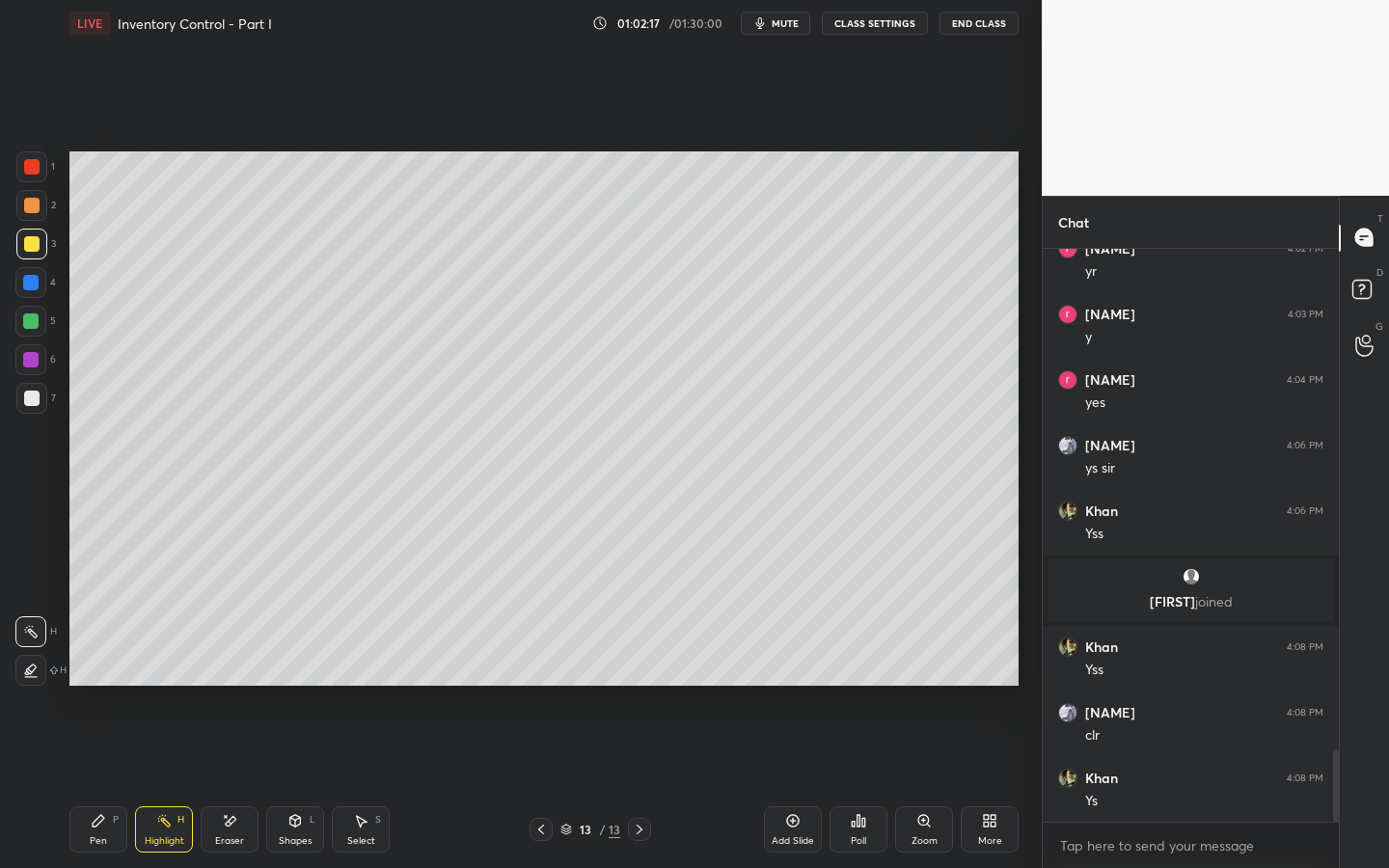 scroll, scrollTop: 3949, scrollLeft: 0, axis: vertical 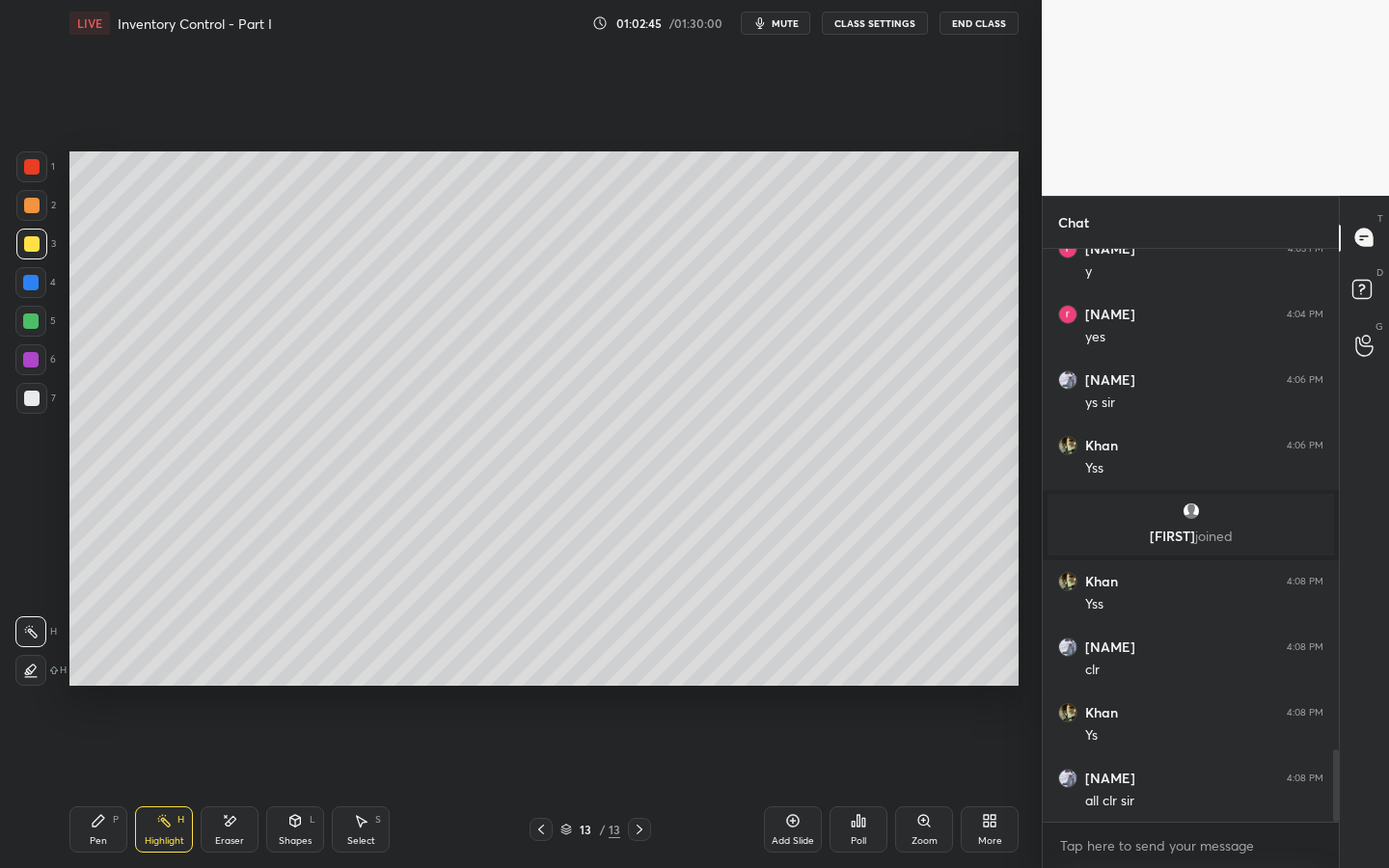 drag, startPoint x: 99, startPoint y: 830, endPoint x: 114, endPoint y: 817, distance: 19.849433 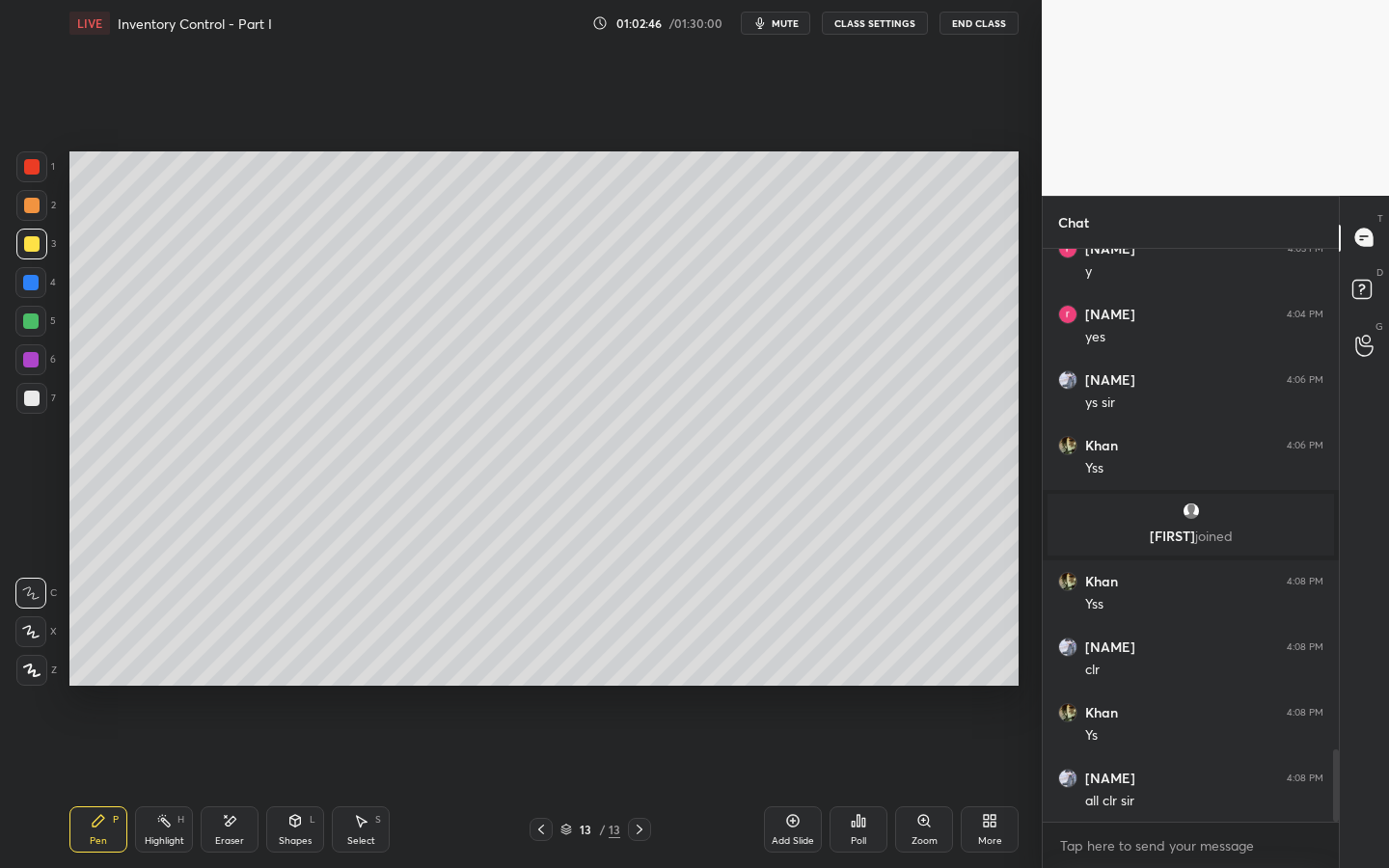 click on "Add Slide" at bounding box center (793, 841) 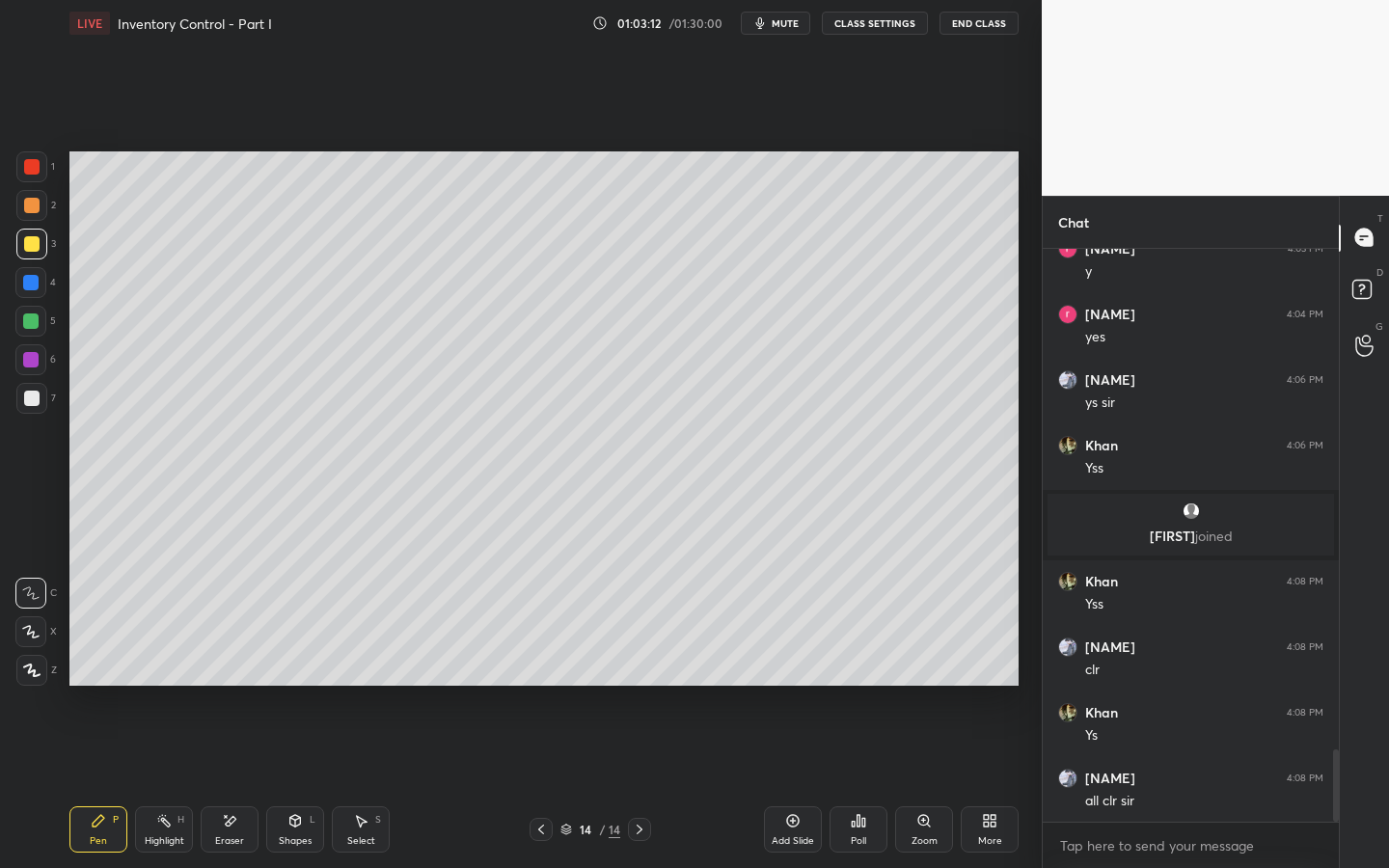 click at bounding box center (32, 167) 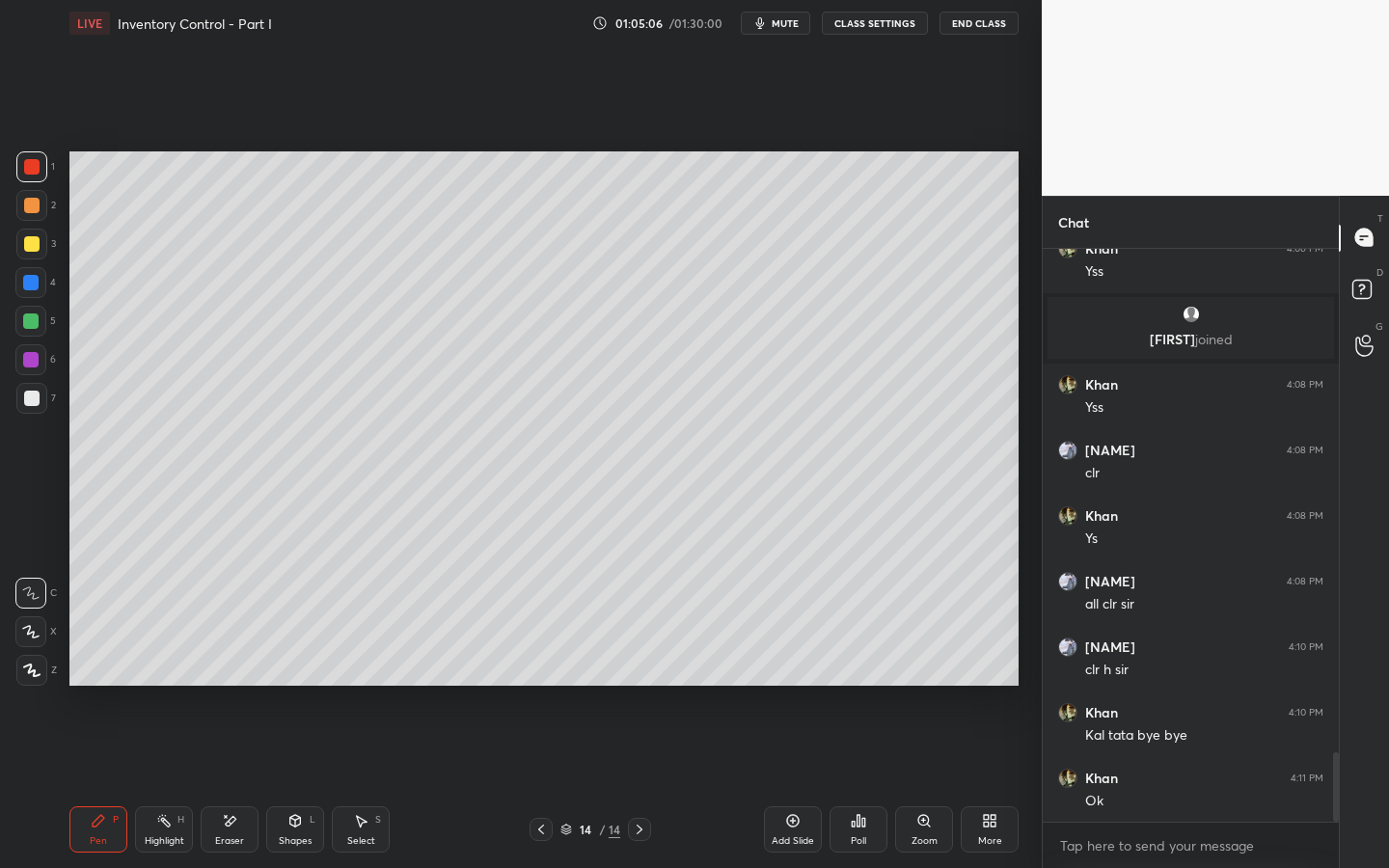 scroll, scrollTop: 4212, scrollLeft: 0, axis: vertical 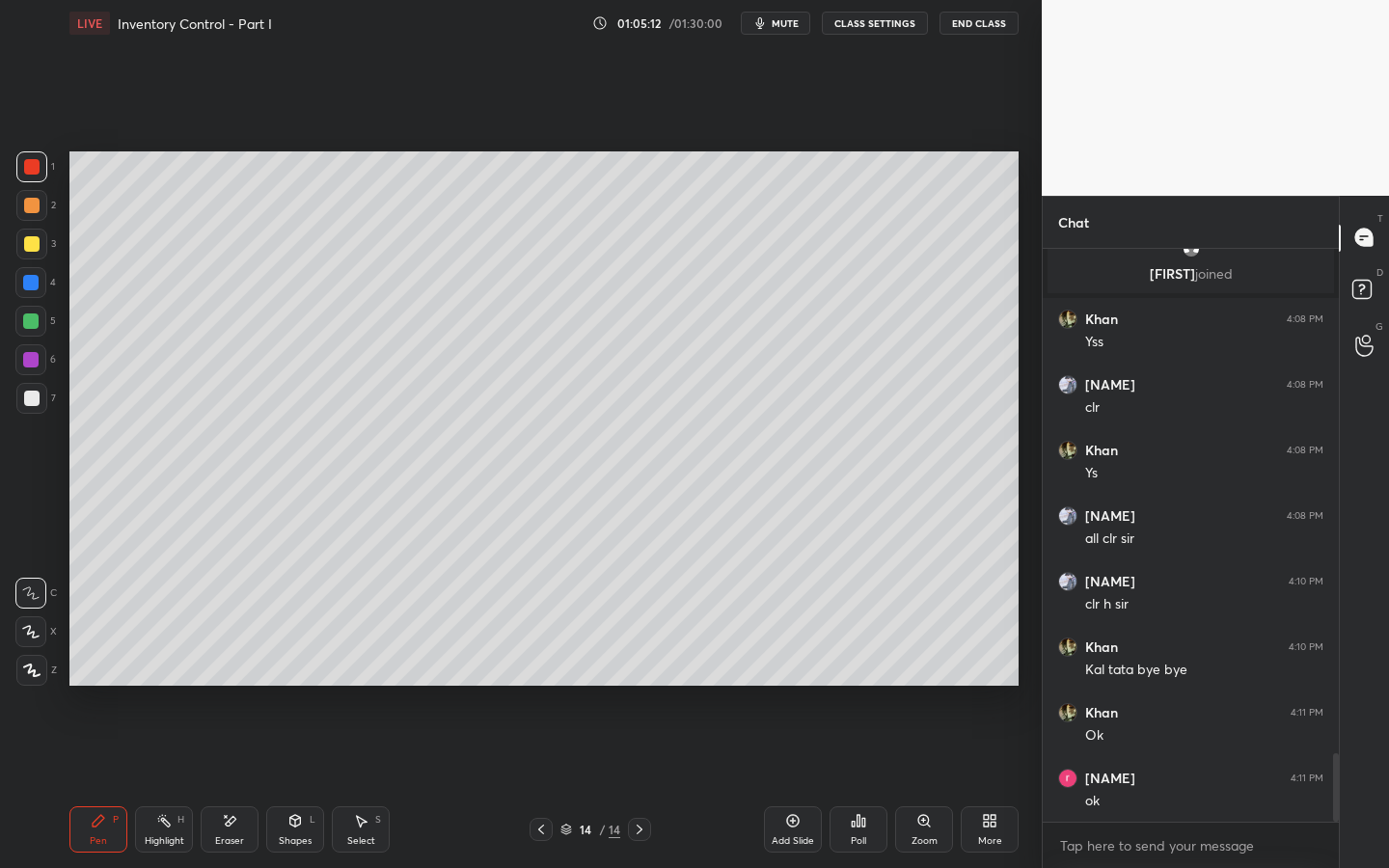 drag, startPoint x: 799, startPoint y: 822, endPoint x: 788, endPoint y: 809, distance: 17.029386 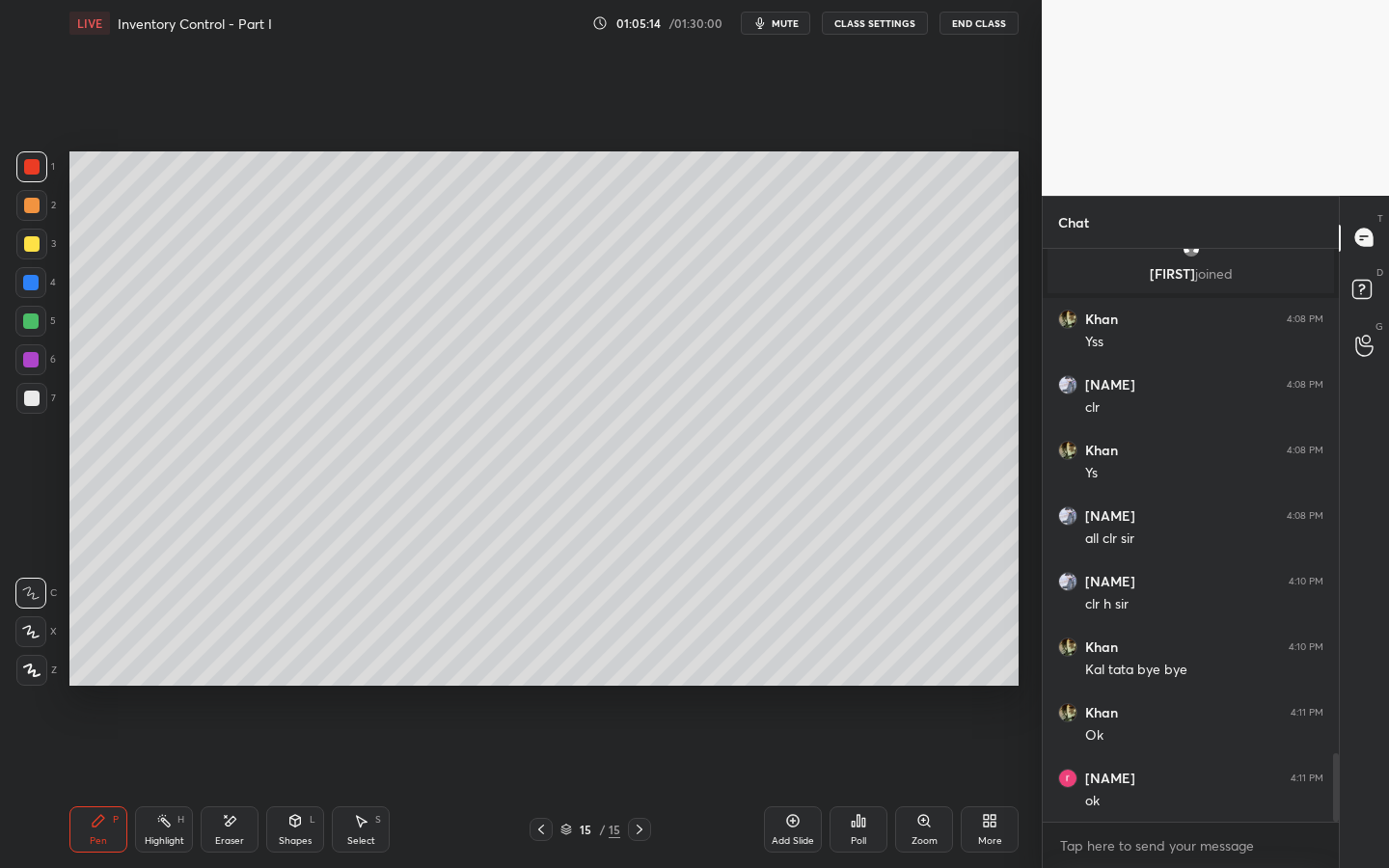 click at bounding box center [32, 244] 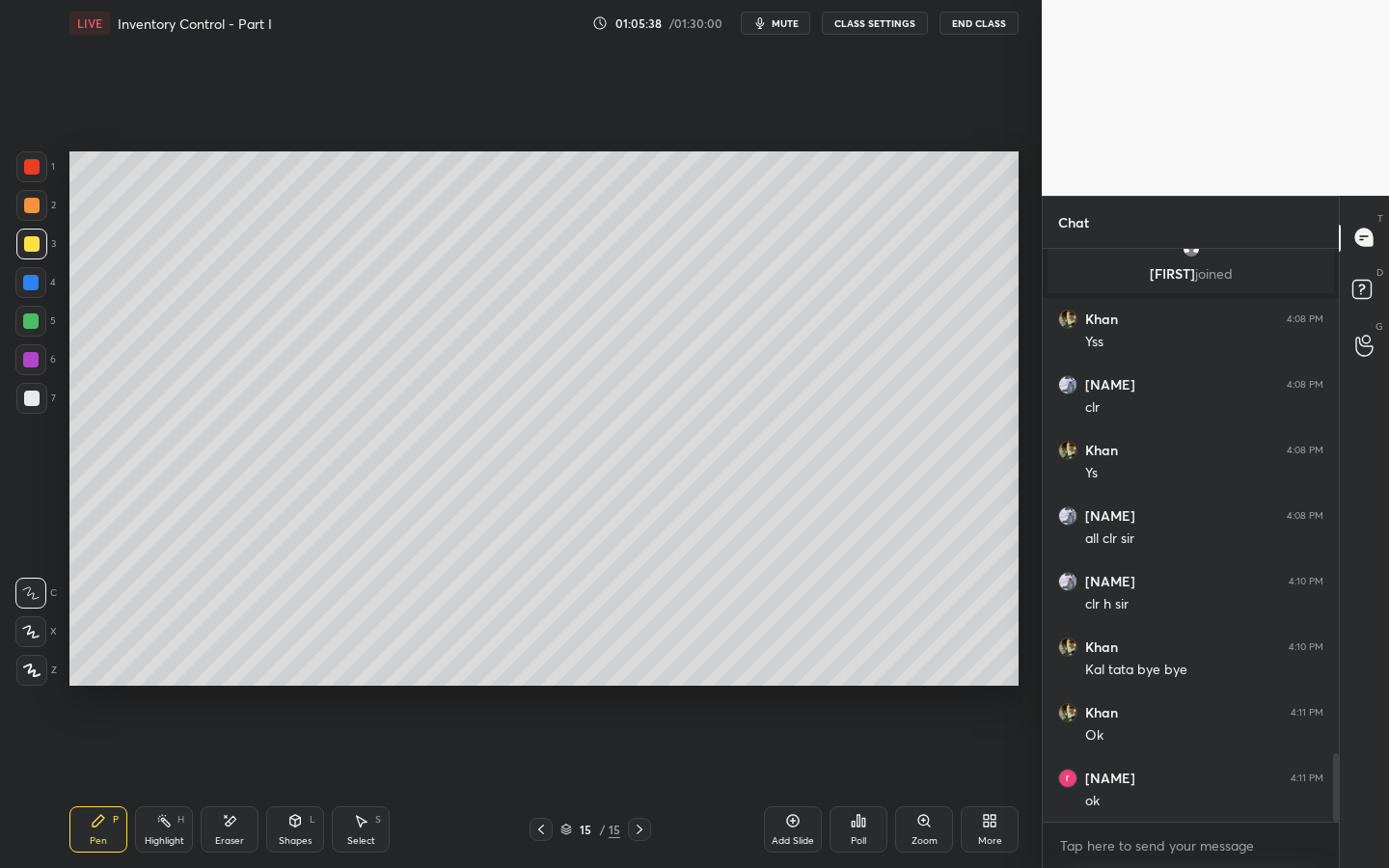 click at bounding box center [31, 321] 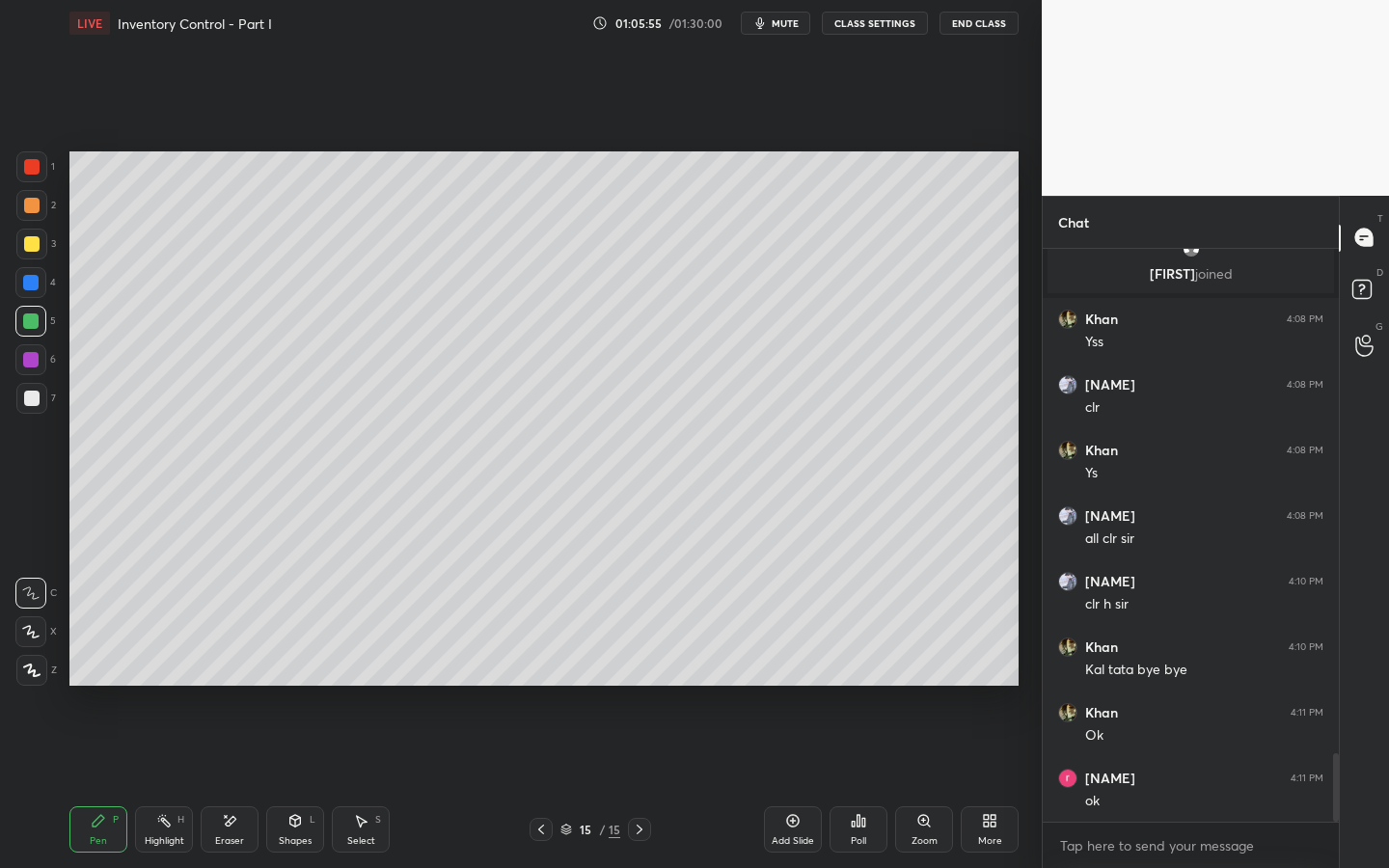 scroll, scrollTop: 4282, scrollLeft: 0, axis: vertical 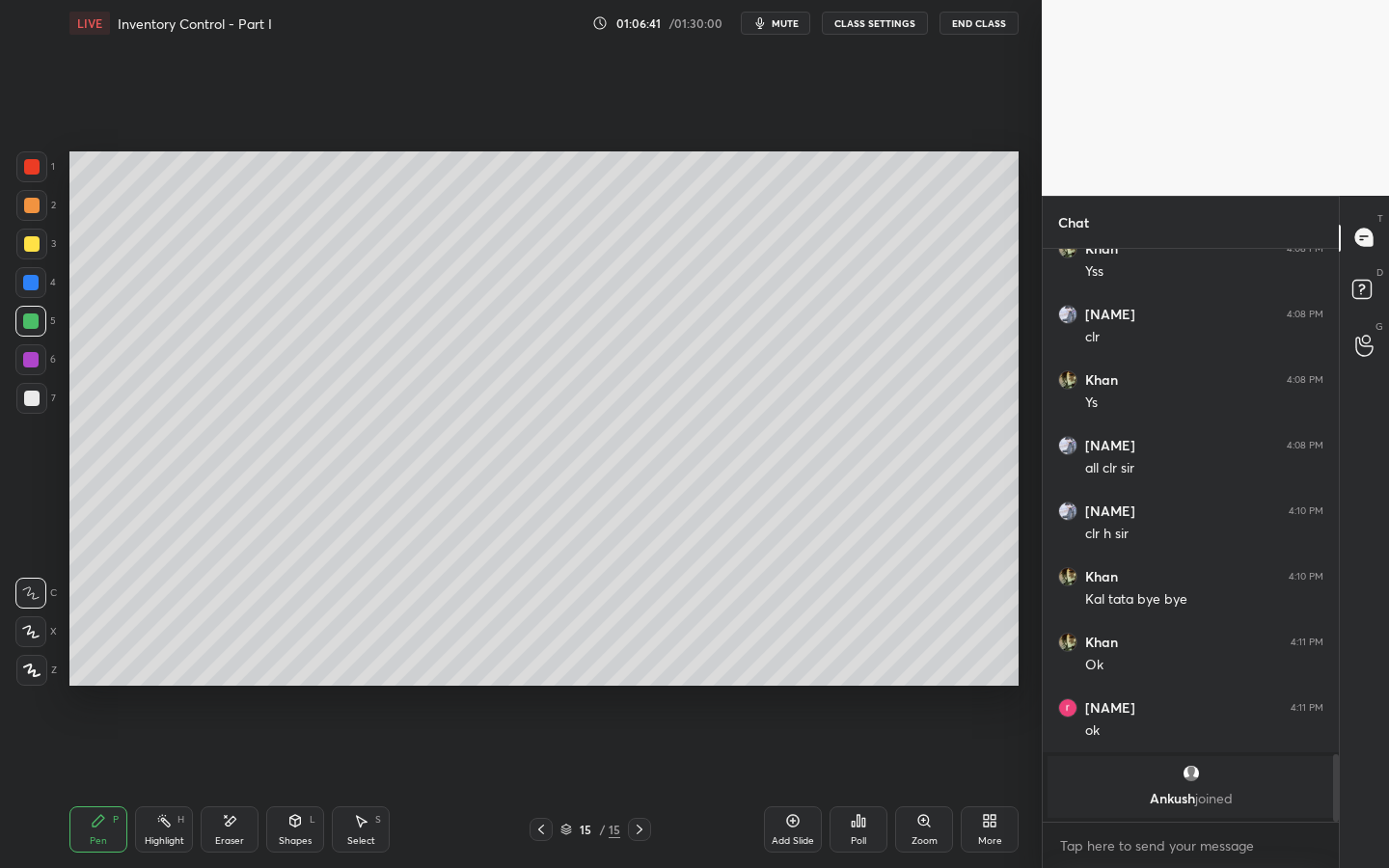 click at bounding box center (31, 360) 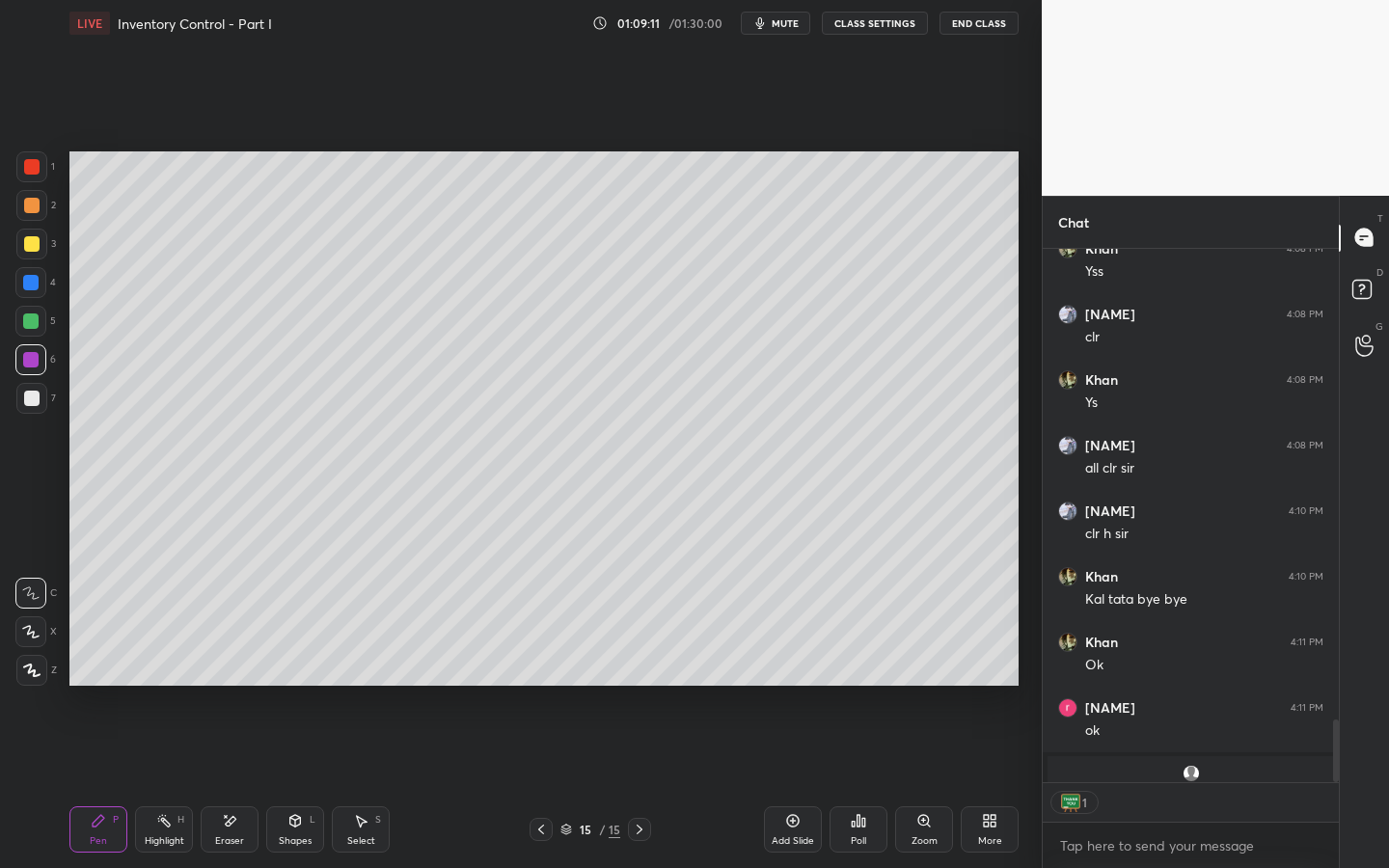 scroll, scrollTop: 528, scrollLeft: 290, axis: both 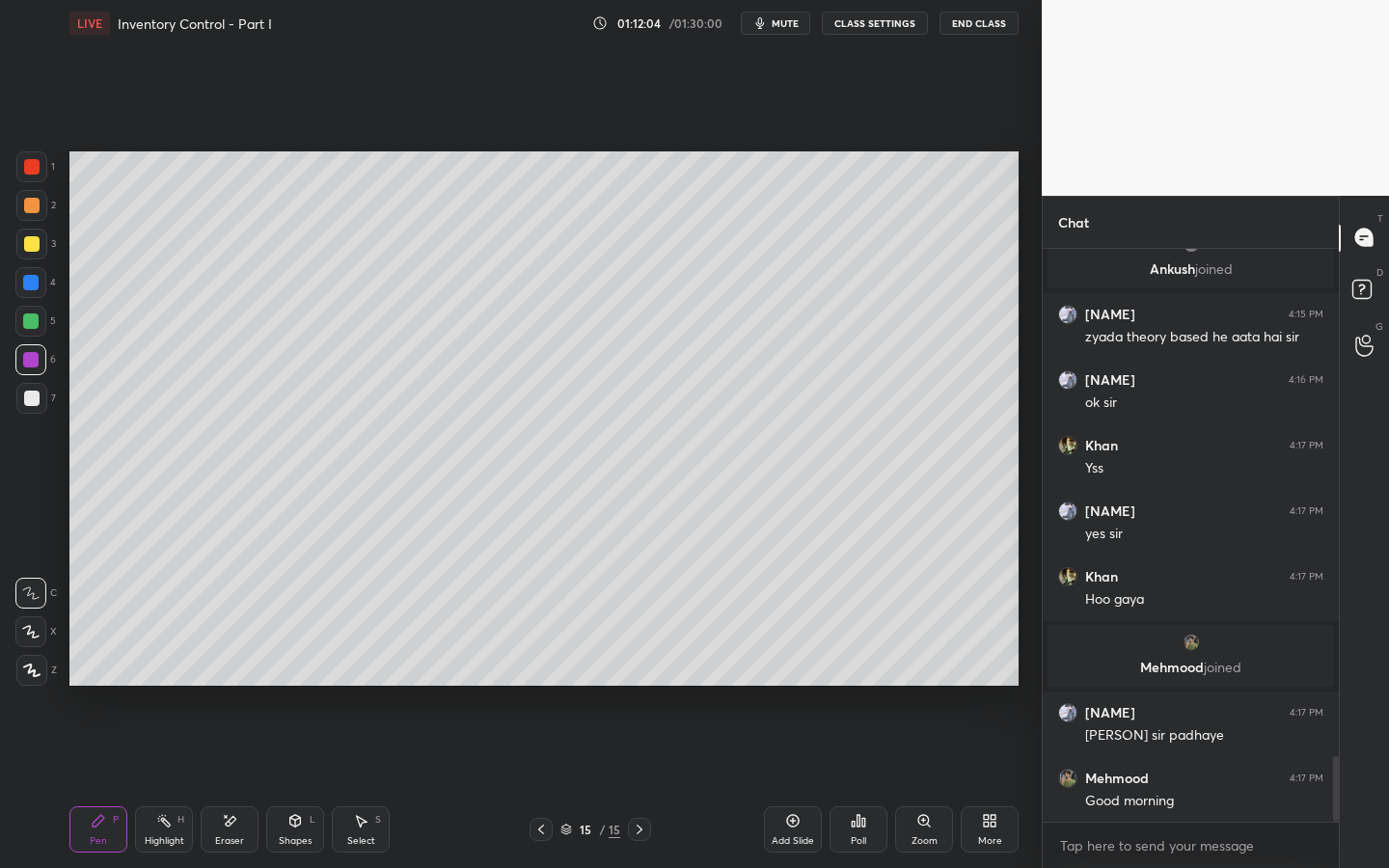 click on "[FIRST]  joined" at bounding box center [1190, 667] 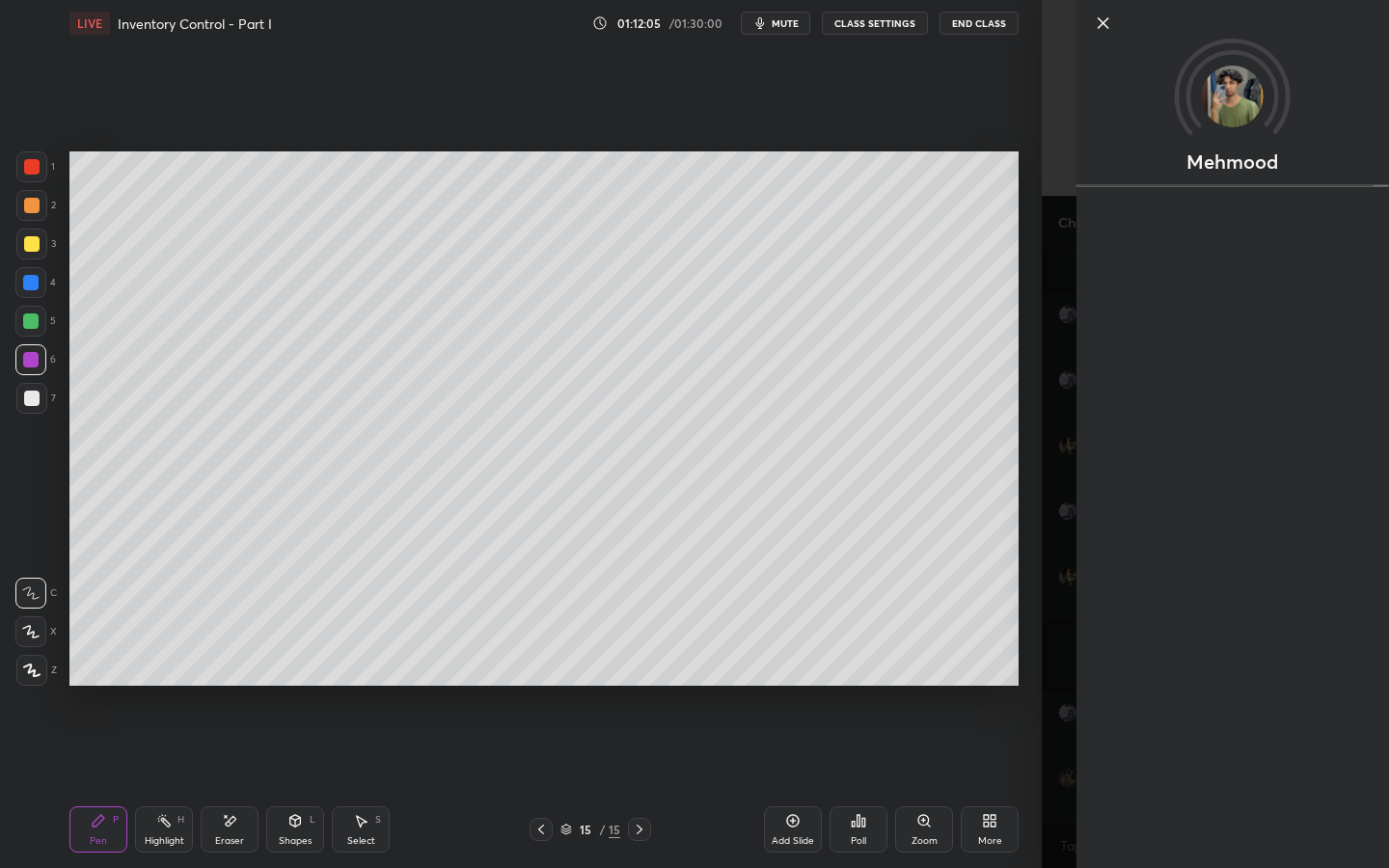 scroll, scrollTop: 4535, scrollLeft: 0, axis: vertical 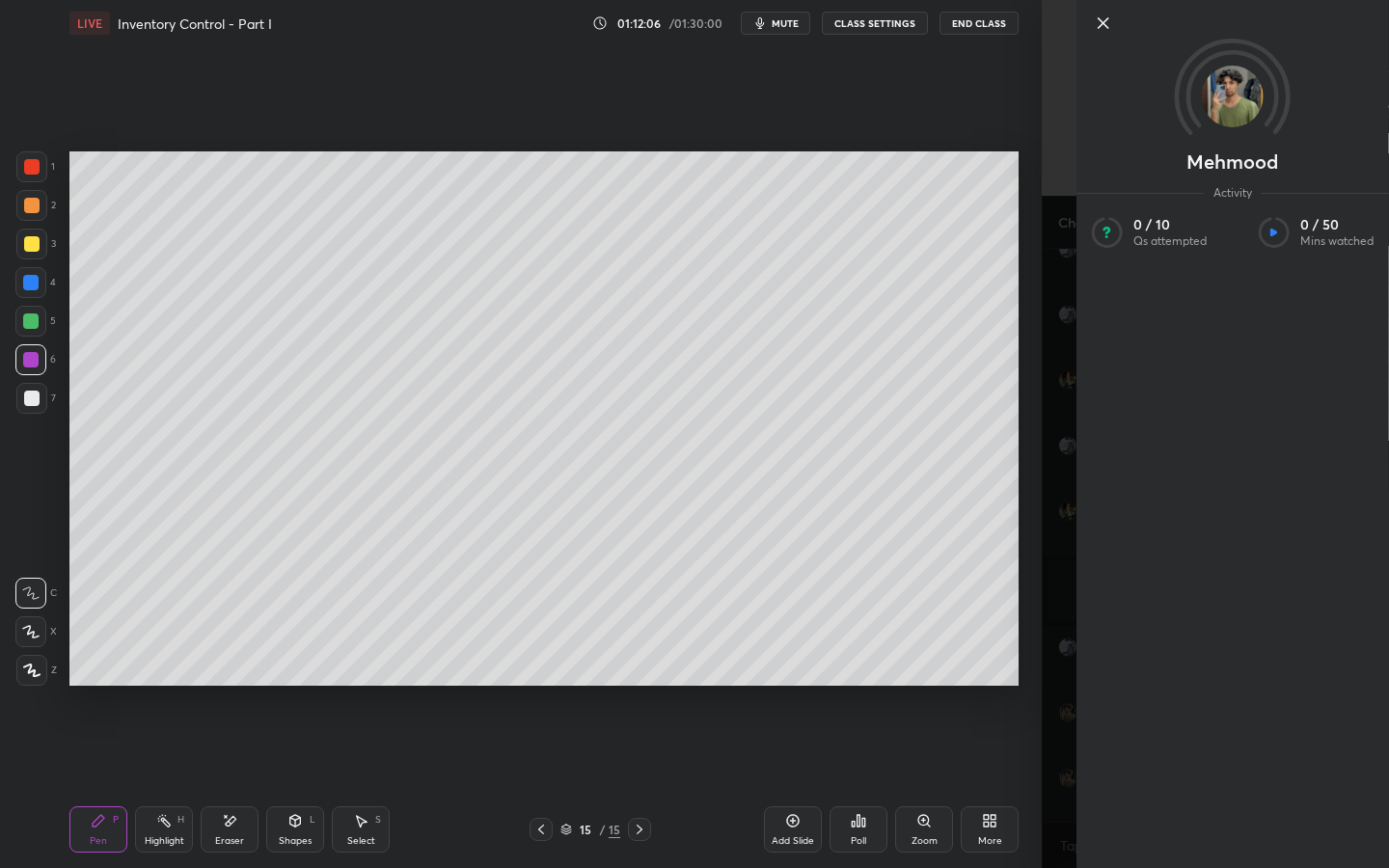 click 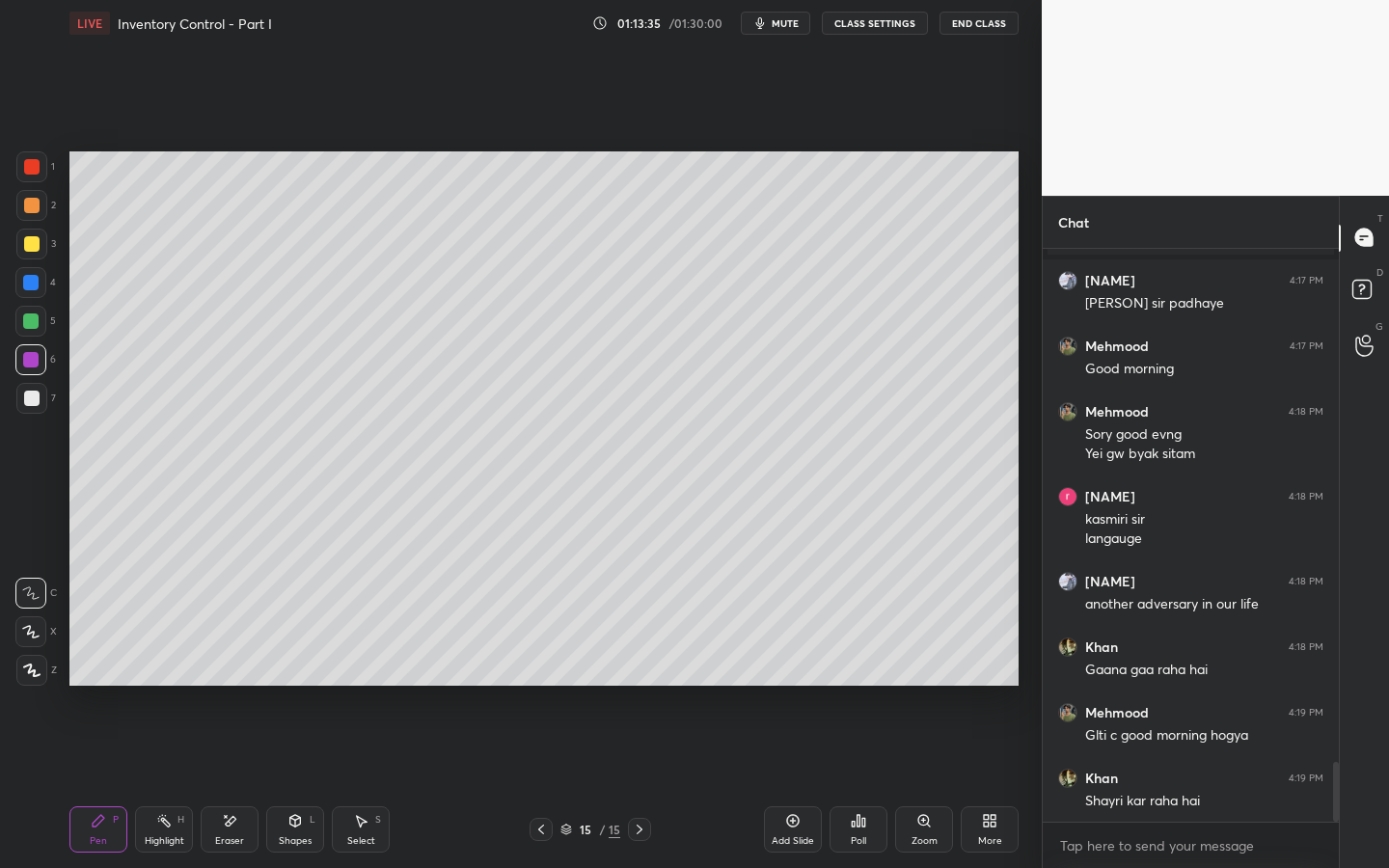 scroll, scrollTop: 4972, scrollLeft: 0, axis: vertical 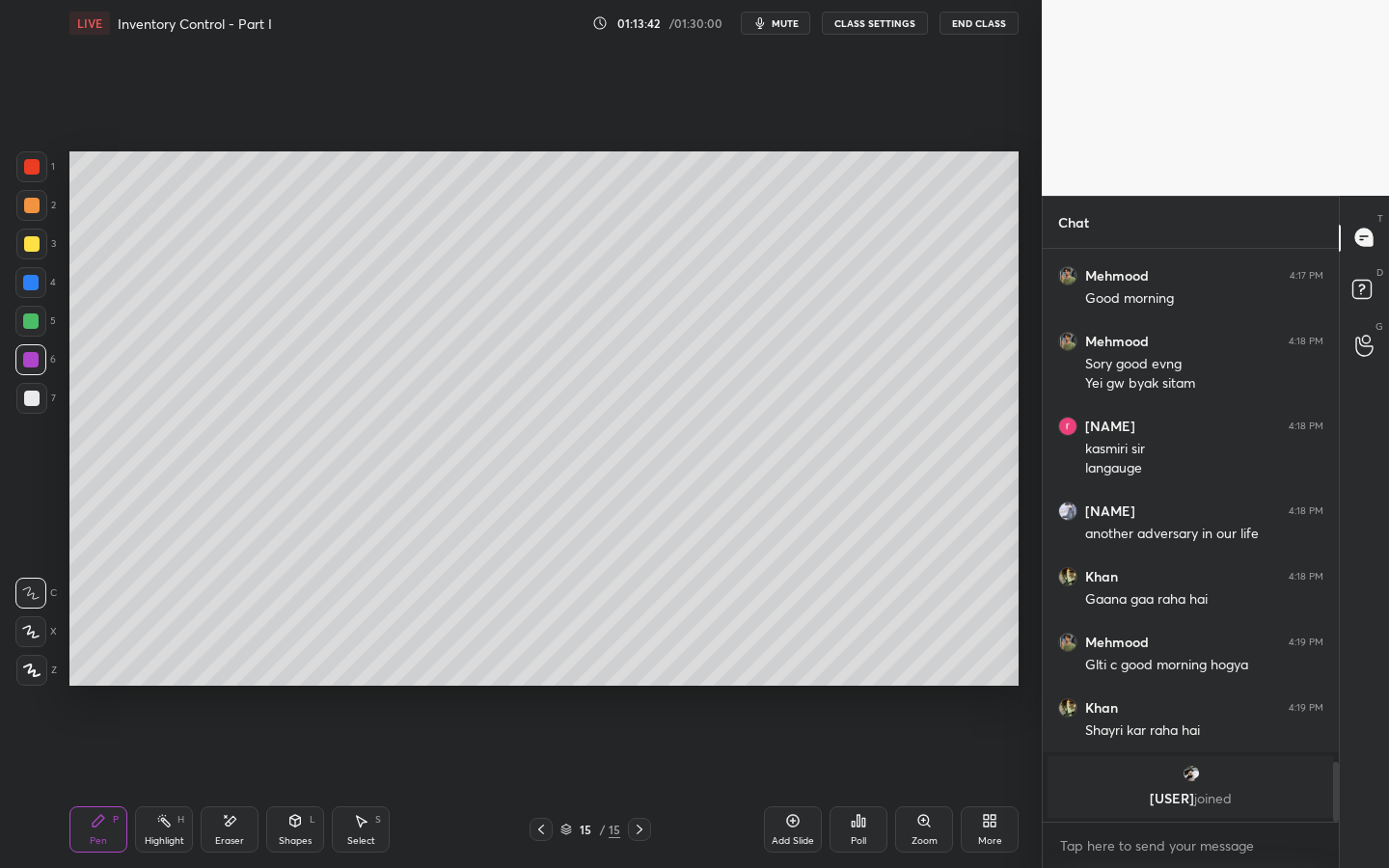 click on "[PERSON]  joined" at bounding box center (1190, 799) 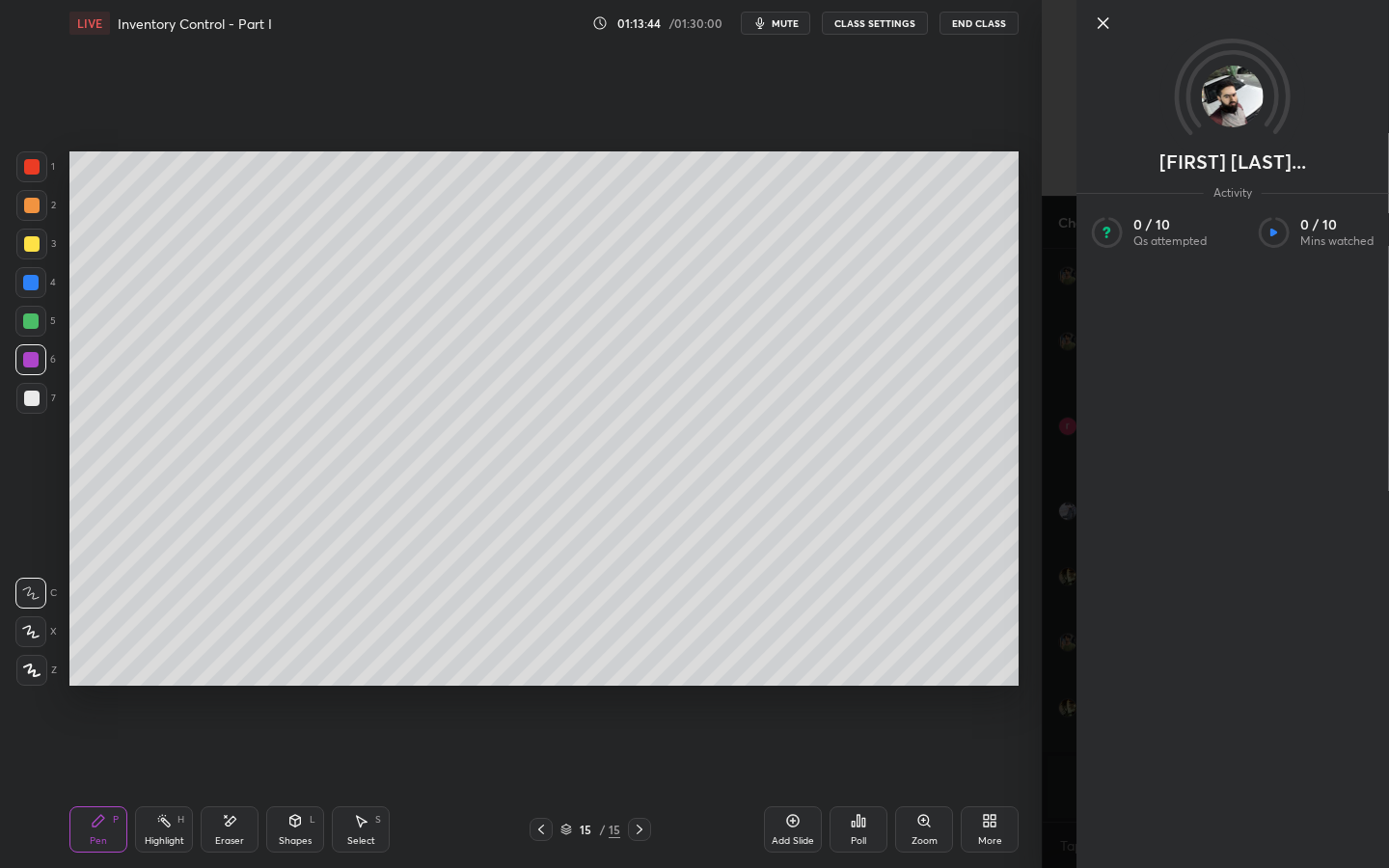click 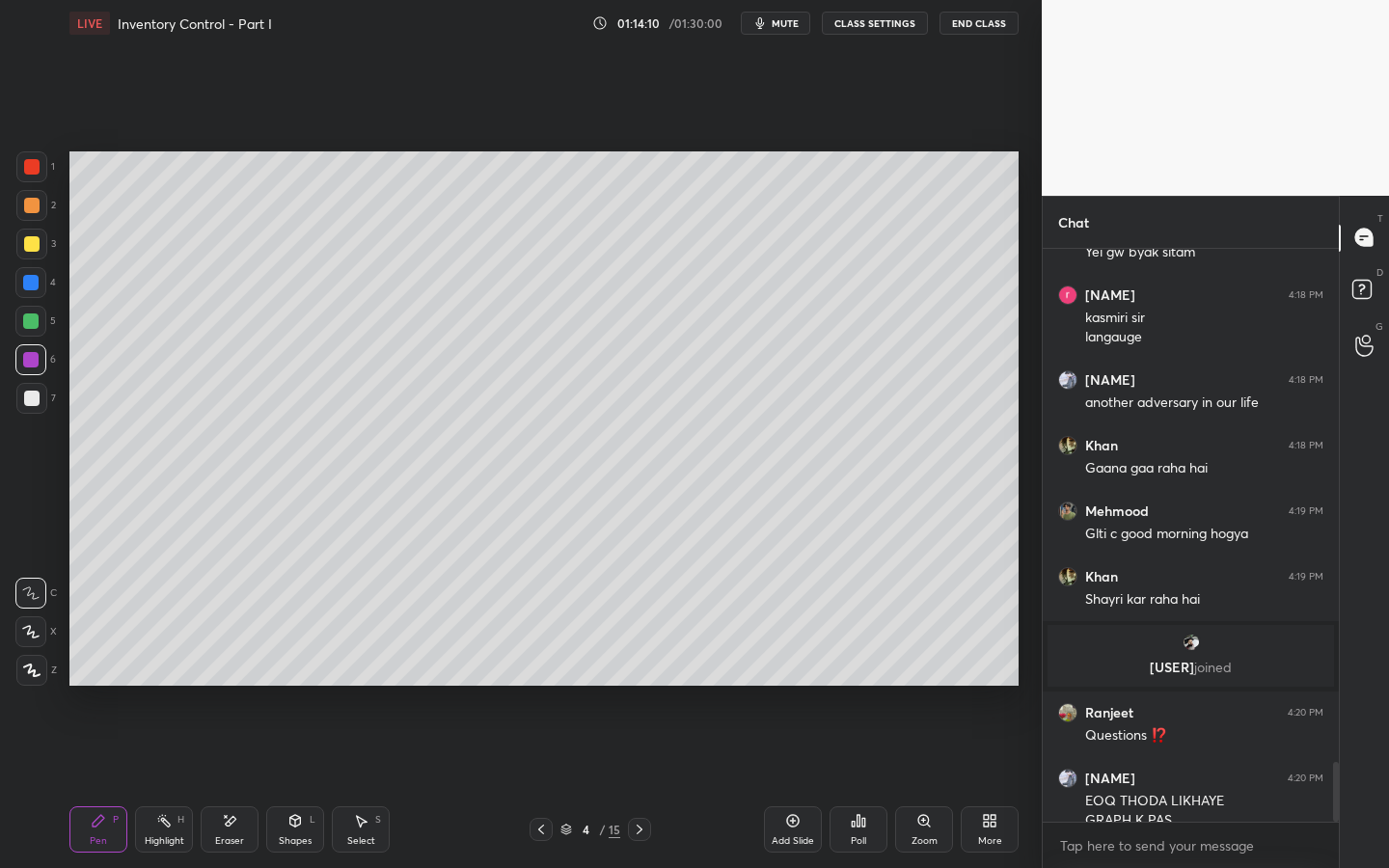scroll, scrollTop: 4944, scrollLeft: 0, axis: vertical 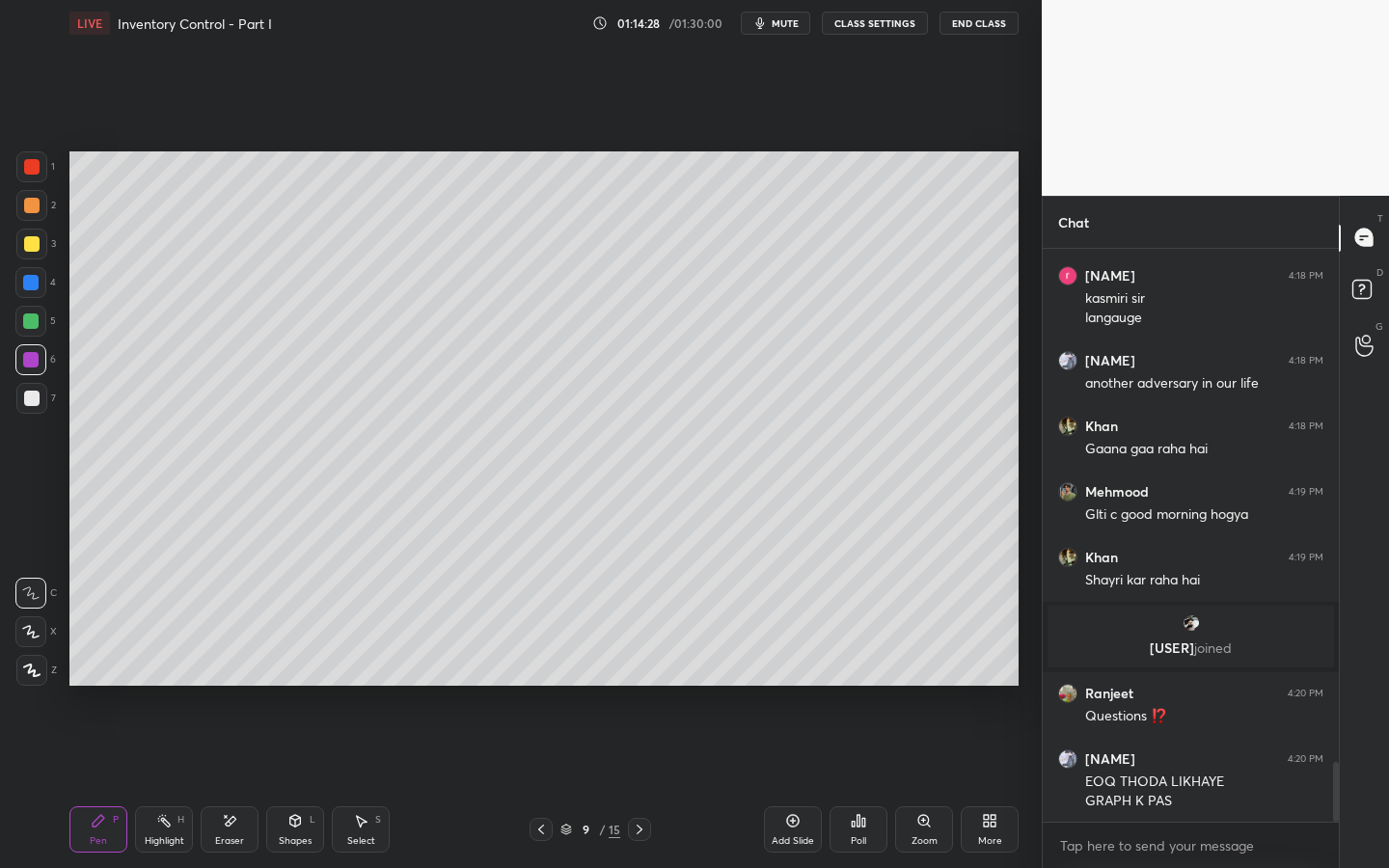 click on "Highlight" at bounding box center (164, 841) 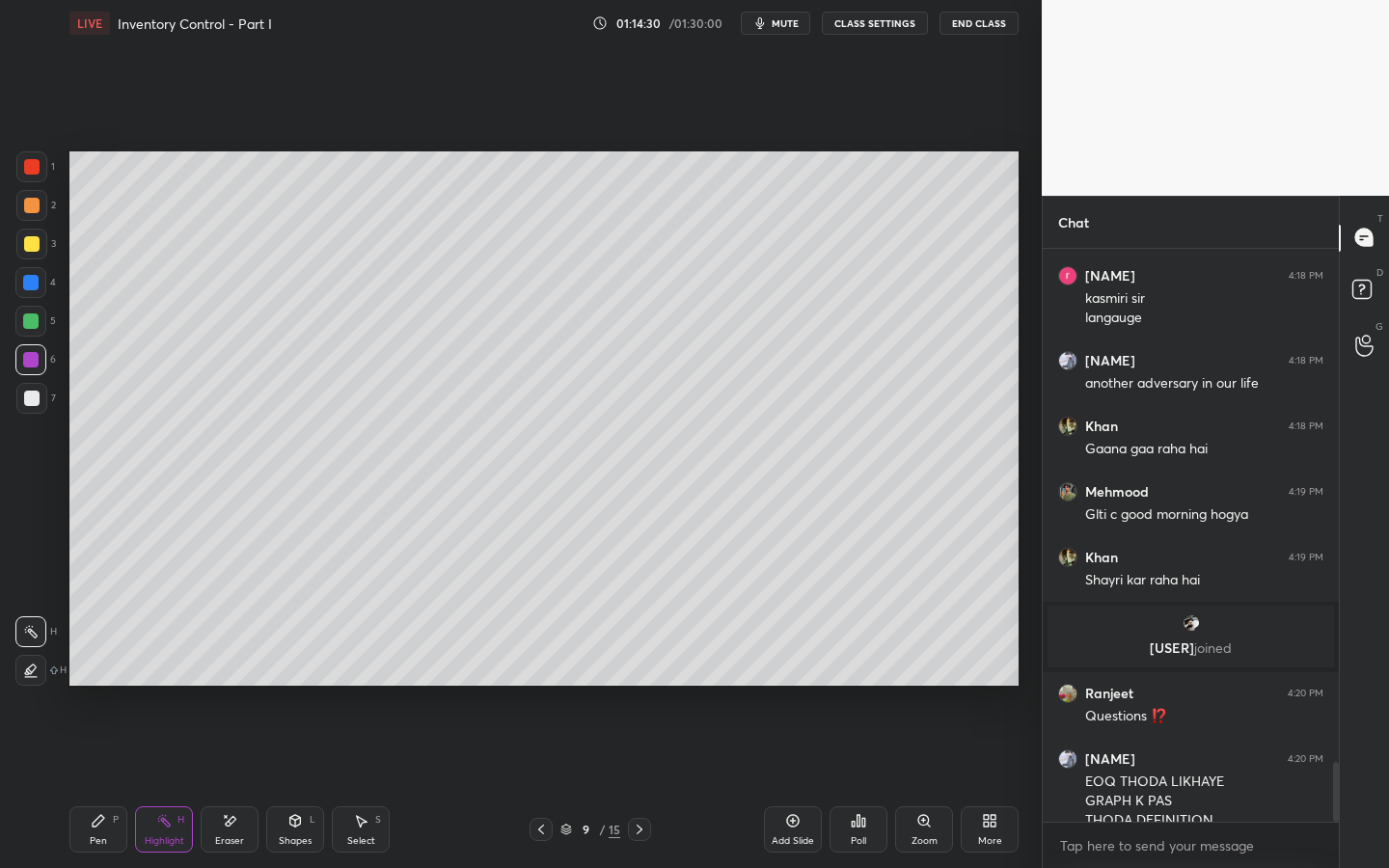 scroll, scrollTop: 4963, scrollLeft: 0, axis: vertical 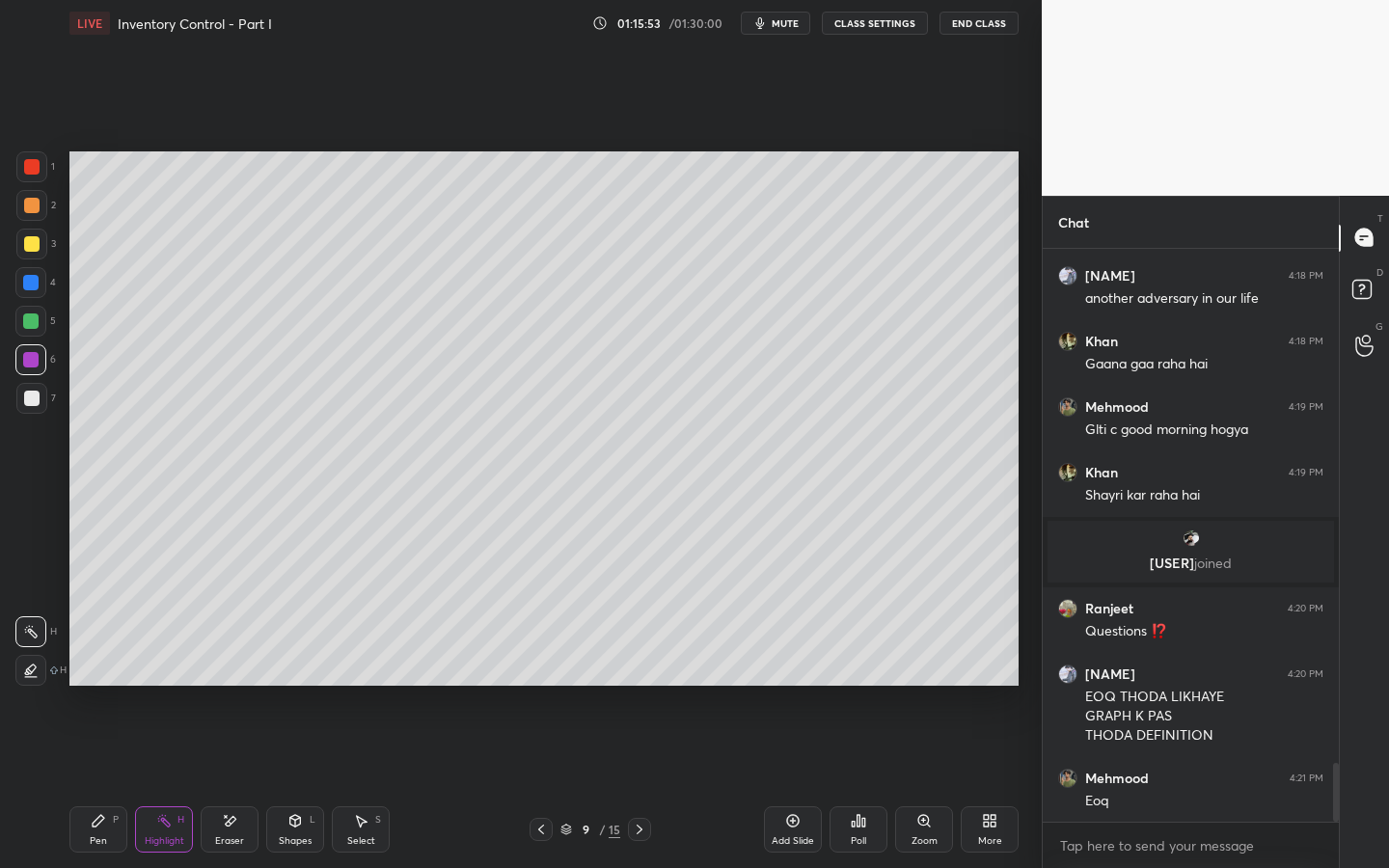 drag, startPoint x: 642, startPoint y: 830, endPoint x: 644, endPoint y: 821, distance: 9.219544 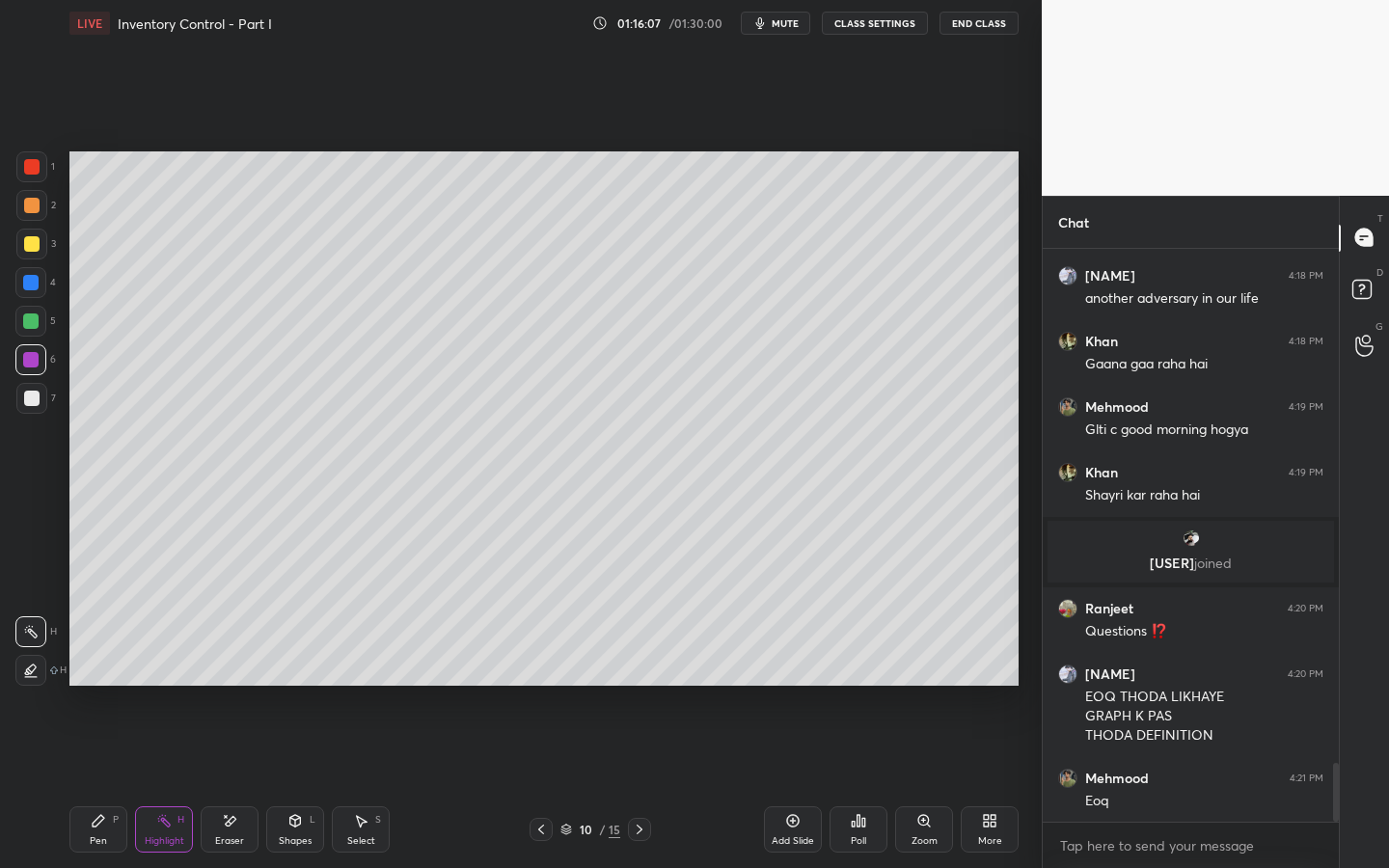 click 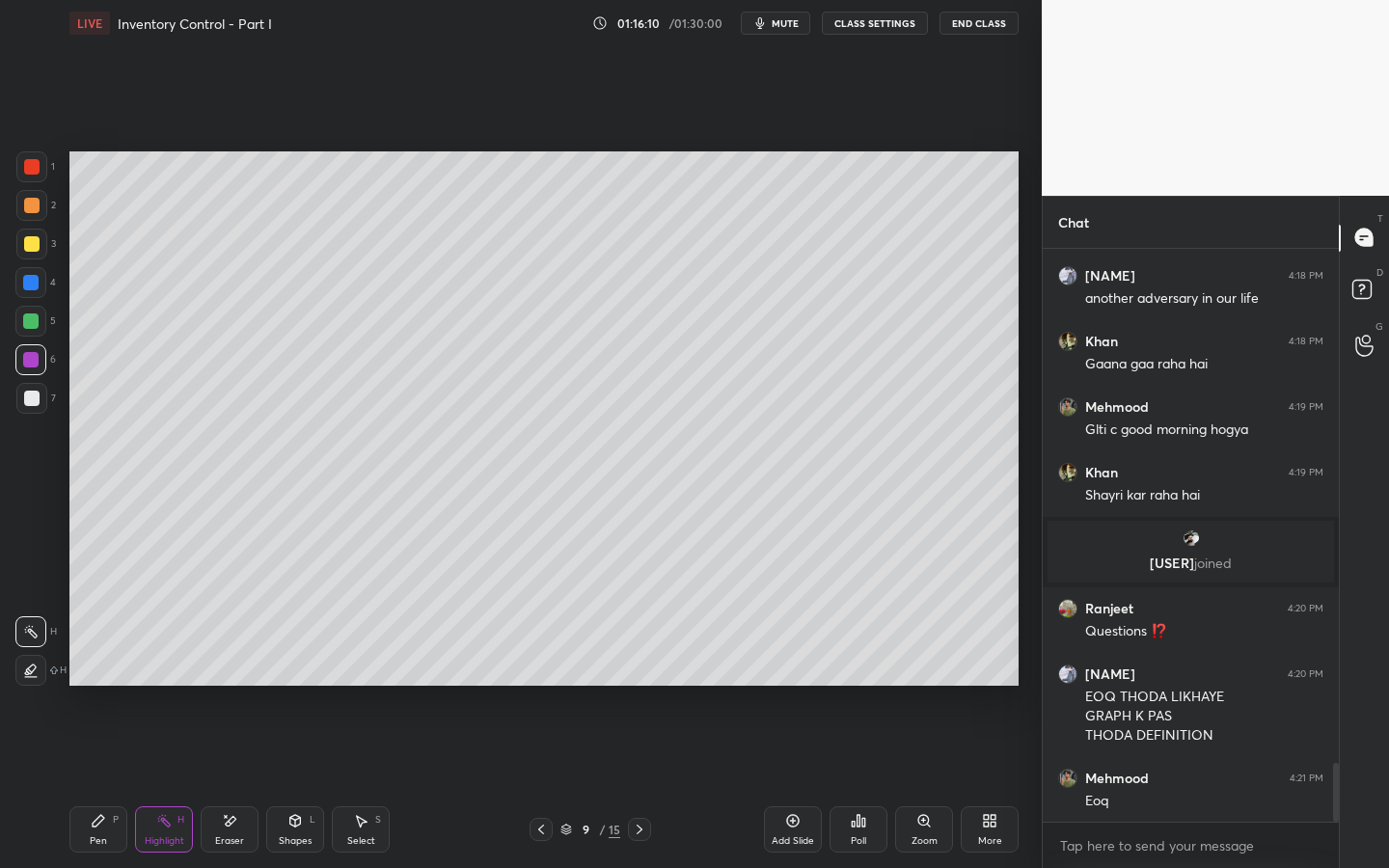 click on "Pen P Highlight H Eraser Shapes L Select S 9 / 15 Add Slide Poll Zoom More" at bounding box center [544, 829] 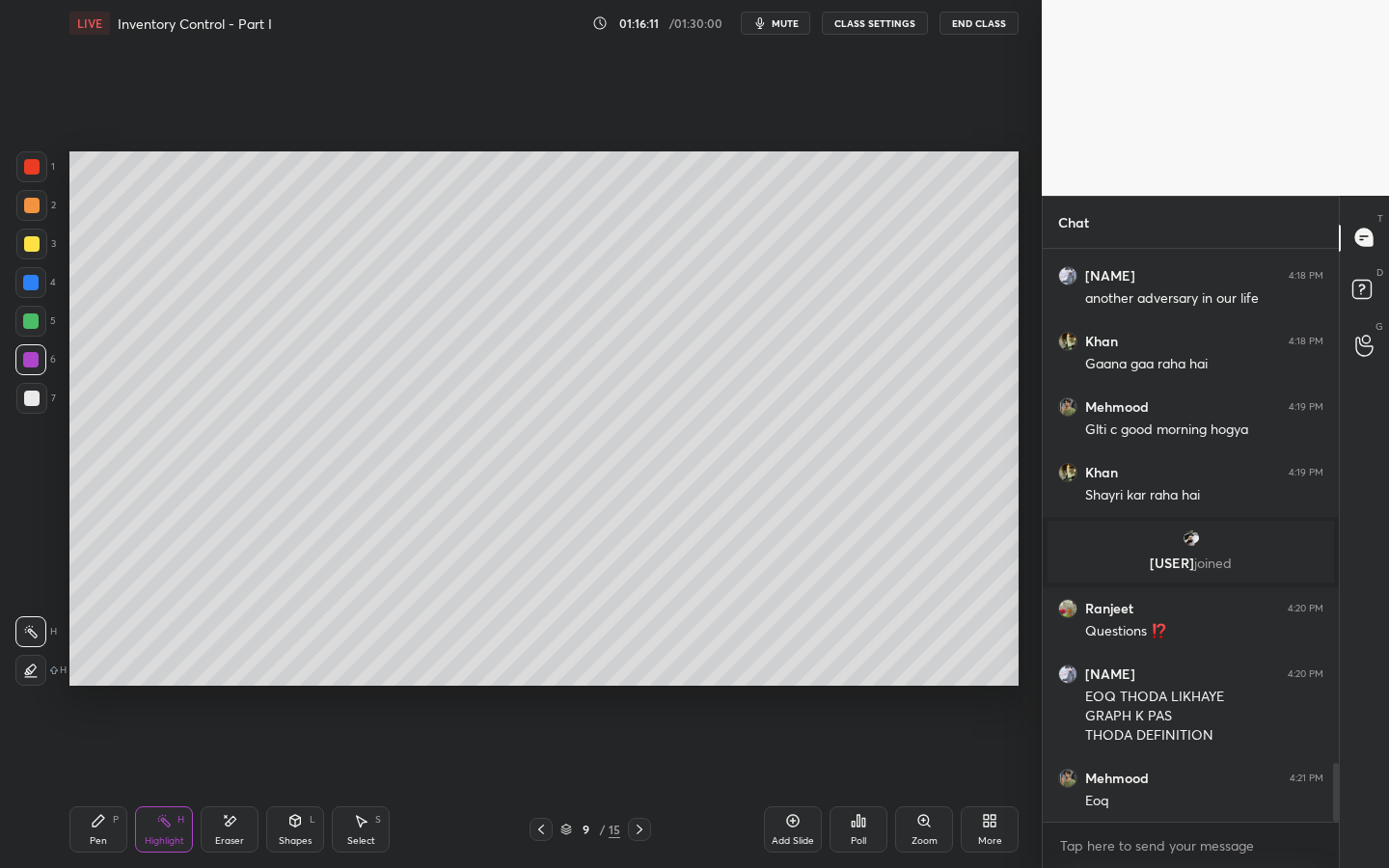 click 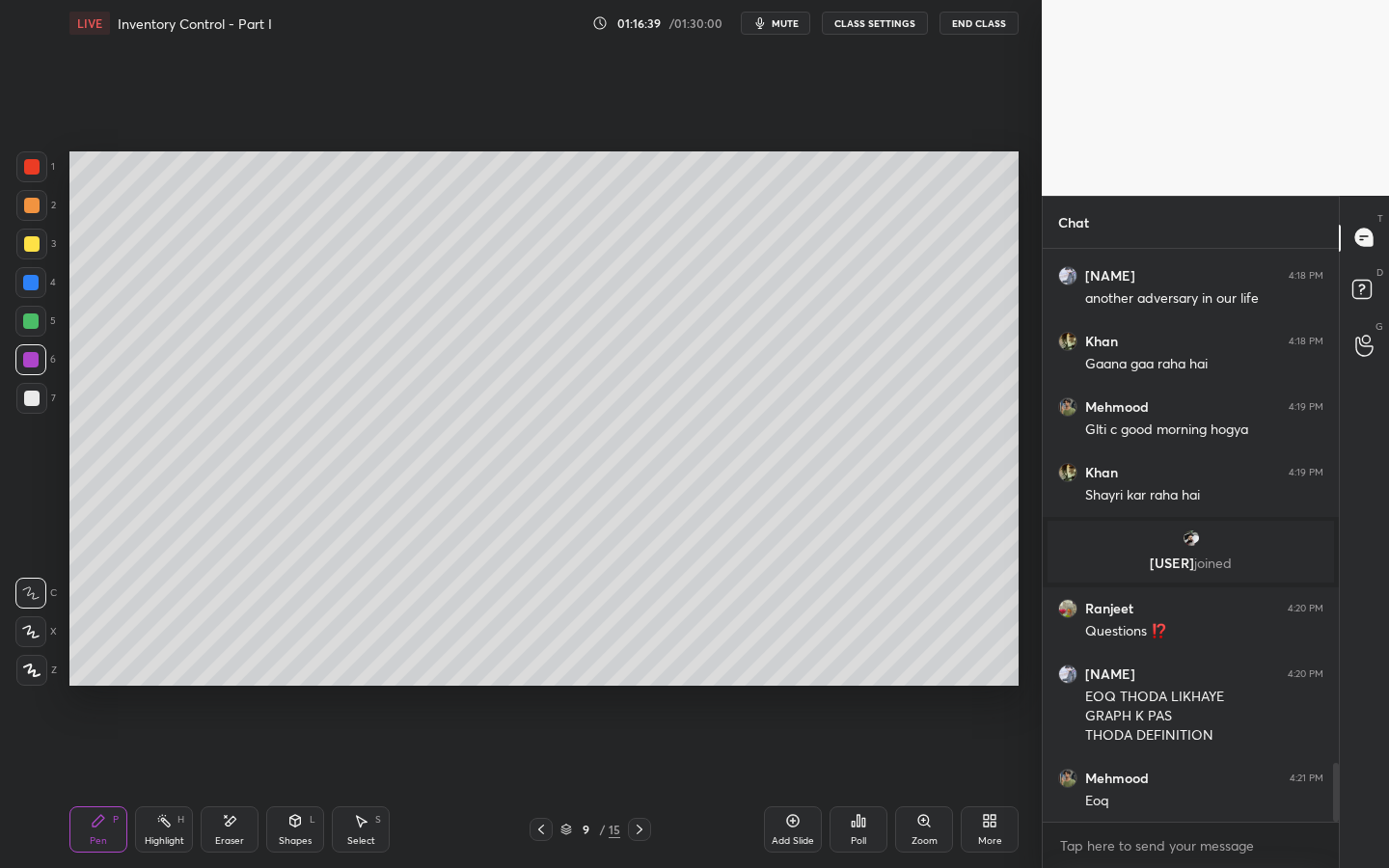 drag, startPoint x: 221, startPoint y: 843, endPoint x: 191, endPoint y: 737, distance: 110.16351 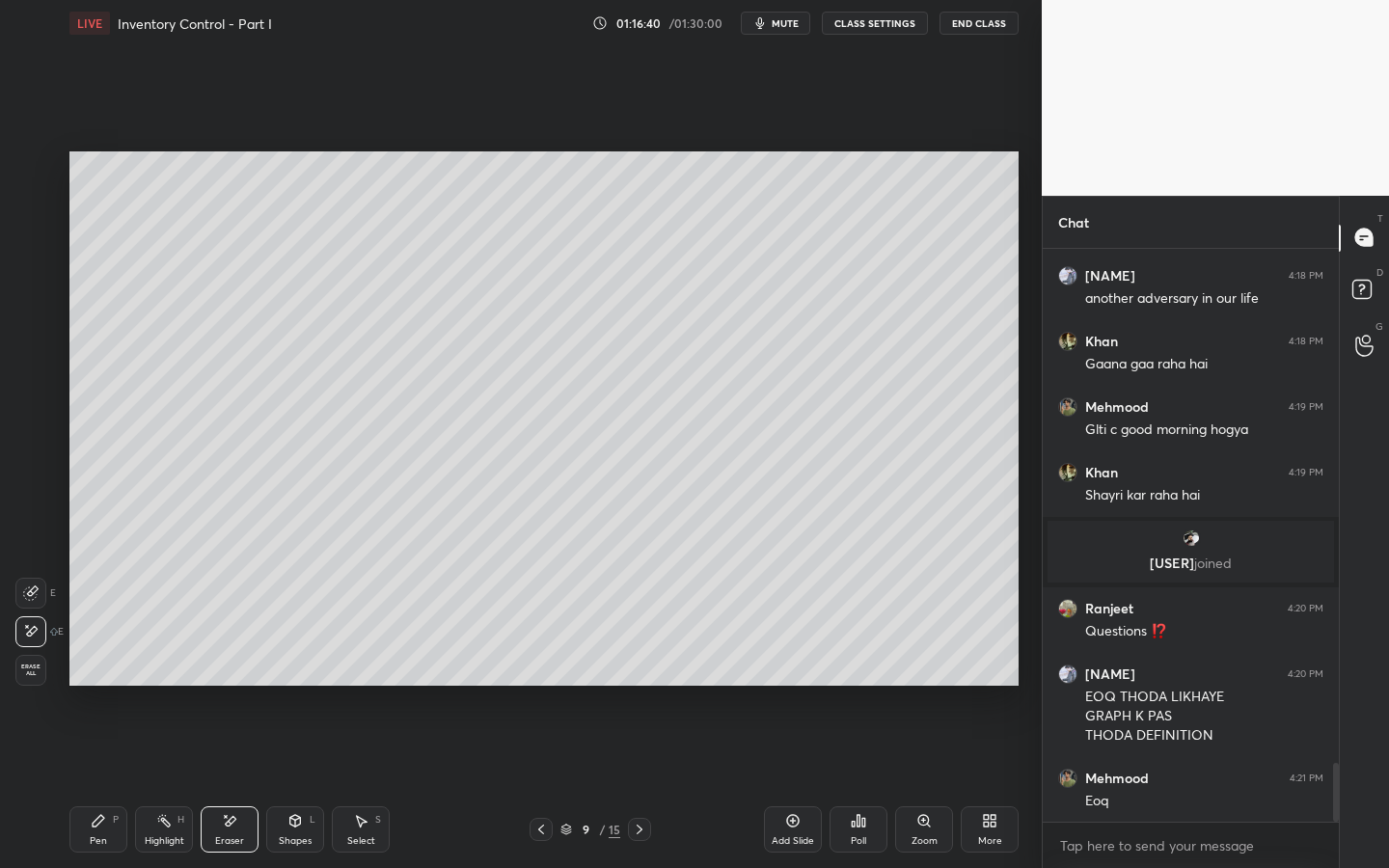 click on "Pen P" at bounding box center [98, 829] 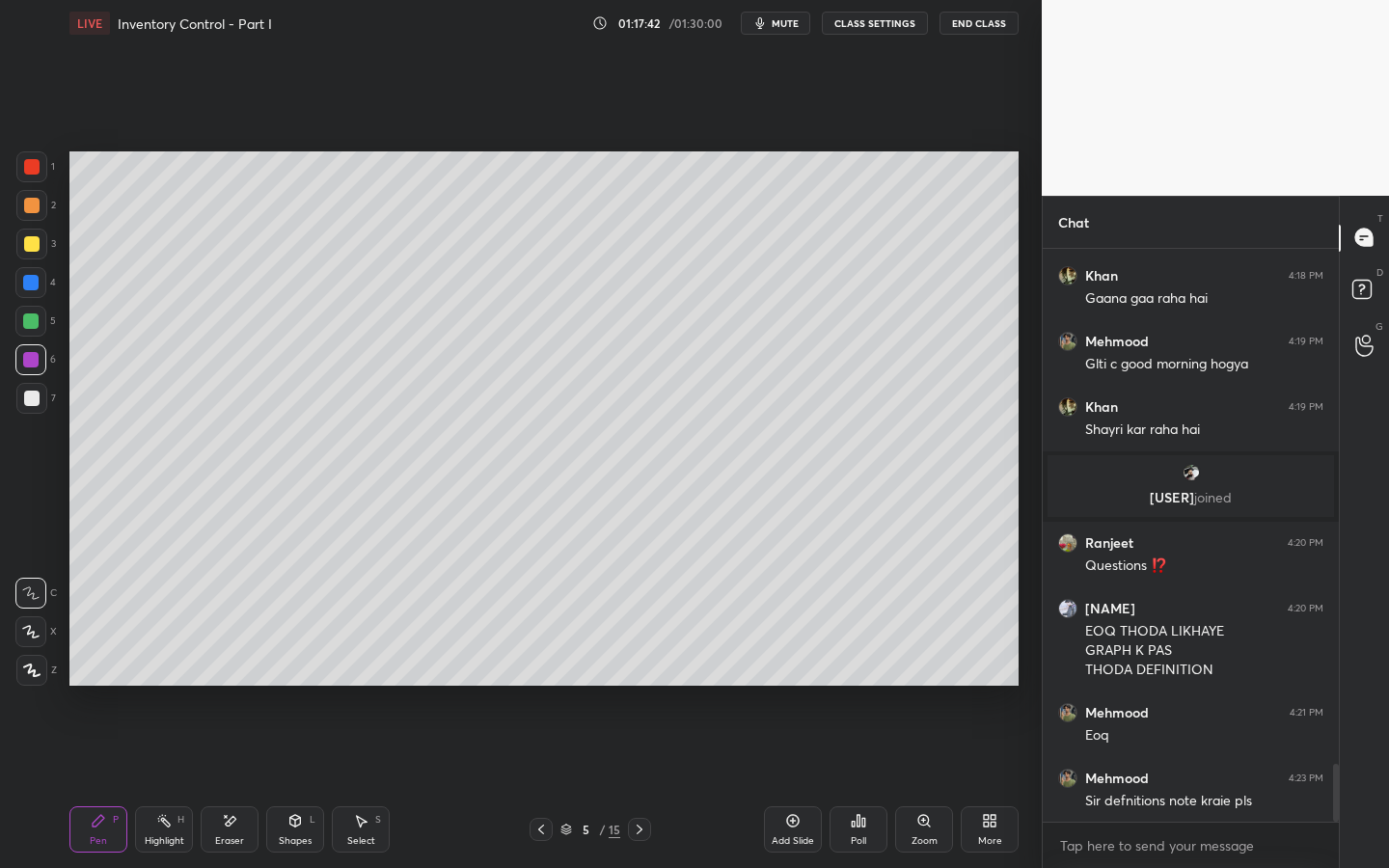 scroll, scrollTop: 5160, scrollLeft: 0, axis: vertical 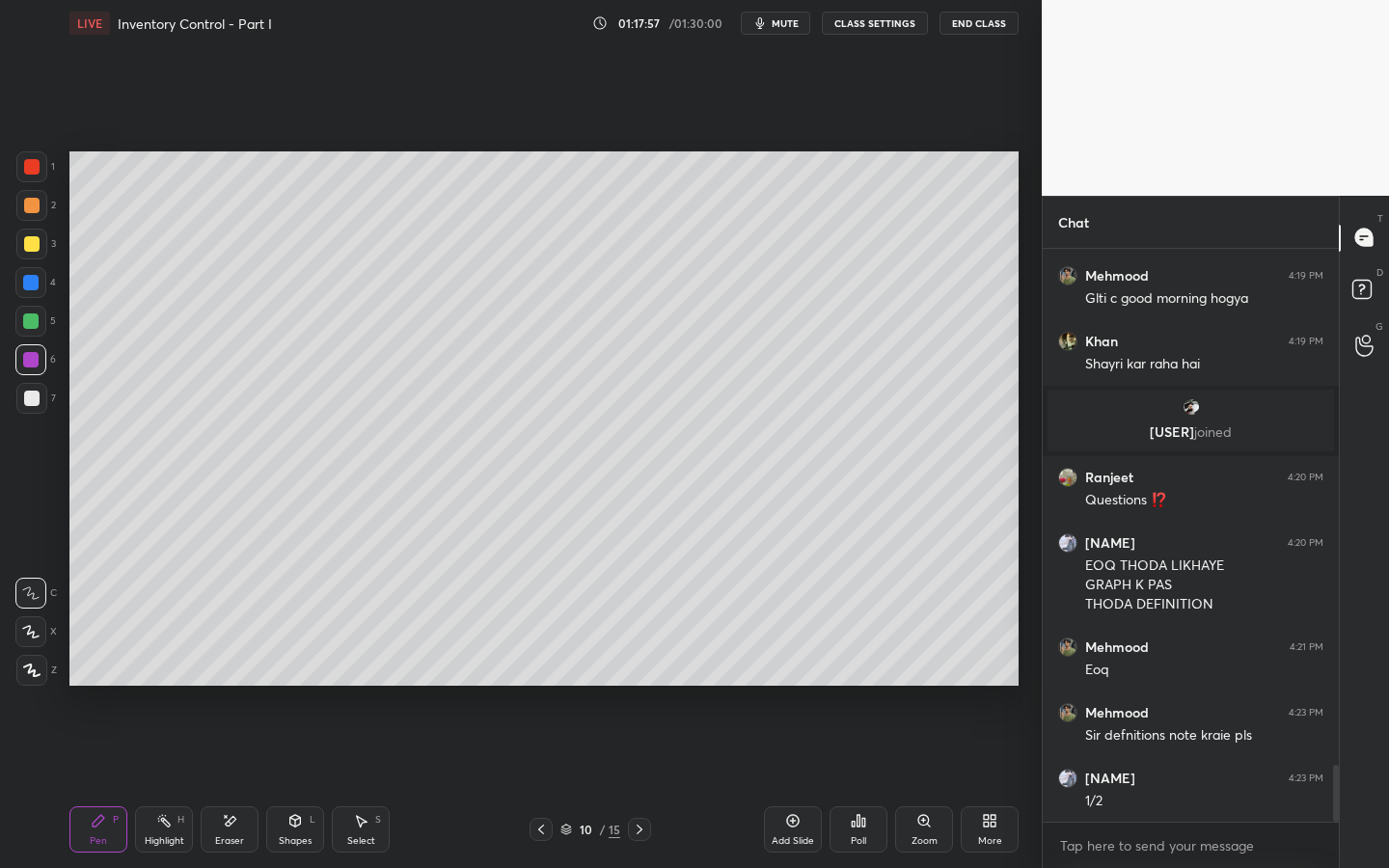 click on "Poll" at bounding box center [858, 829] 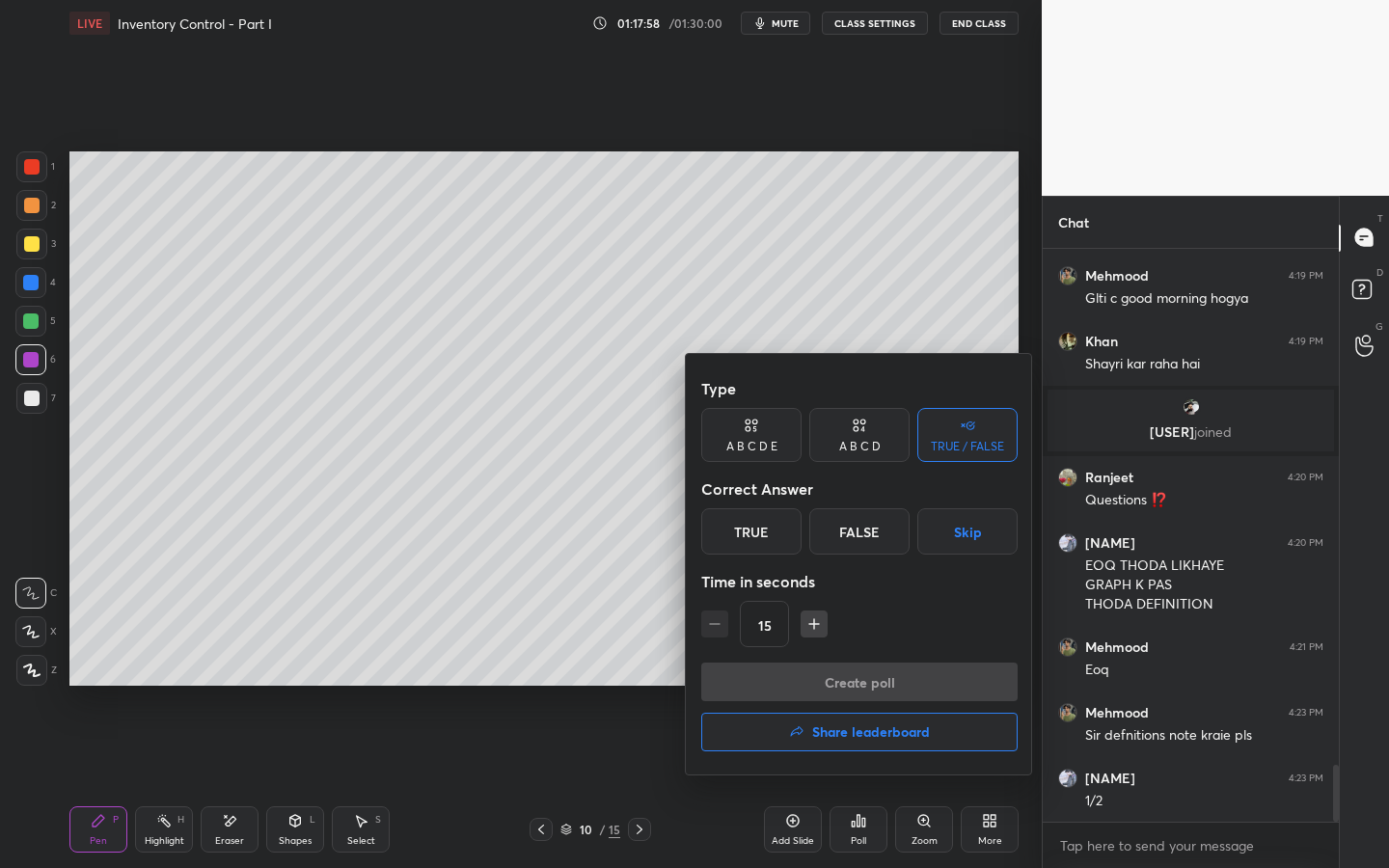 click on "True" at bounding box center [751, 531] 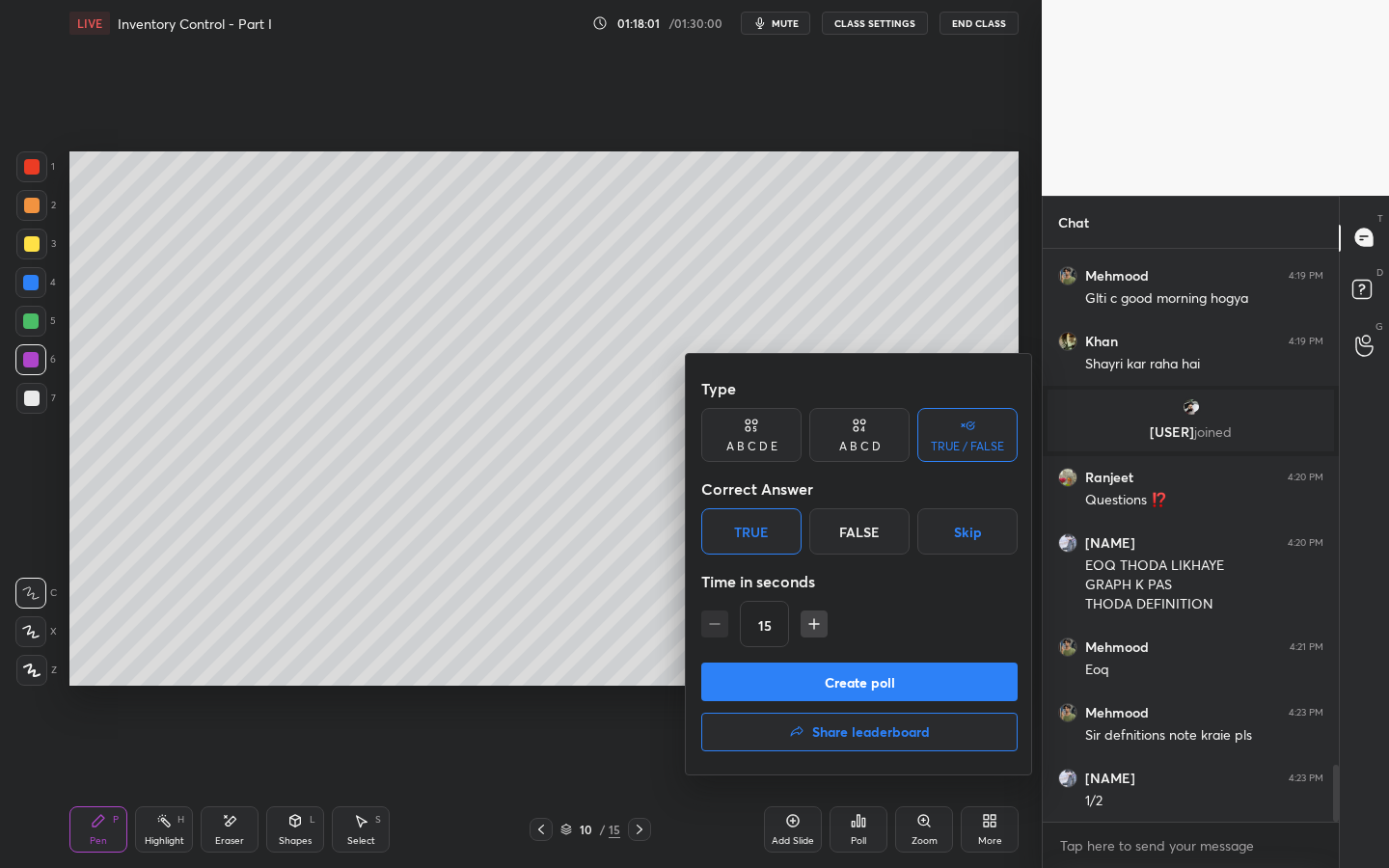 click on "Create poll" at bounding box center [859, 682] 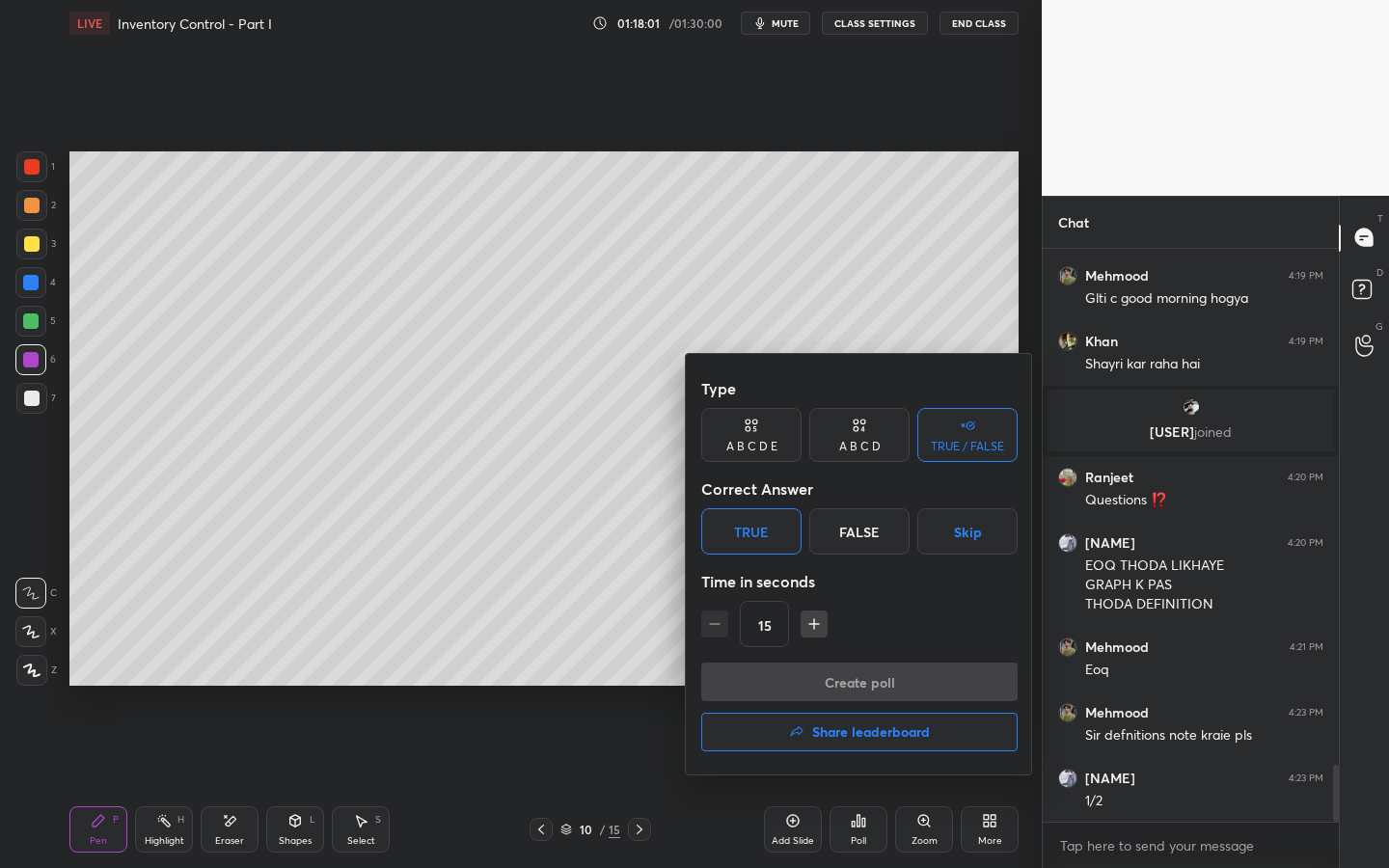 scroll, scrollTop: 535, scrollLeft: 290, axis: both 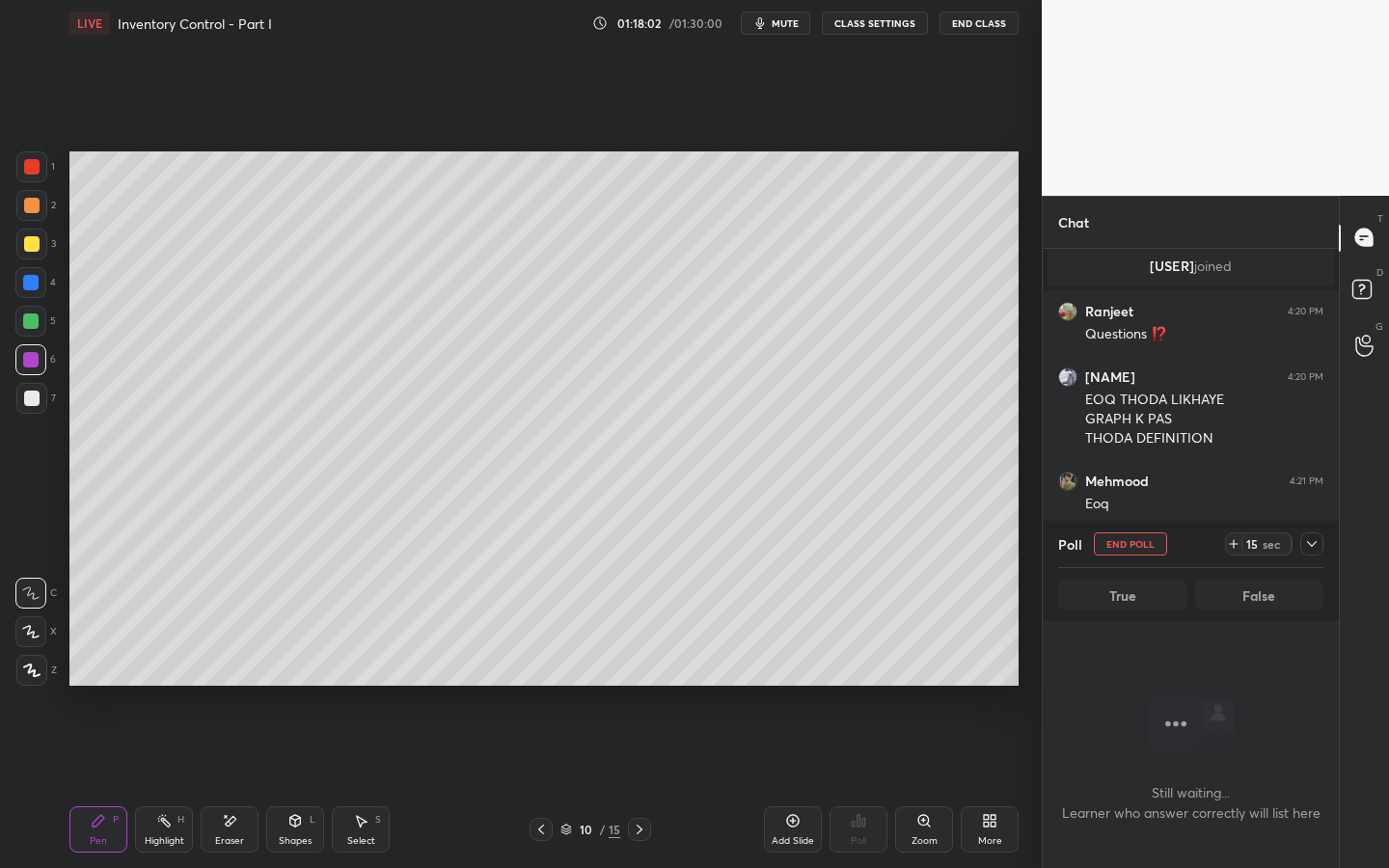 click on "15  sec" at bounding box center (1266, 544) 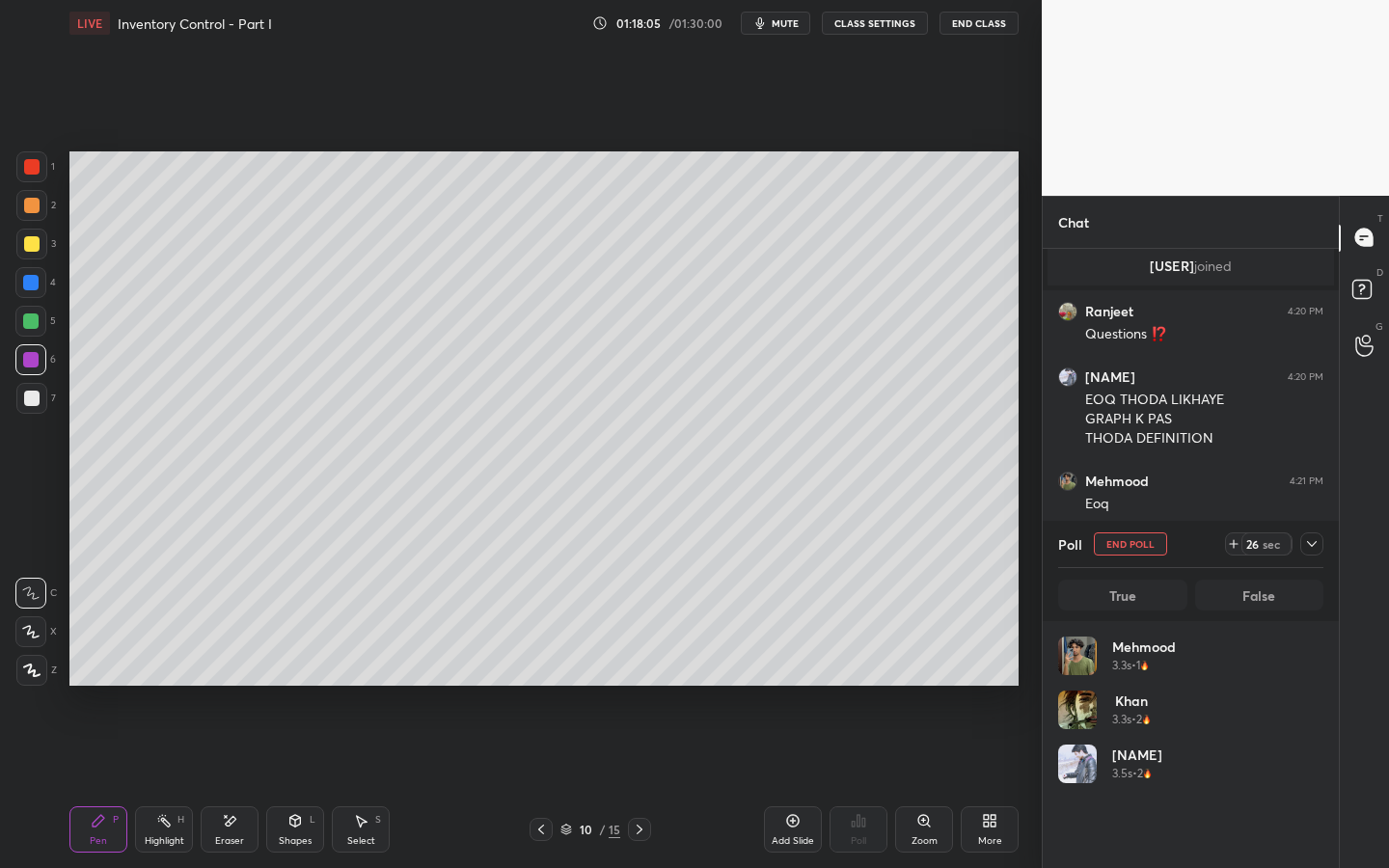 scroll, scrollTop: 7, scrollLeft: 7, axis: both 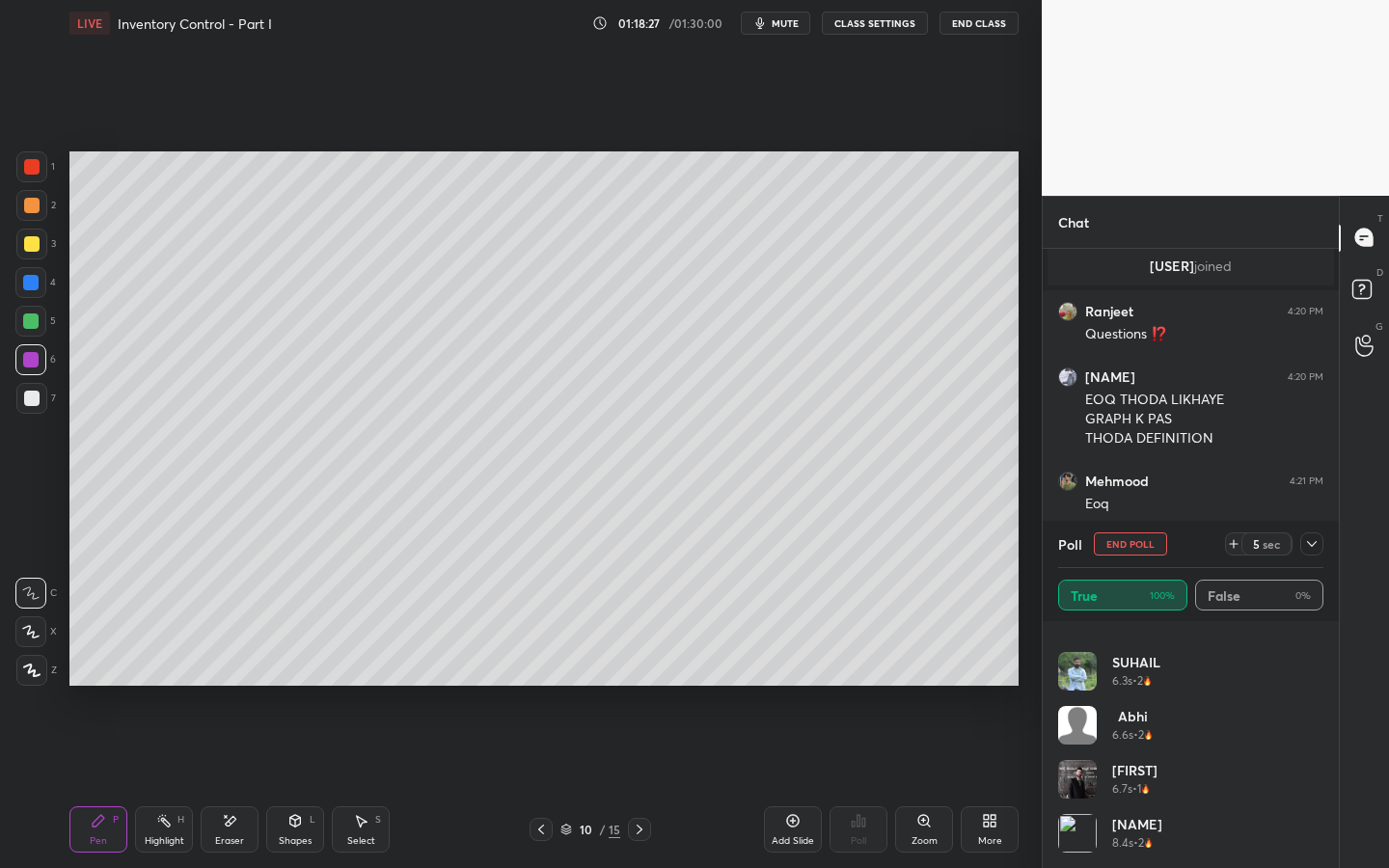 click on "End Poll" at bounding box center [1130, 544] 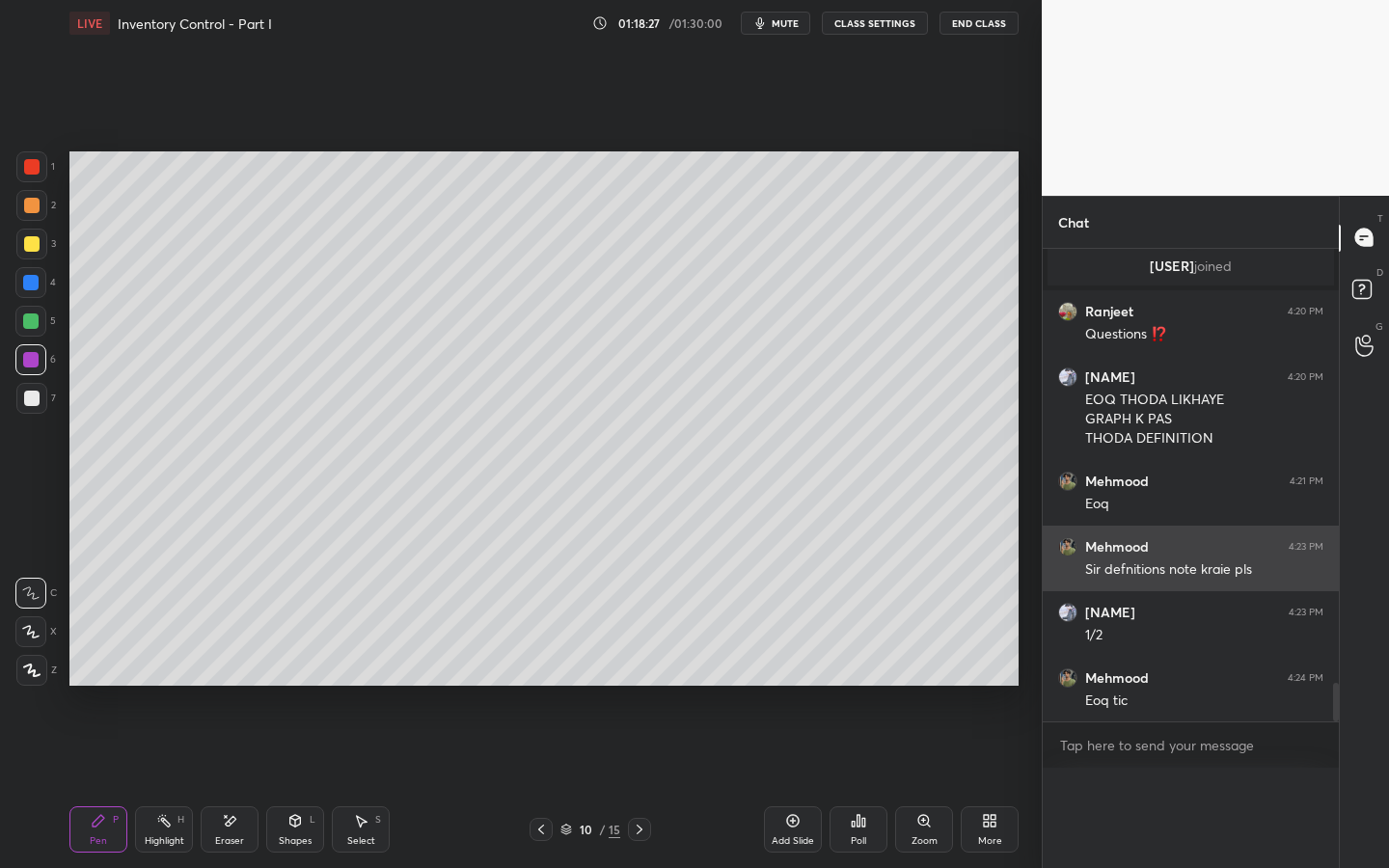 scroll, scrollTop: 0, scrollLeft: 0, axis: both 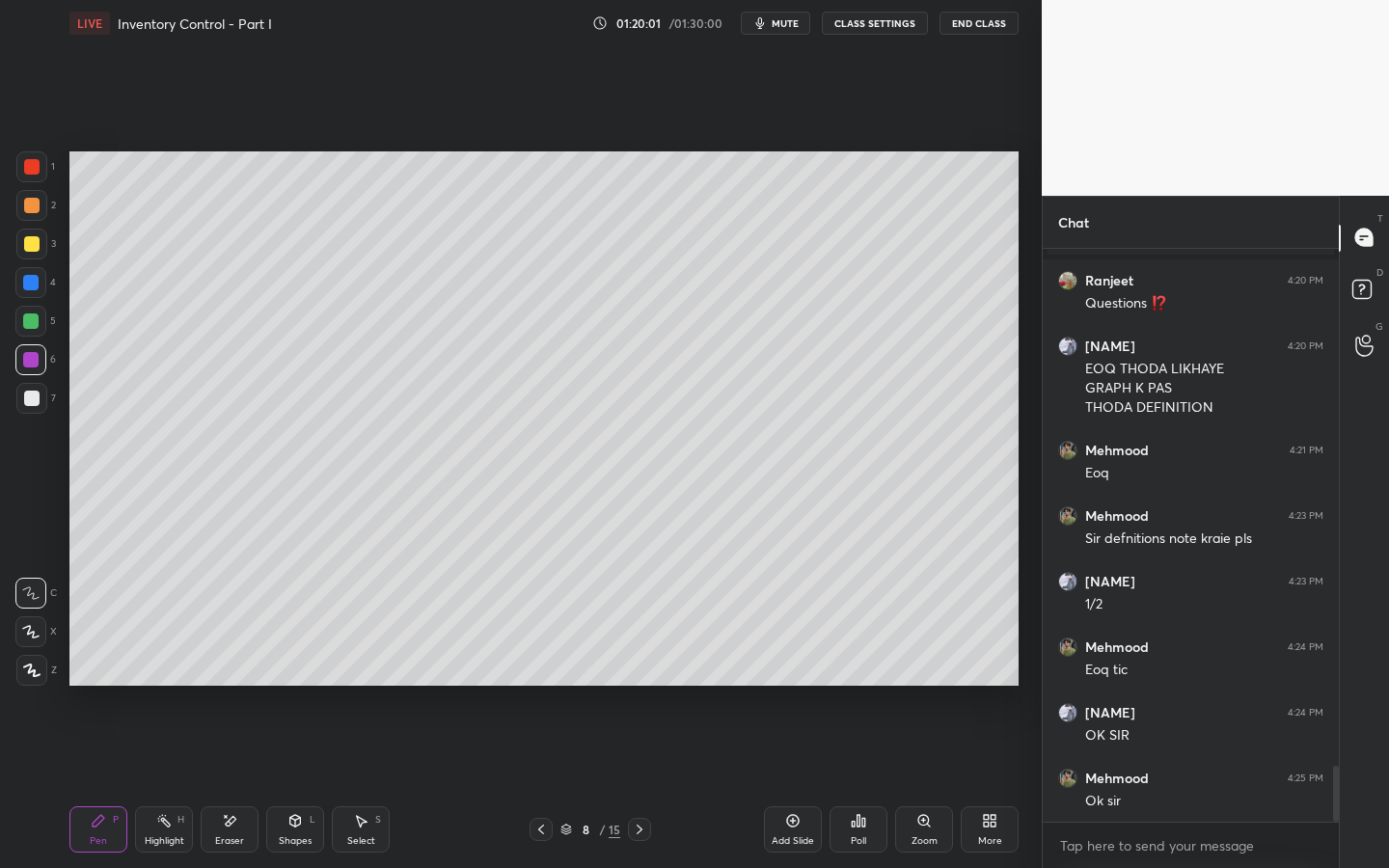 click on "More" at bounding box center [990, 829] 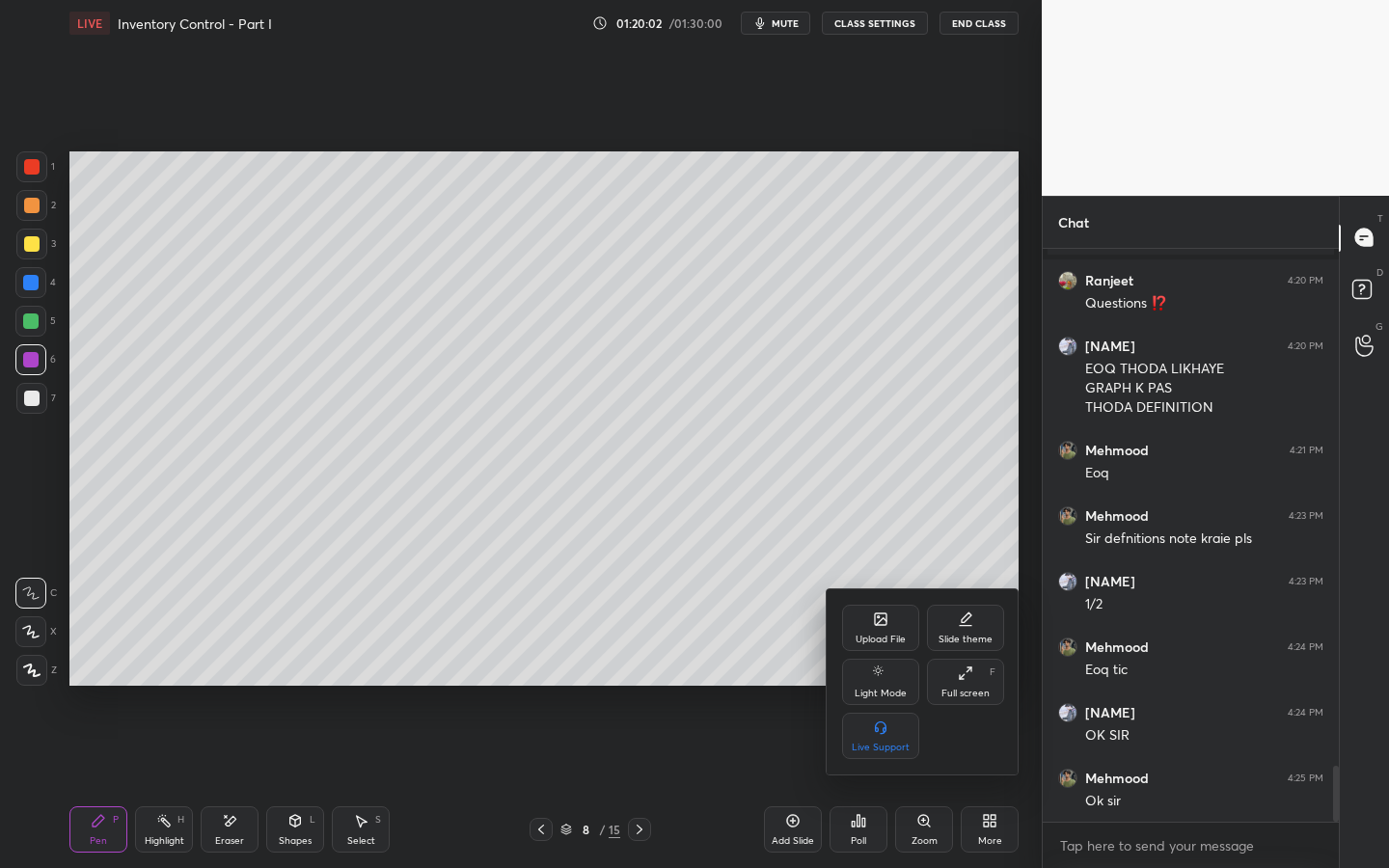 click on "Full screen" at bounding box center [966, 693] 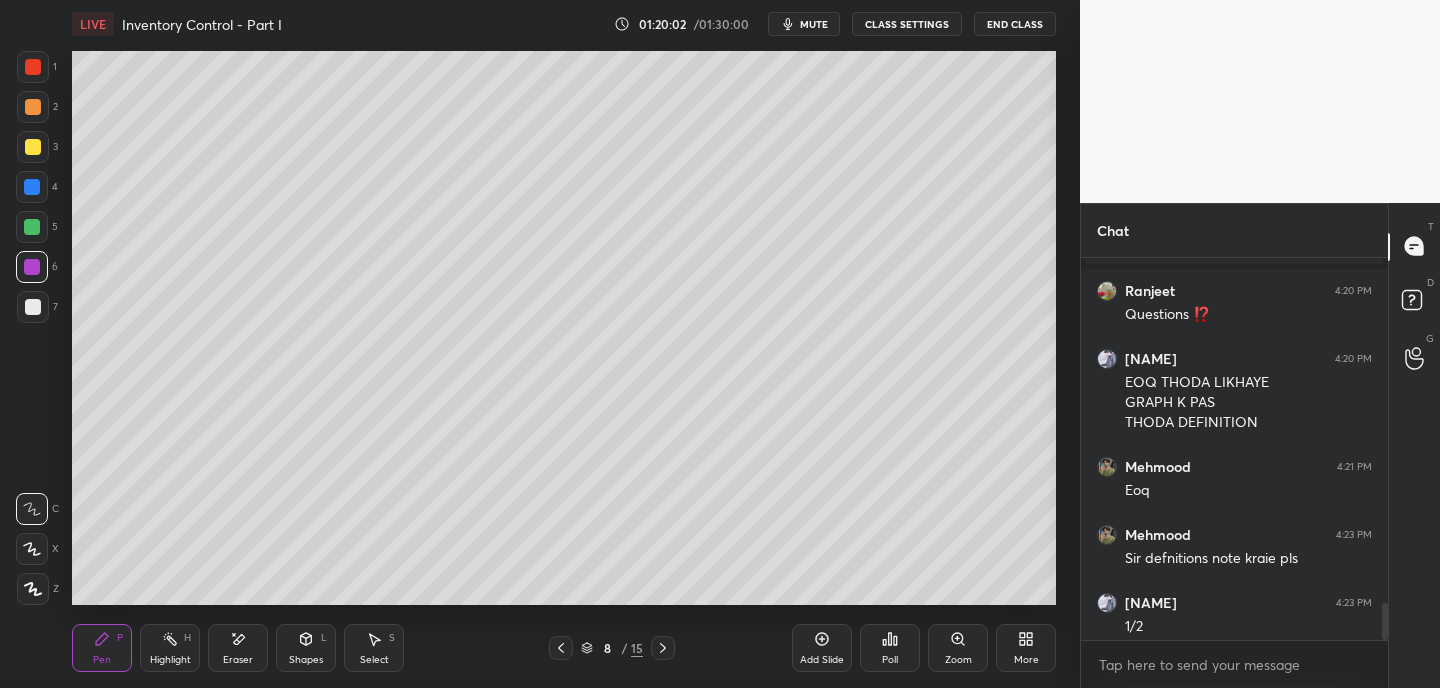 scroll, scrollTop: 560, scrollLeft: 1000, axis: both 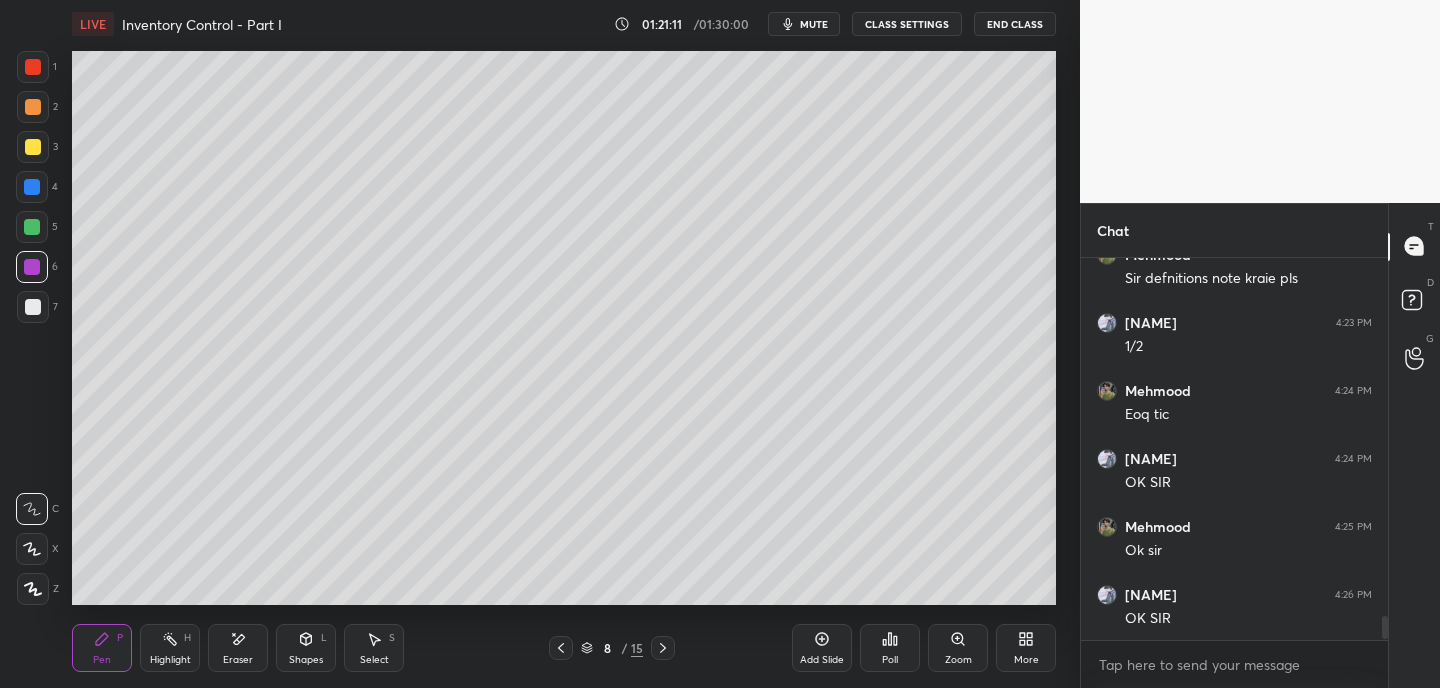 click on "More" at bounding box center [1026, 648] 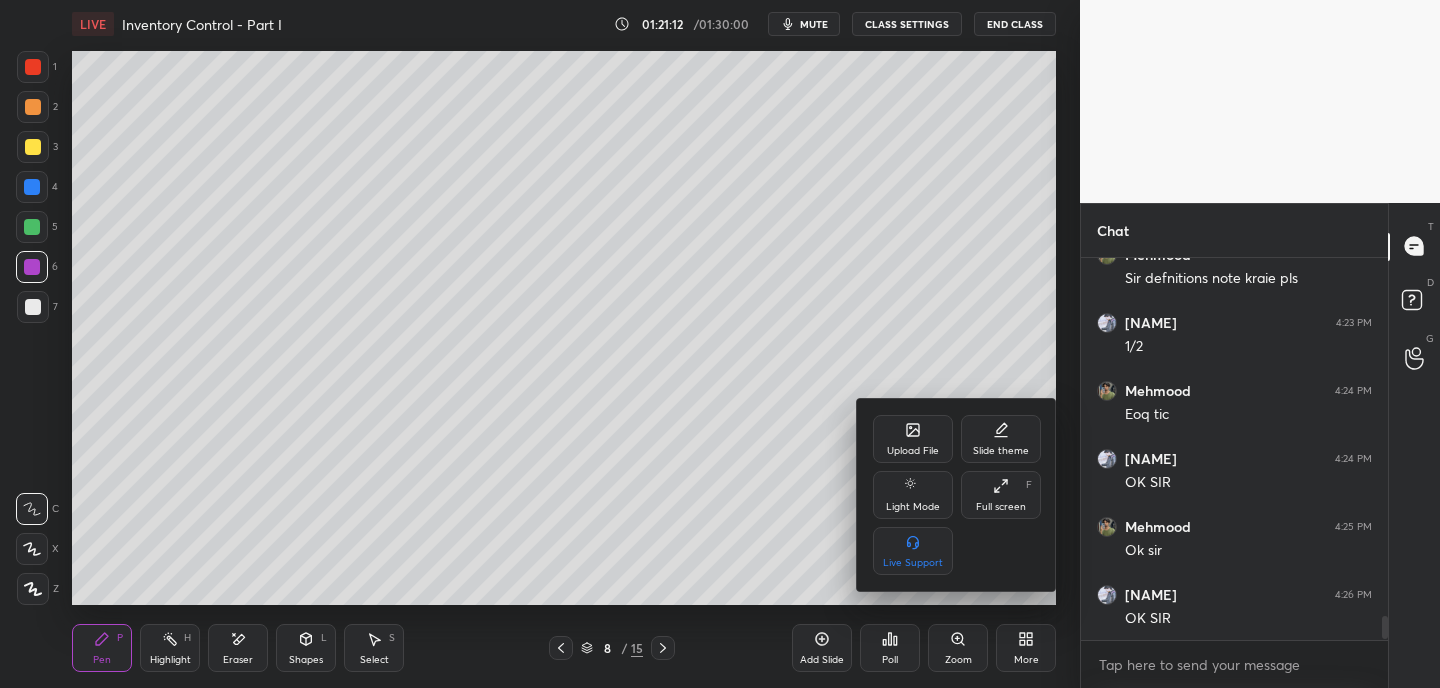 click on "Upload File" at bounding box center [913, 439] 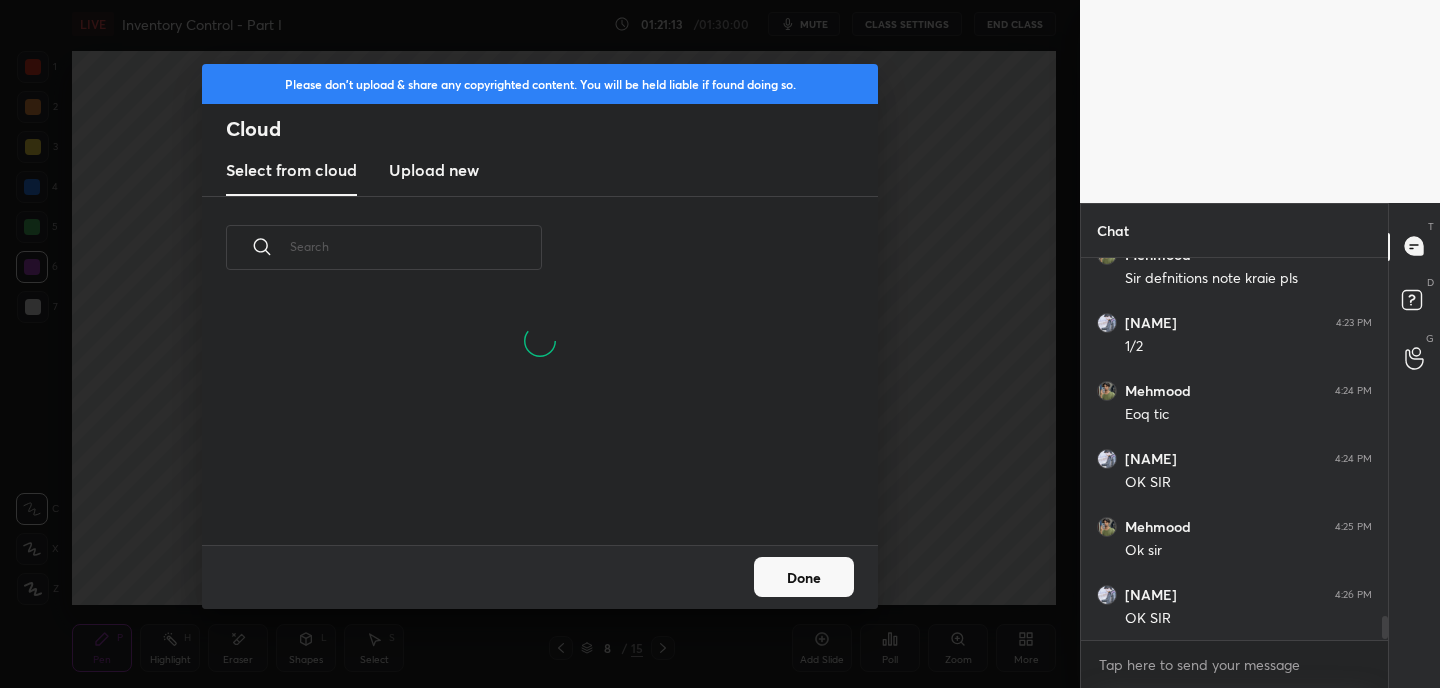 scroll, scrollTop: 7, scrollLeft: 11, axis: both 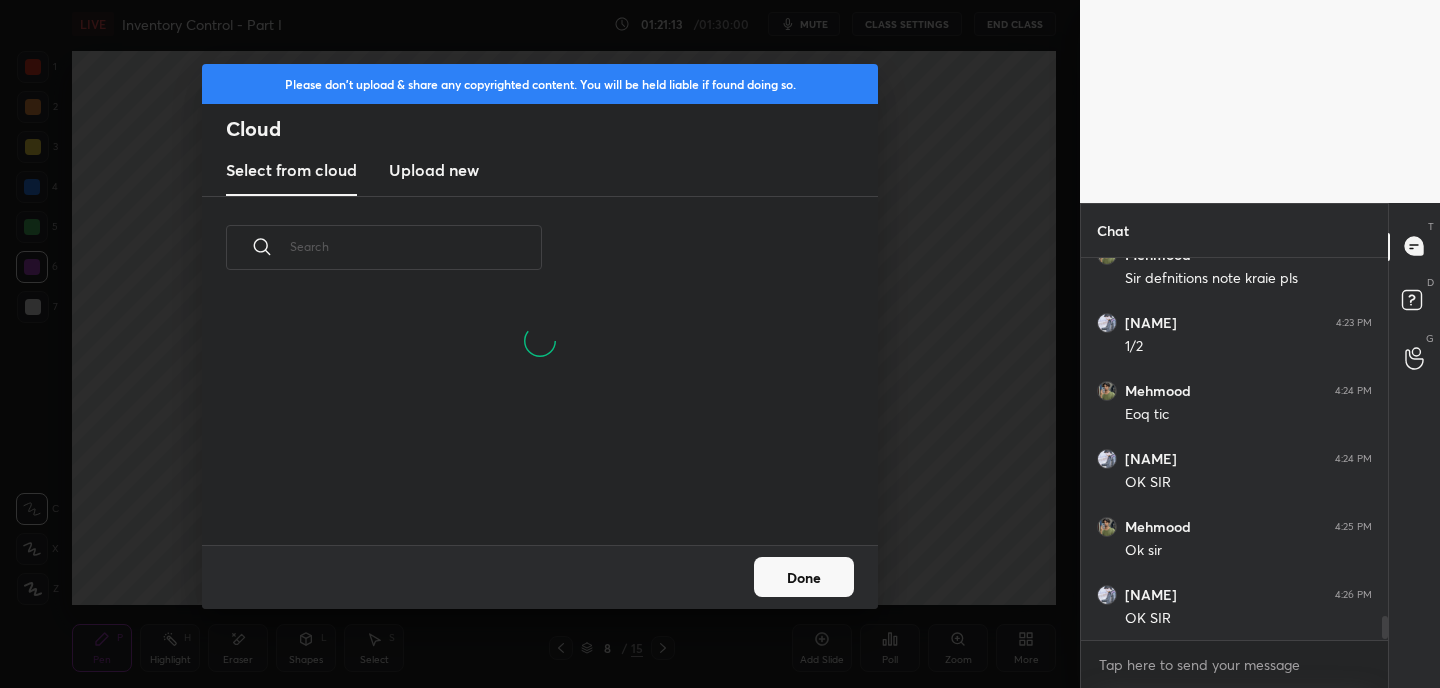 click on "Upload new" at bounding box center [434, 170] 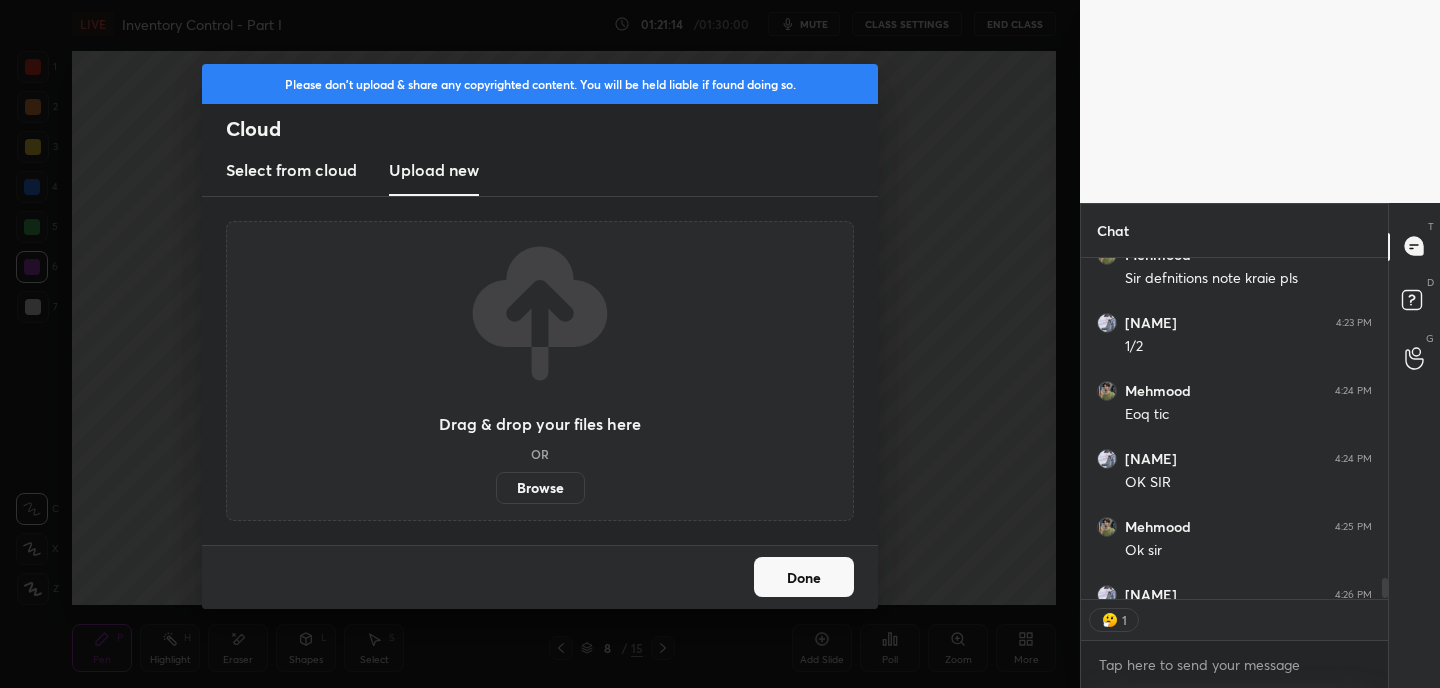 scroll, scrollTop: 335, scrollLeft: 301, axis: both 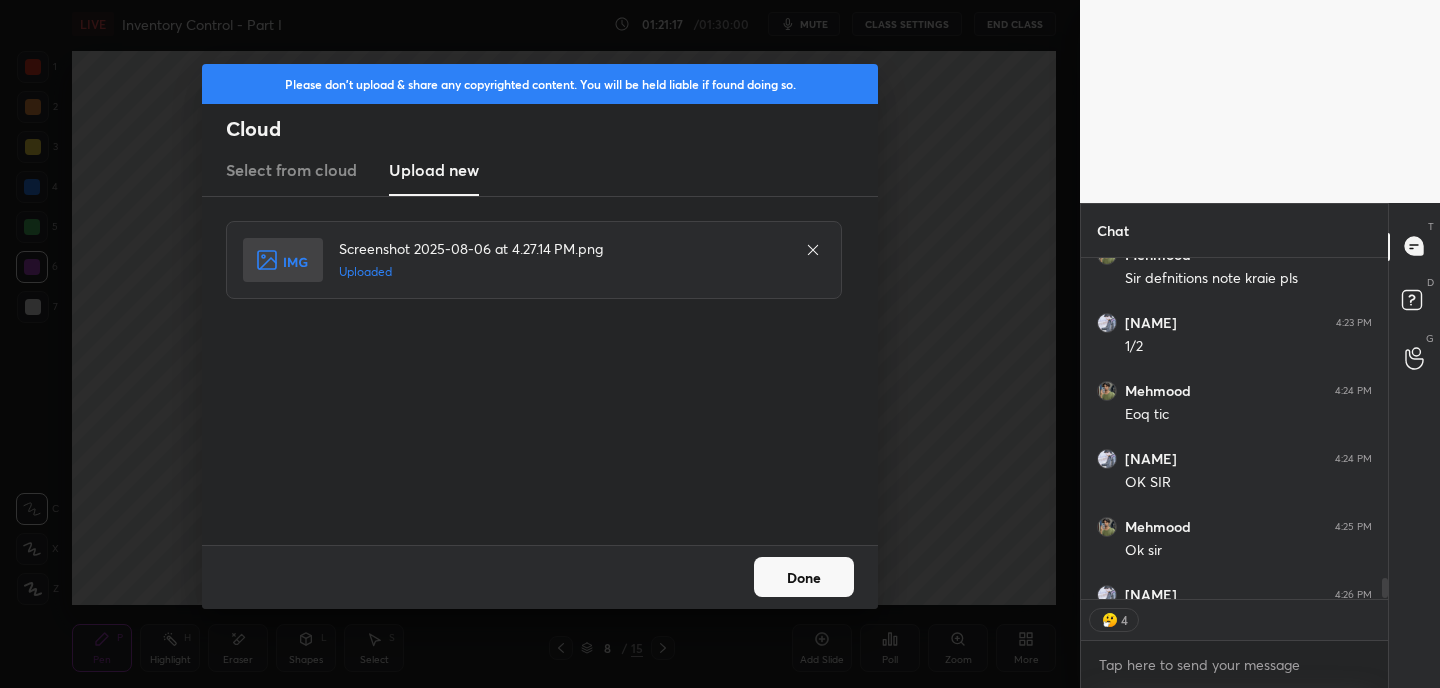 click on "Done" at bounding box center (804, 577) 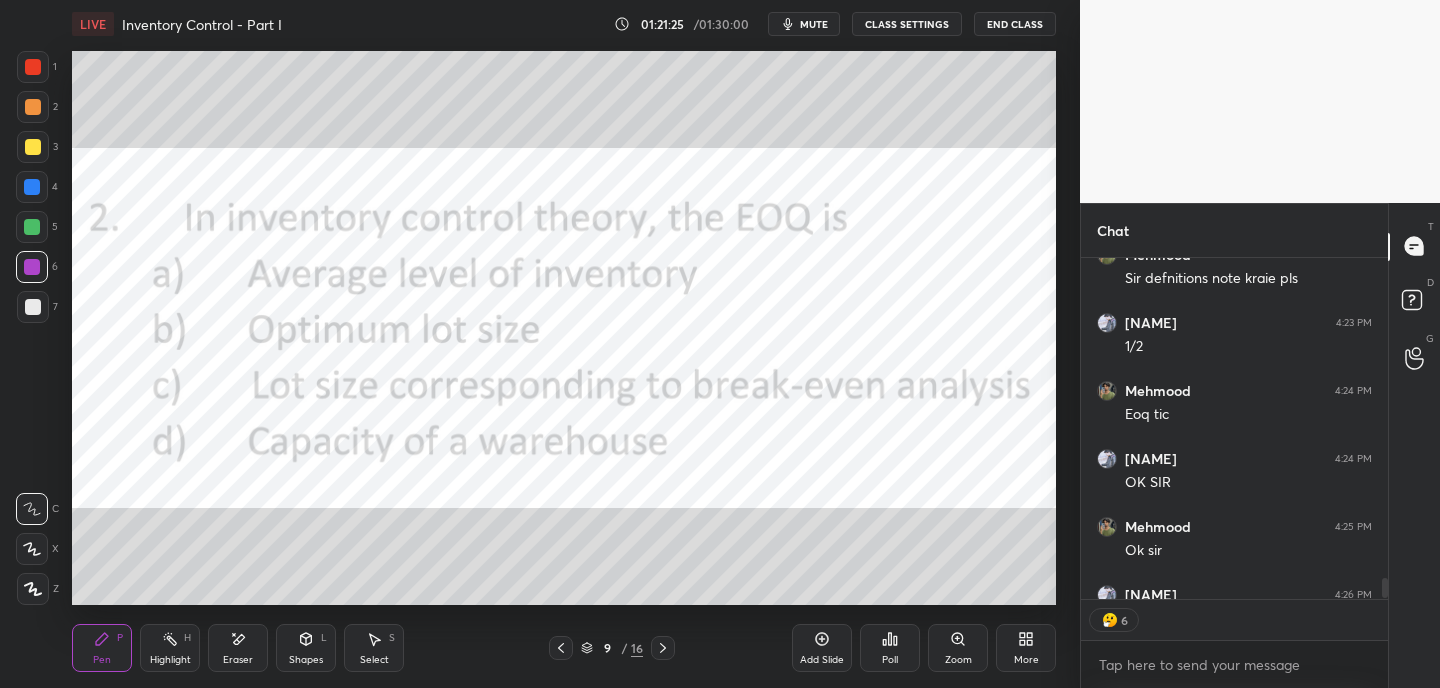 click on "Poll" at bounding box center [890, 648] 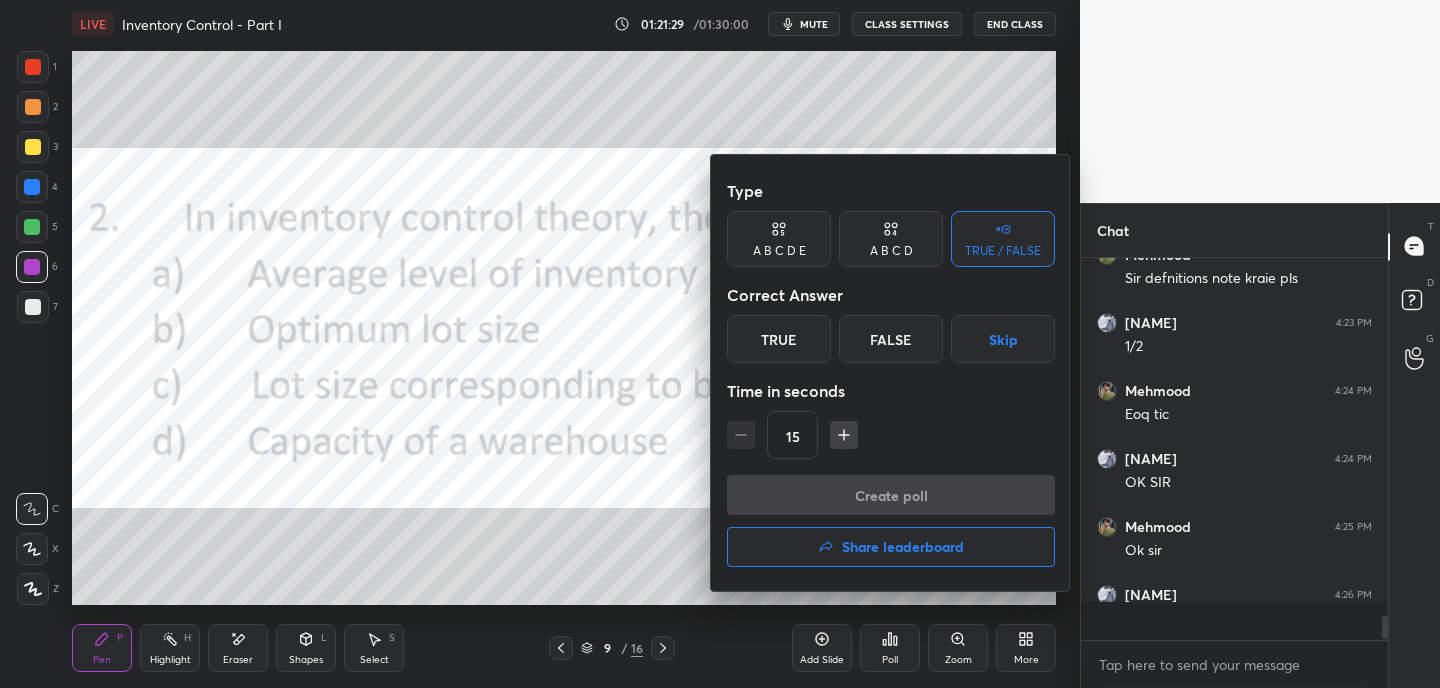 scroll, scrollTop: 7, scrollLeft: 7, axis: both 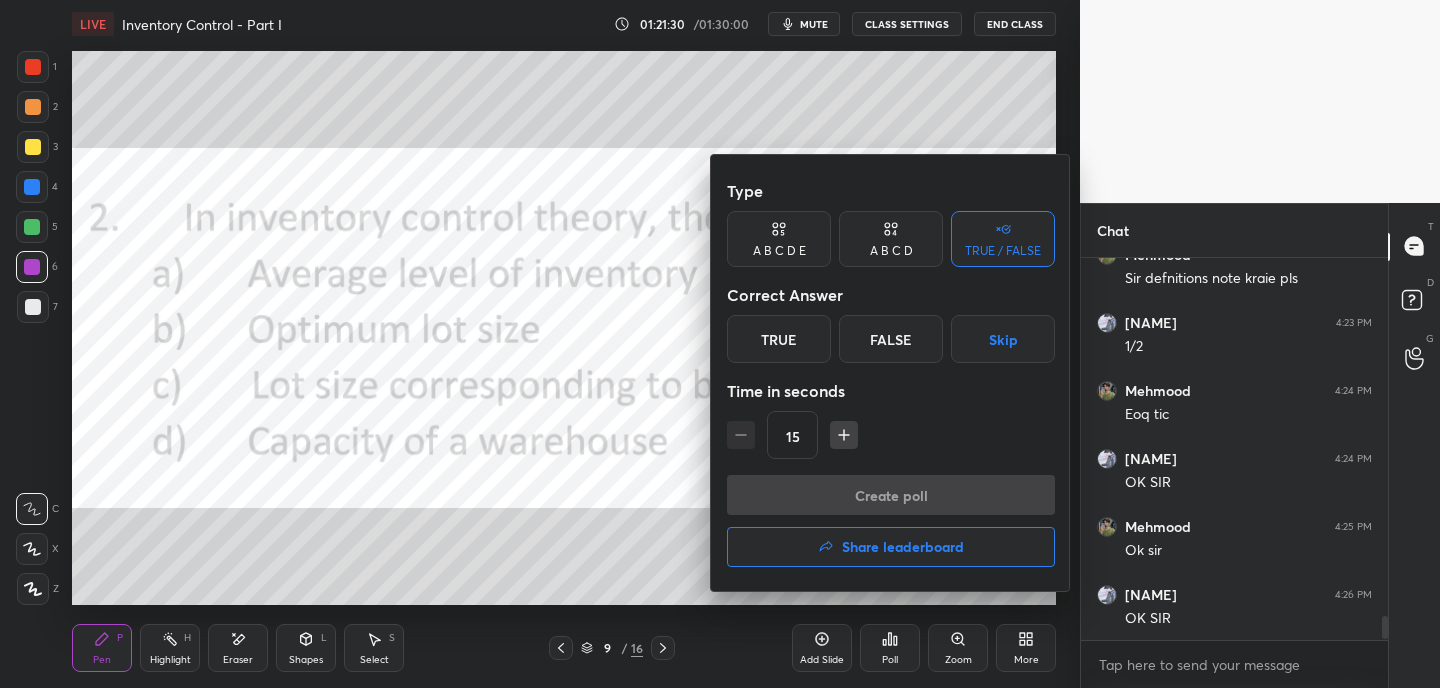 click at bounding box center [720, 344] 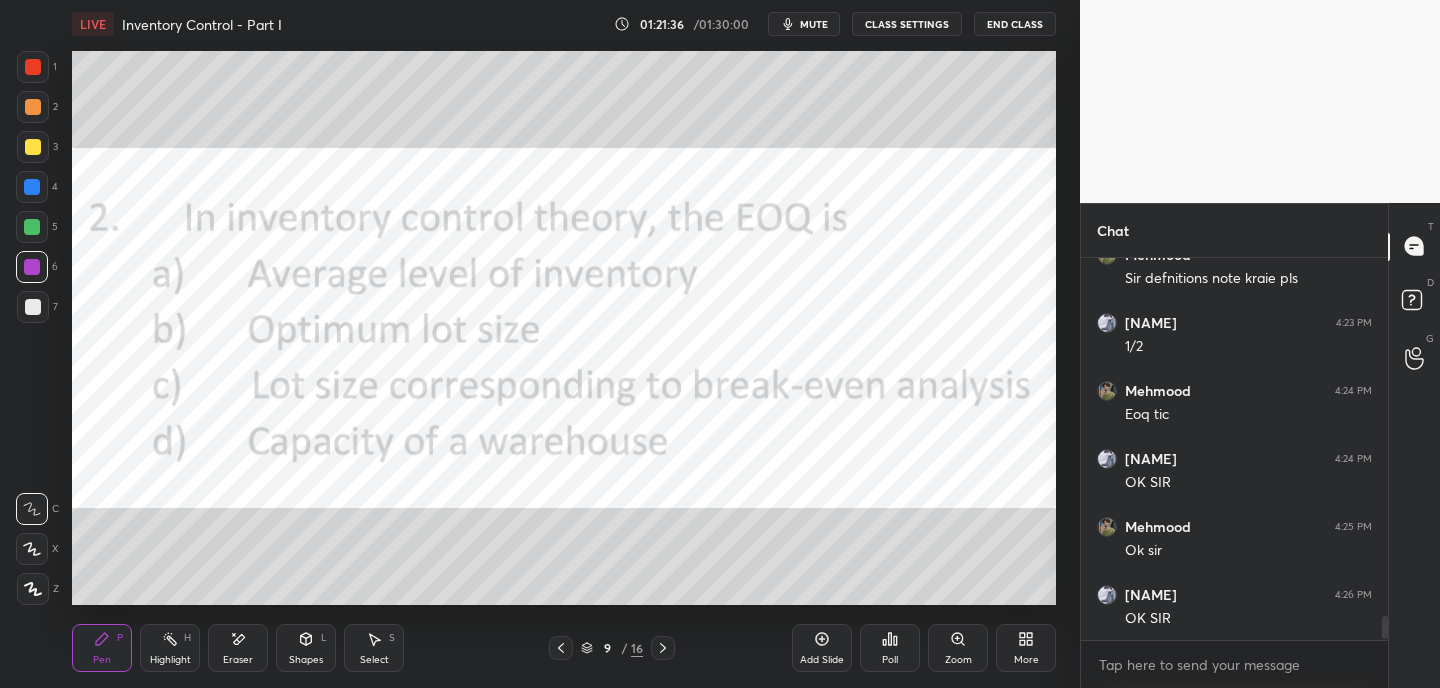click on "Poll" at bounding box center [890, 648] 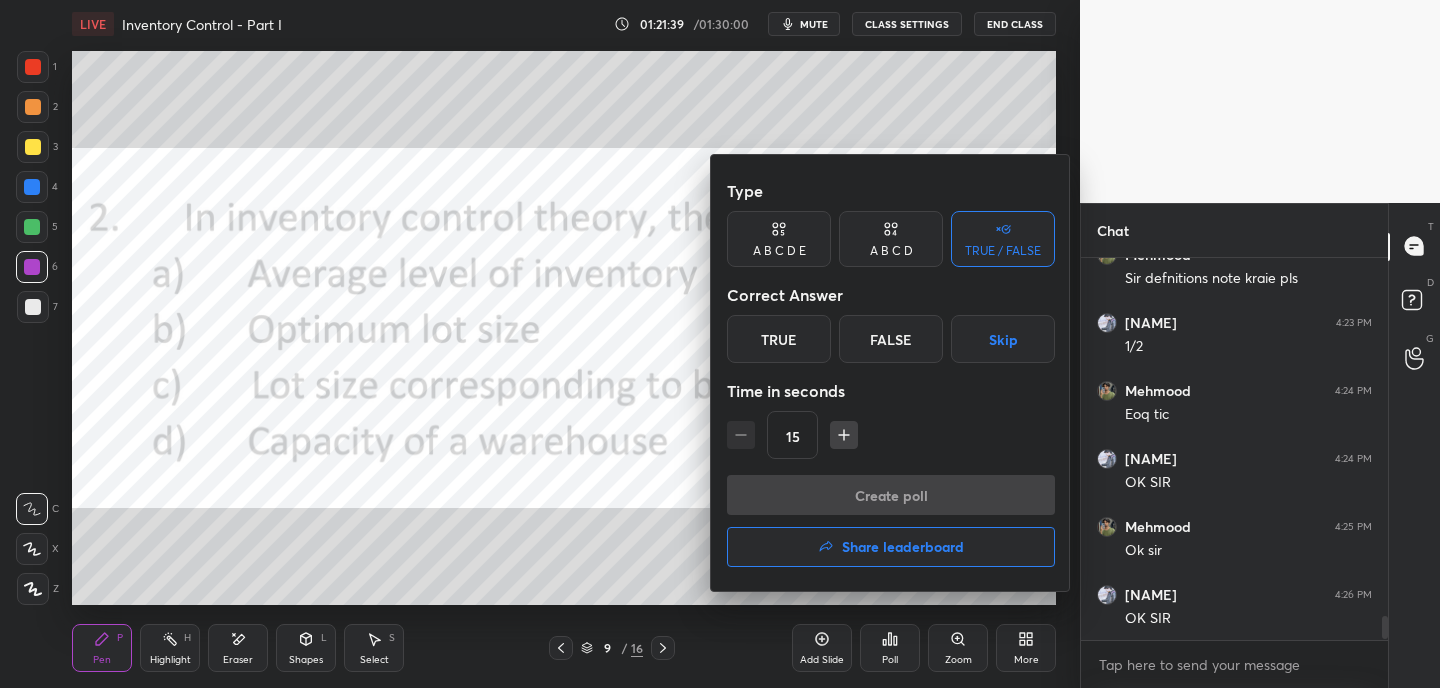 click on "A B C D" at bounding box center [891, 251] 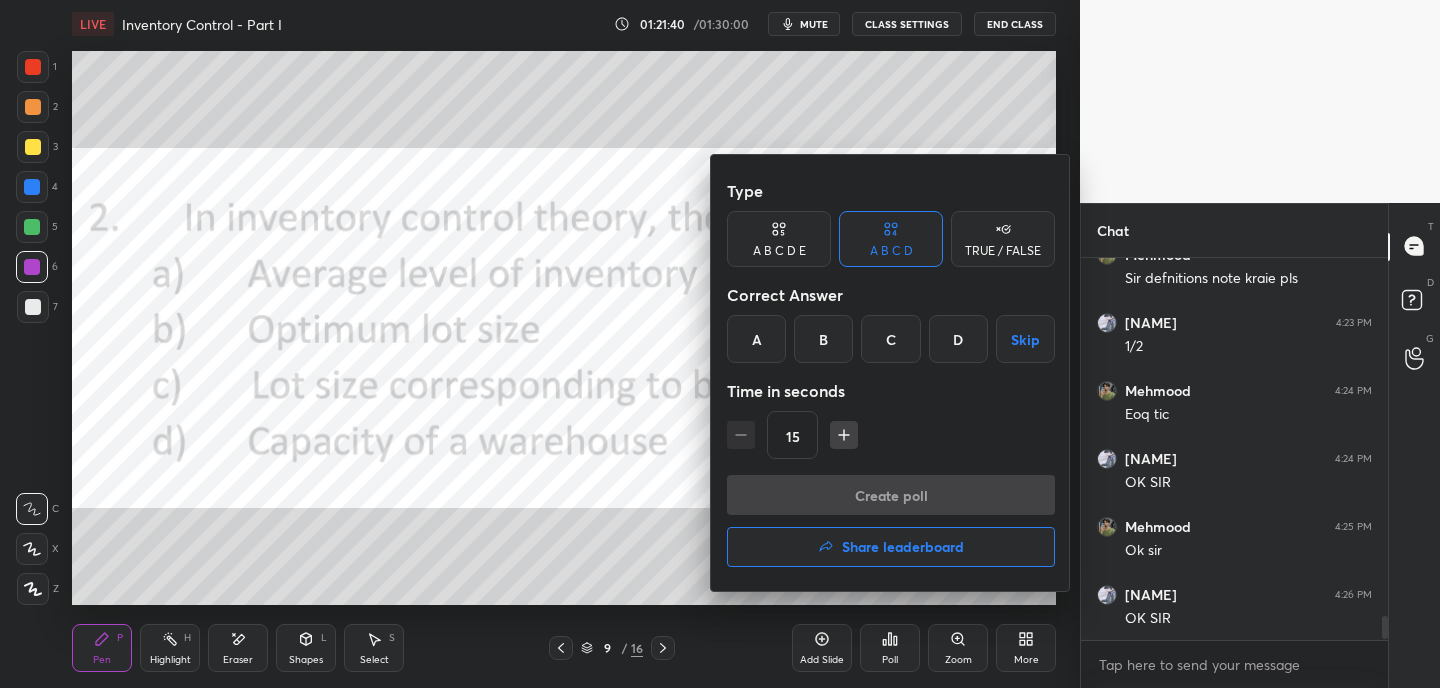 click on "B" at bounding box center (823, 339) 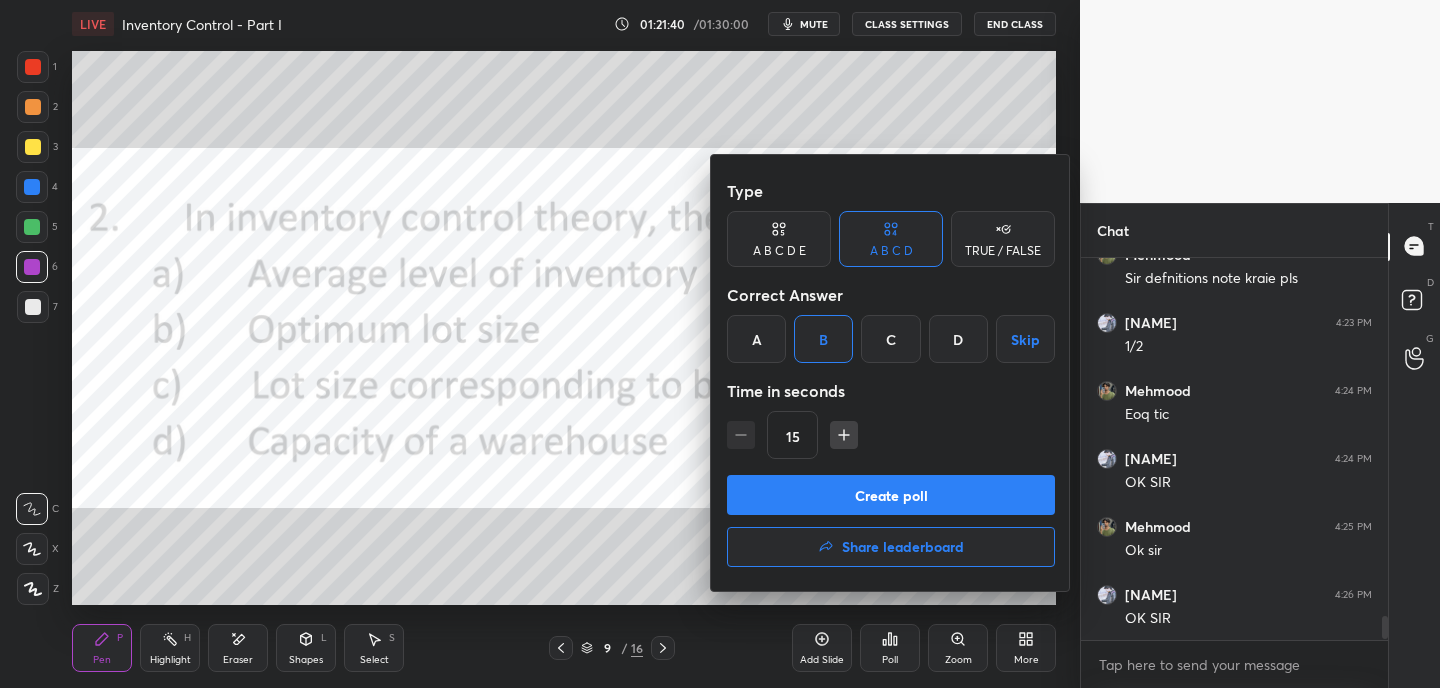 drag, startPoint x: 828, startPoint y: 497, endPoint x: 837, endPoint y: 492, distance: 10.29563 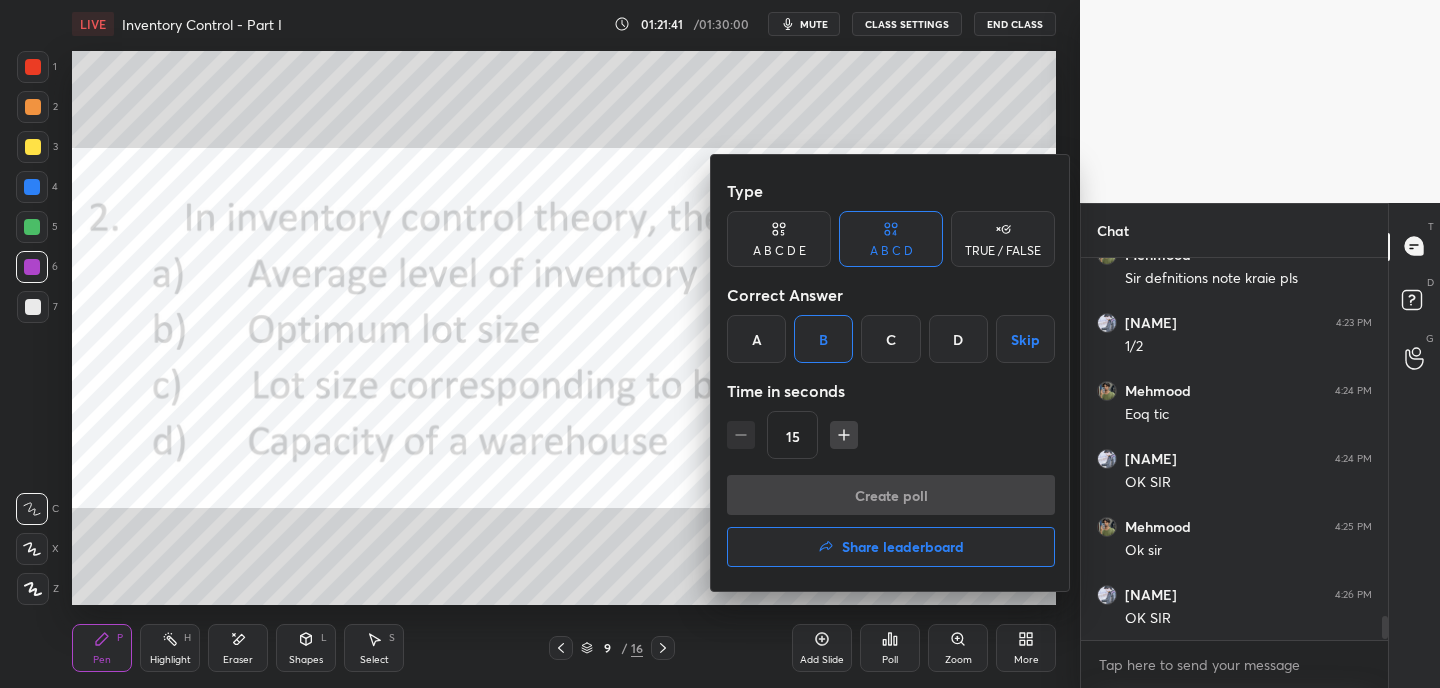 scroll, scrollTop: 343, scrollLeft: 301, axis: both 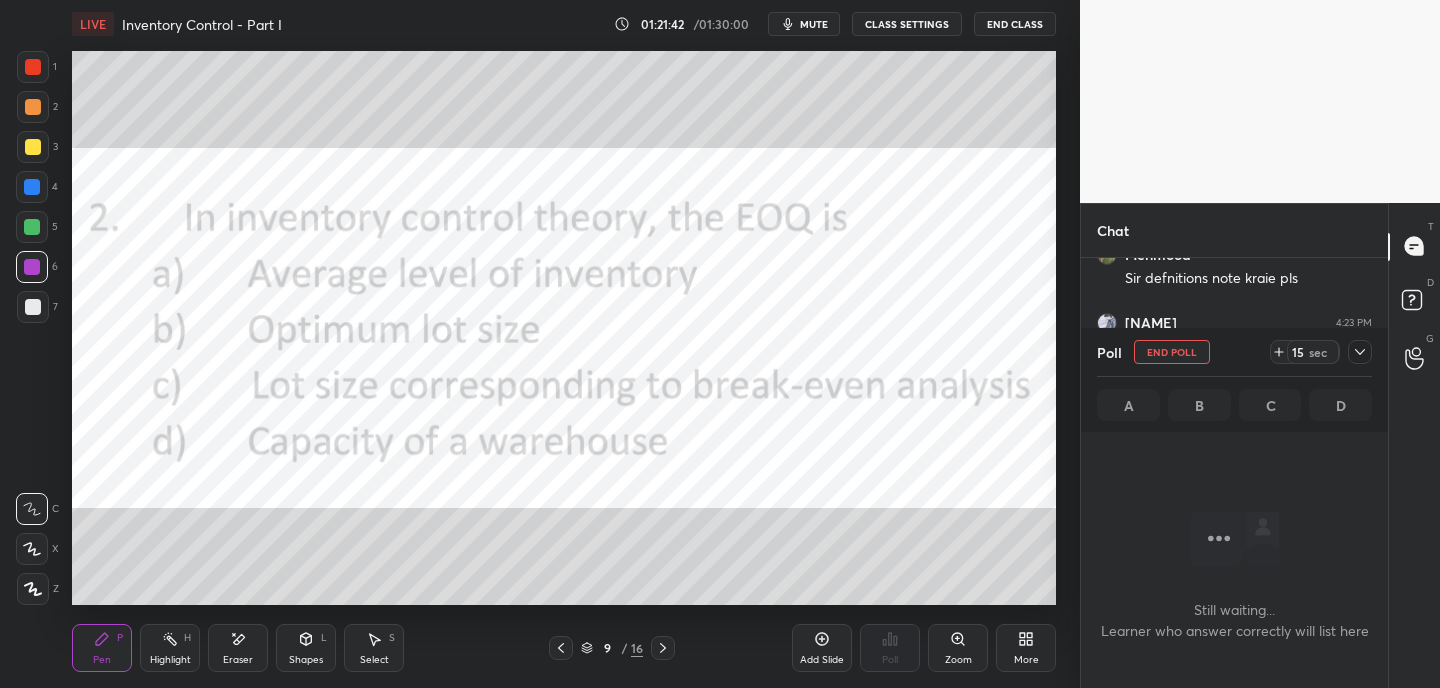 click 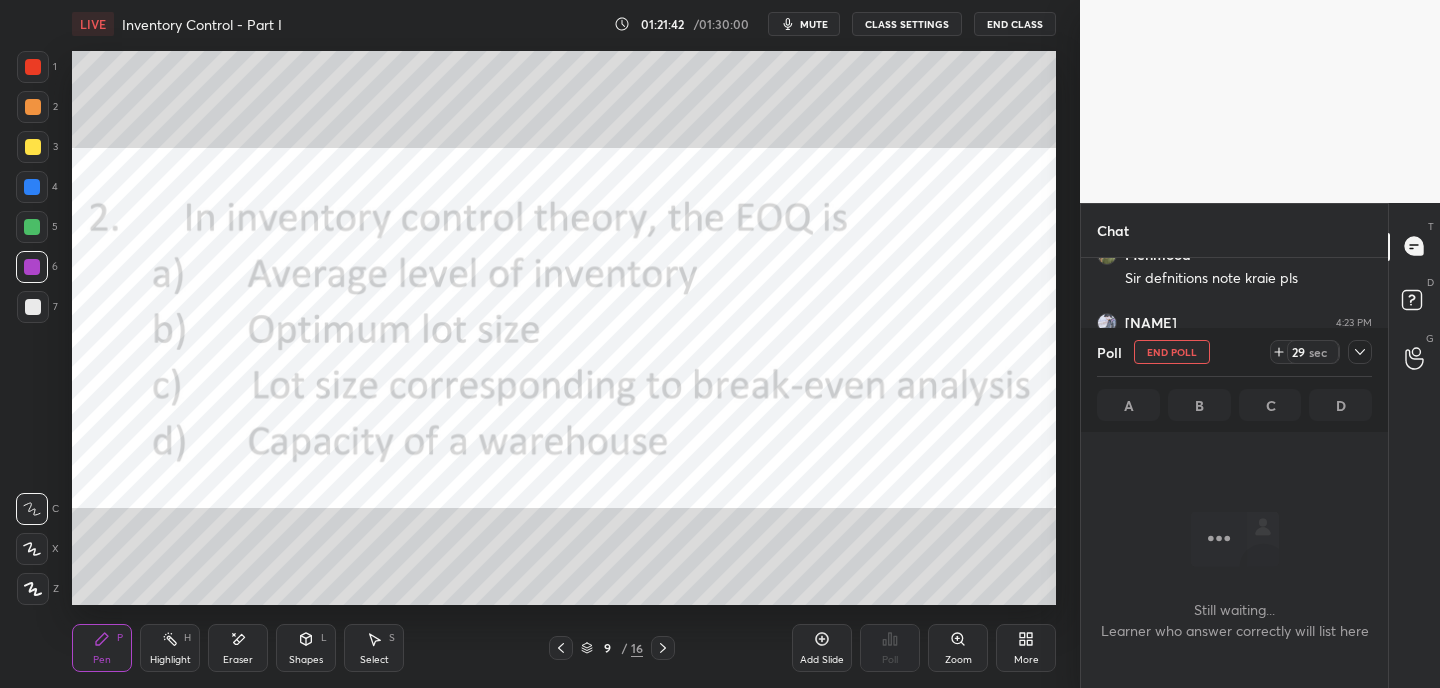 click 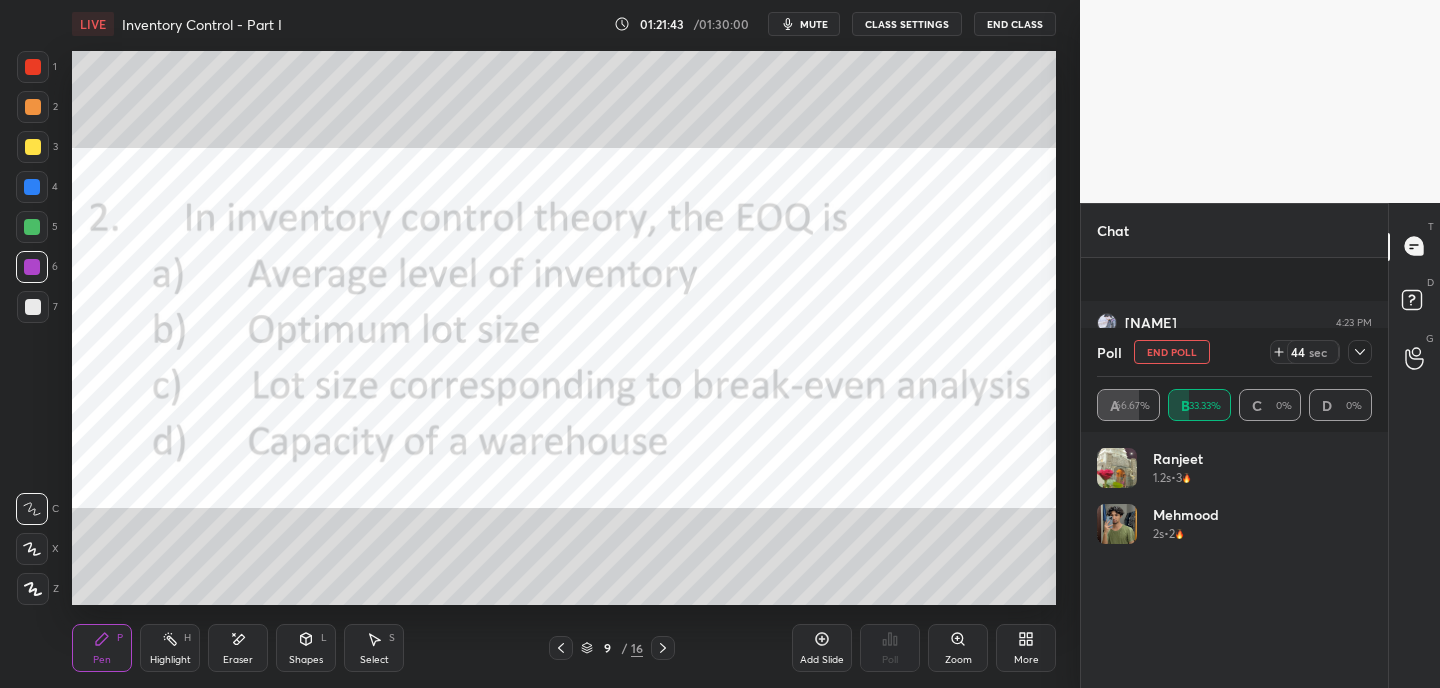 scroll, scrollTop: 6006, scrollLeft: 0, axis: vertical 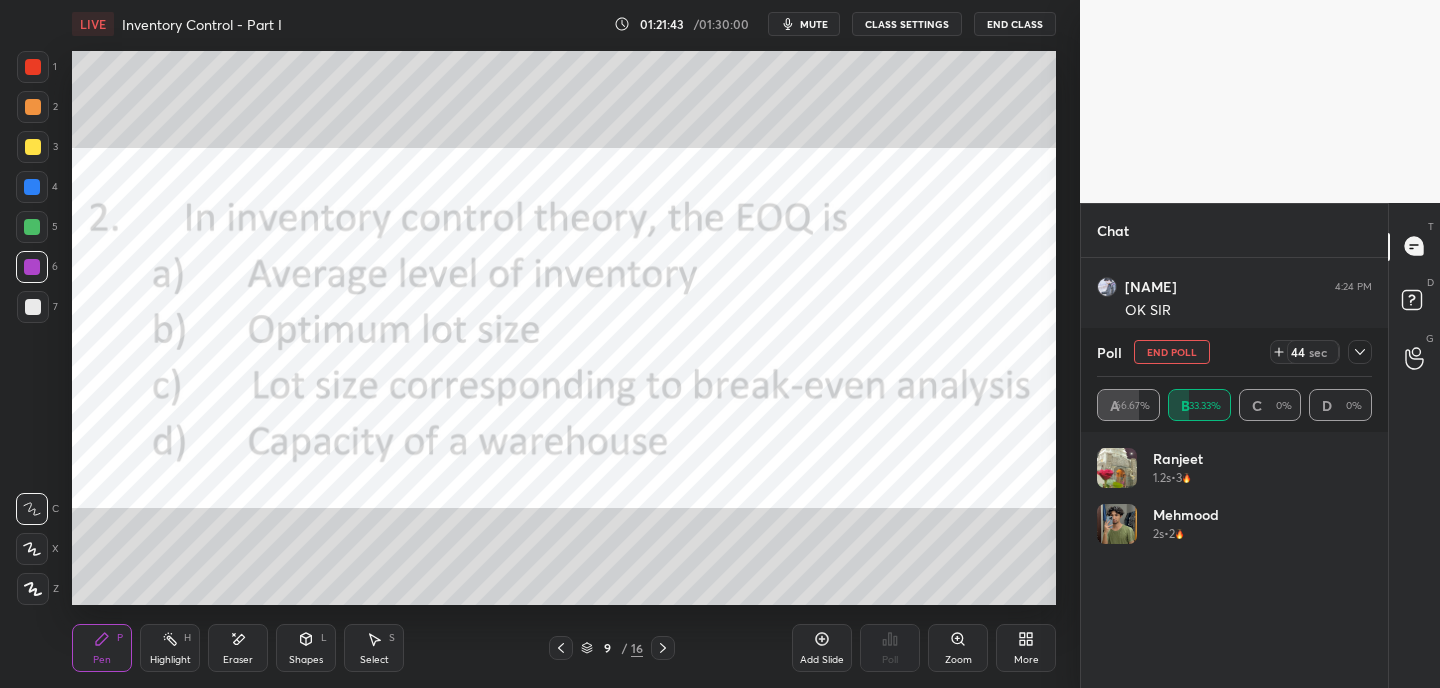 click 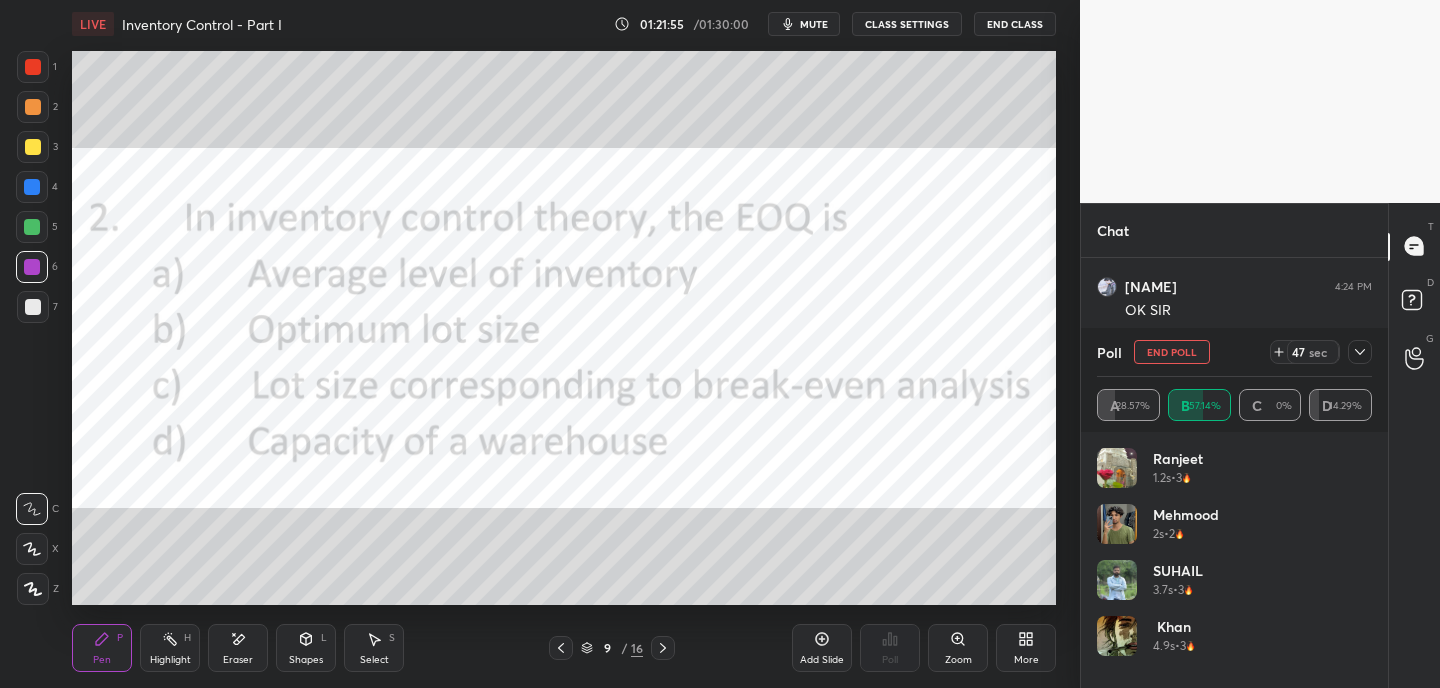 drag, startPoint x: 40, startPoint y: 559, endPoint x: 22, endPoint y: 451, distance: 109.48972 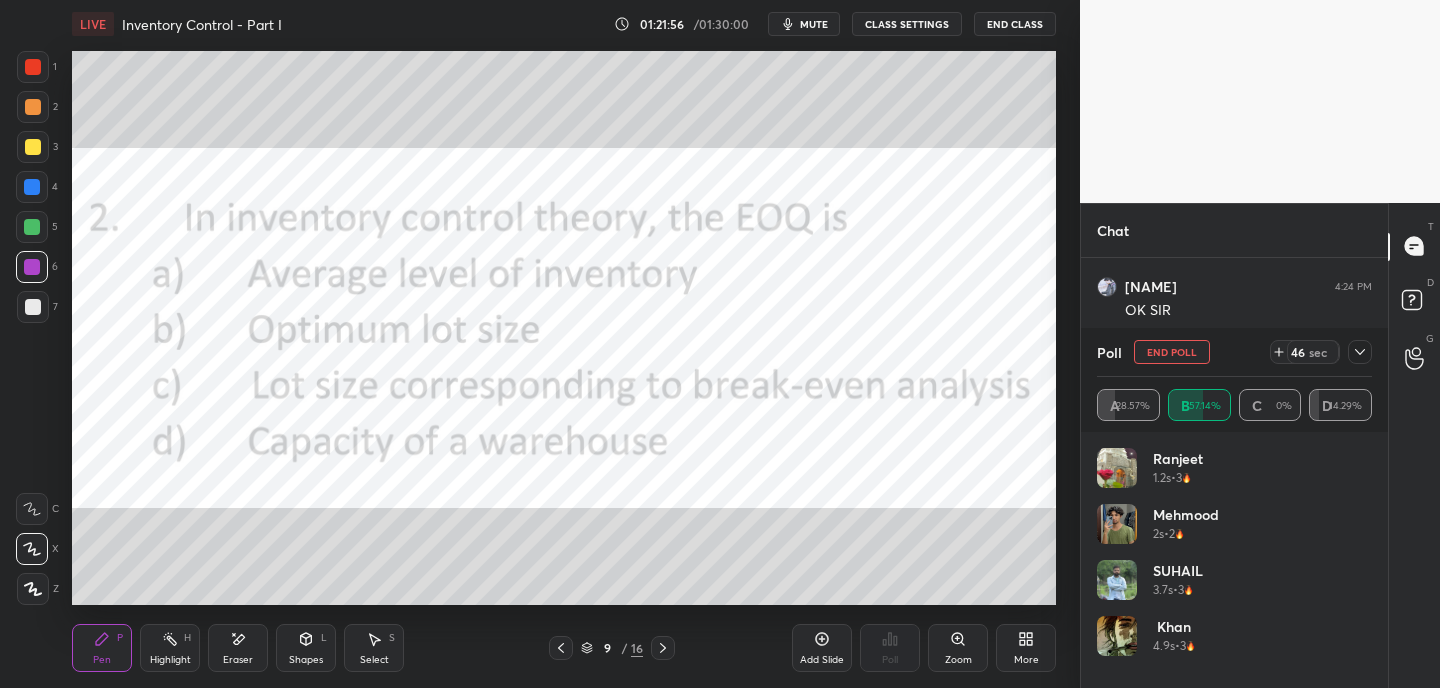 click at bounding box center [33, 67] 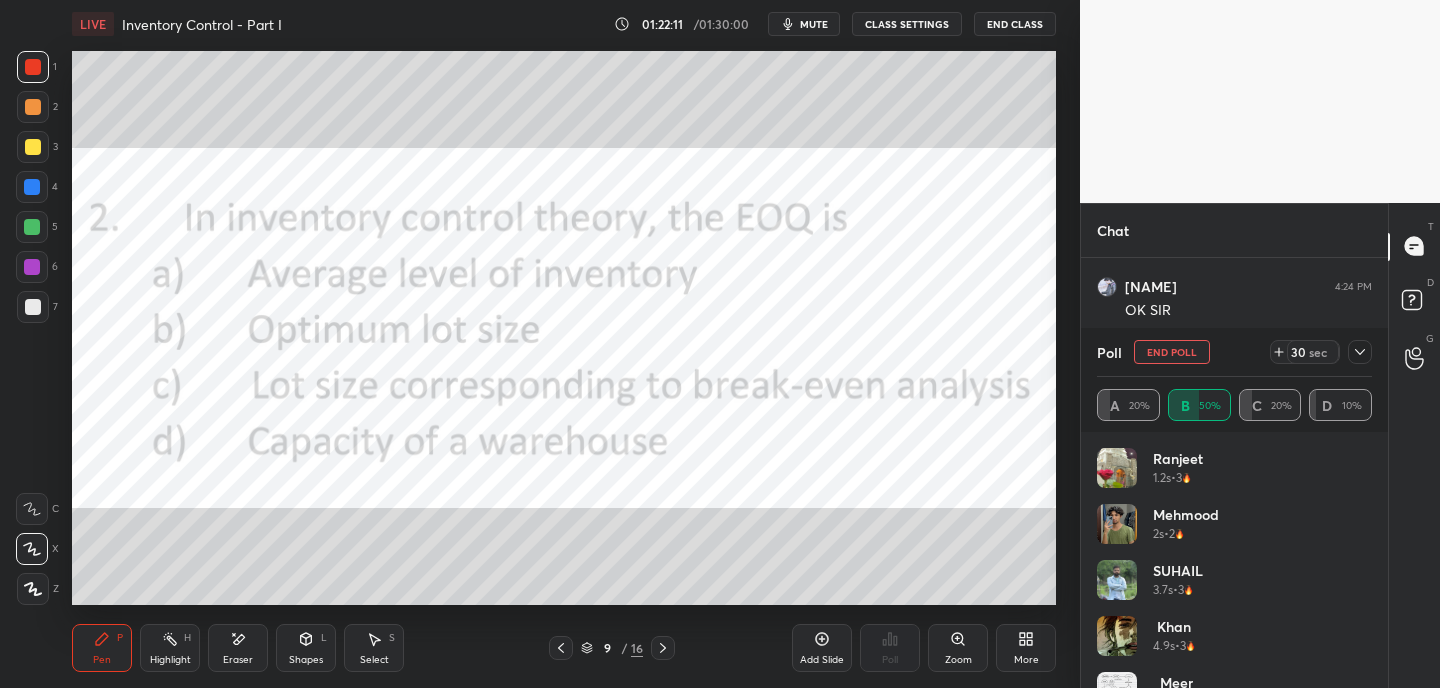 scroll, scrollTop: 40, scrollLeft: 0, axis: vertical 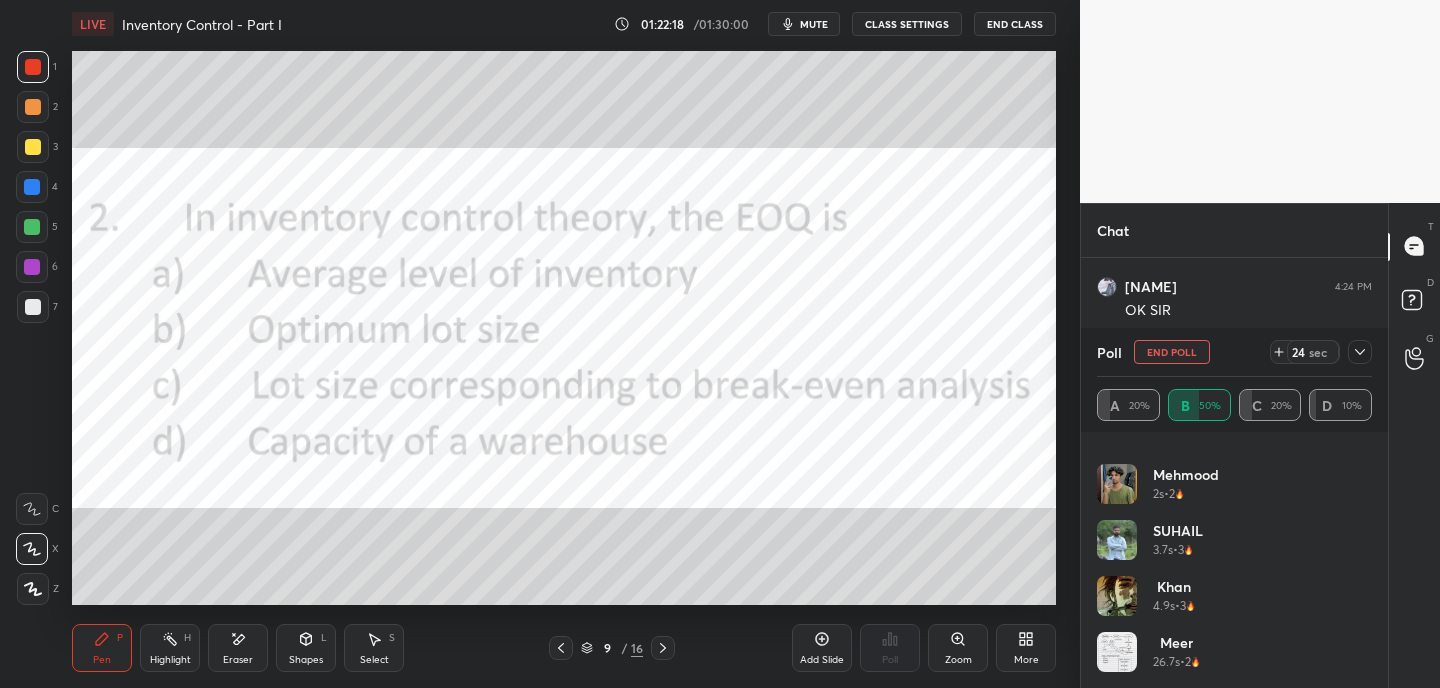 click on "End Poll" at bounding box center [1172, 352] 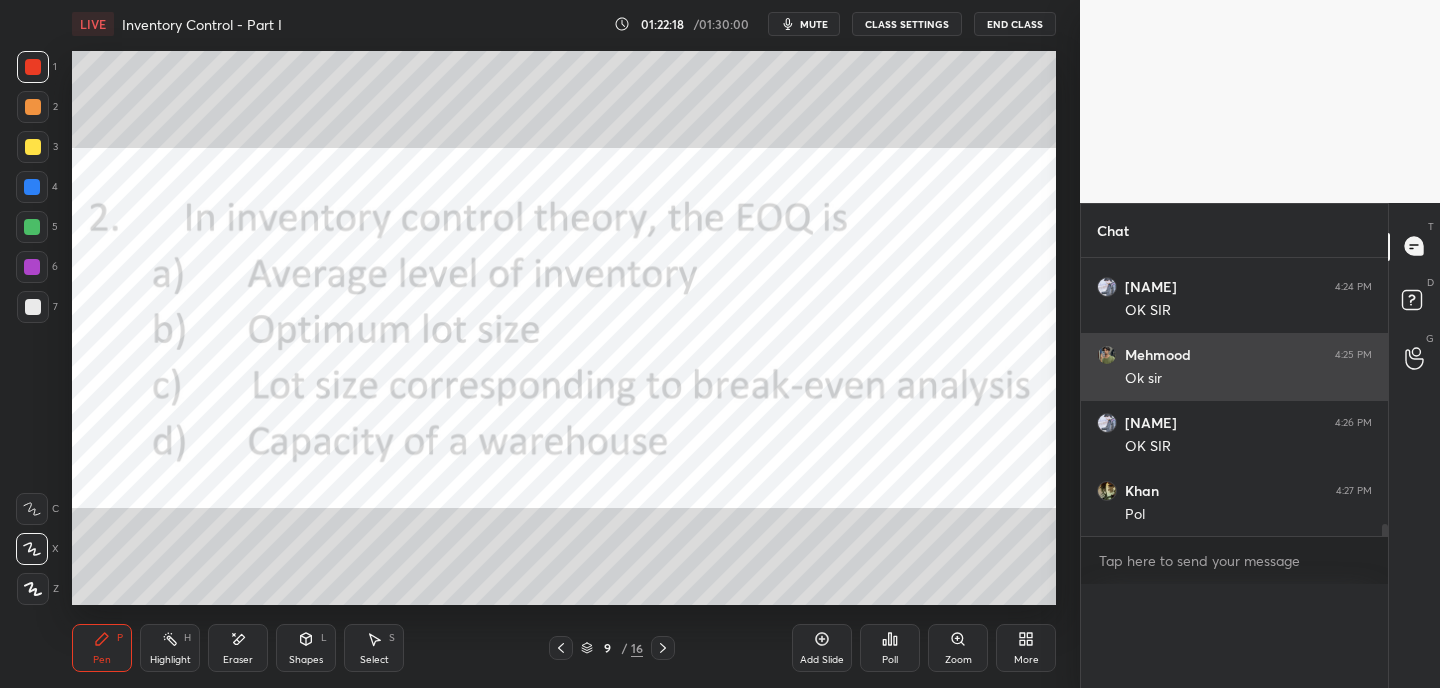 scroll, scrollTop: 0, scrollLeft: 0, axis: both 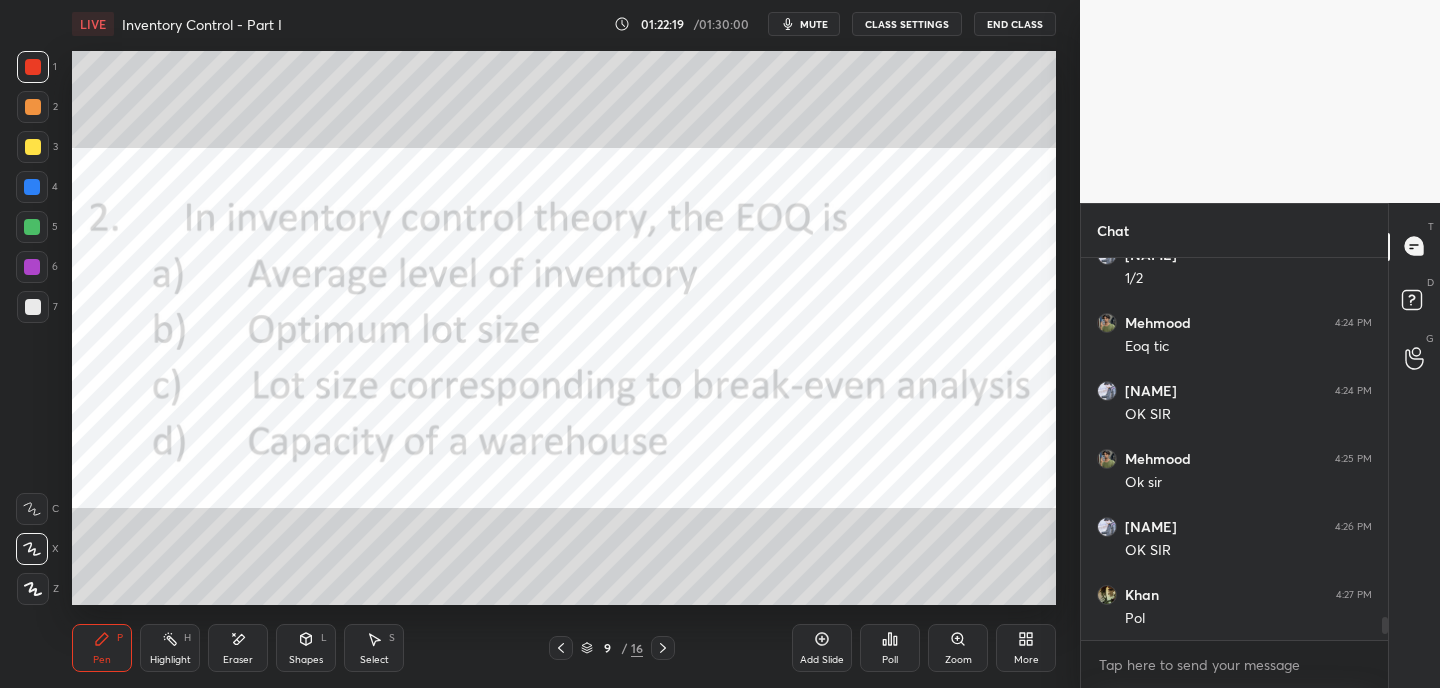 click 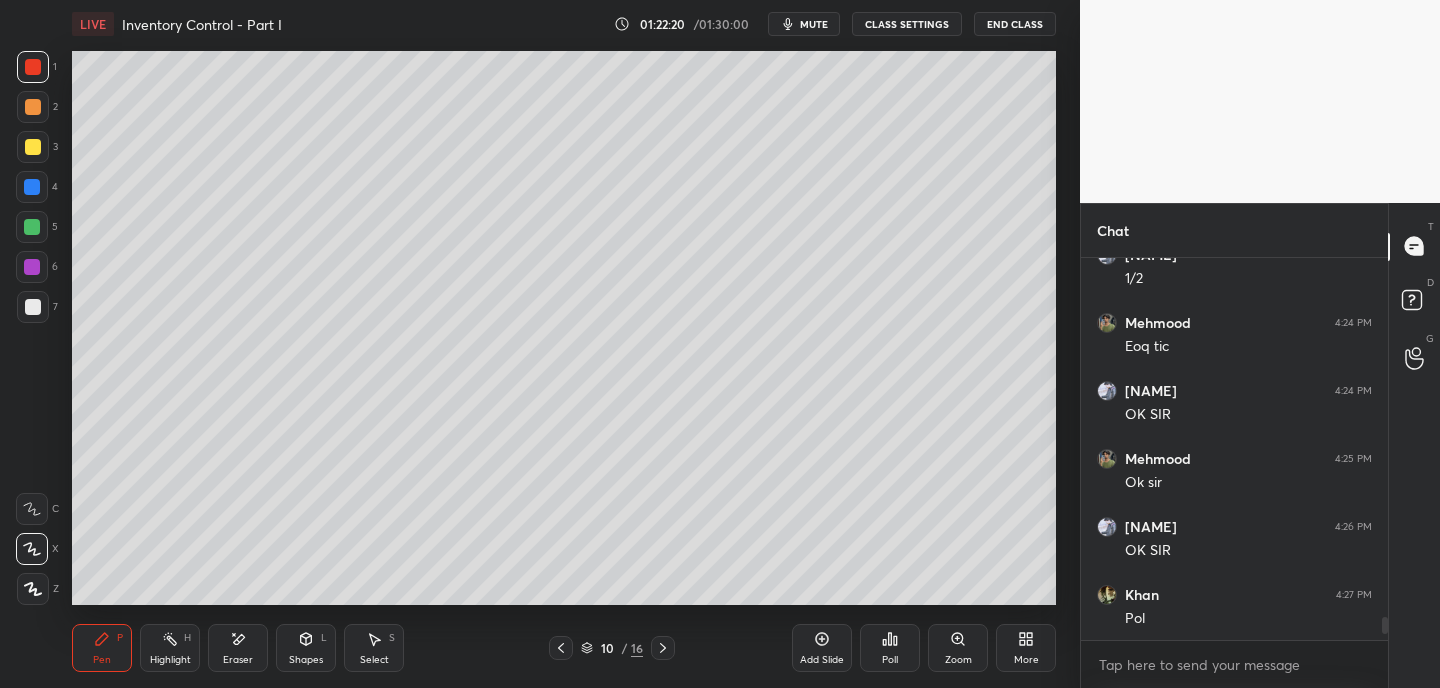 click 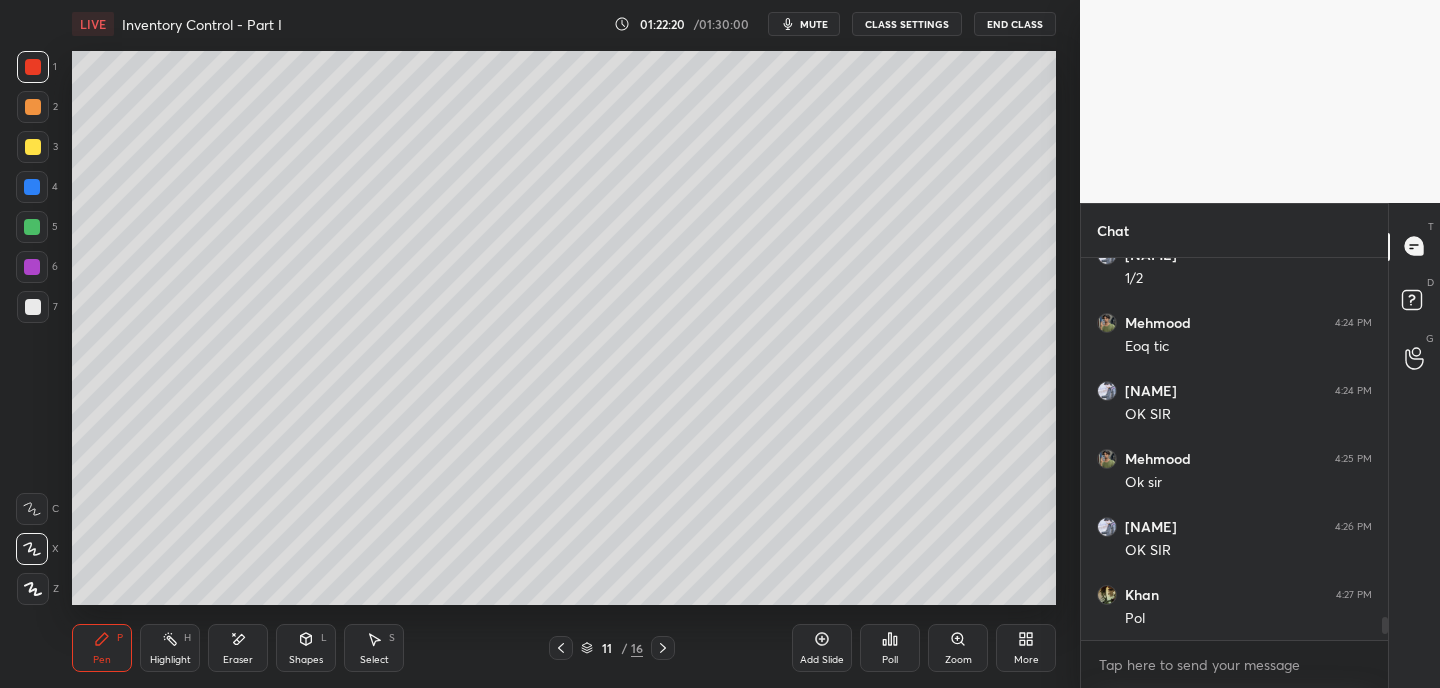 click 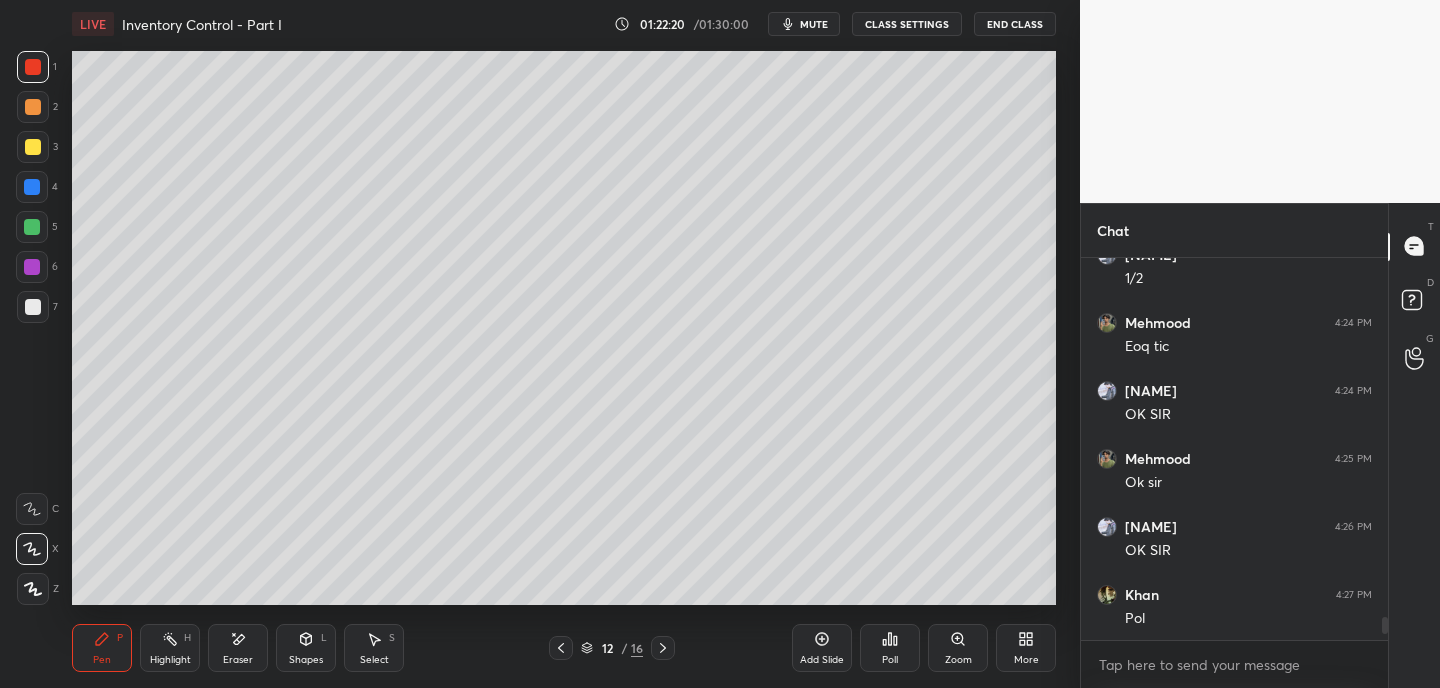 click 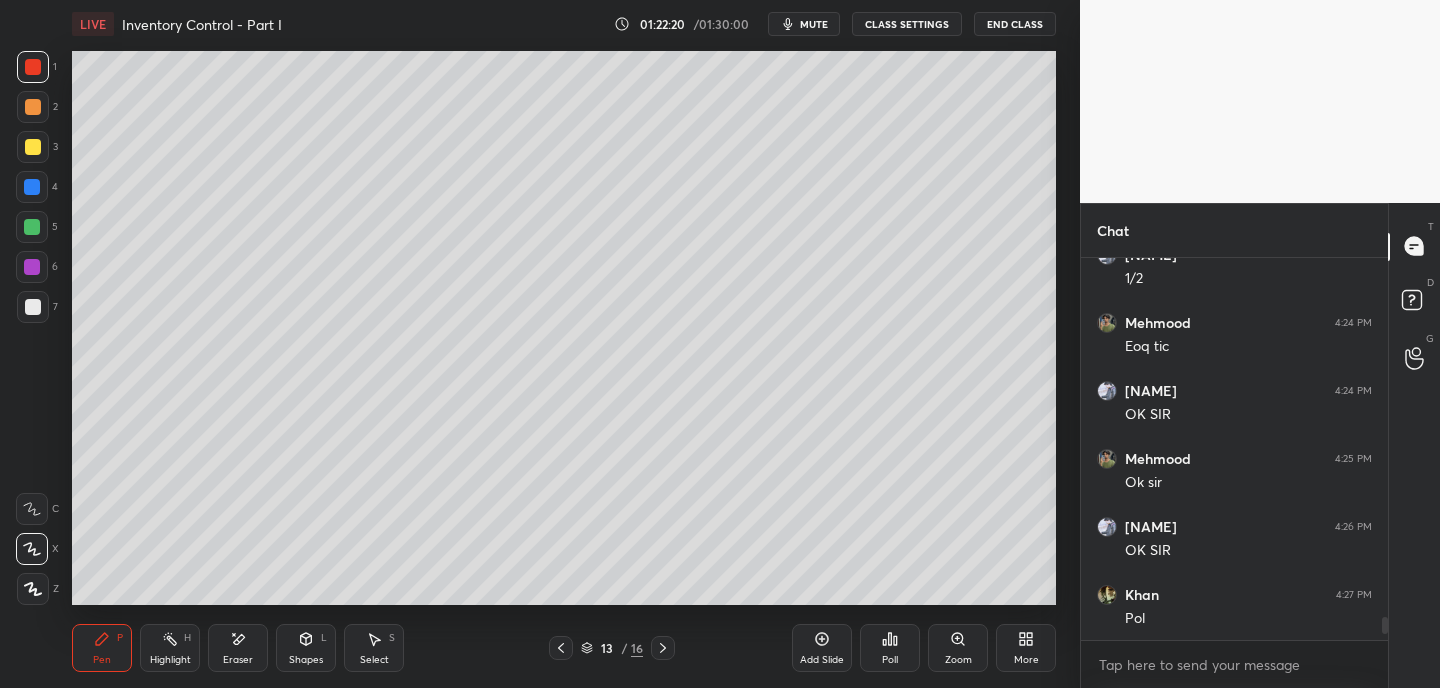 click 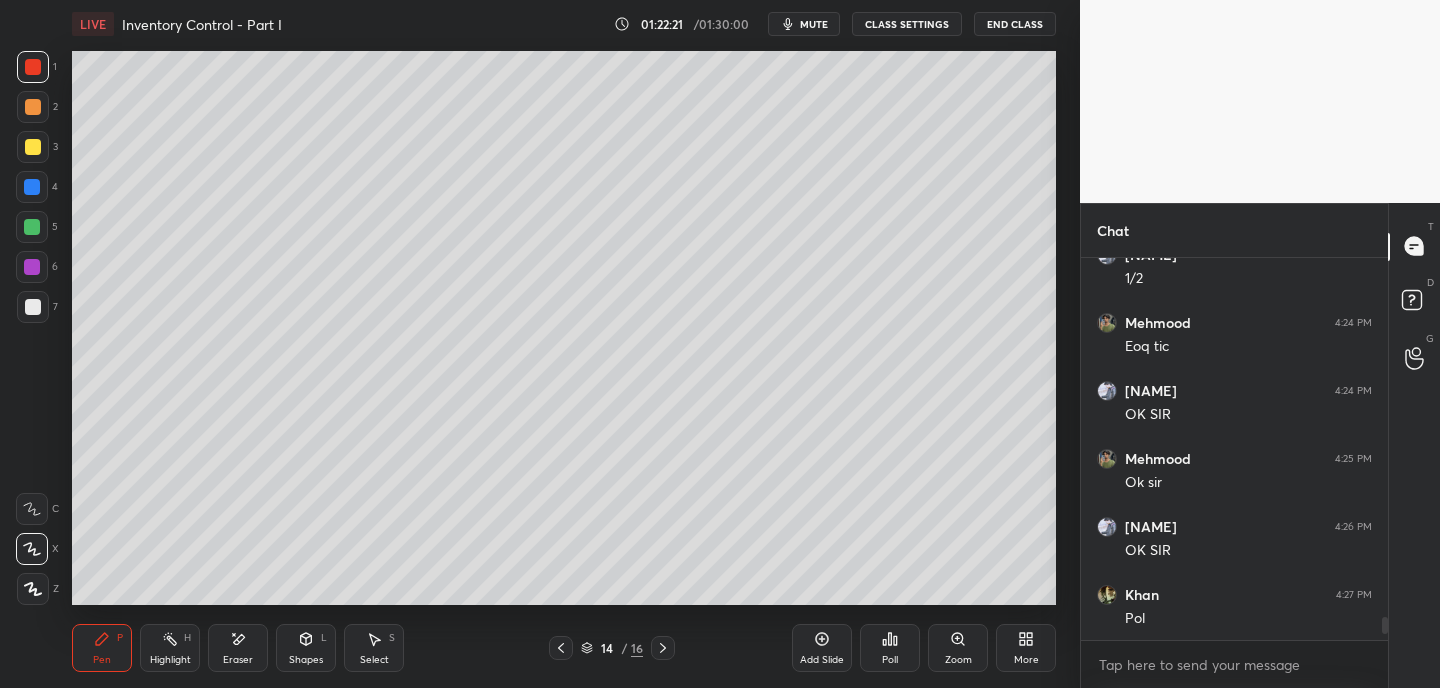 click 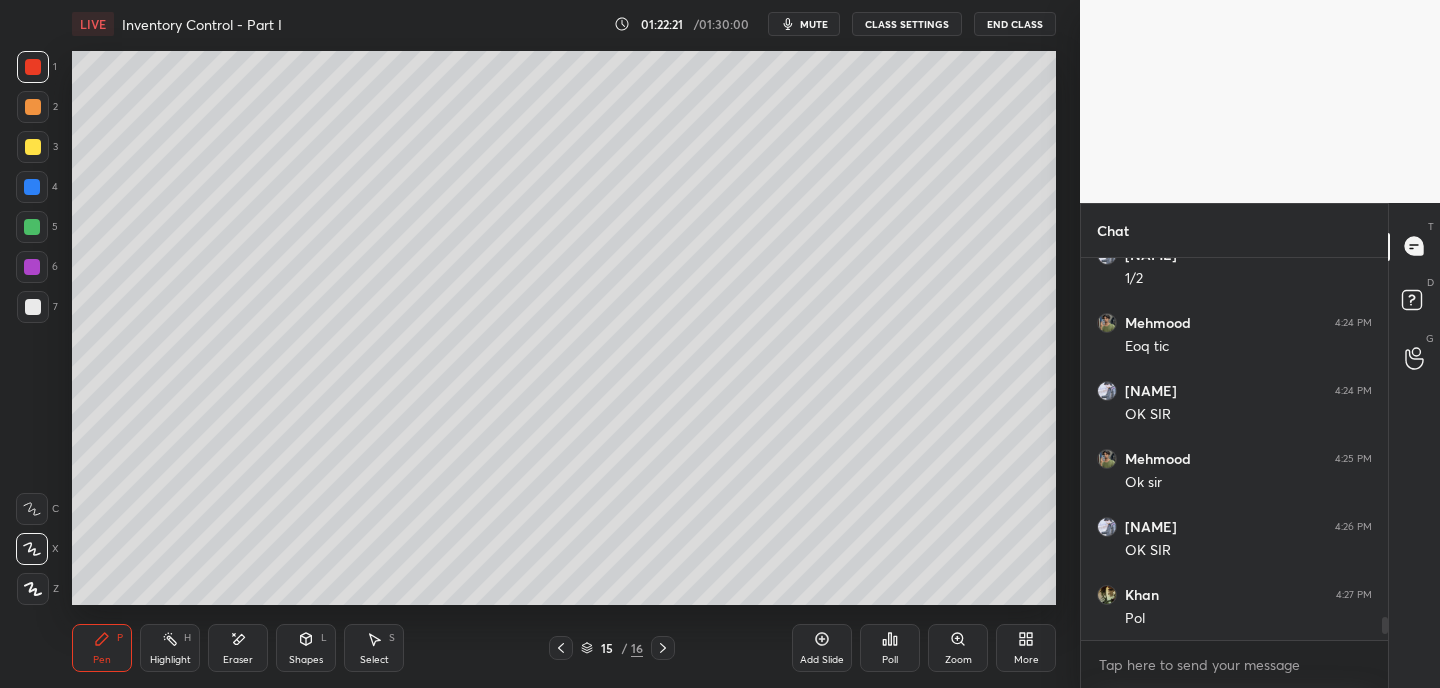 click 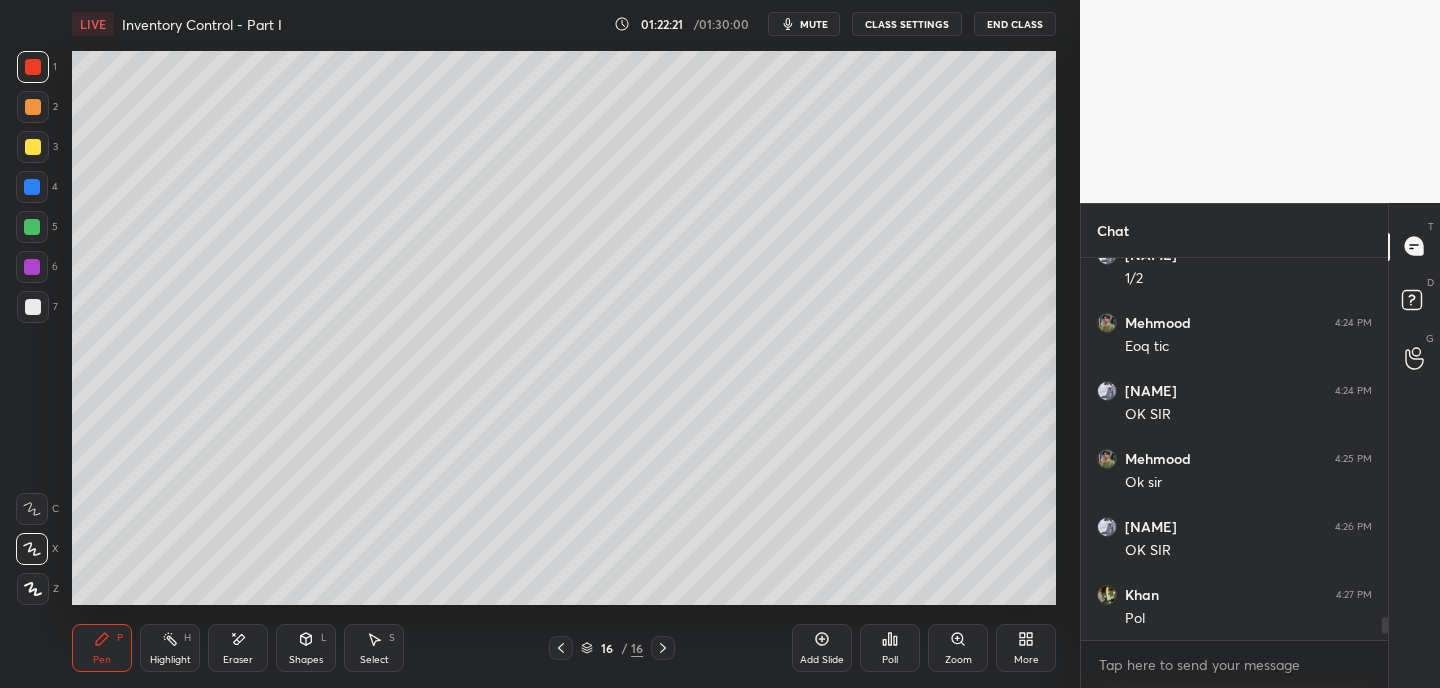 click 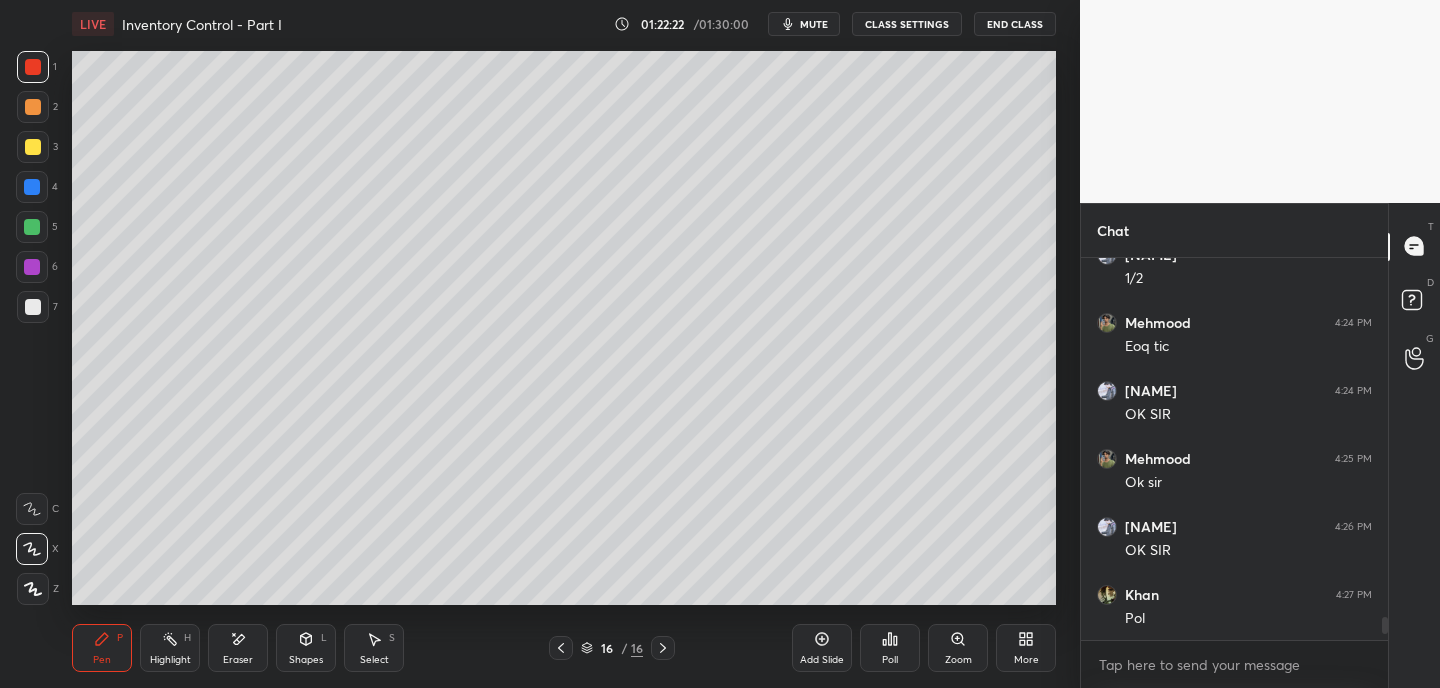 click 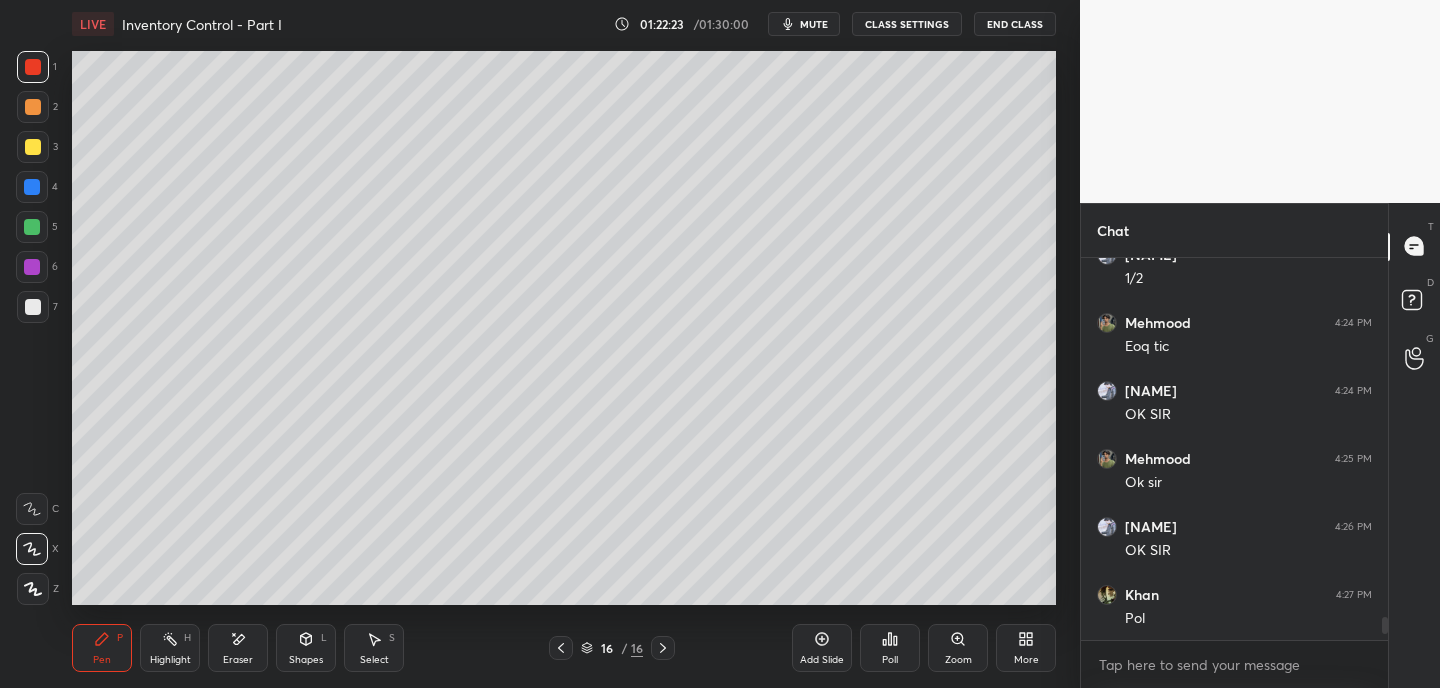 click on "More" at bounding box center (1026, 660) 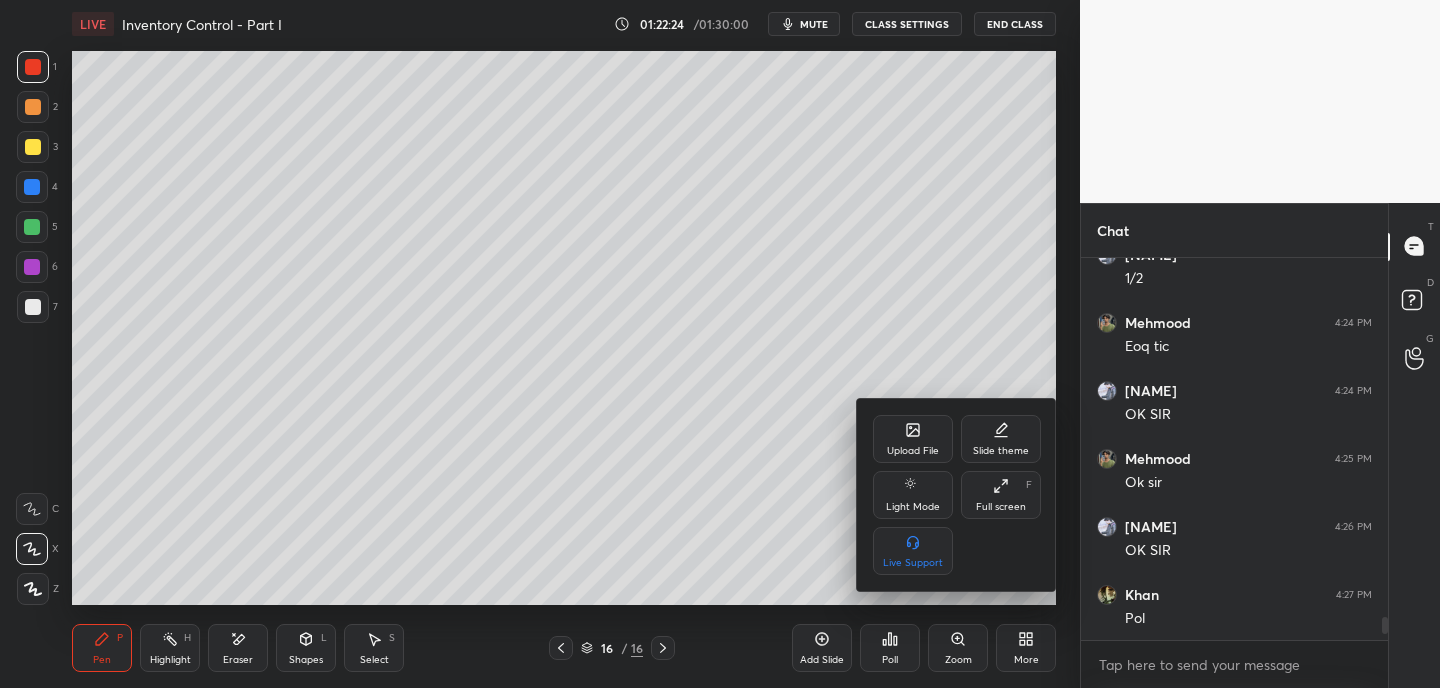 click on "Upload File" at bounding box center [913, 451] 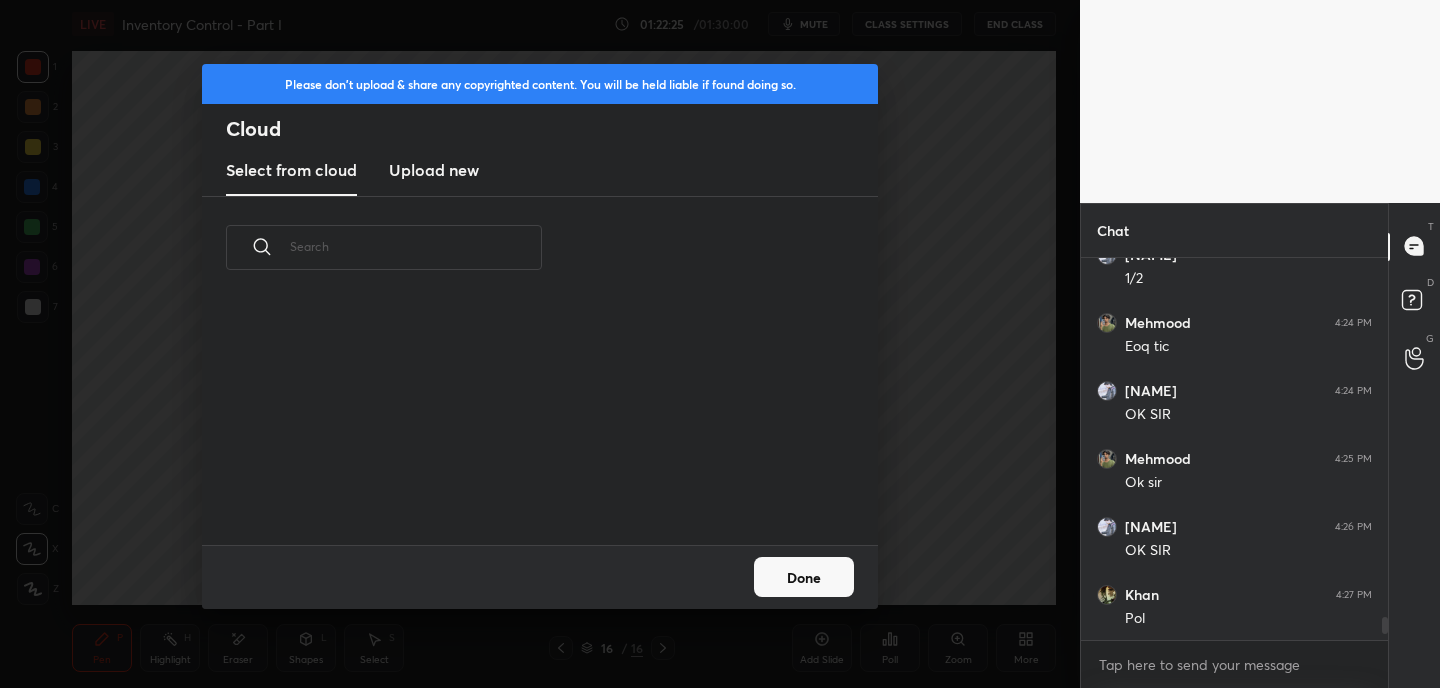drag, startPoint x: 477, startPoint y: 174, endPoint x: 490, endPoint y: 165, distance: 15.811388 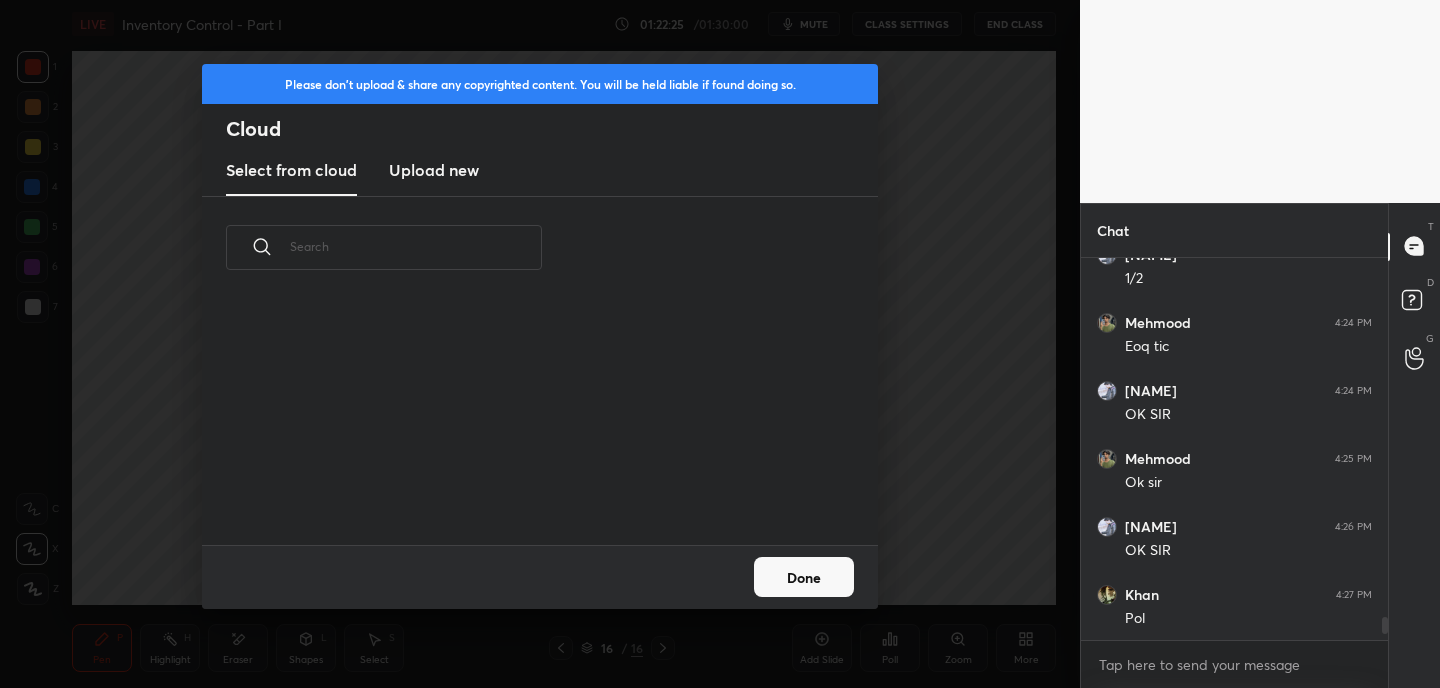 click on "Upload new" at bounding box center [434, 170] 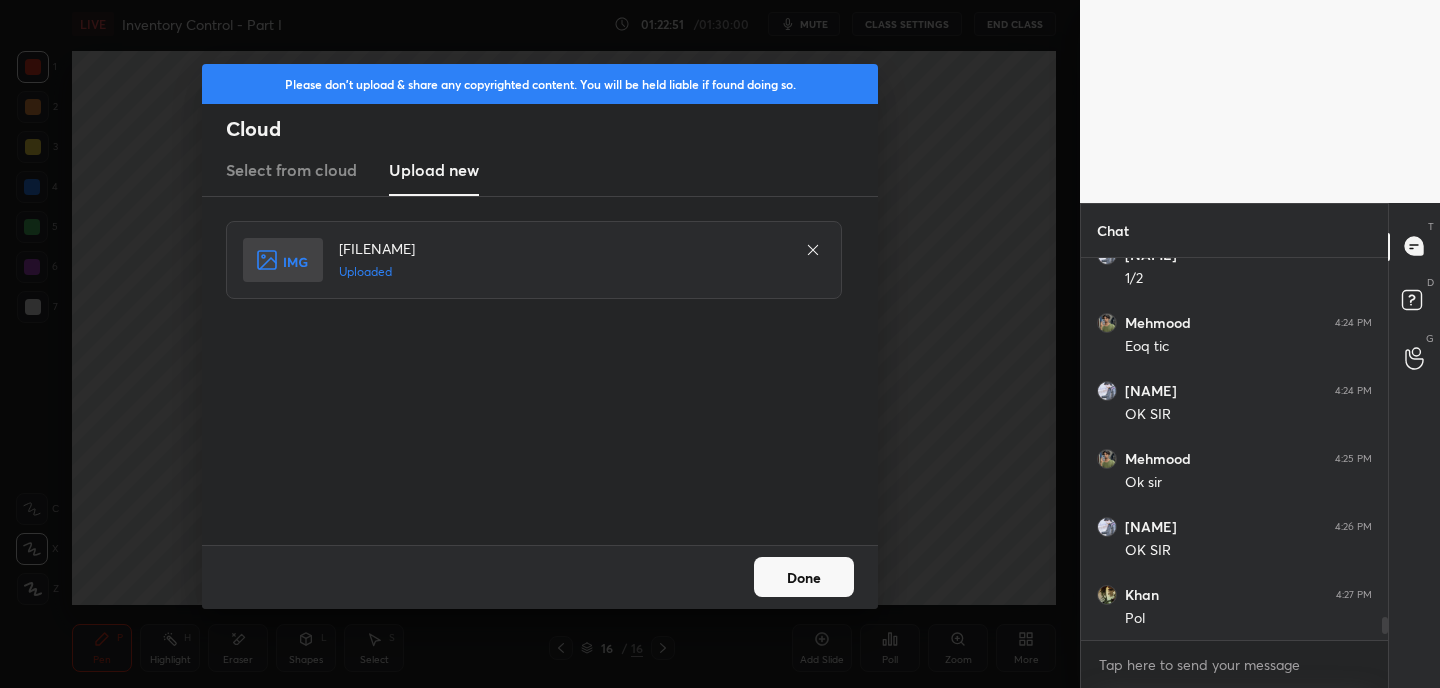 click on "Done" at bounding box center (804, 577) 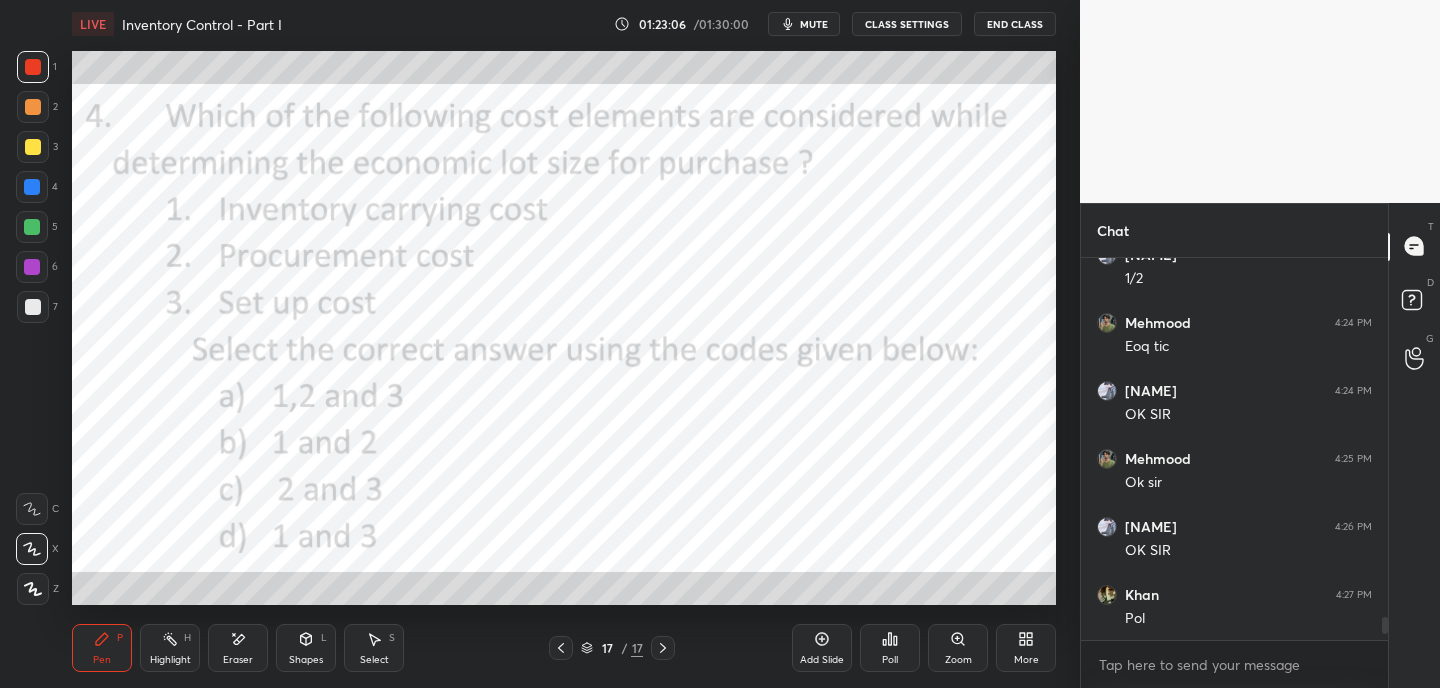 click 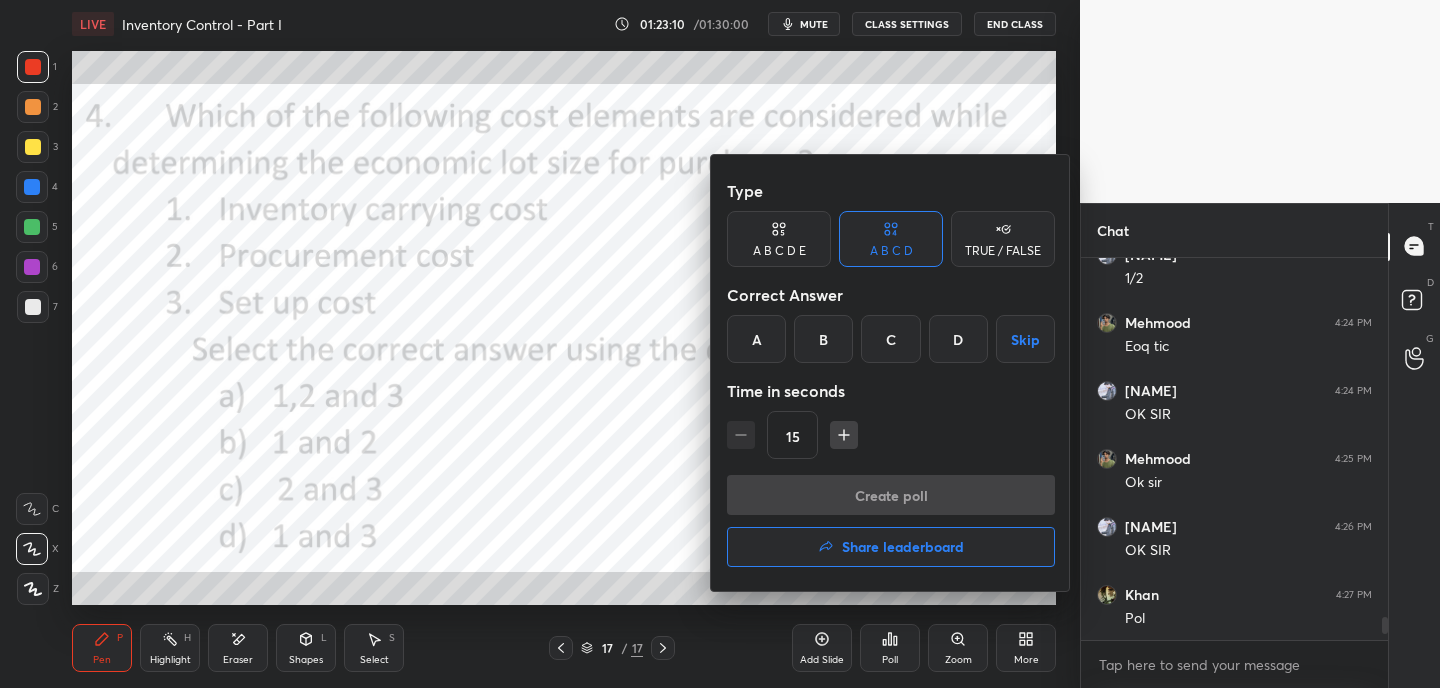 click on "B" at bounding box center (823, 339) 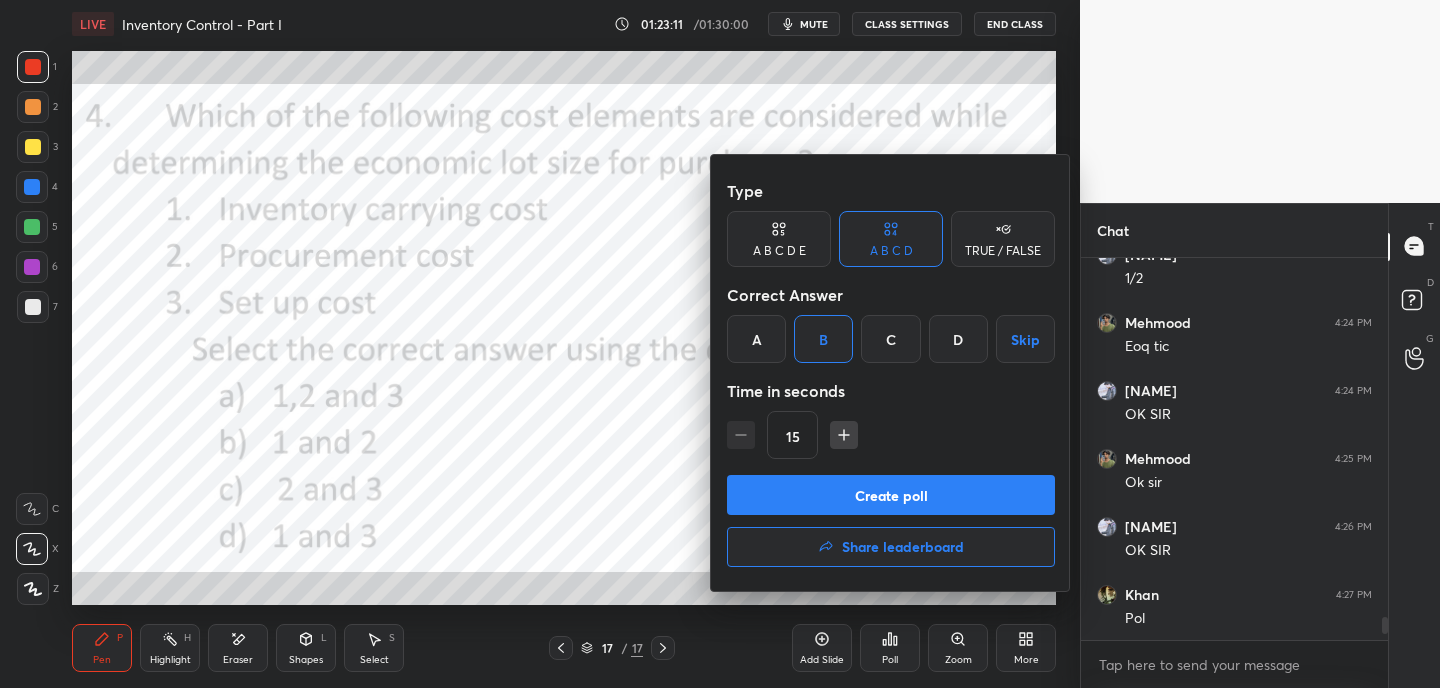 drag, startPoint x: 845, startPoint y: 491, endPoint x: 885, endPoint y: 481, distance: 41.231056 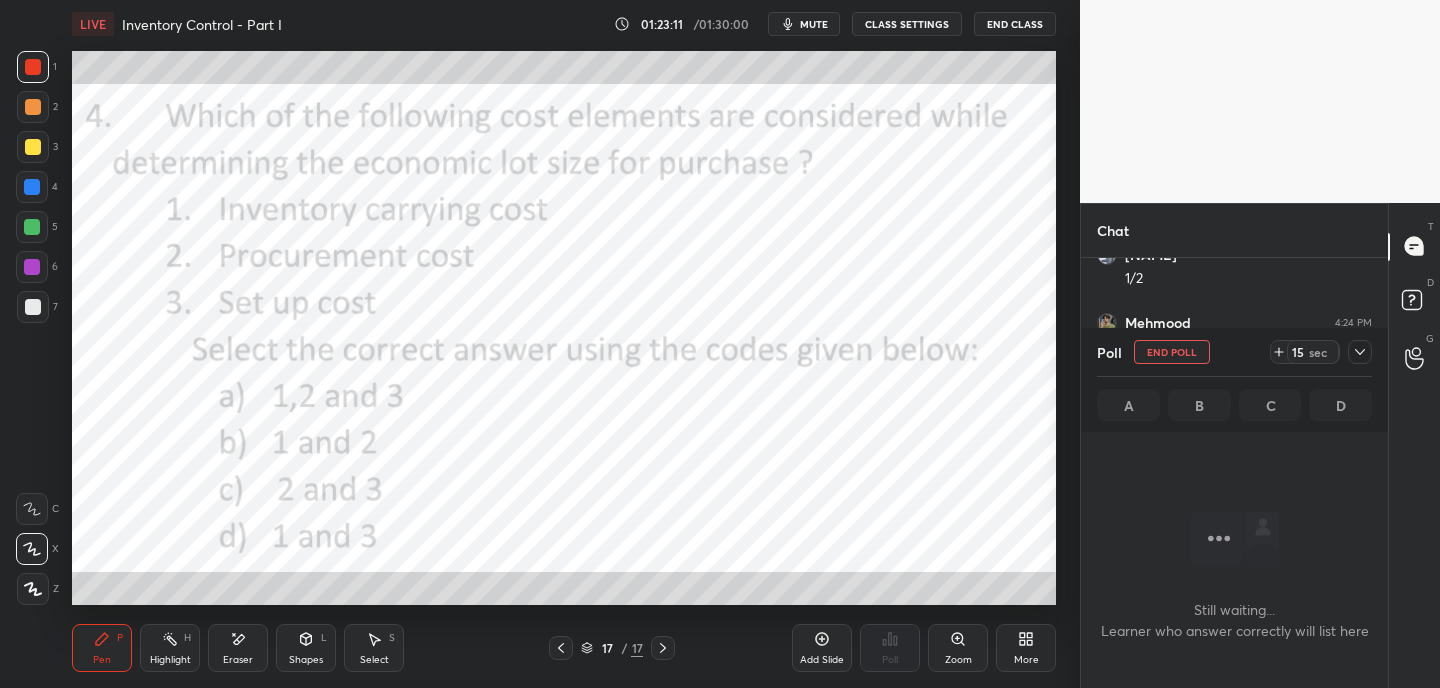 scroll, scrollTop: 343, scrollLeft: 301, axis: both 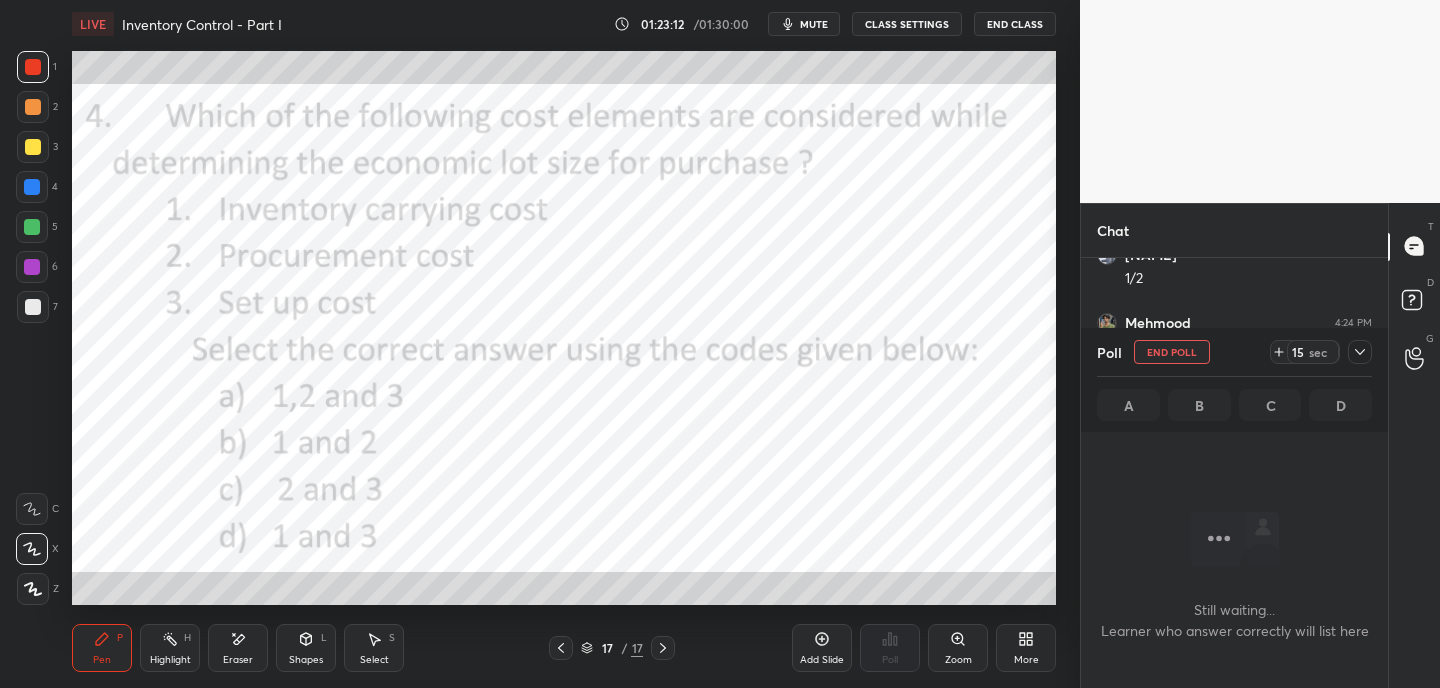 click 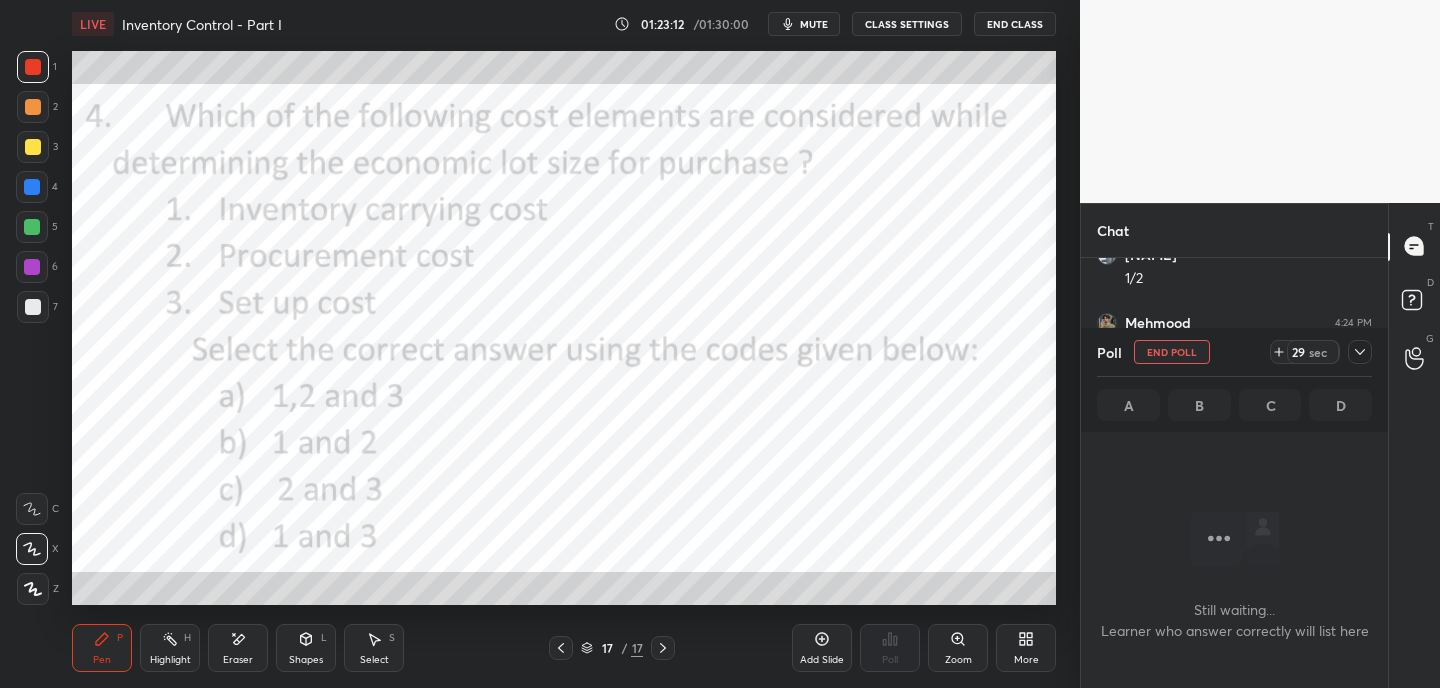 click 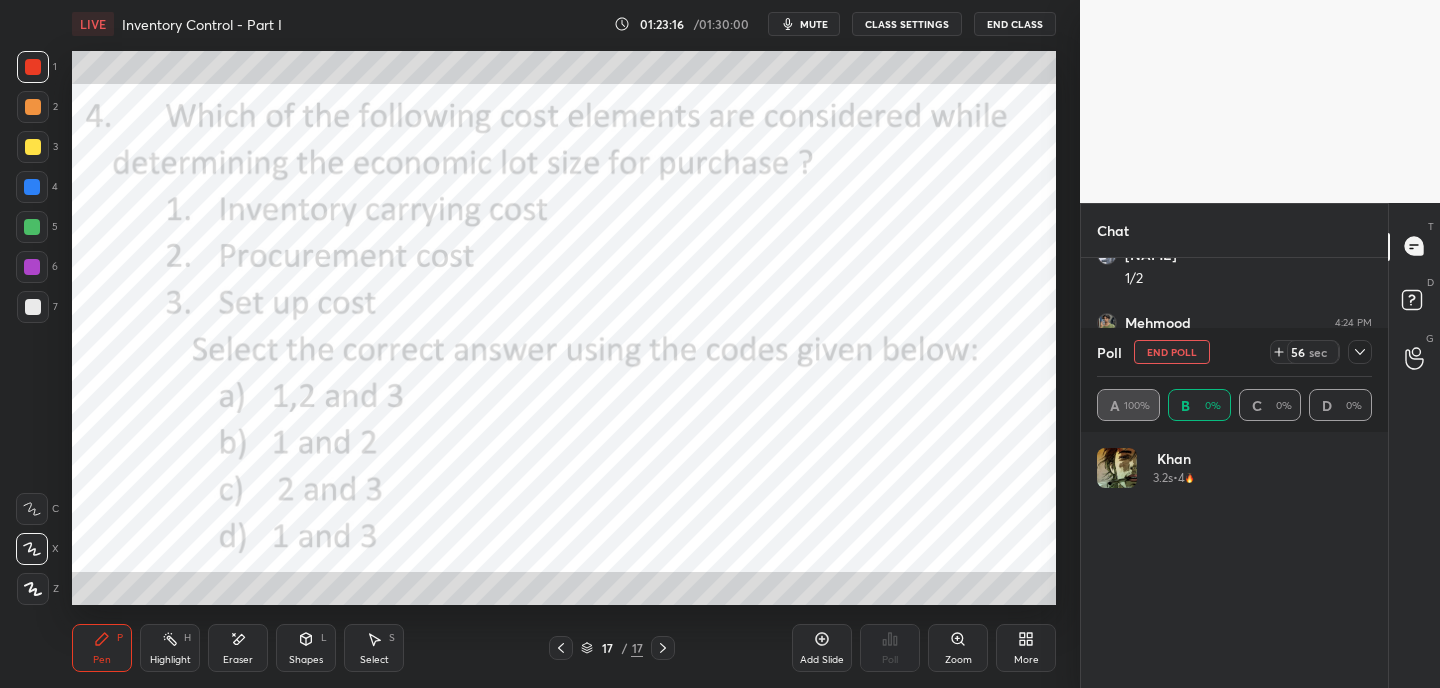 scroll, scrollTop: 7, scrollLeft: 7, axis: both 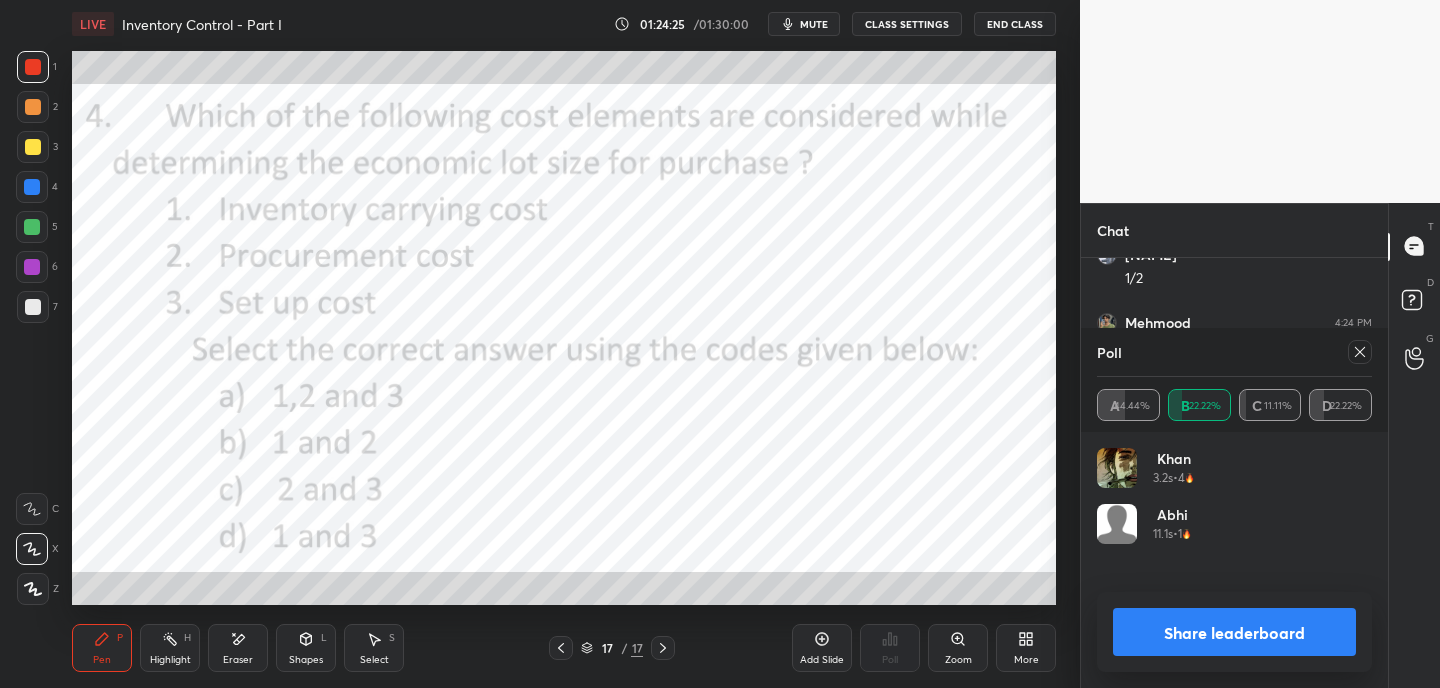 click at bounding box center [1360, 352] 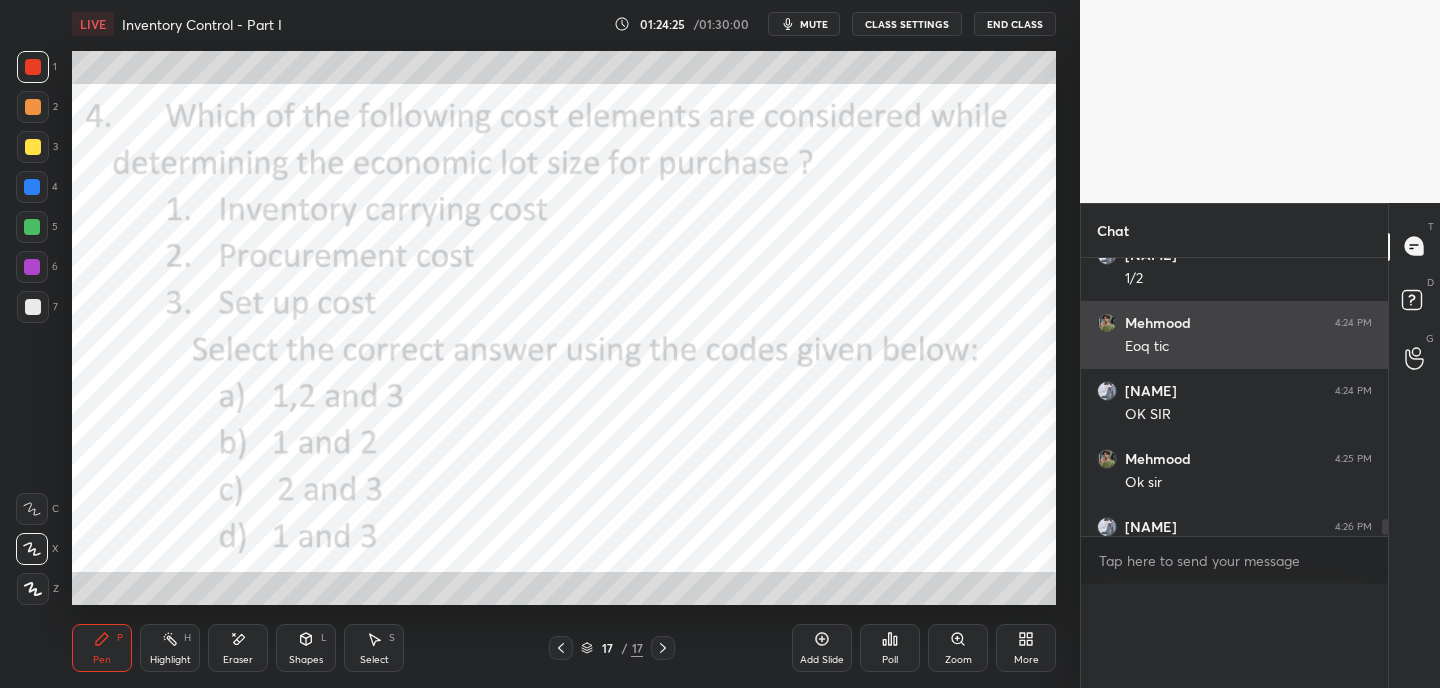 scroll, scrollTop: 120, scrollLeft: 269, axis: both 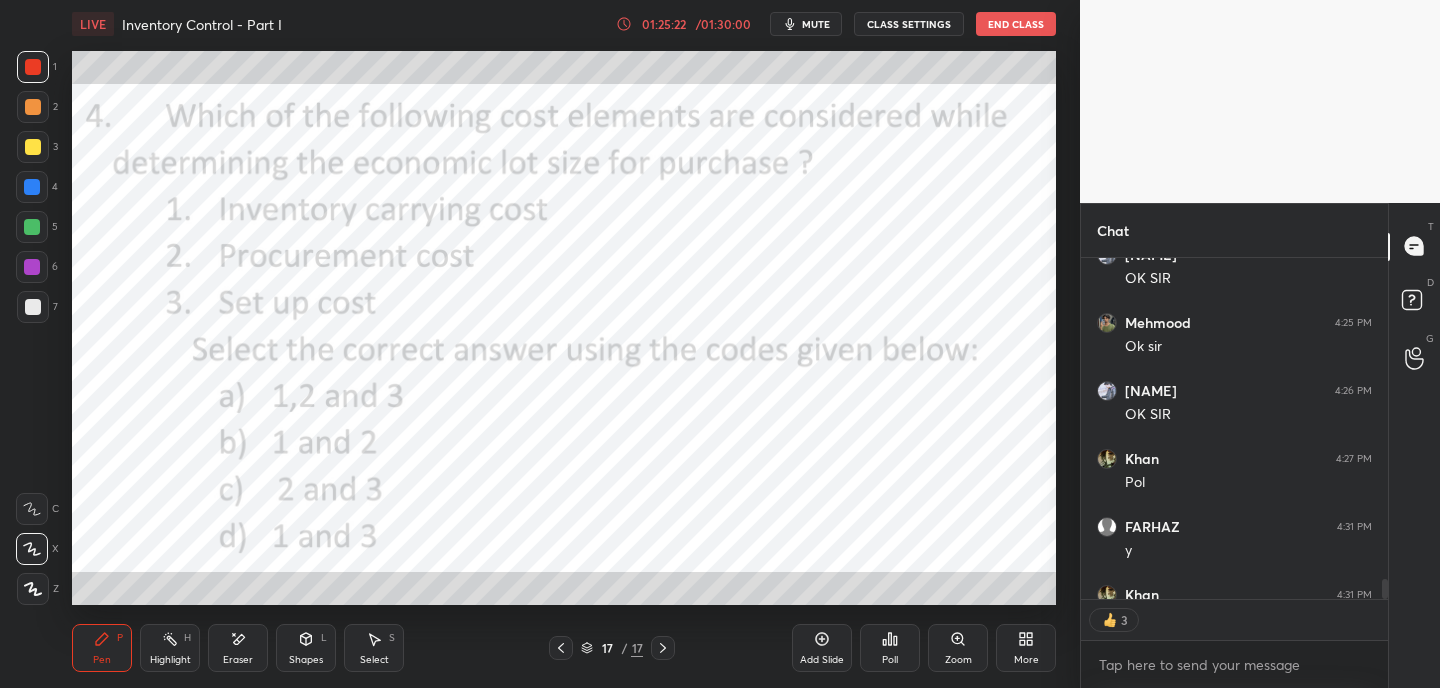 click on "More" at bounding box center [1026, 660] 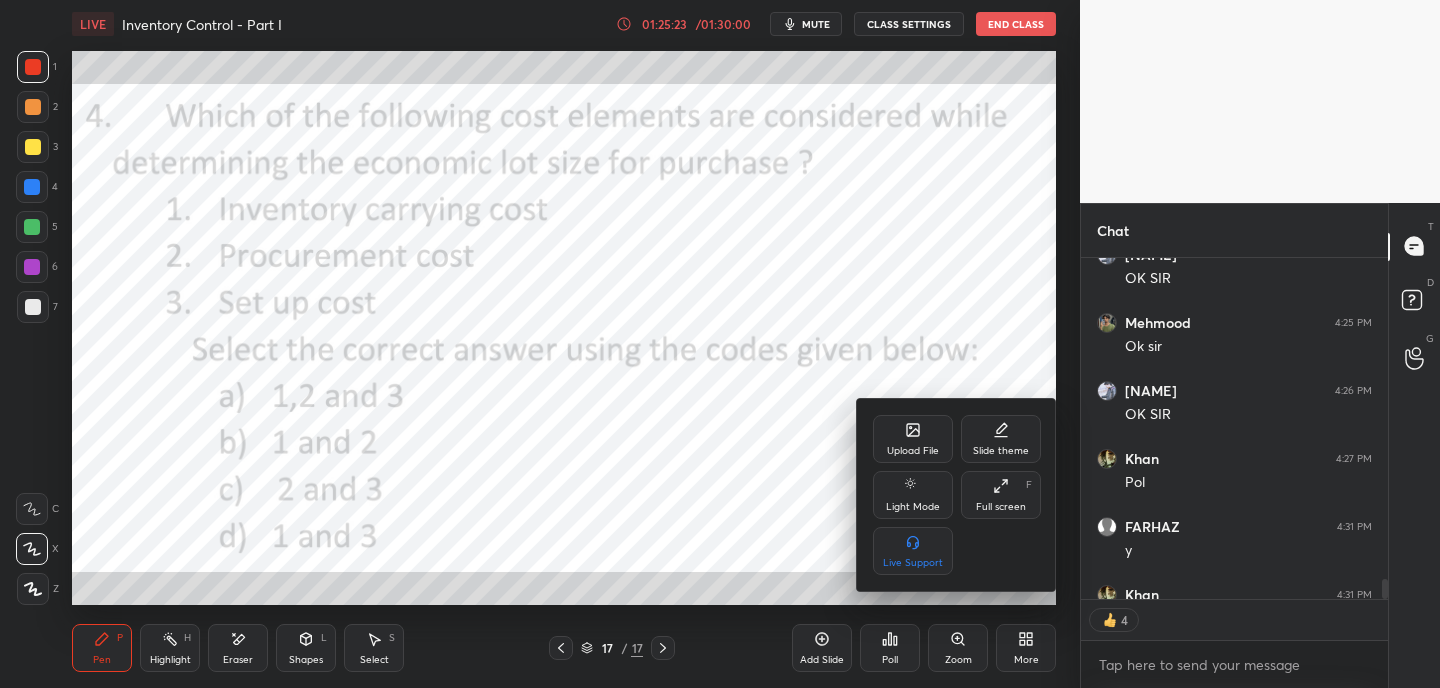 click on "Upload File" at bounding box center (913, 451) 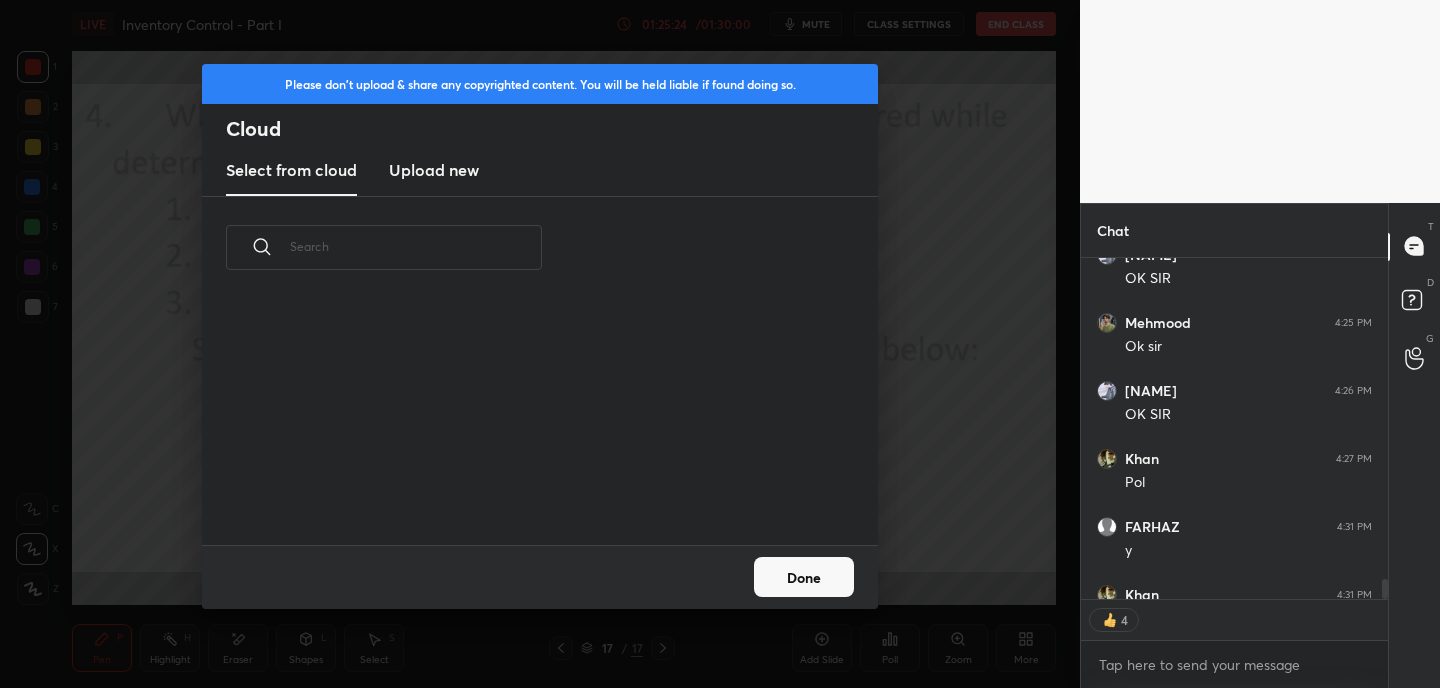 scroll, scrollTop: 7, scrollLeft: 11, axis: both 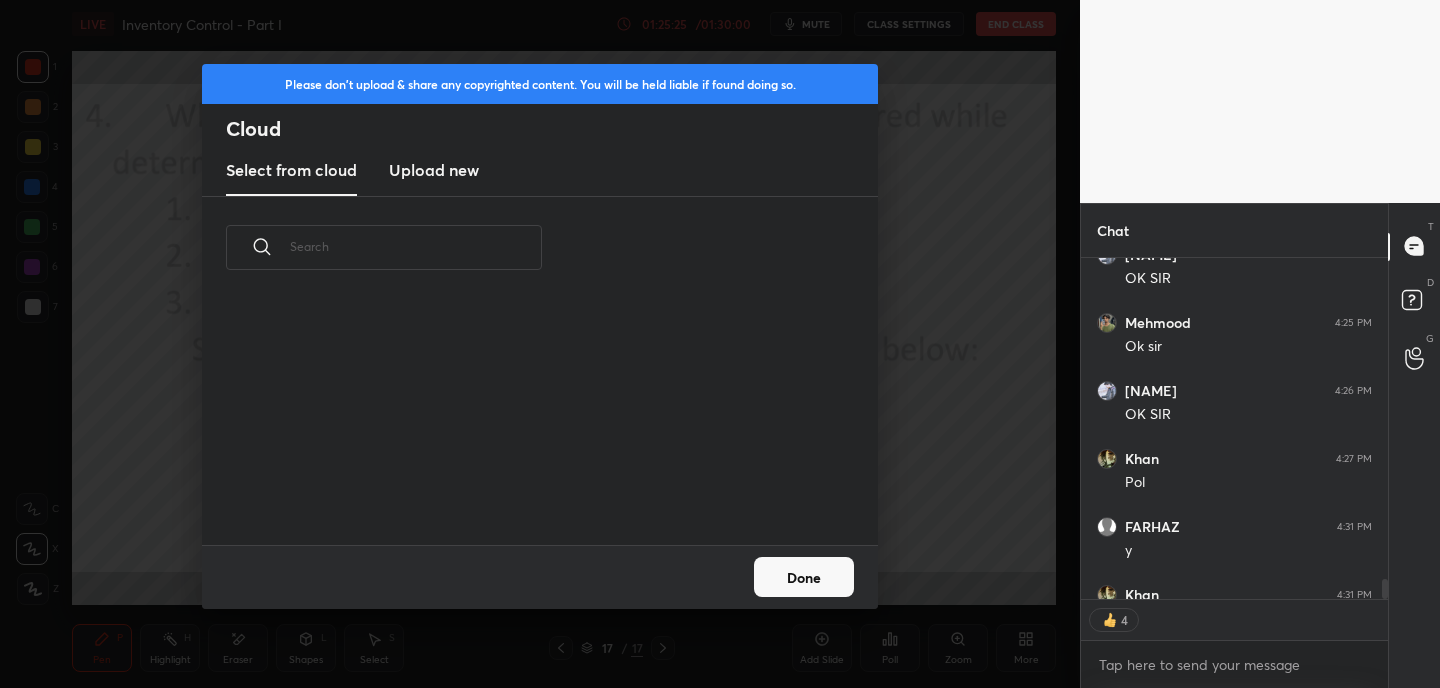 click on "Upload new" at bounding box center [434, 170] 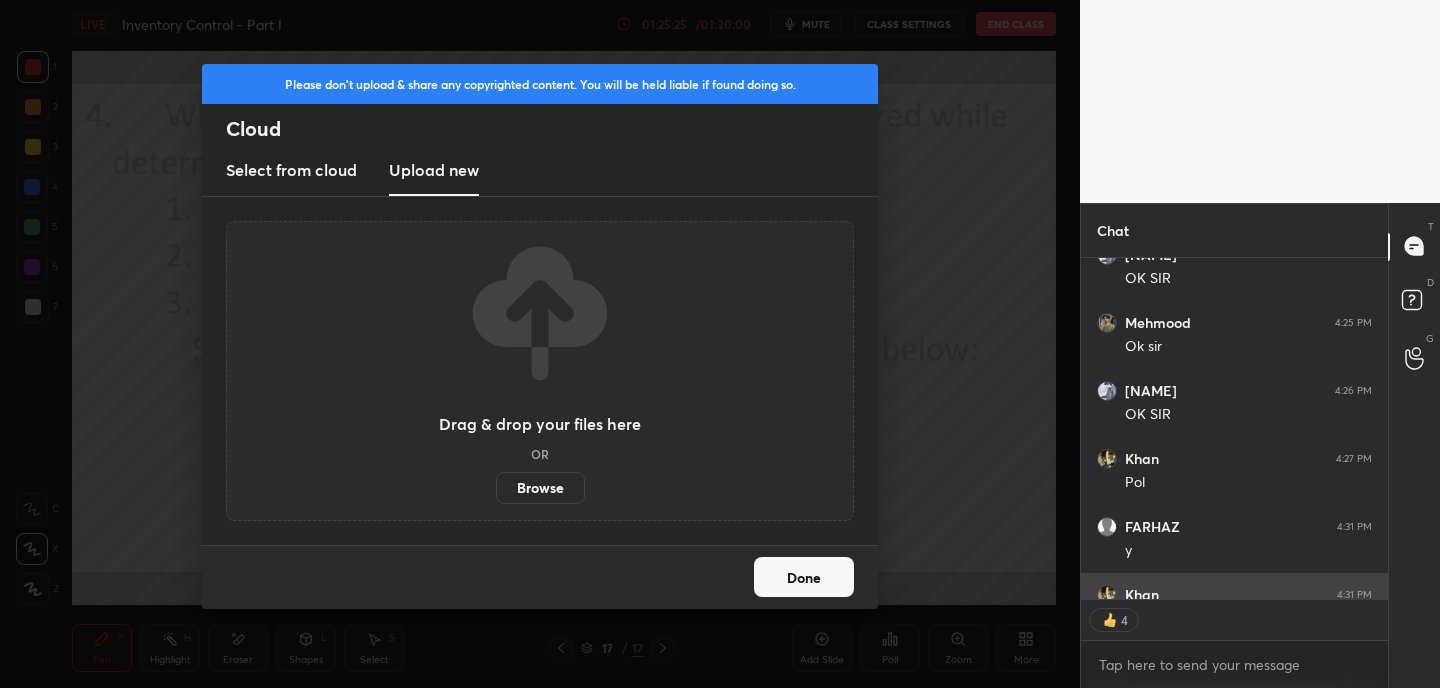scroll, scrollTop: 6147, scrollLeft: 0, axis: vertical 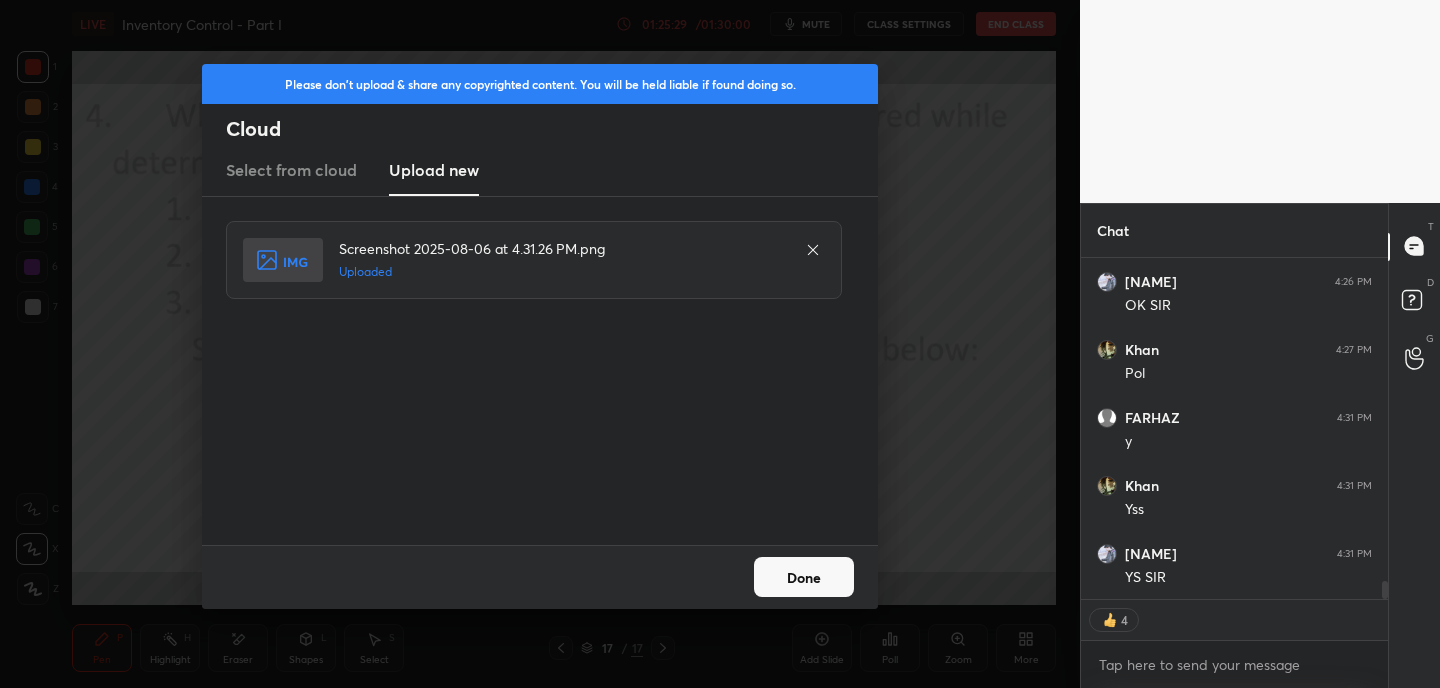 click on "Done" at bounding box center (804, 577) 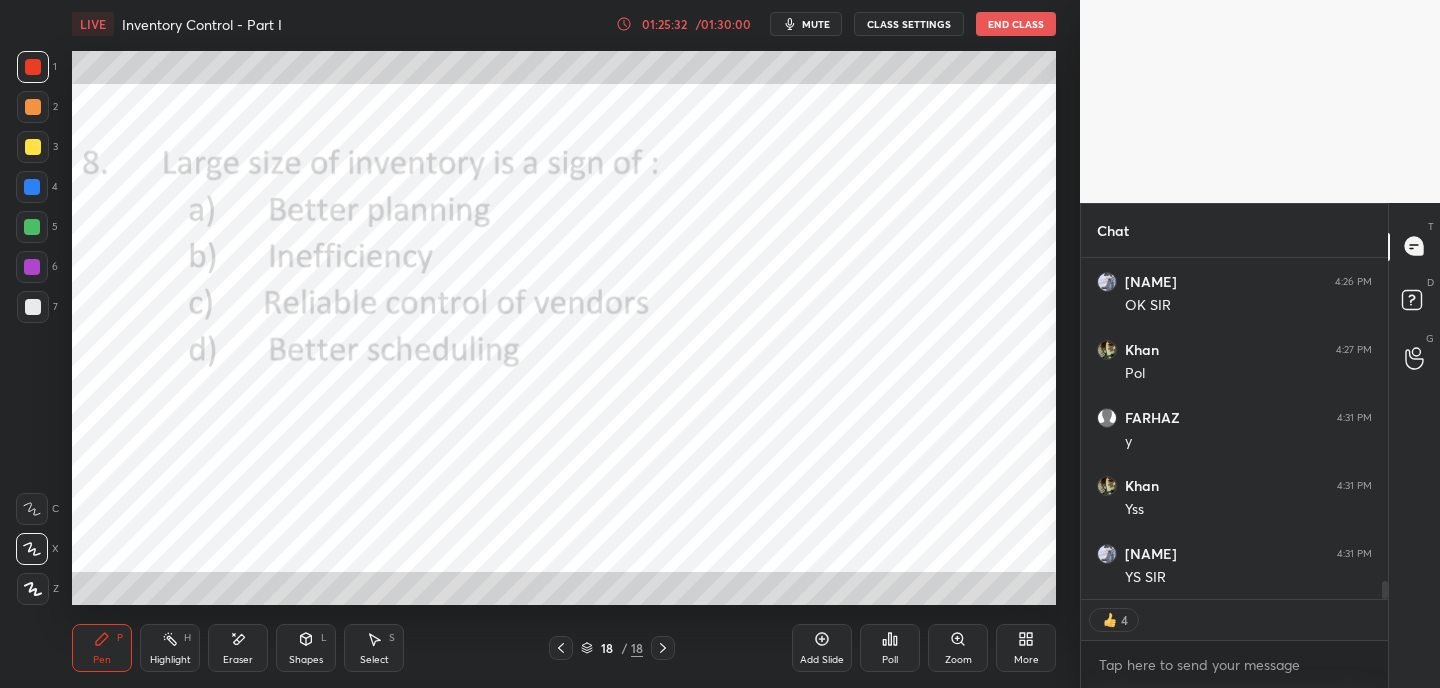 scroll, scrollTop: 7, scrollLeft: 7, axis: both 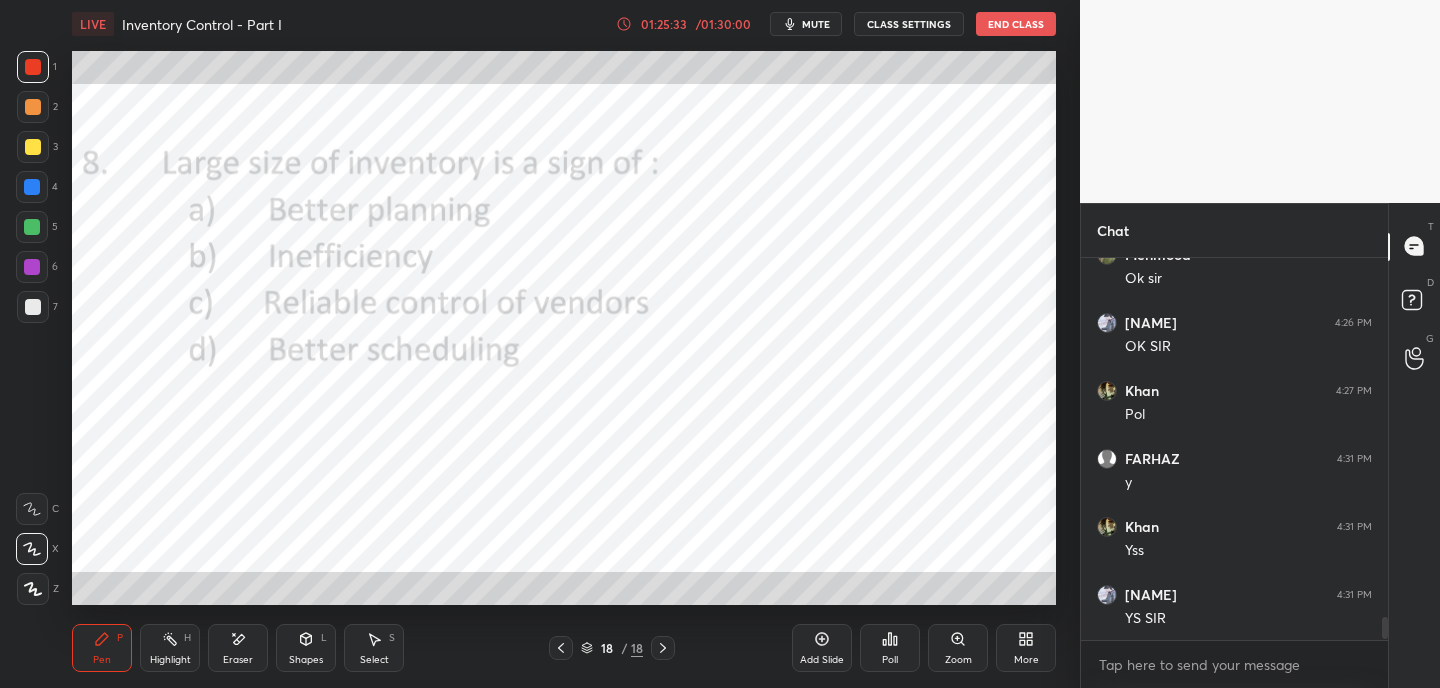 click 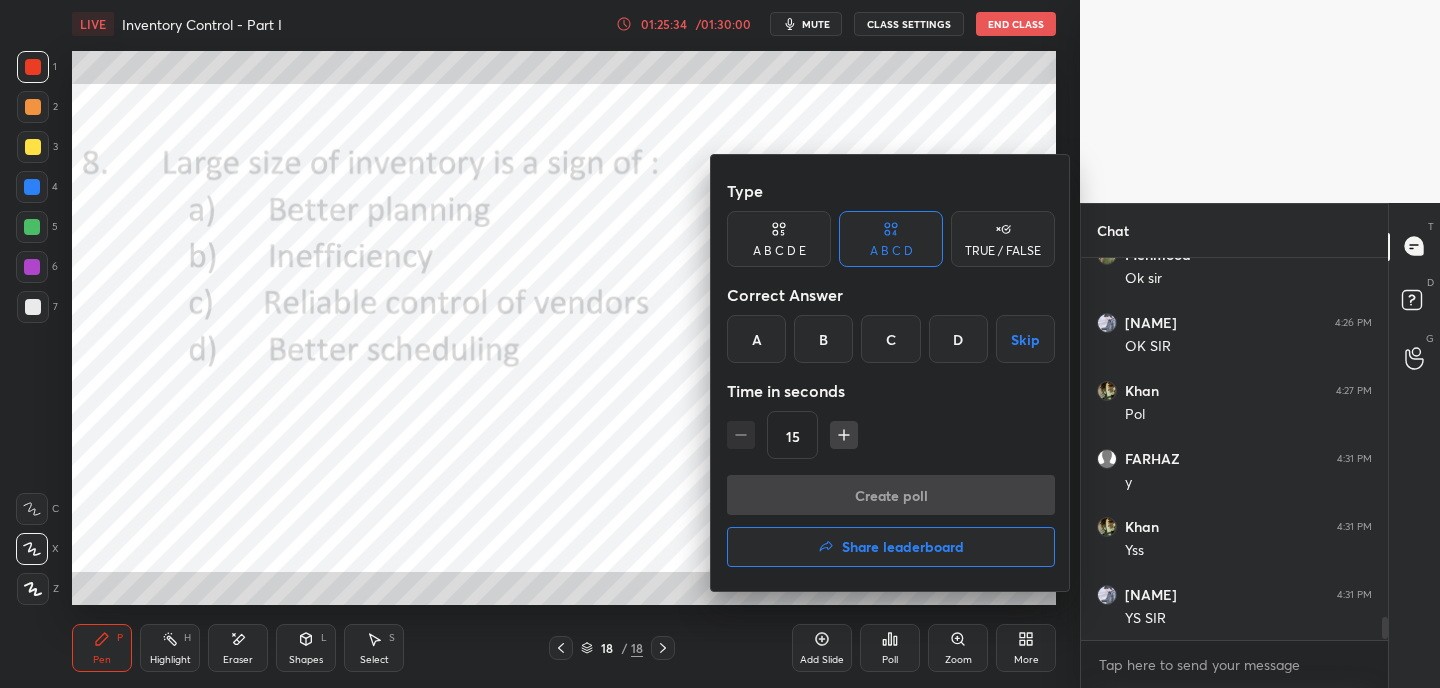 click on "B" at bounding box center (823, 339) 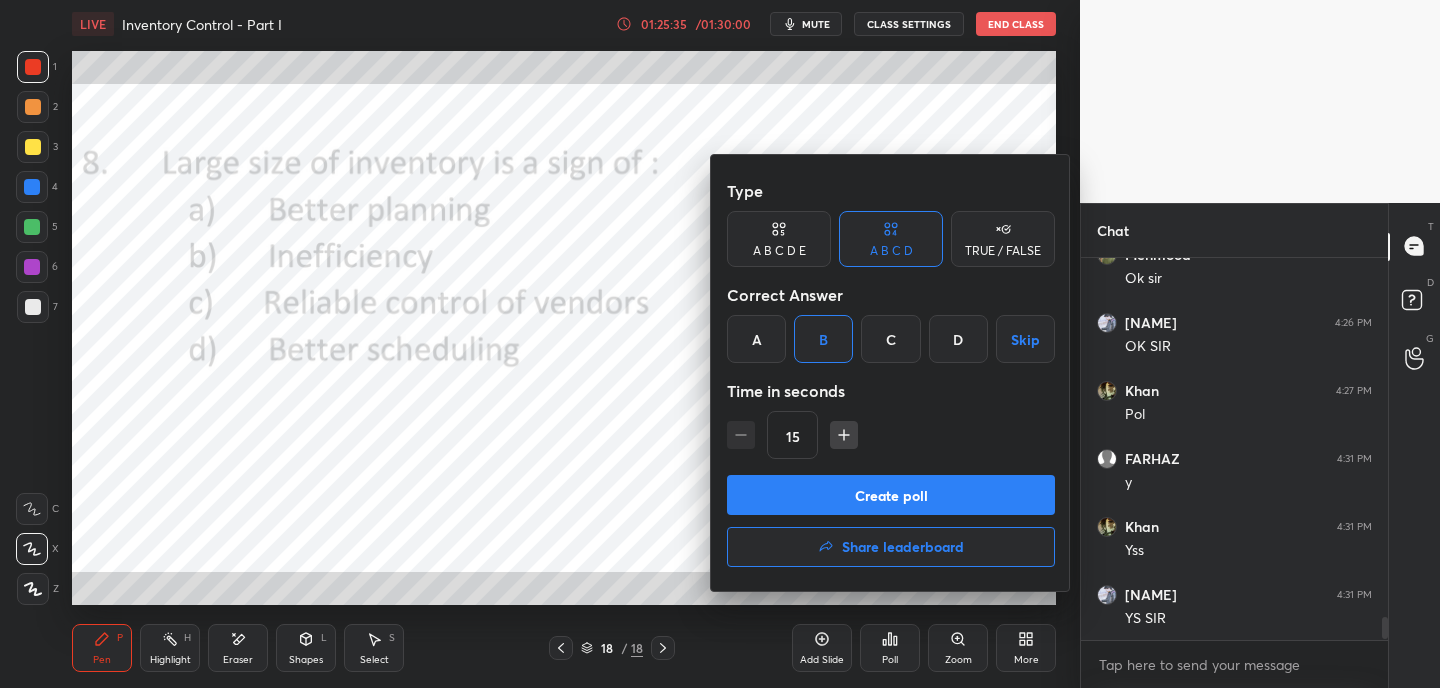 click on "Create poll" at bounding box center (891, 495) 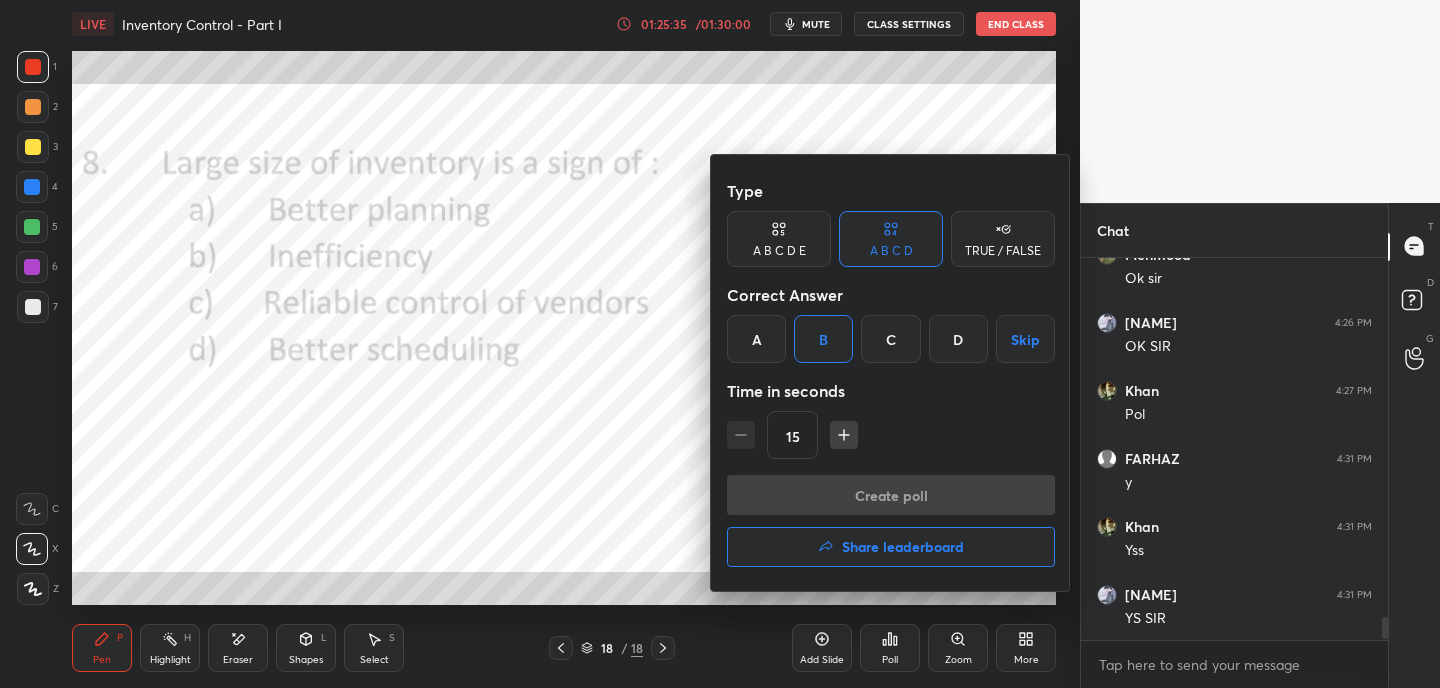 scroll, scrollTop: 344, scrollLeft: 301, axis: both 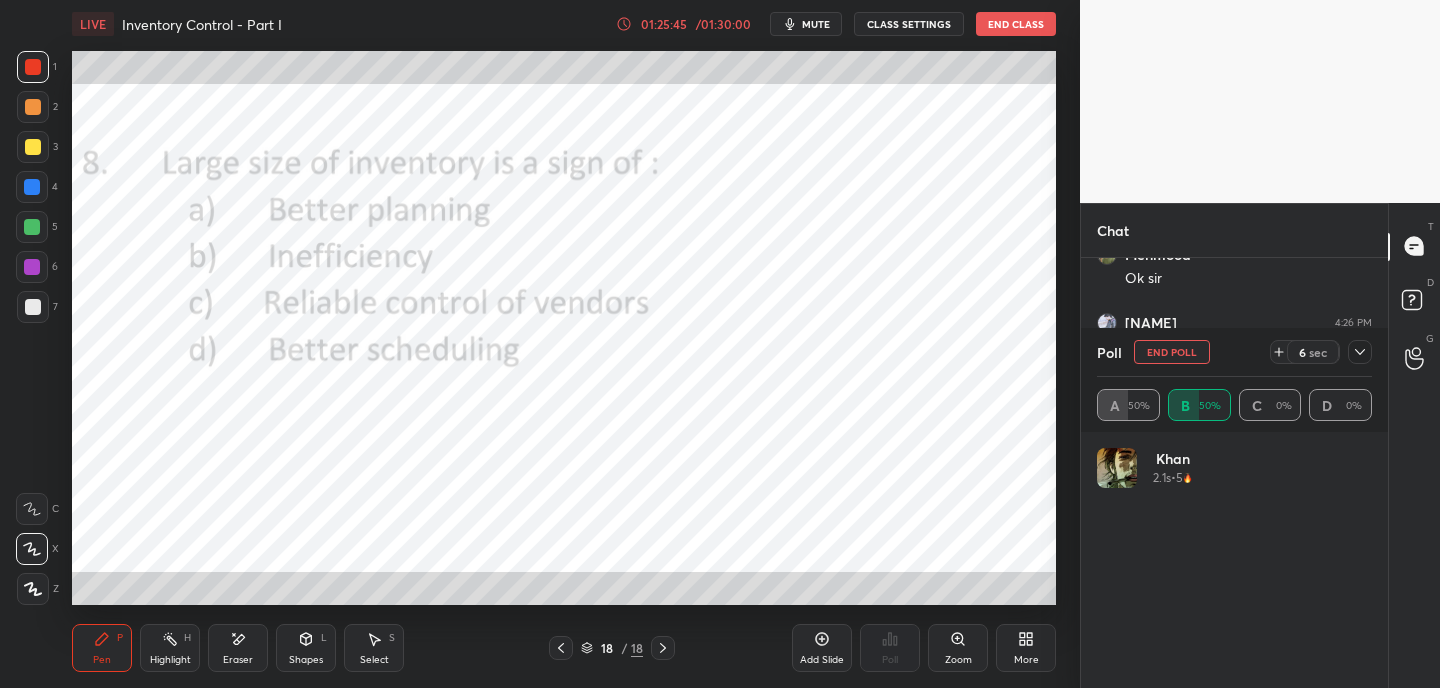 click 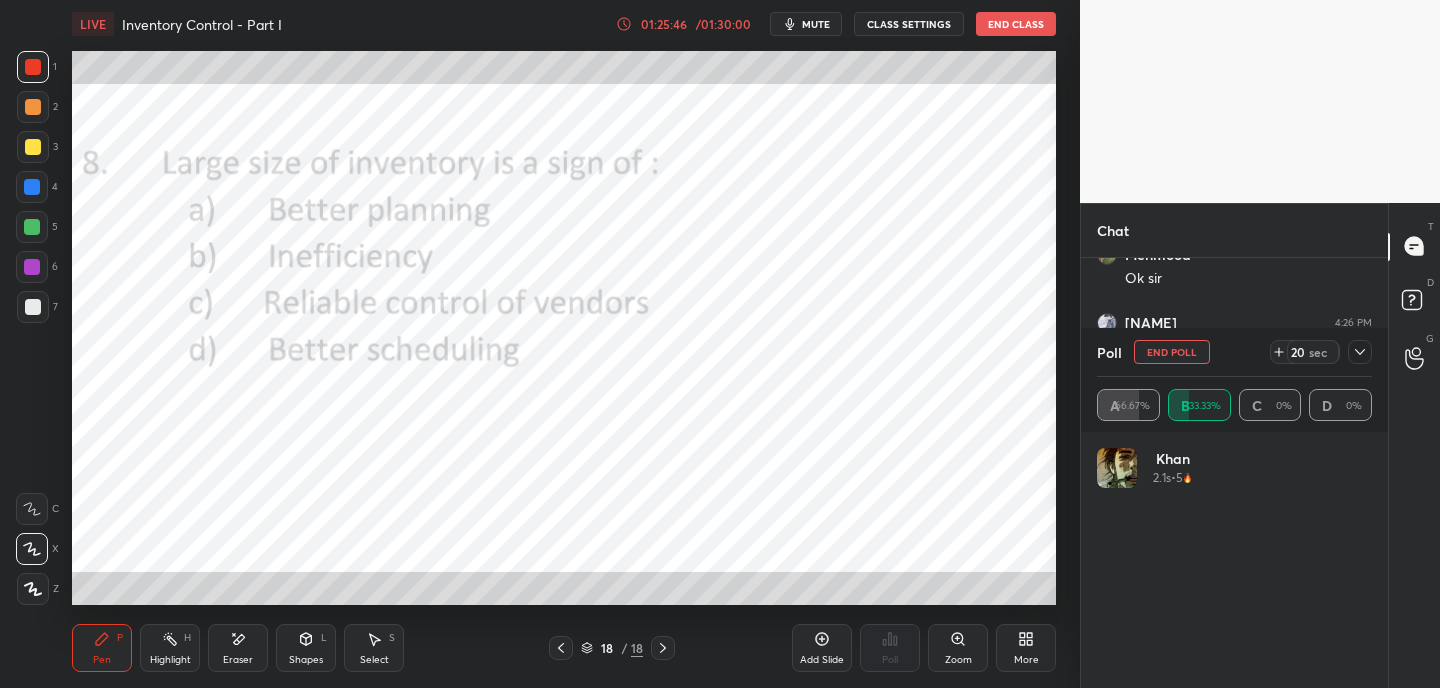 click 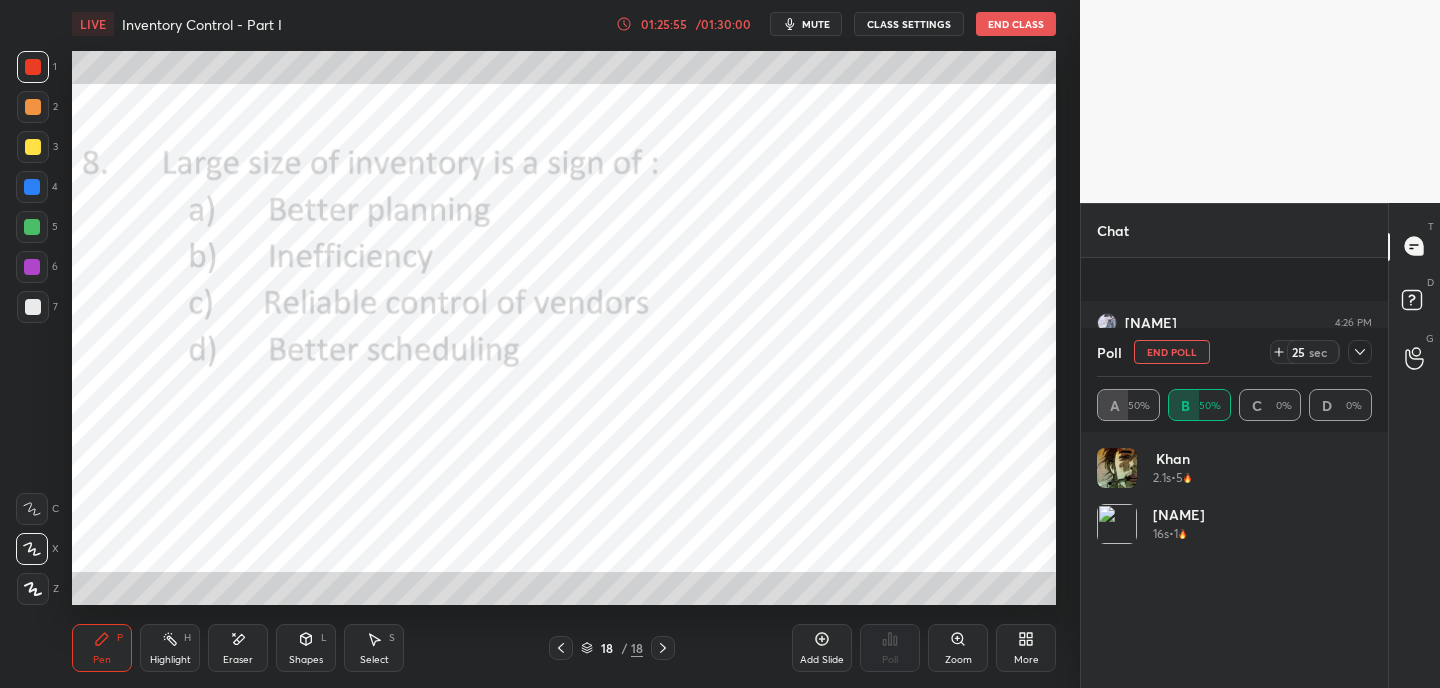 scroll, scrollTop: 6278, scrollLeft: 0, axis: vertical 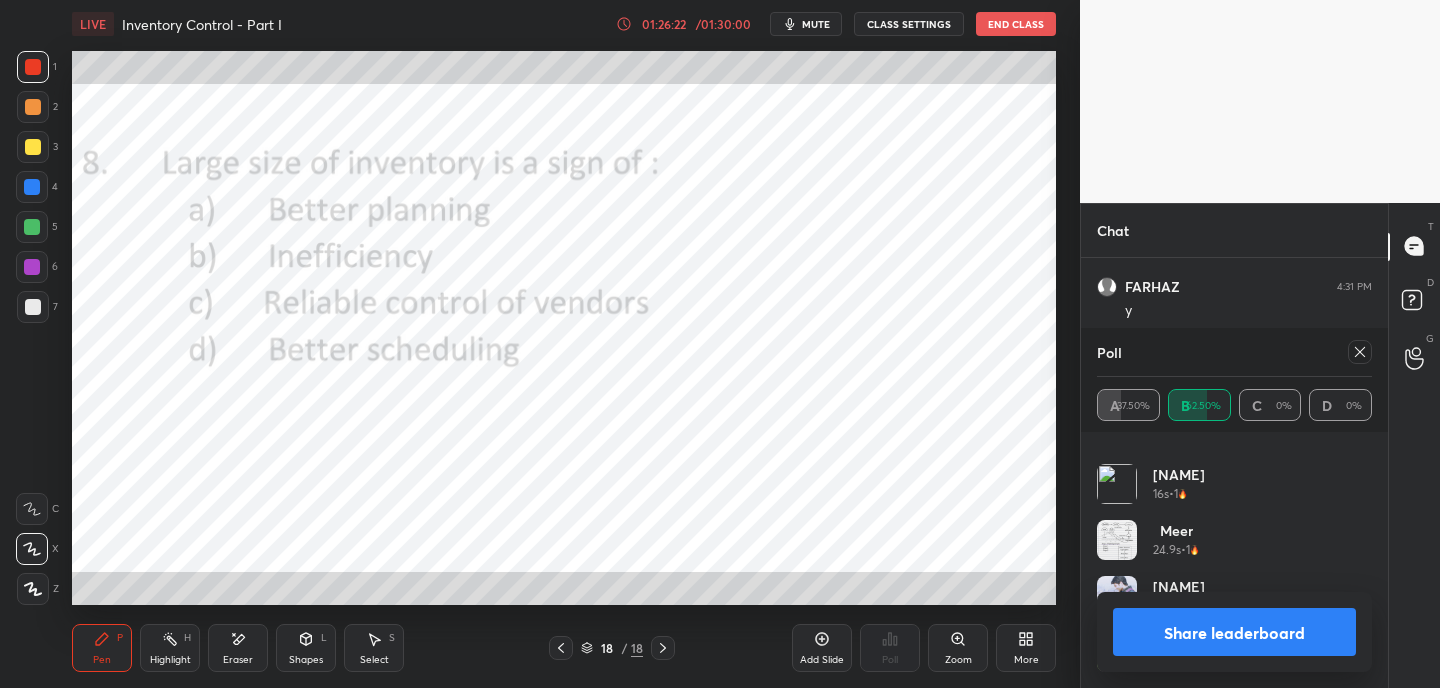 click on "Poll A 37.50% B 62.50% C 0% D 0%" at bounding box center [1234, 380] 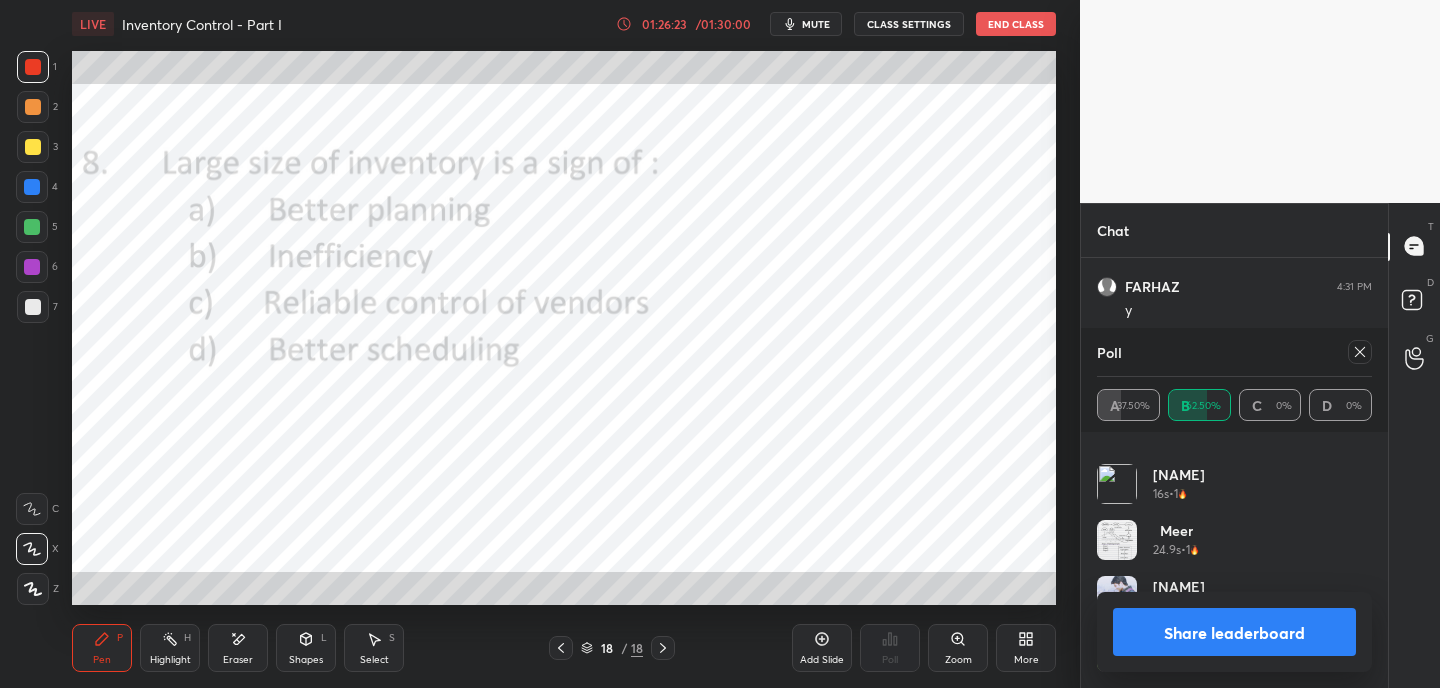 click 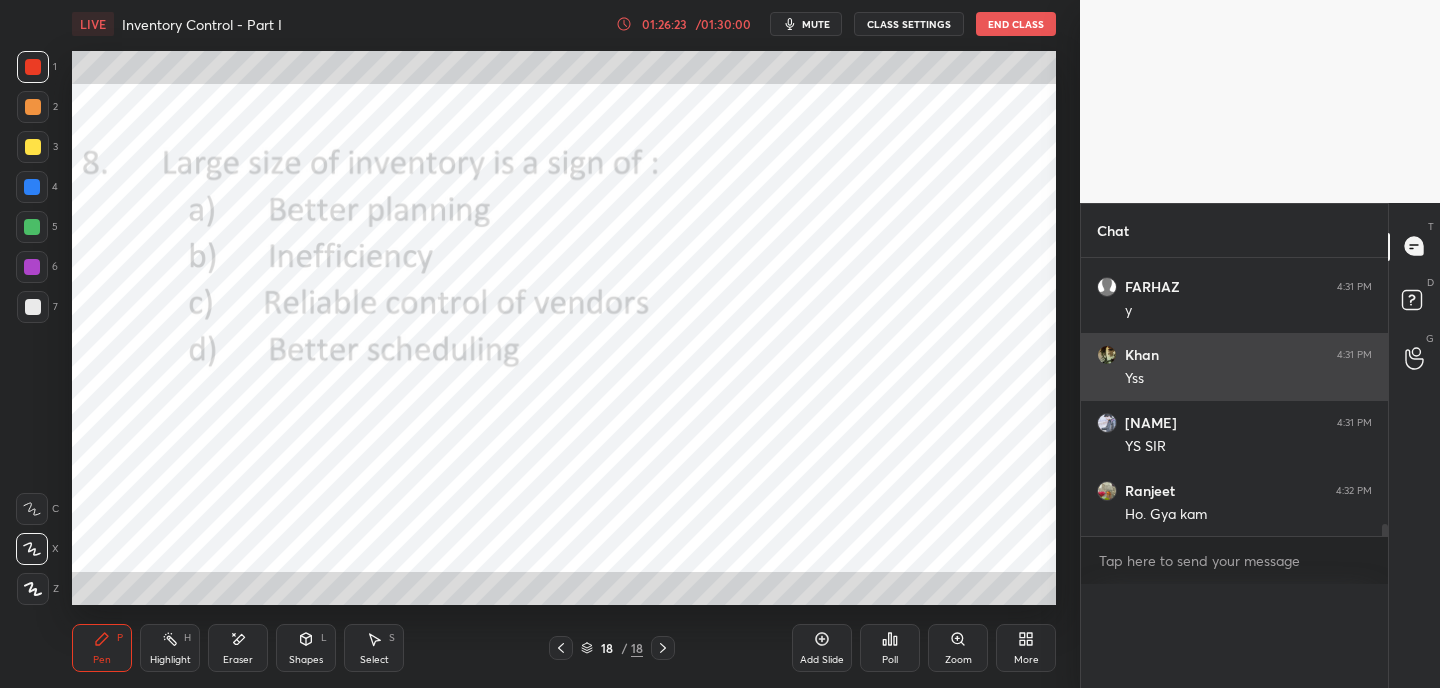 scroll, scrollTop: 0, scrollLeft: 0, axis: both 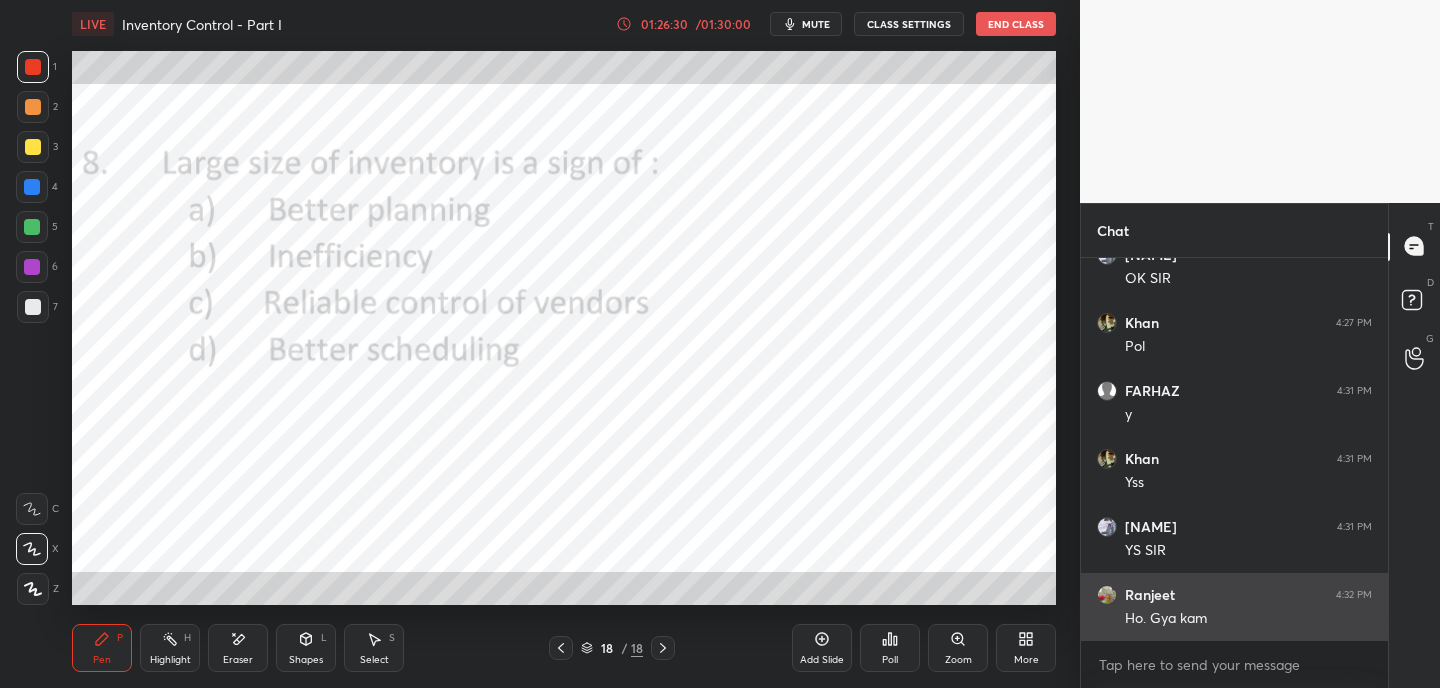 click at bounding box center [1111, 595] 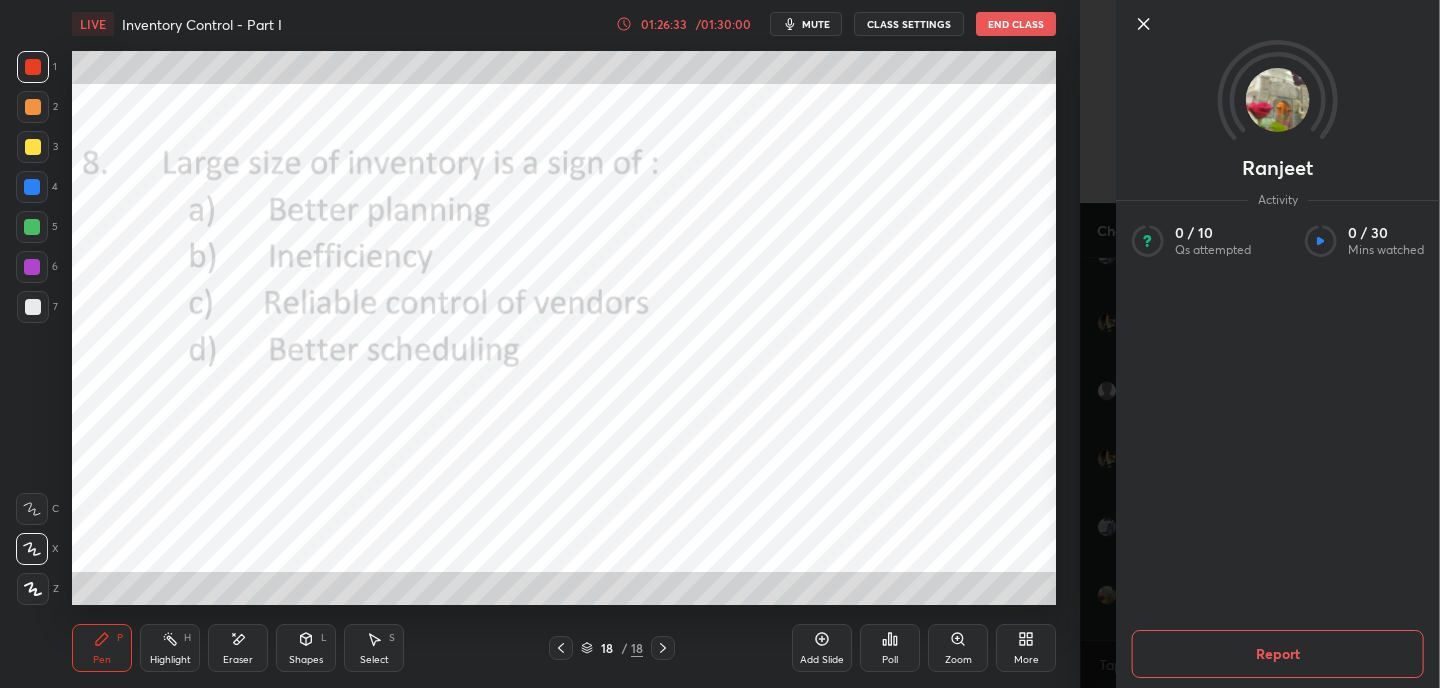 click 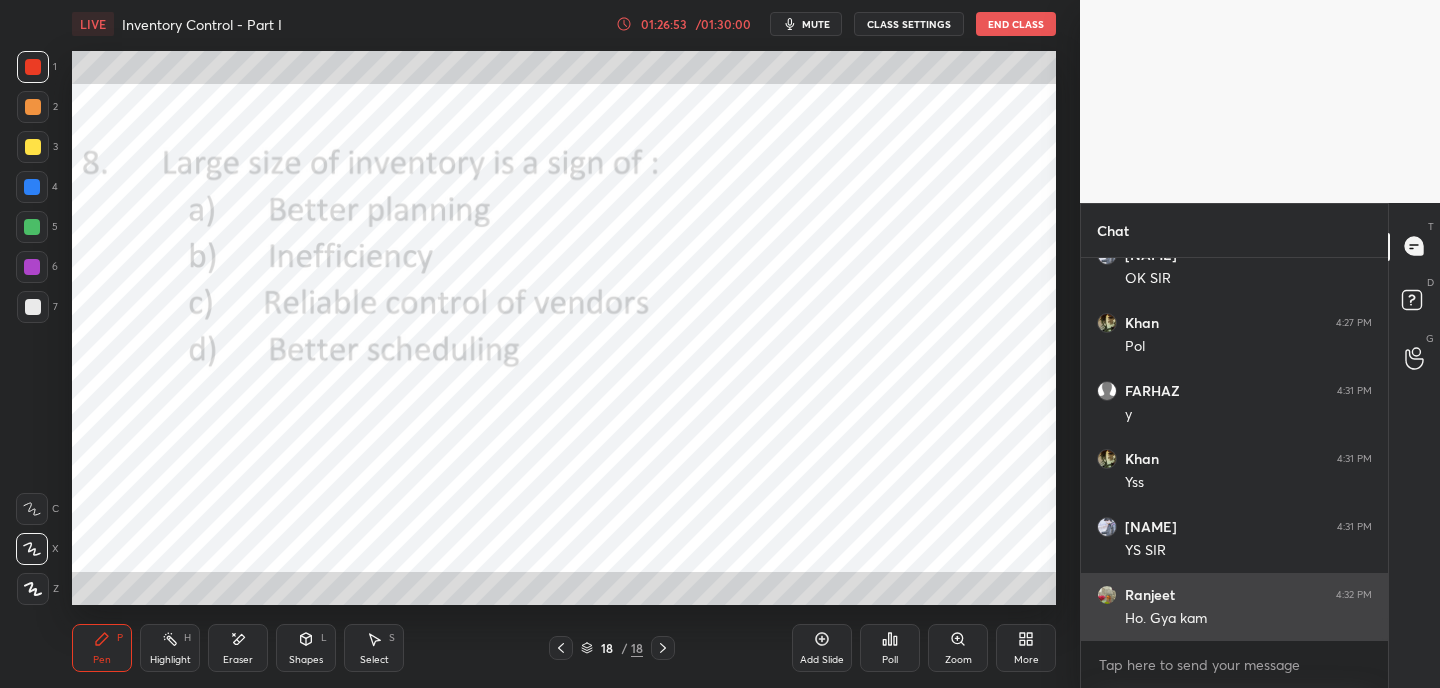 scroll, scrollTop: 335, scrollLeft: 301, axis: both 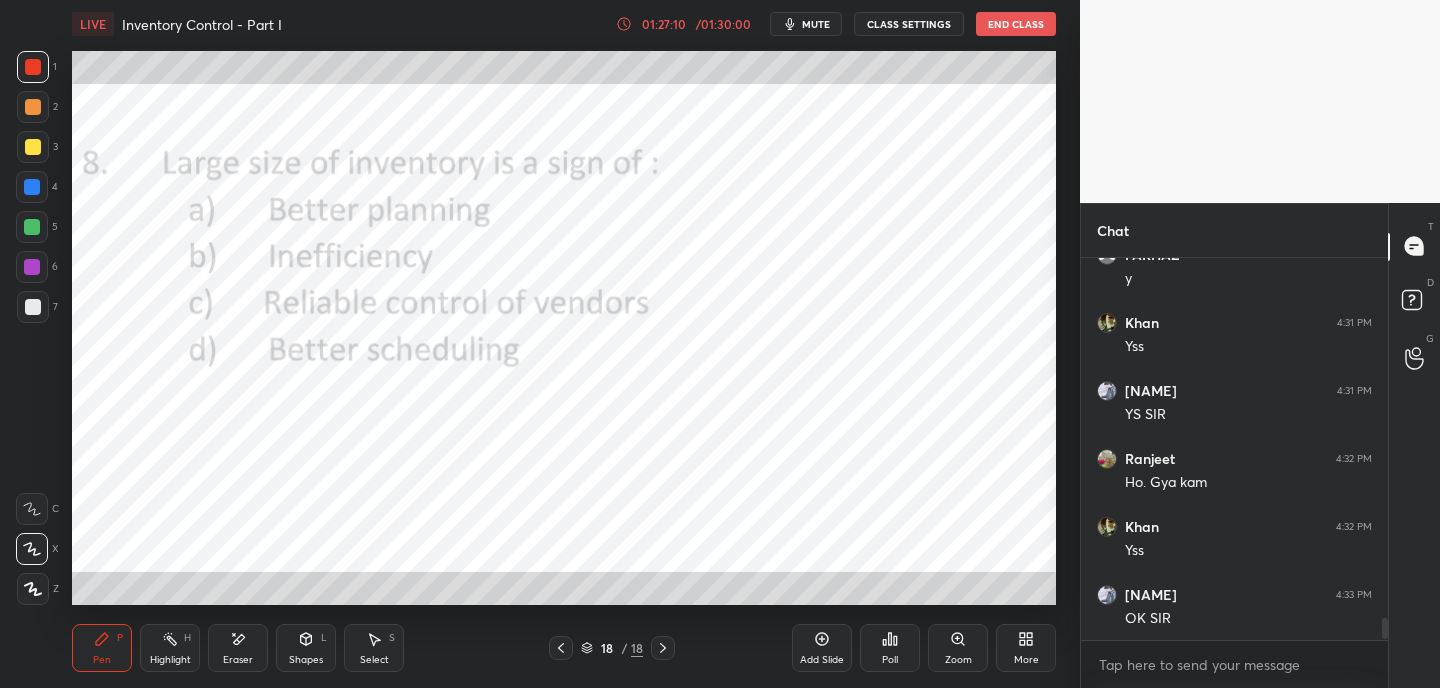 click on "End Class" at bounding box center [1016, 24] 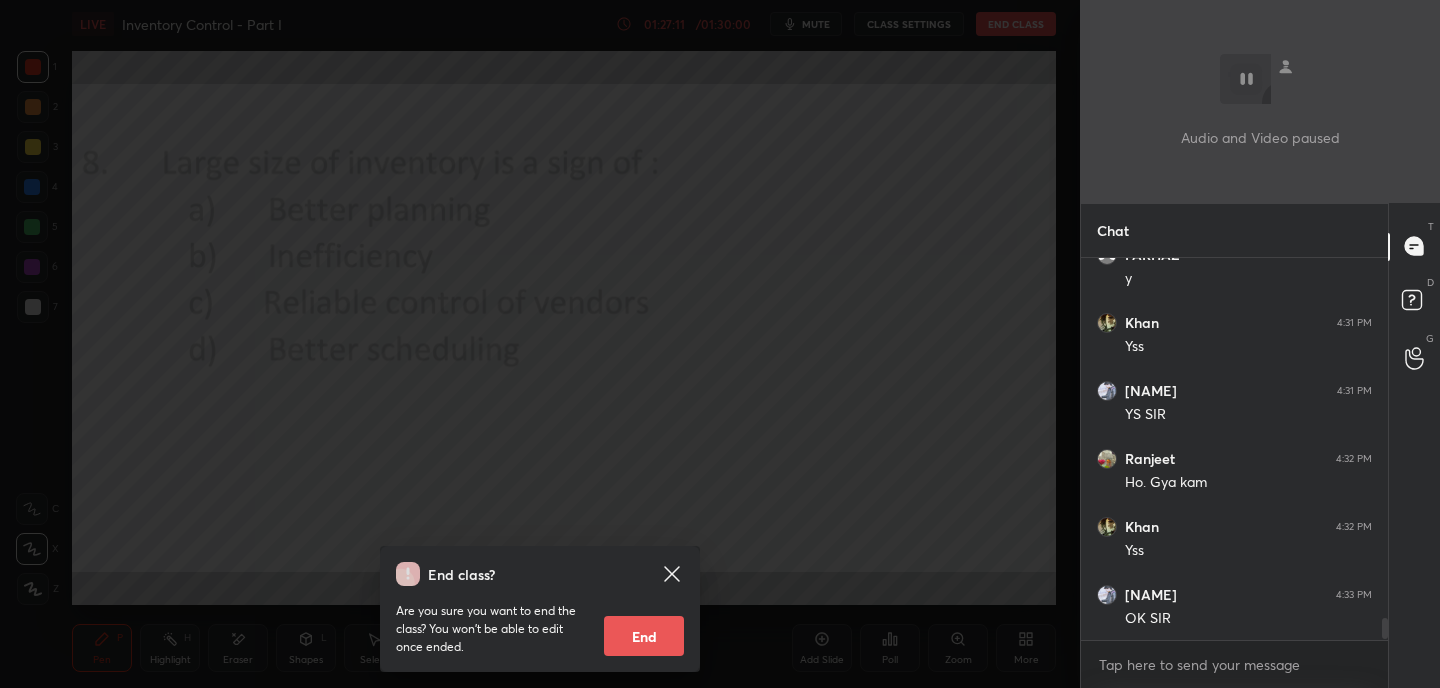 click on "End" at bounding box center (644, 636) 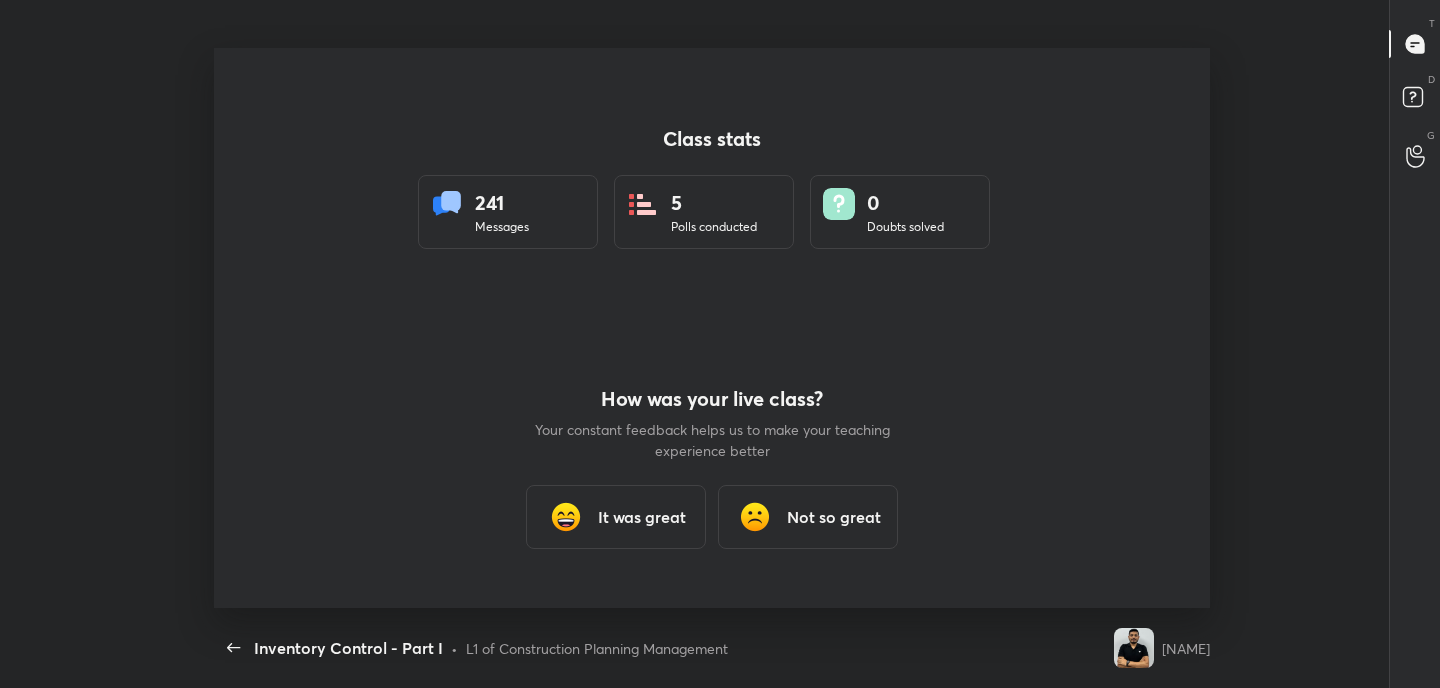 click on "It was great" at bounding box center (642, 517) 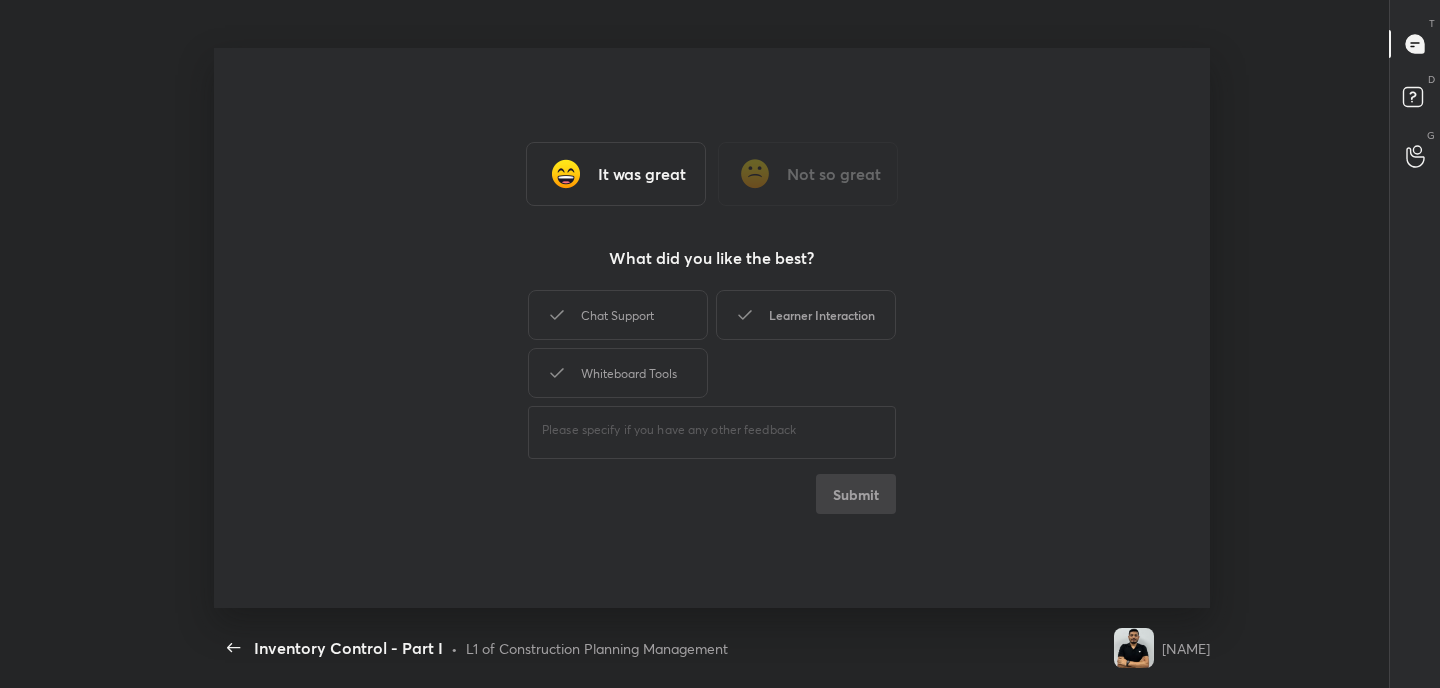 click 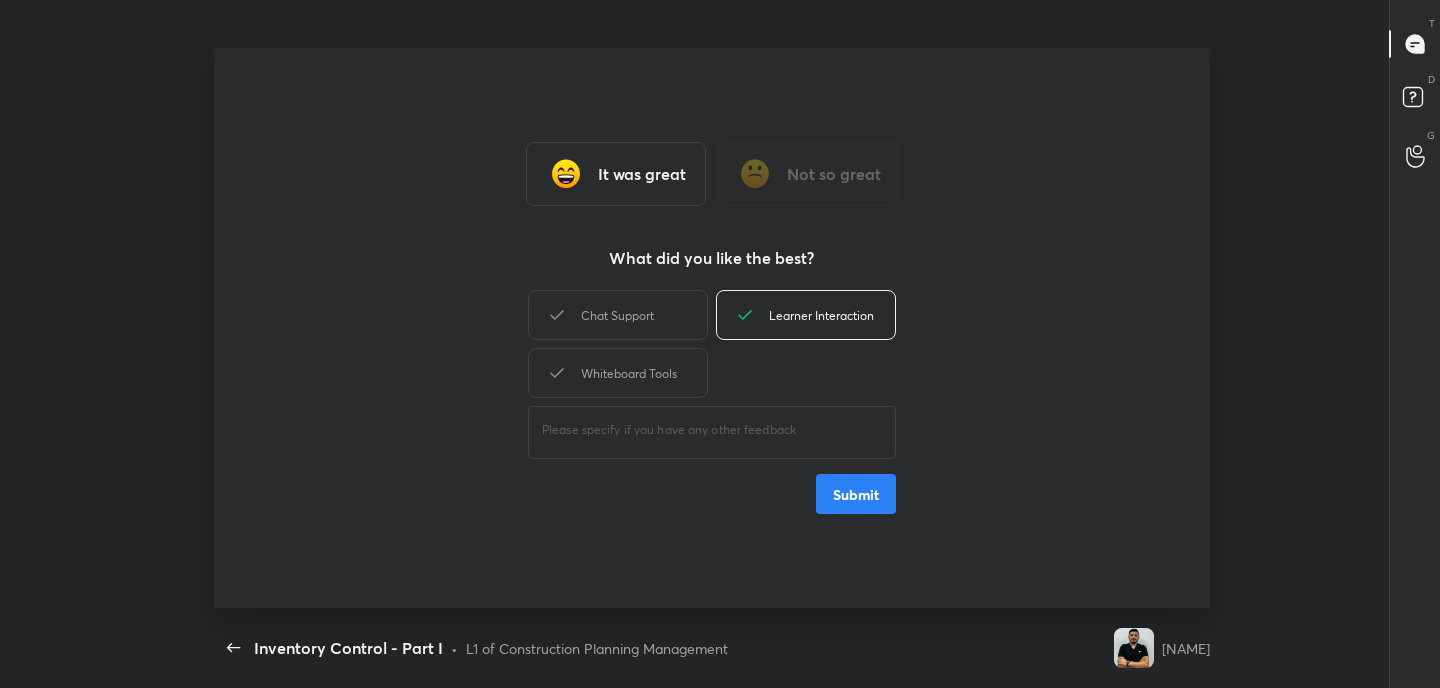 click on "Submit" at bounding box center (856, 494) 